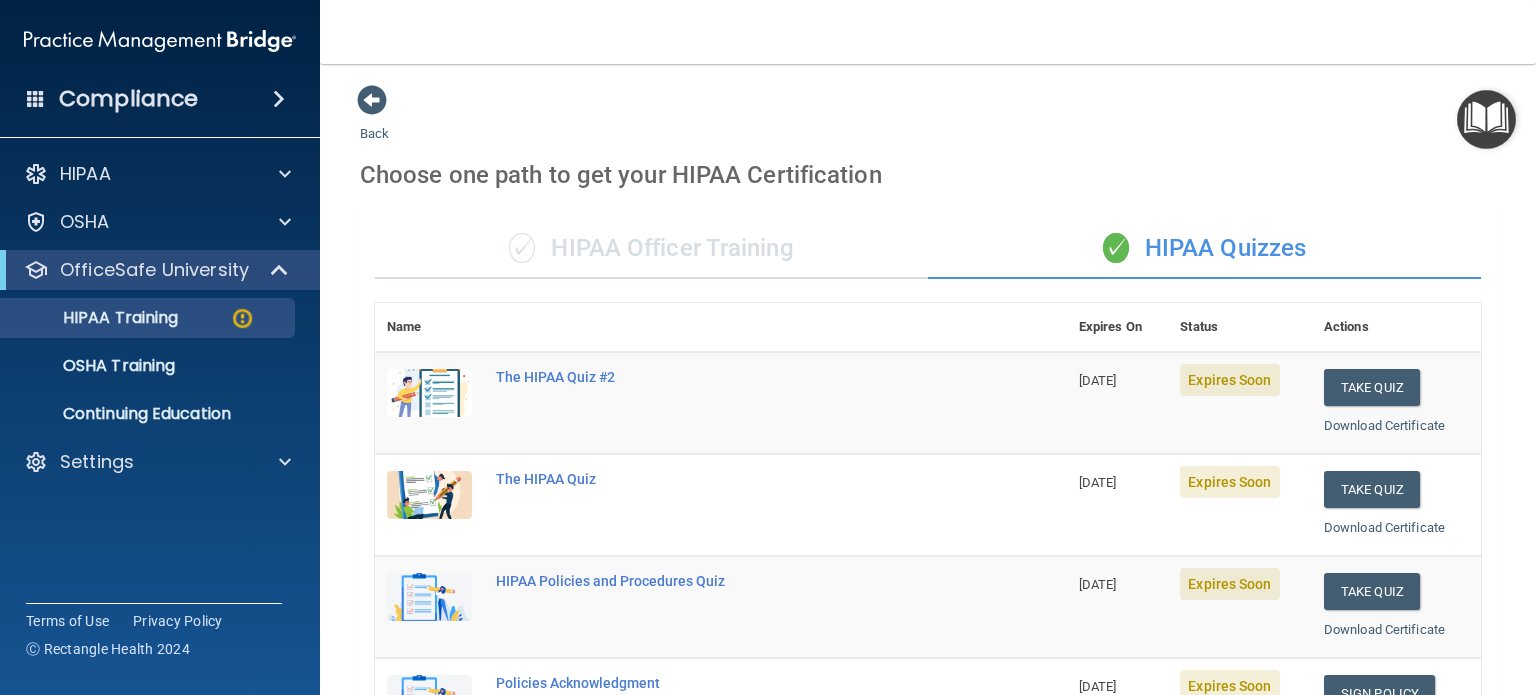 scroll, scrollTop: 0, scrollLeft: 0, axis: both 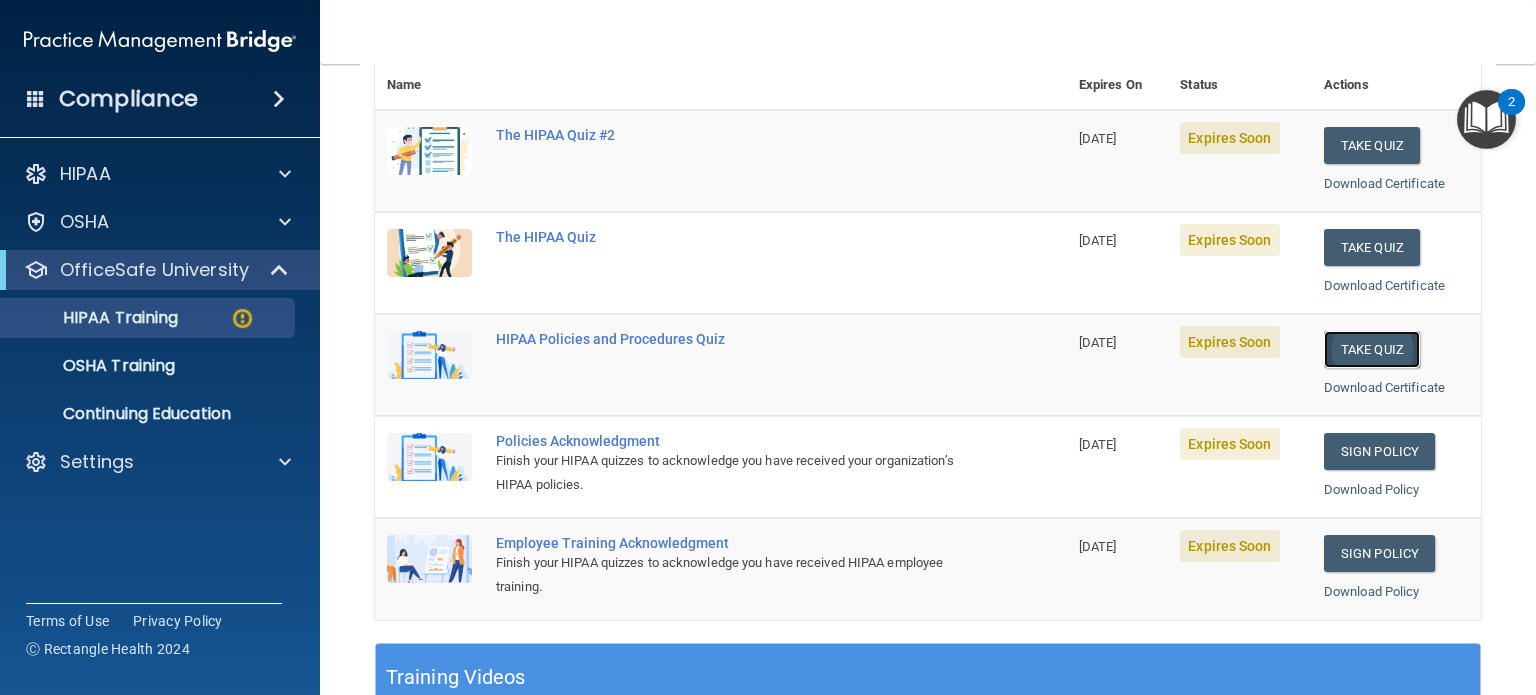 click on "Take Quiz" at bounding box center (1372, 349) 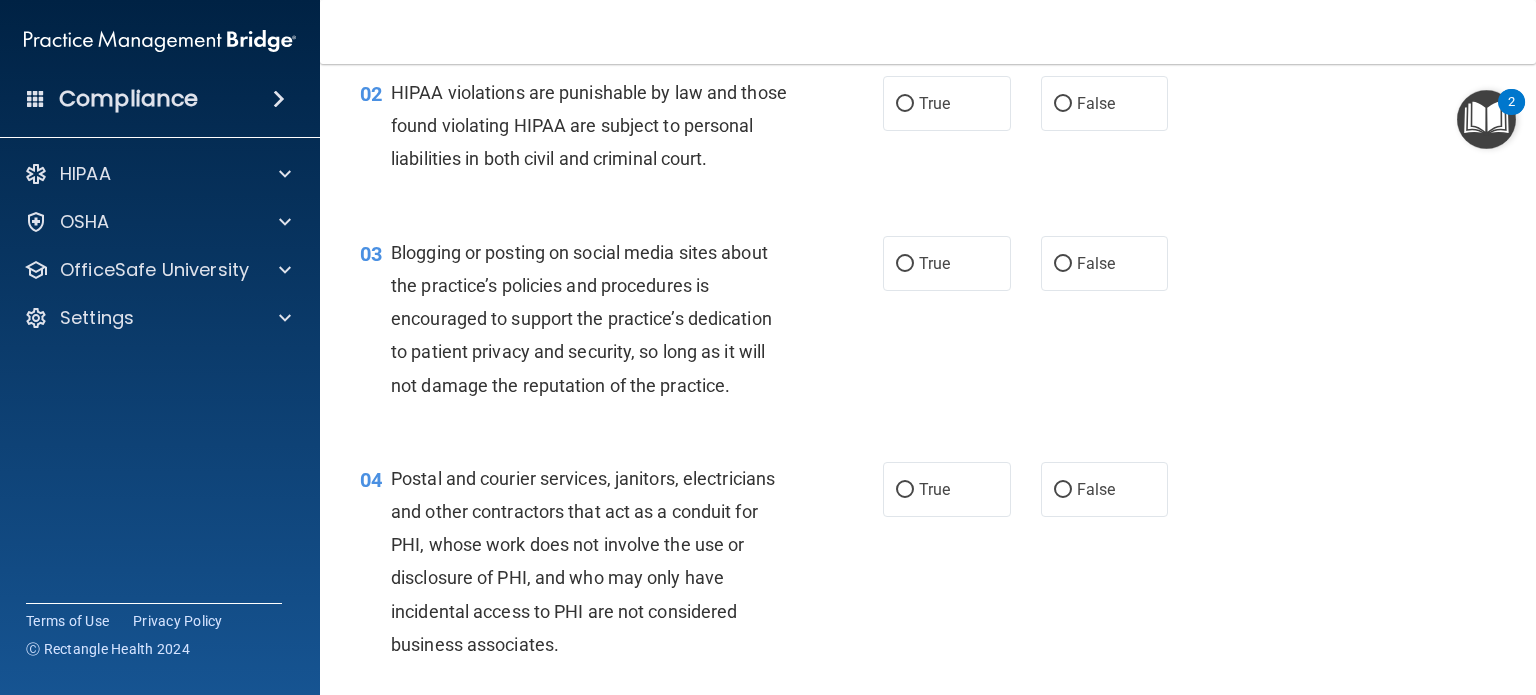 scroll, scrollTop: 0, scrollLeft: 0, axis: both 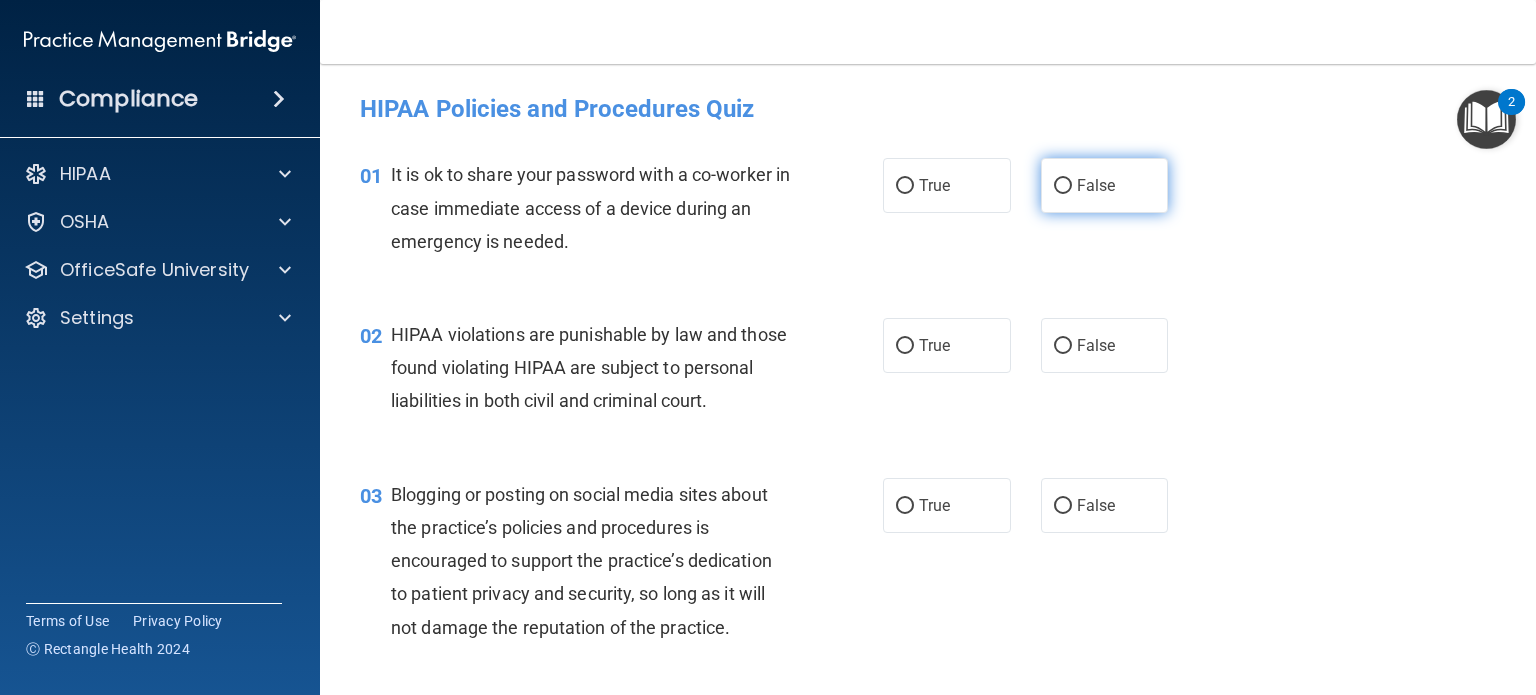 click on "False" at bounding box center [1063, 186] 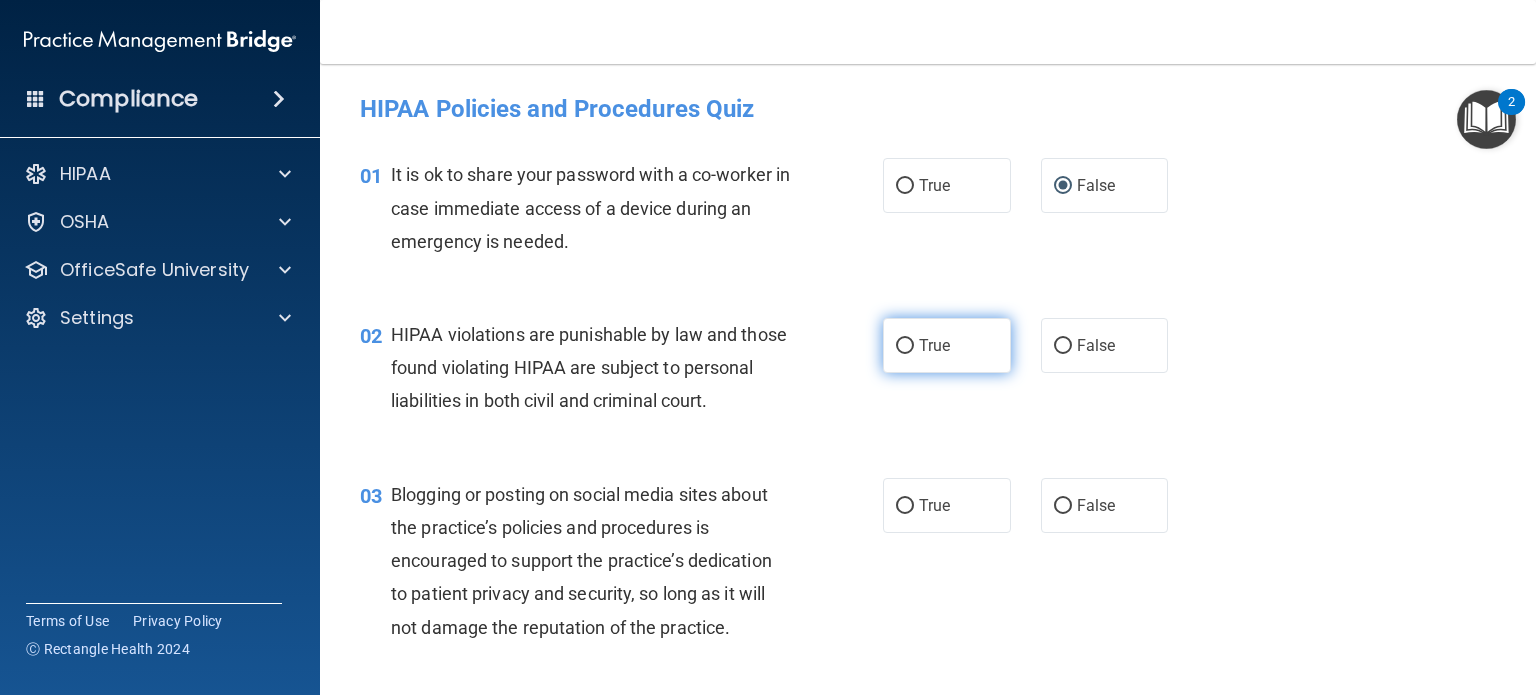 click on "True" at bounding box center [934, 345] 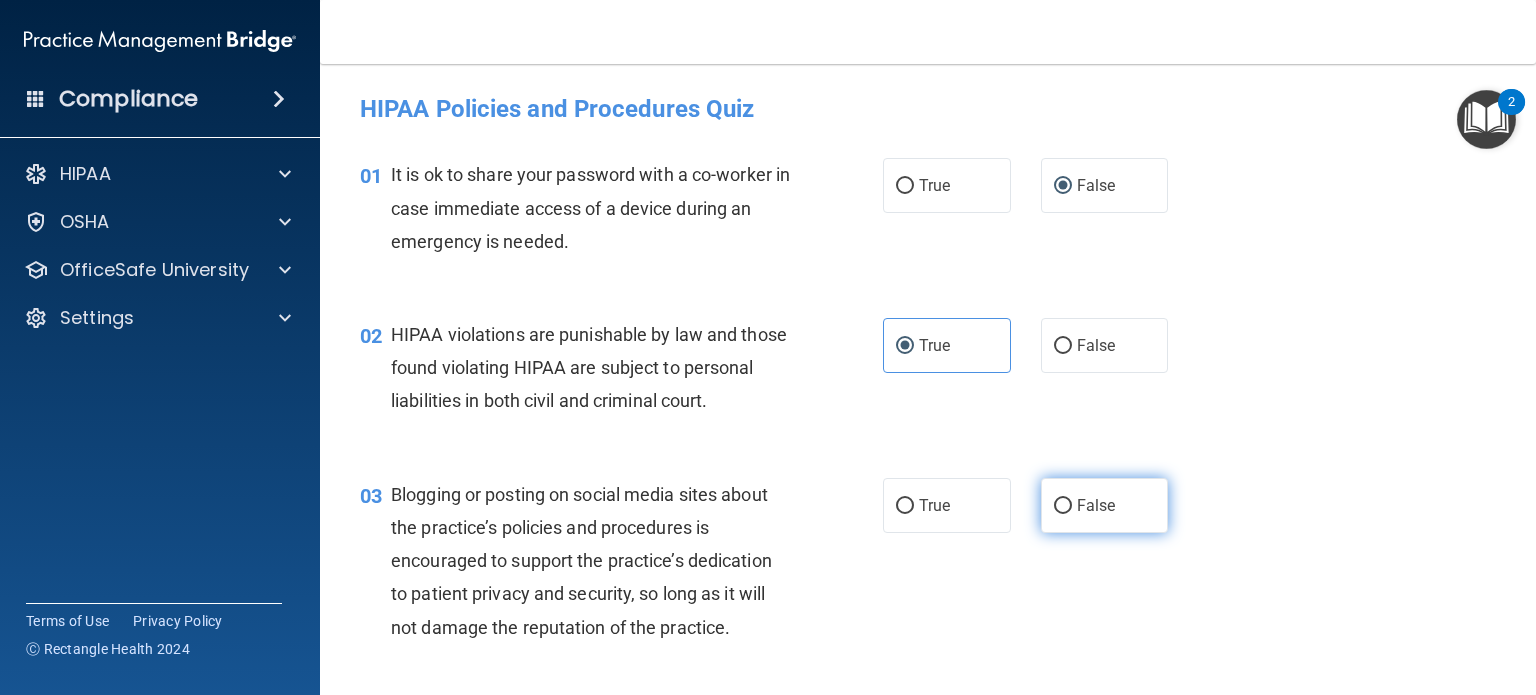 click on "False" at bounding box center (1105, 505) 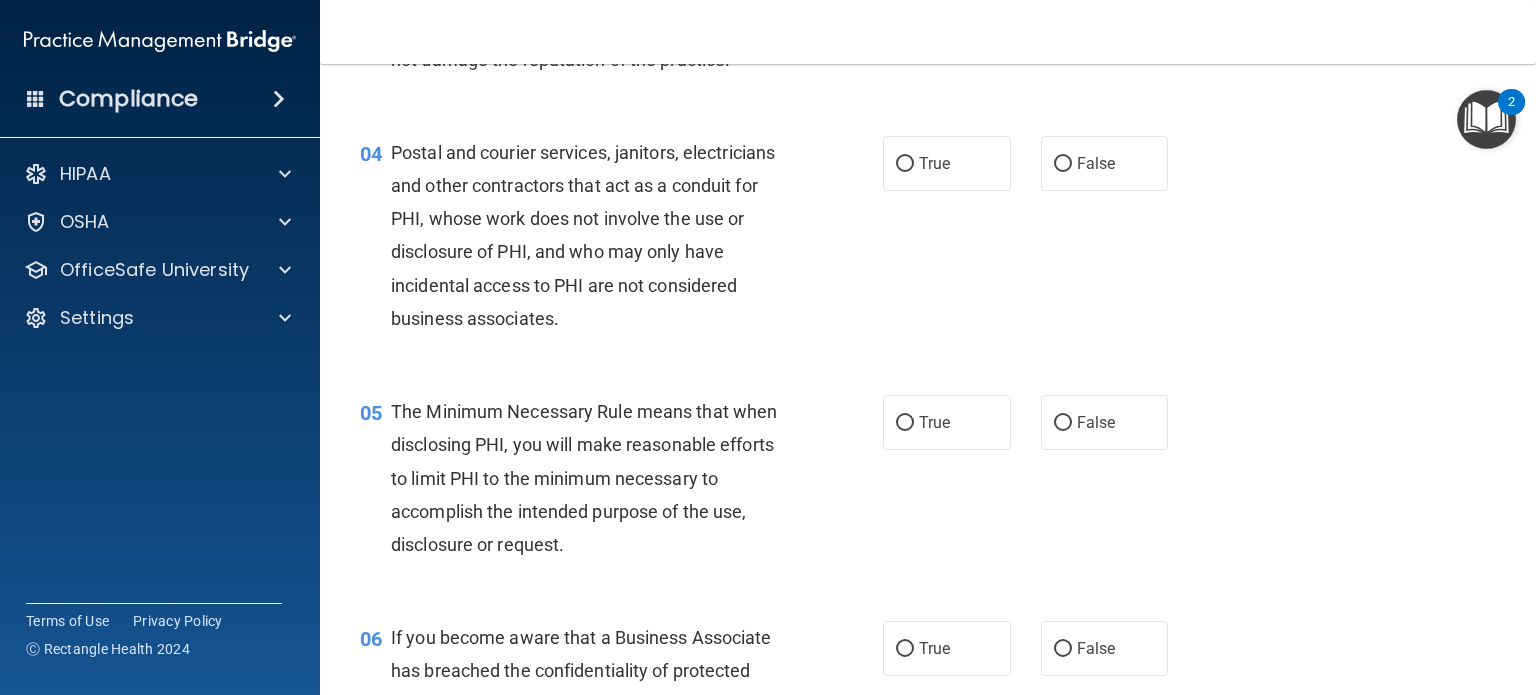scroll, scrollTop: 586, scrollLeft: 0, axis: vertical 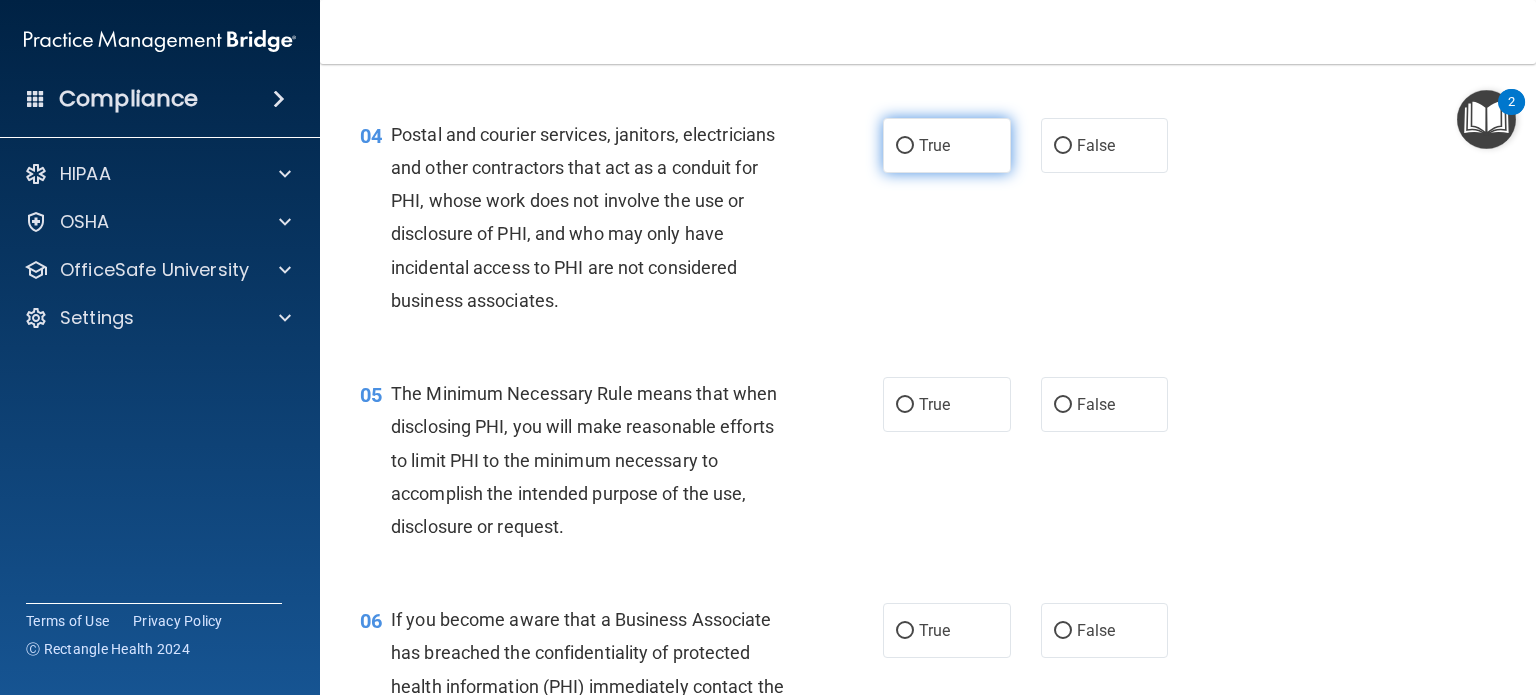 click on "True" at bounding box center (905, 146) 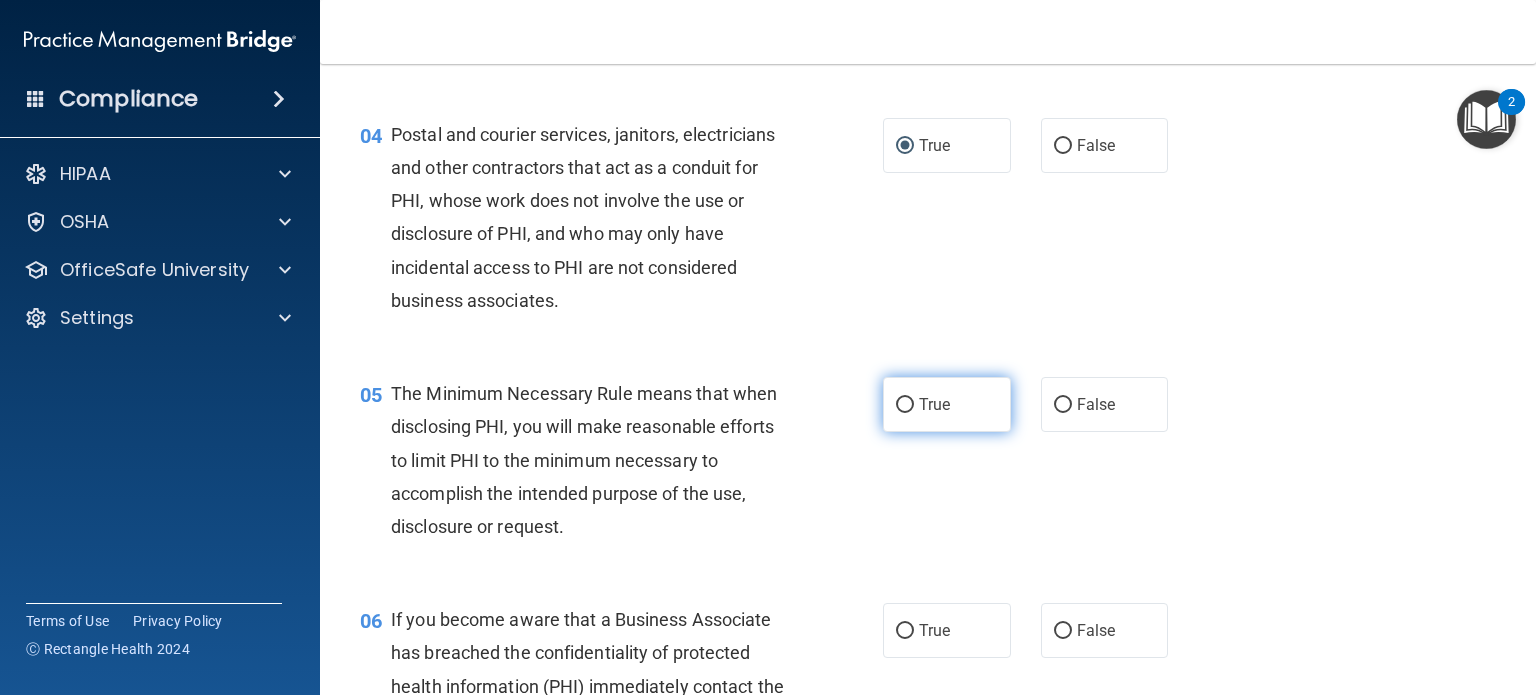 click on "True" at bounding box center [905, 405] 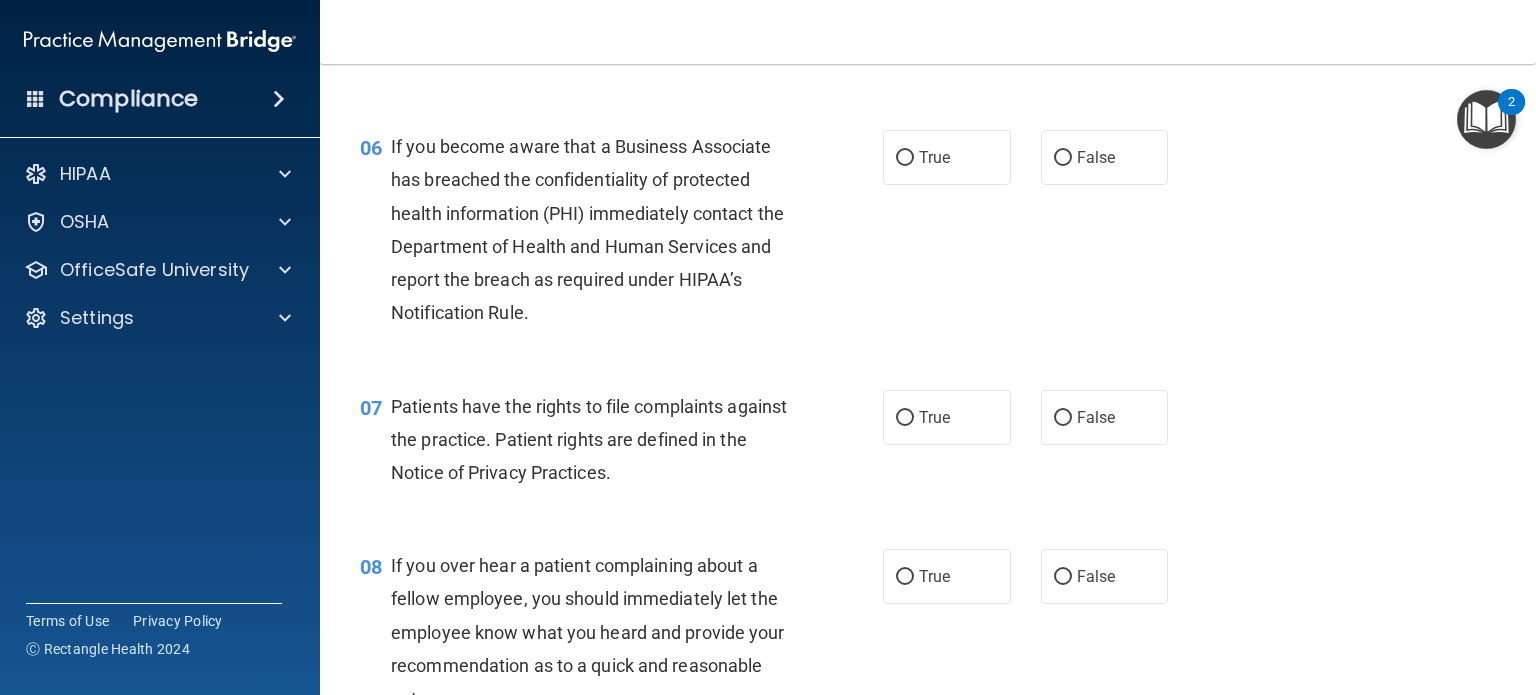 scroll, scrollTop: 1106, scrollLeft: 0, axis: vertical 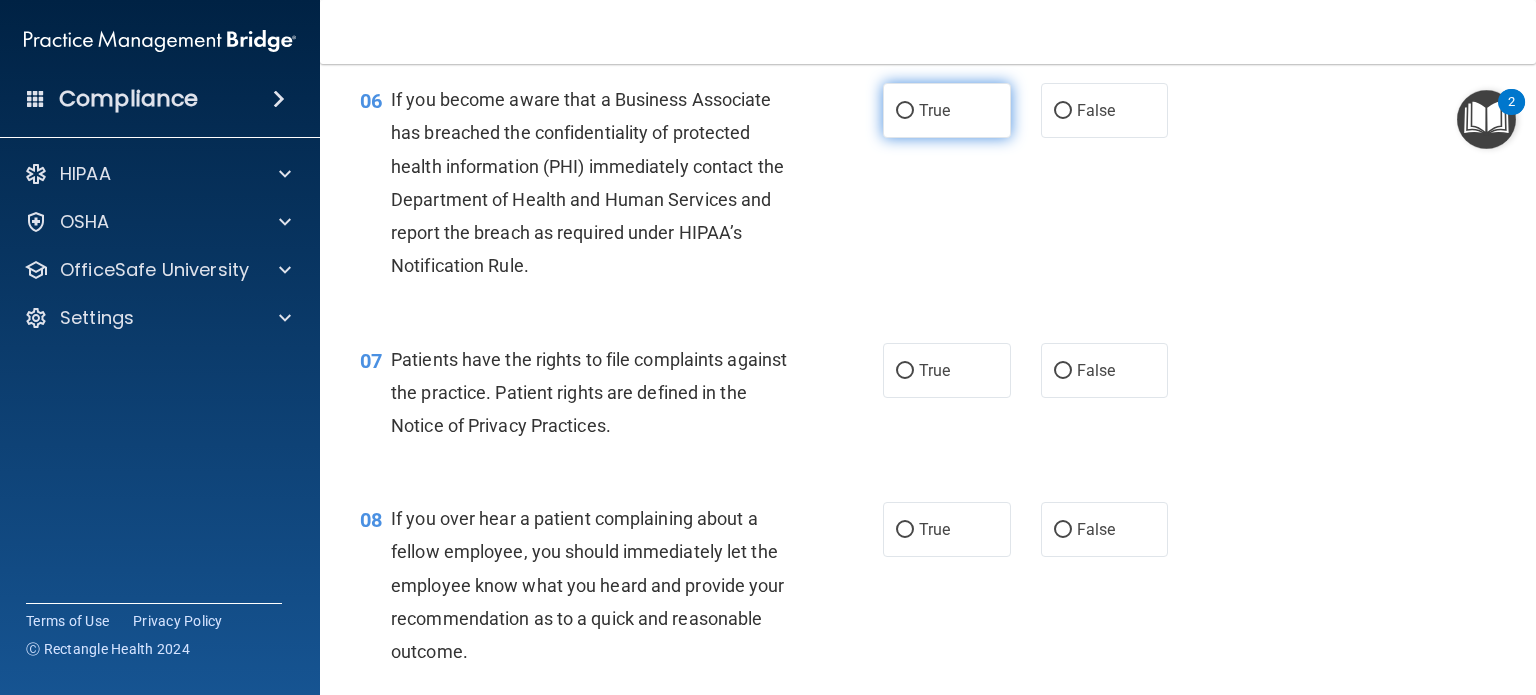 click on "True" at bounding box center [905, 111] 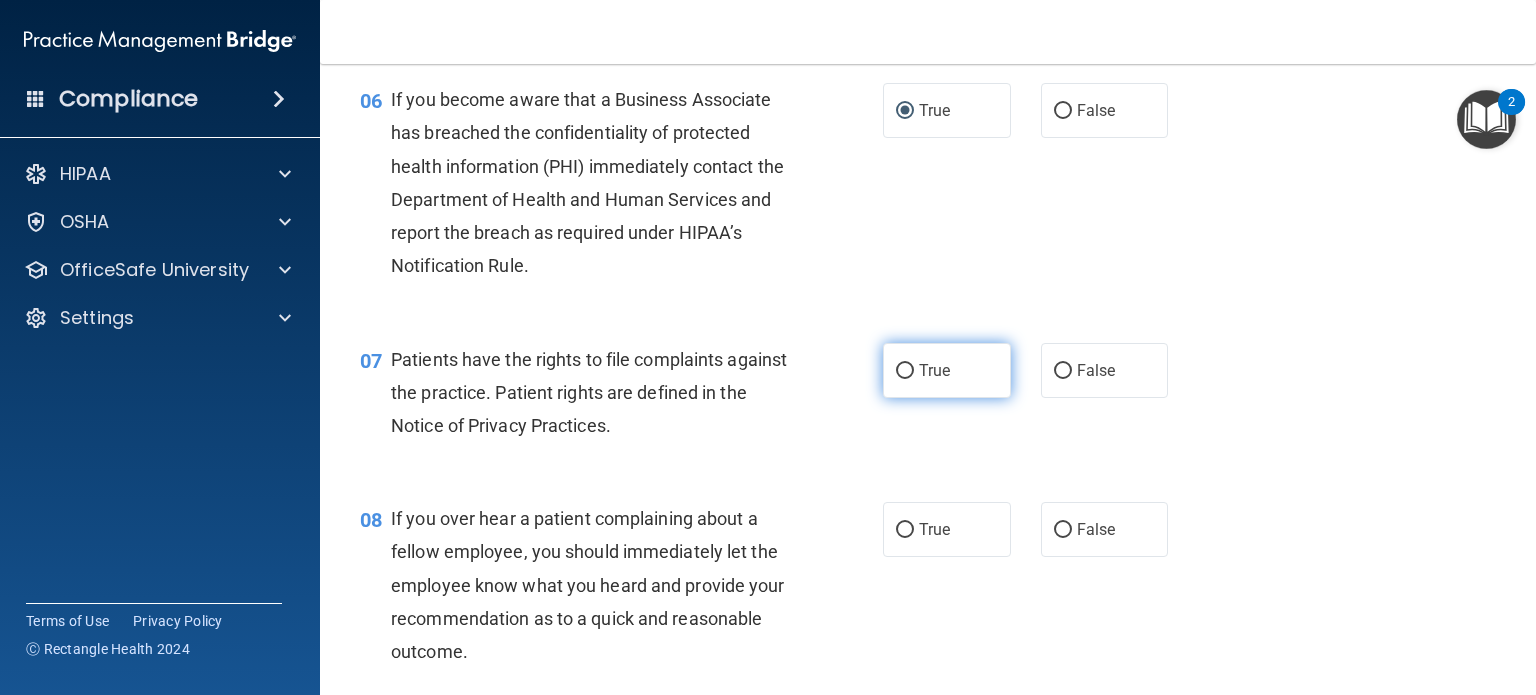 click on "True" at bounding box center [905, 371] 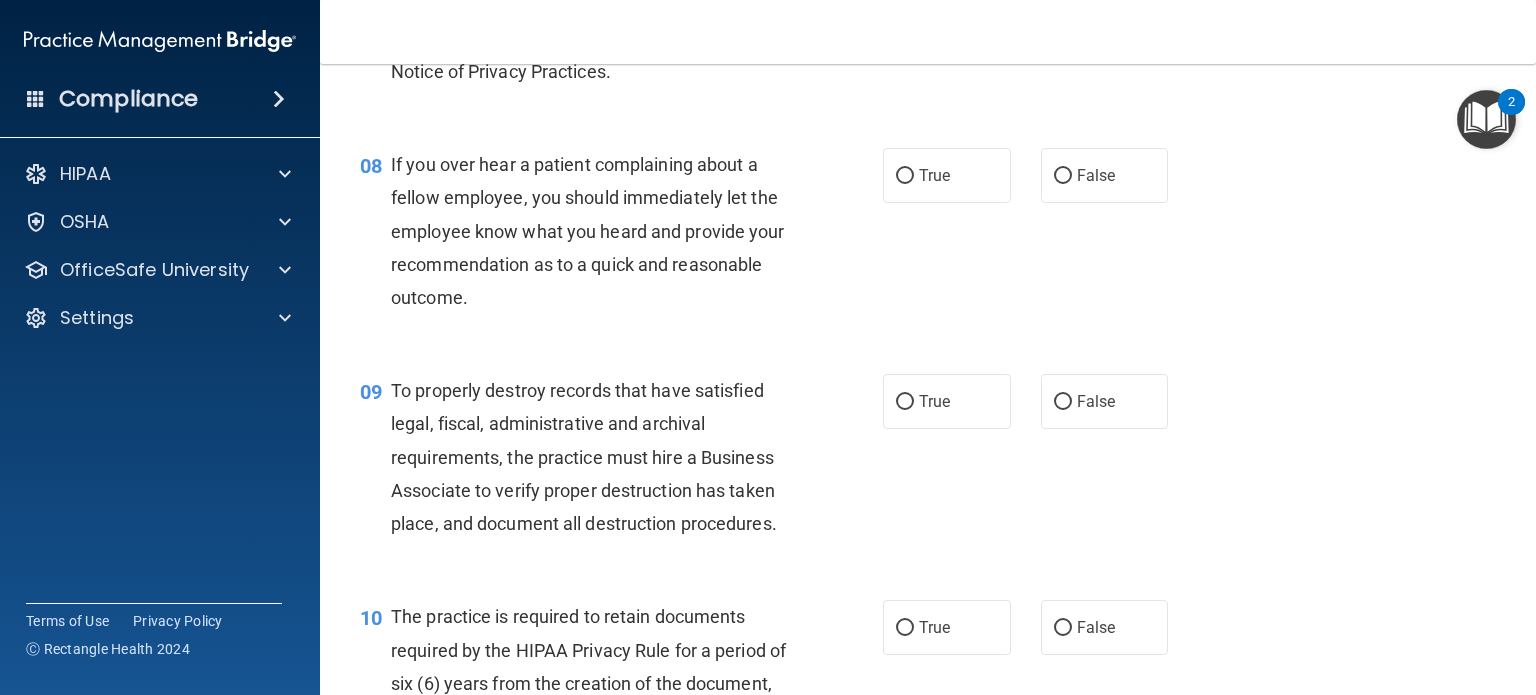 scroll, scrollTop: 1480, scrollLeft: 0, axis: vertical 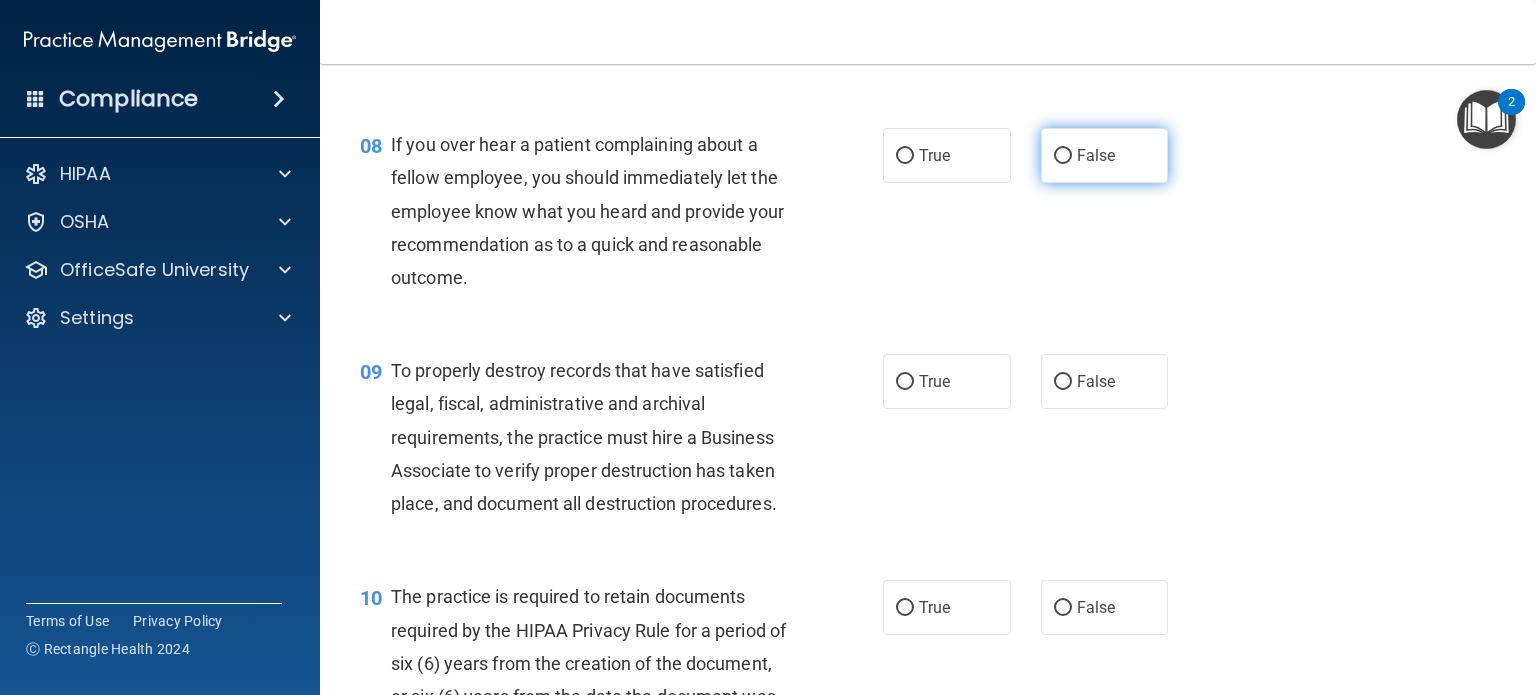 click on "False" at bounding box center (1063, 156) 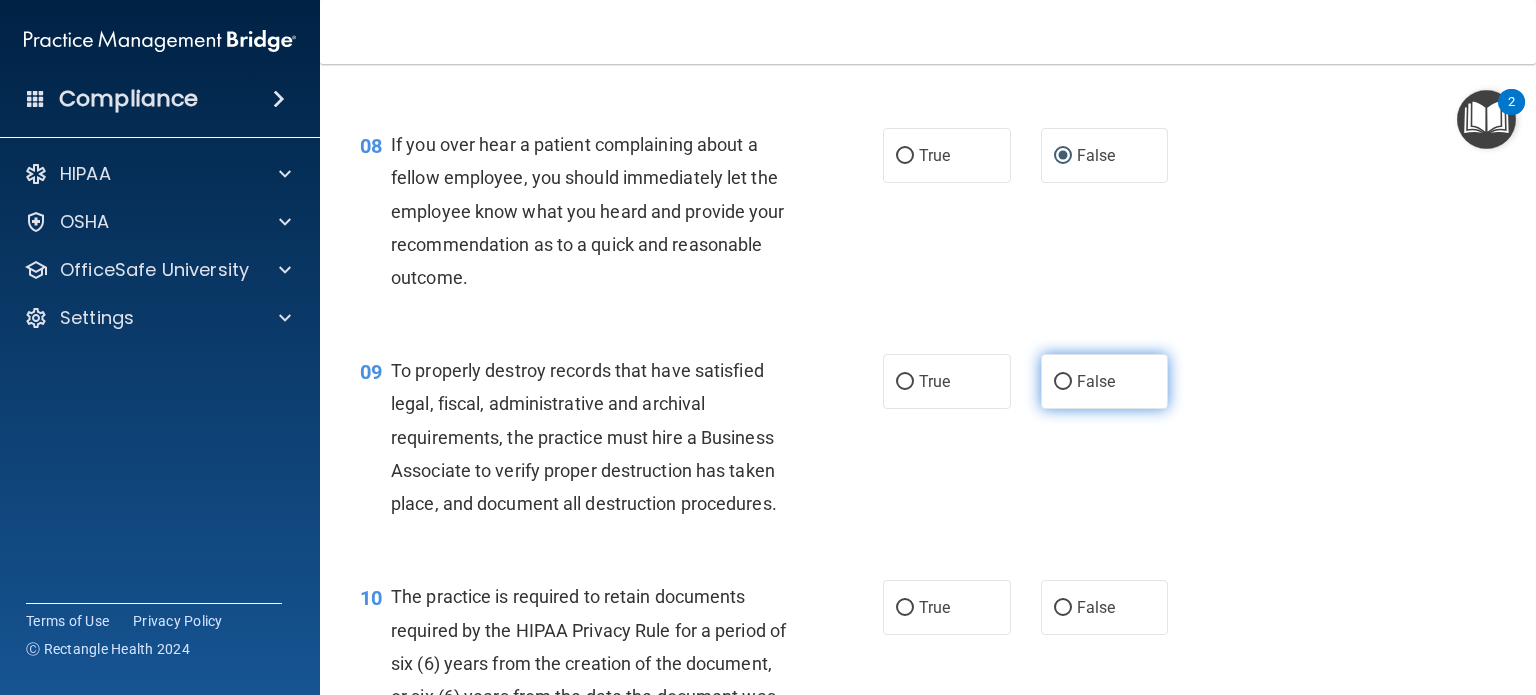 click on "False" at bounding box center (1063, 382) 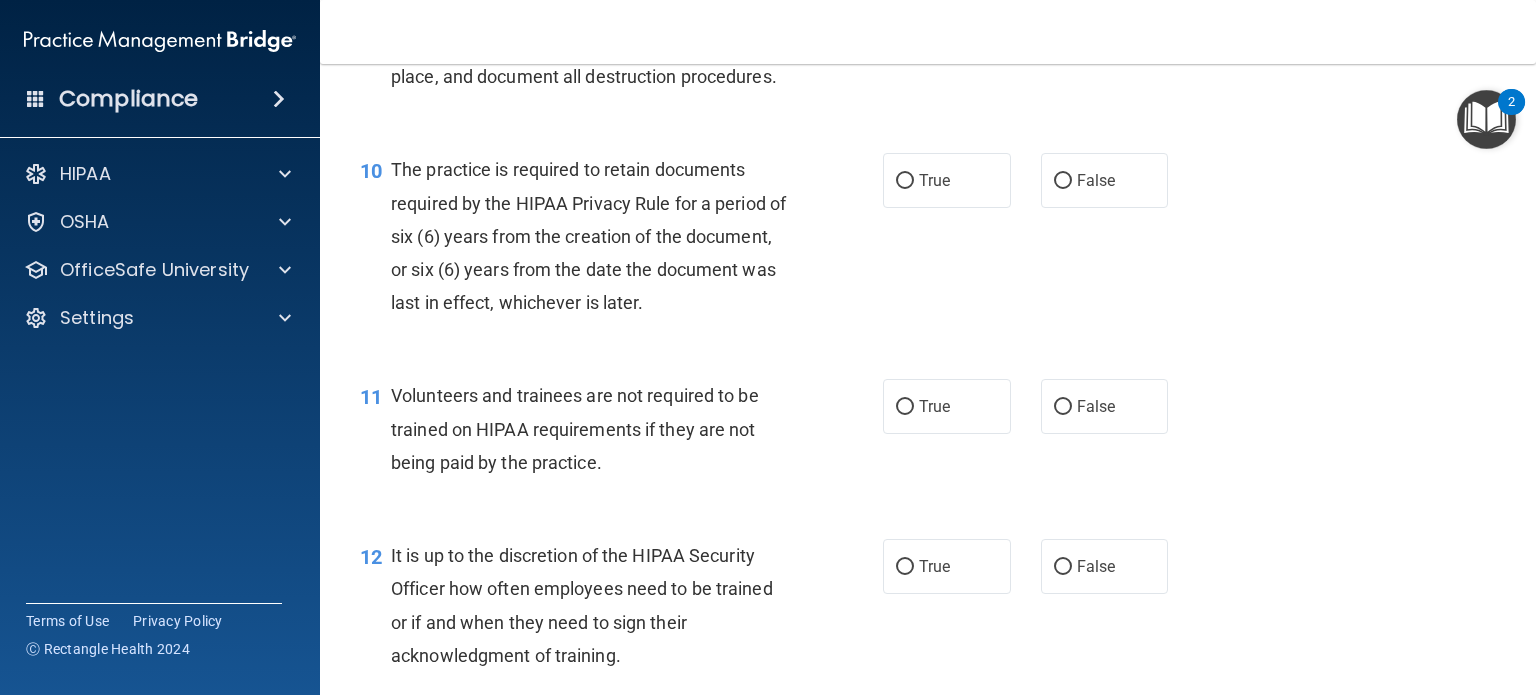 scroll, scrollTop: 1947, scrollLeft: 0, axis: vertical 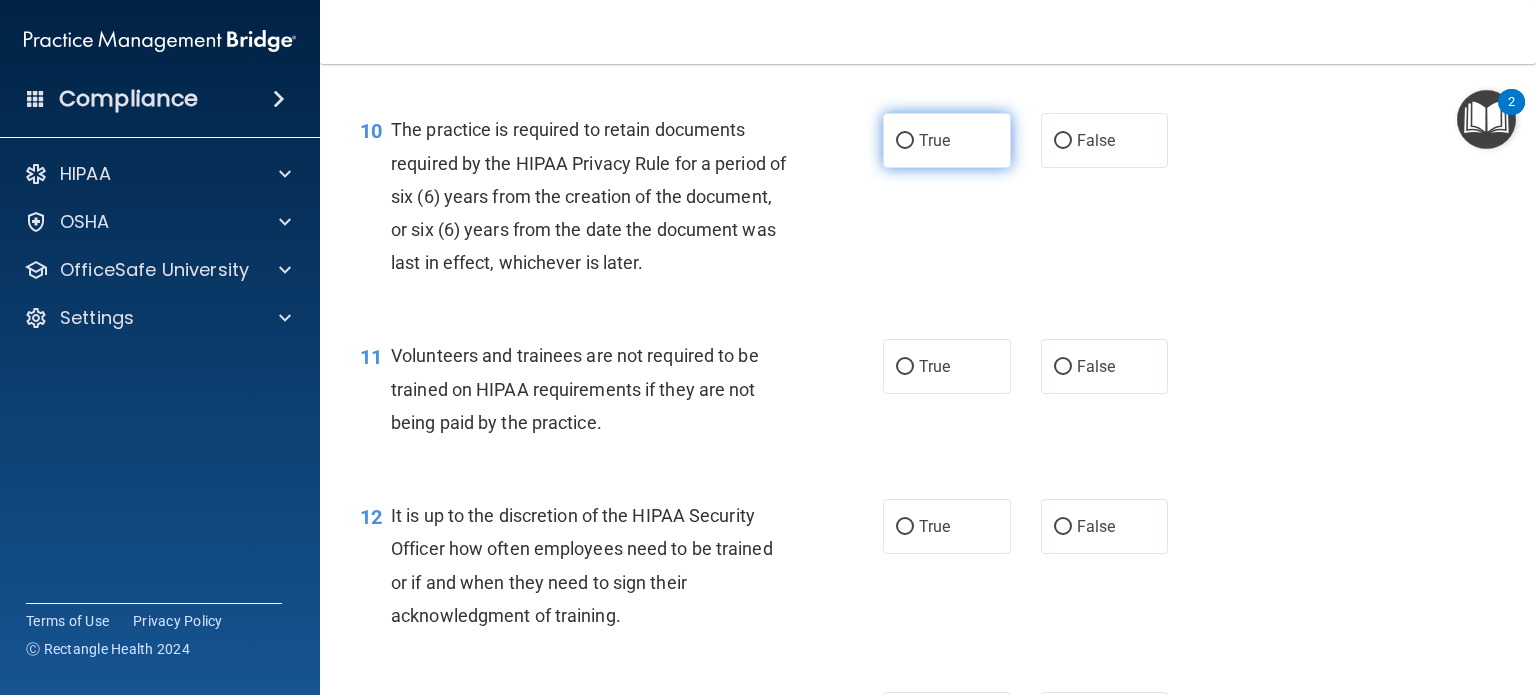 click on "True" at bounding box center (947, 140) 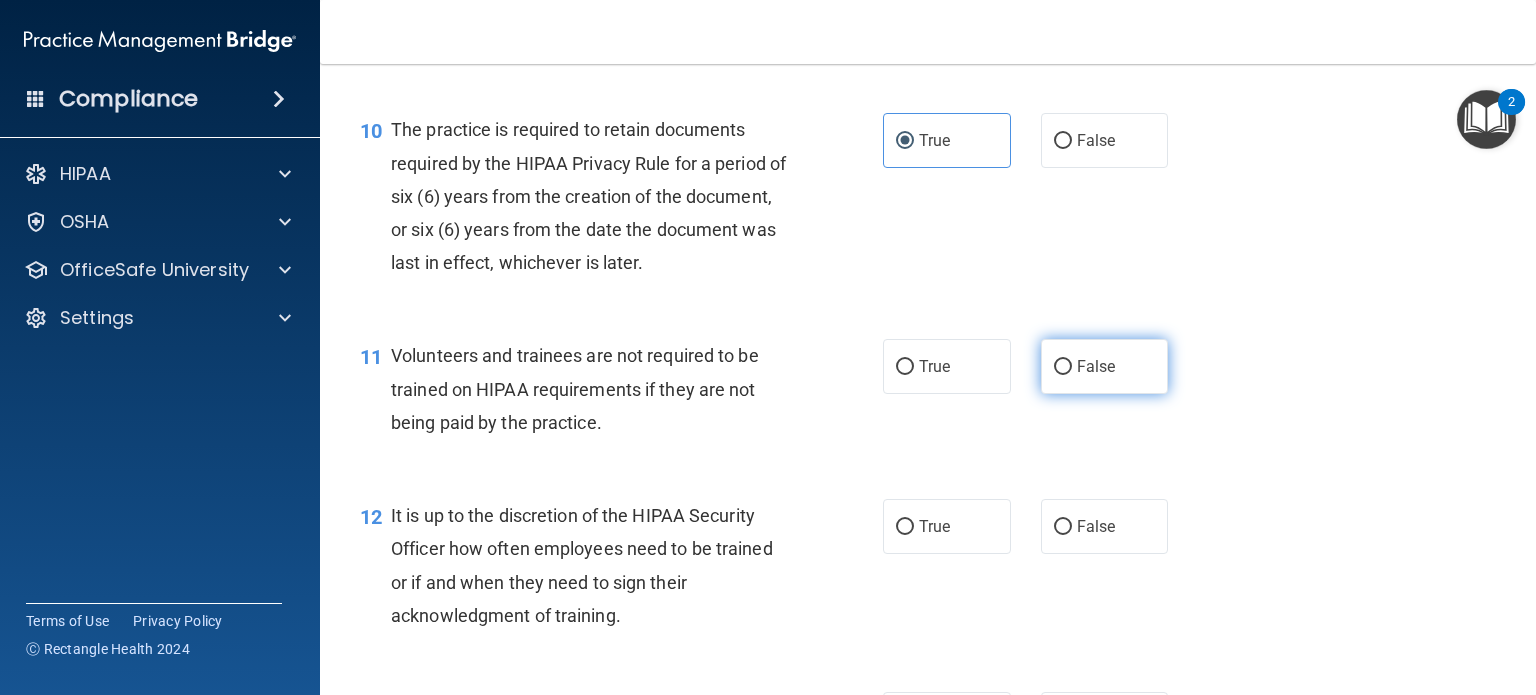 click on "False" at bounding box center [1096, 366] 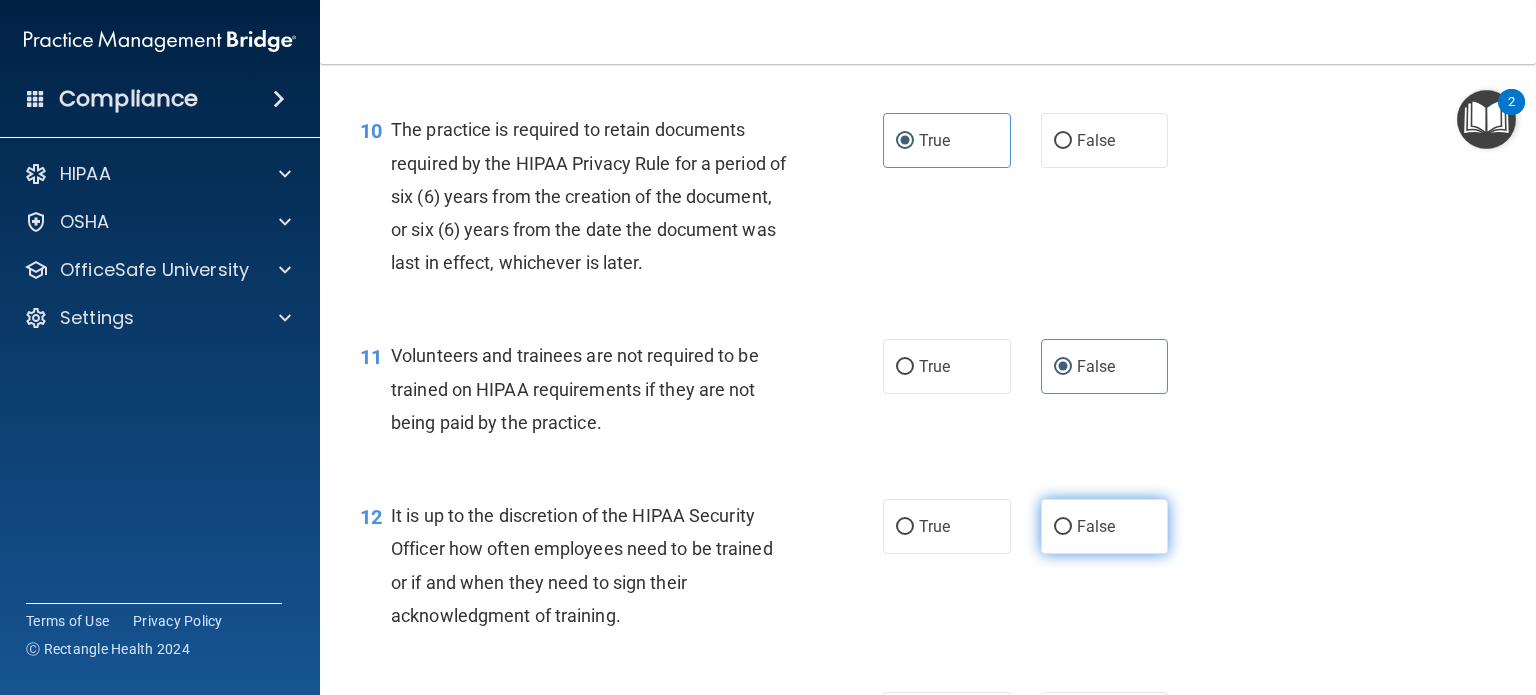 click on "False" at bounding box center (1063, 527) 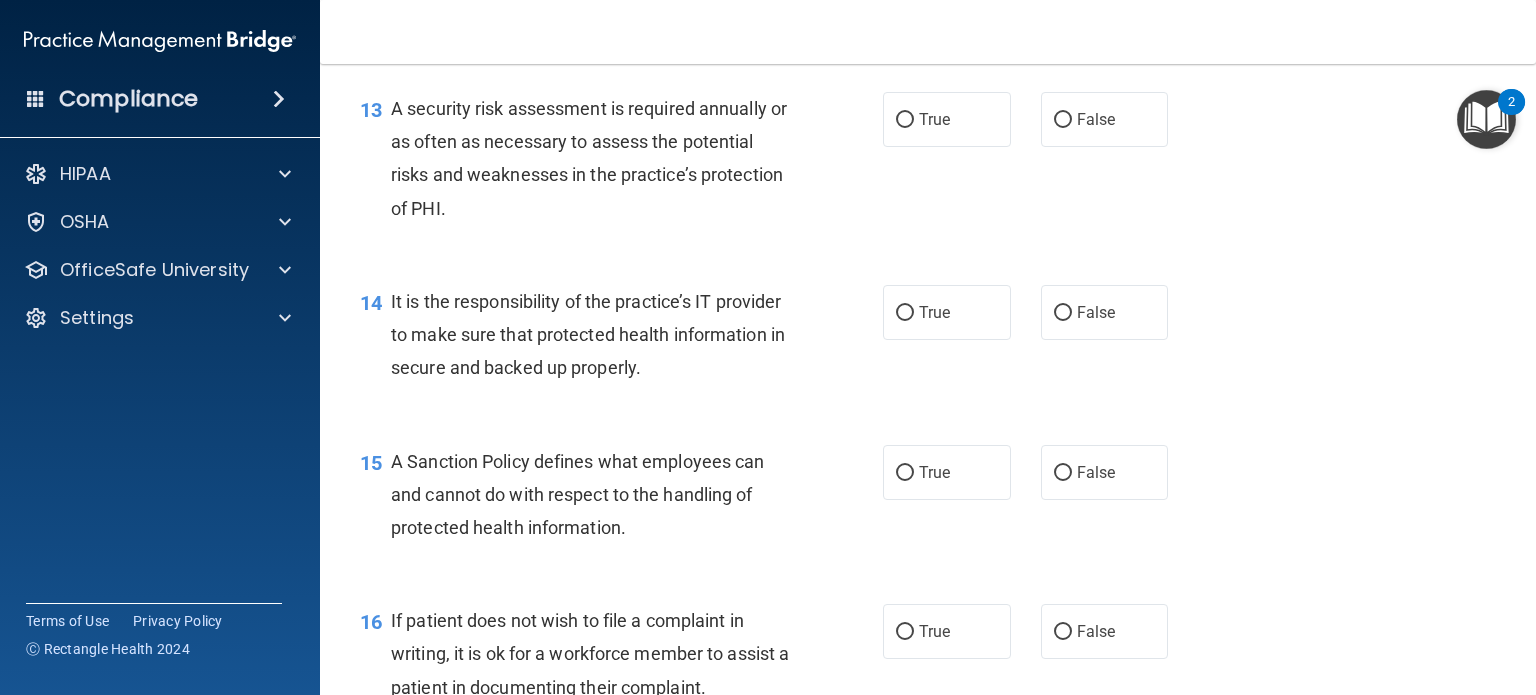 scroll, scrollTop: 2587, scrollLeft: 0, axis: vertical 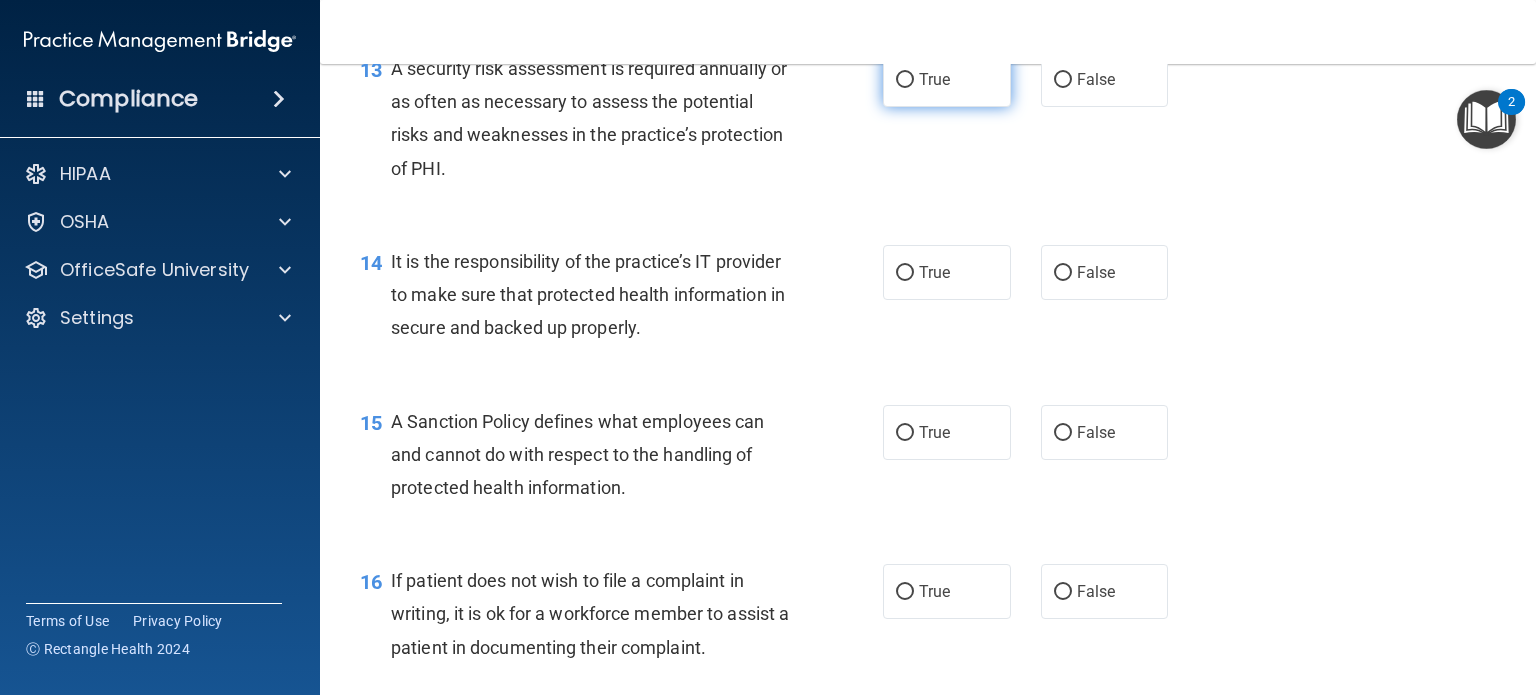 click on "True" at bounding box center (947, 79) 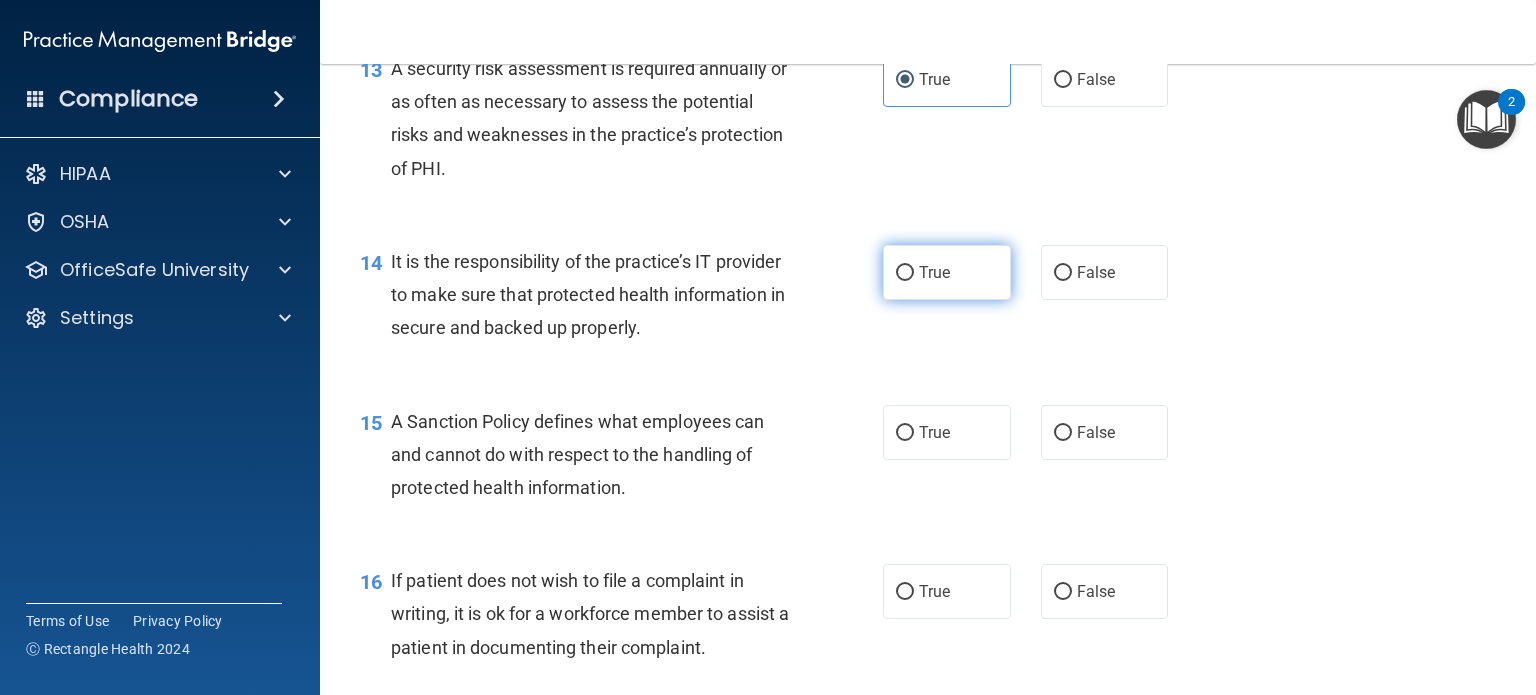 click on "True" at bounding box center (905, 273) 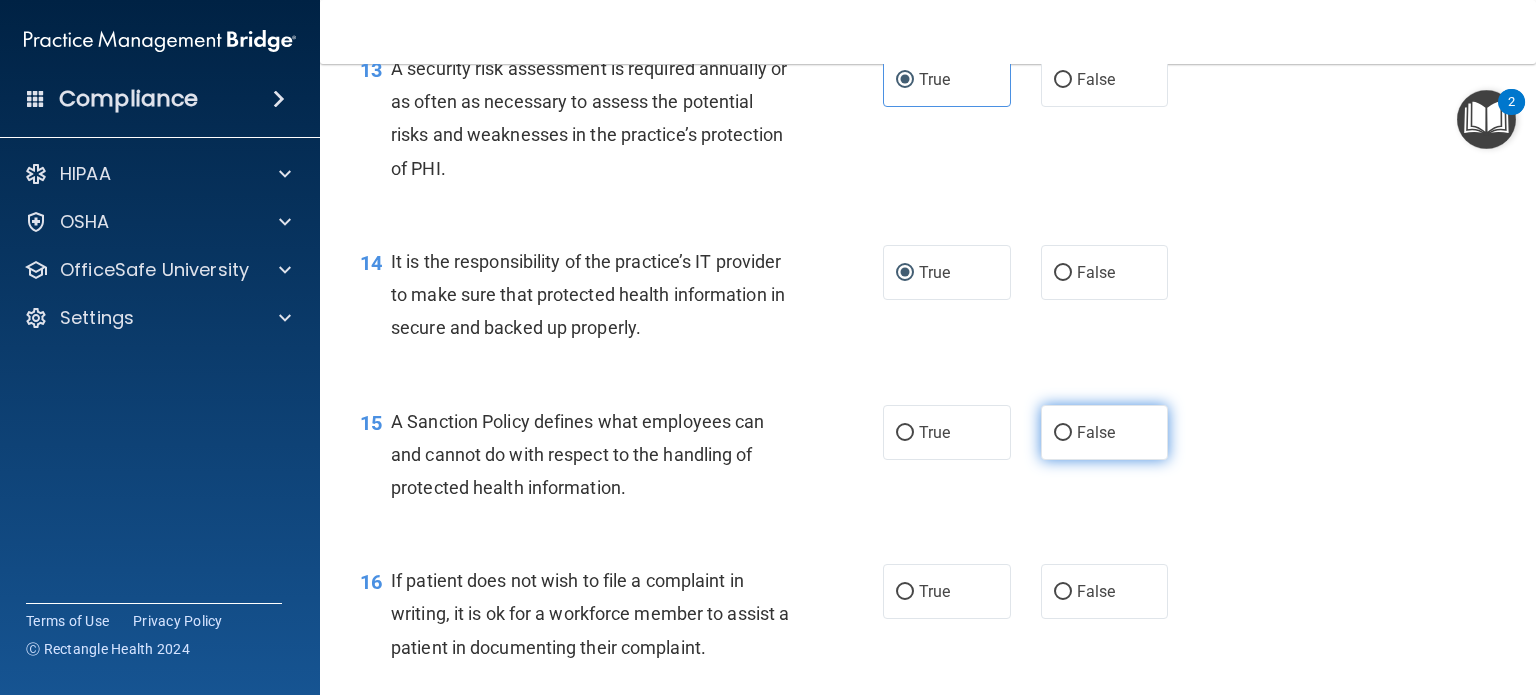 click on "False" at bounding box center (1063, 433) 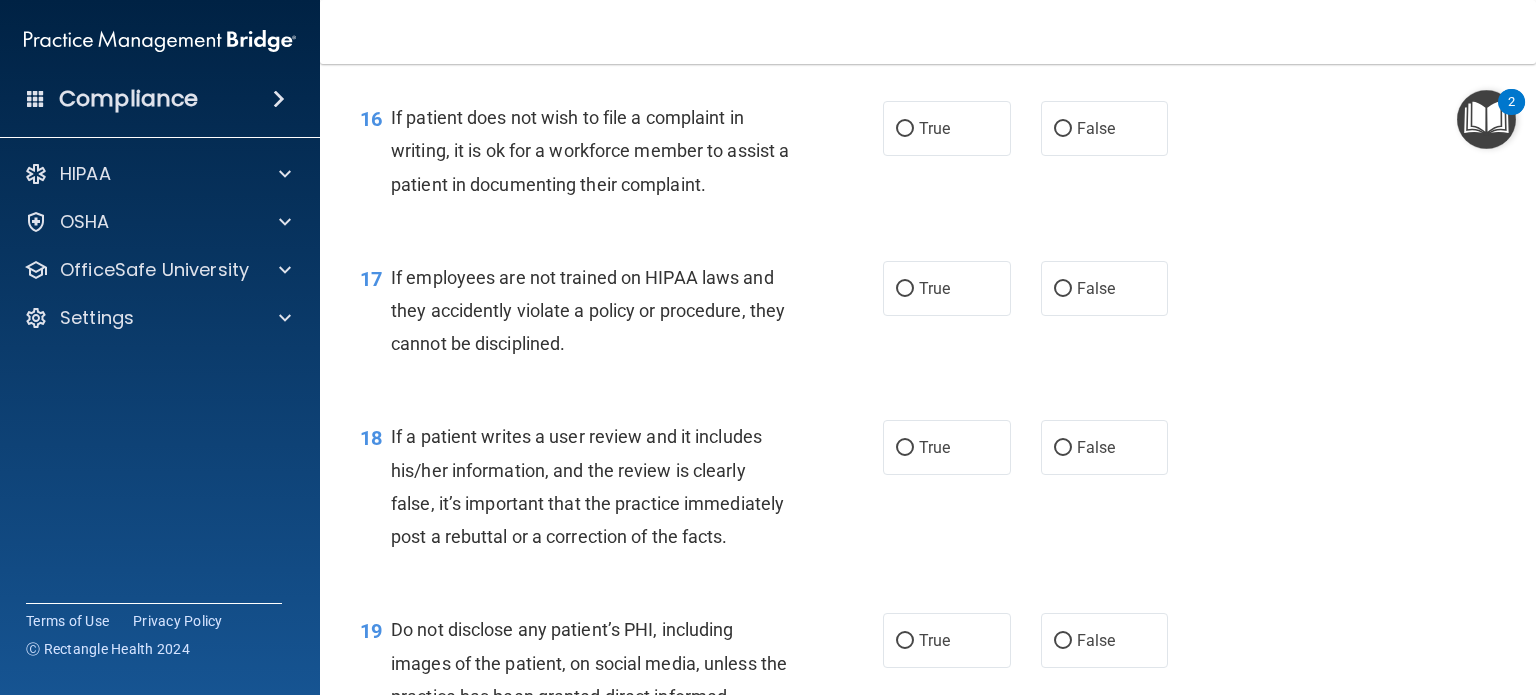 scroll, scrollTop: 3067, scrollLeft: 0, axis: vertical 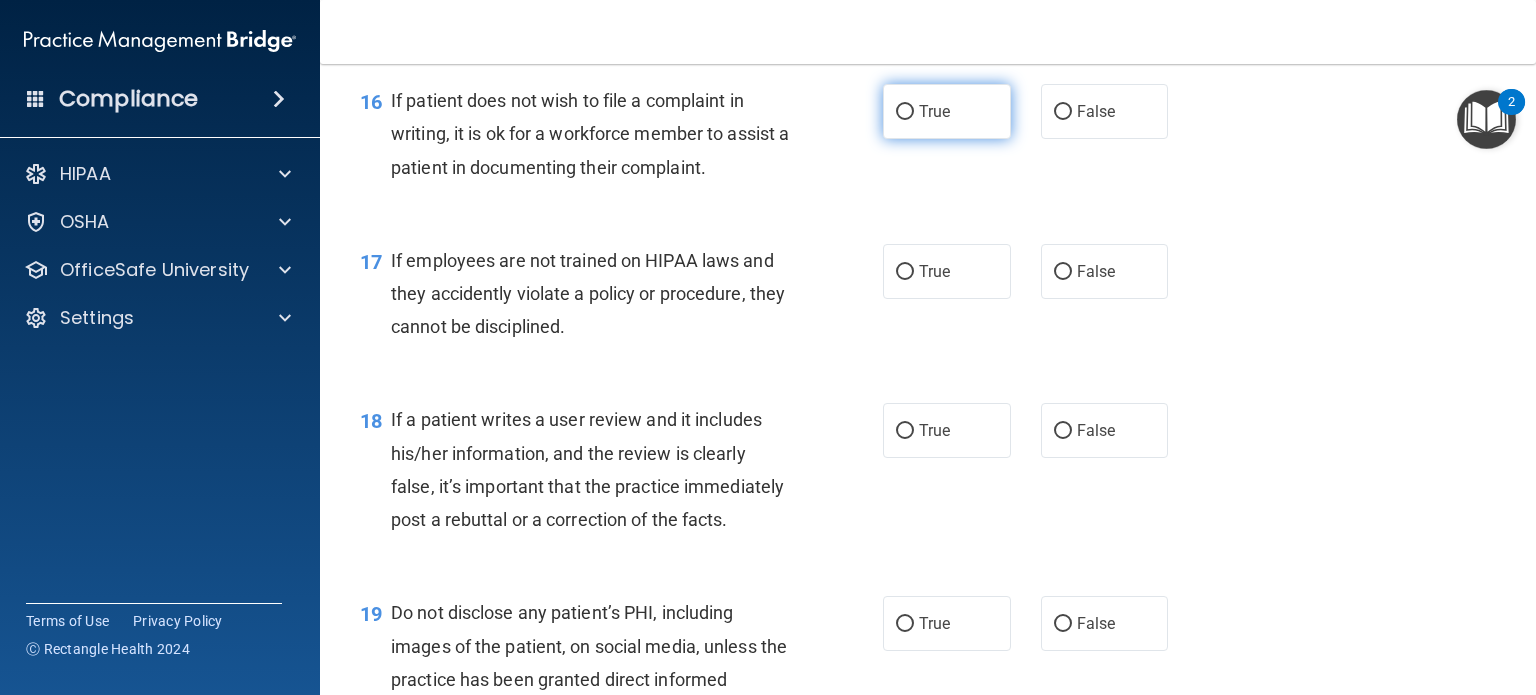 click on "True" at bounding box center [934, 111] 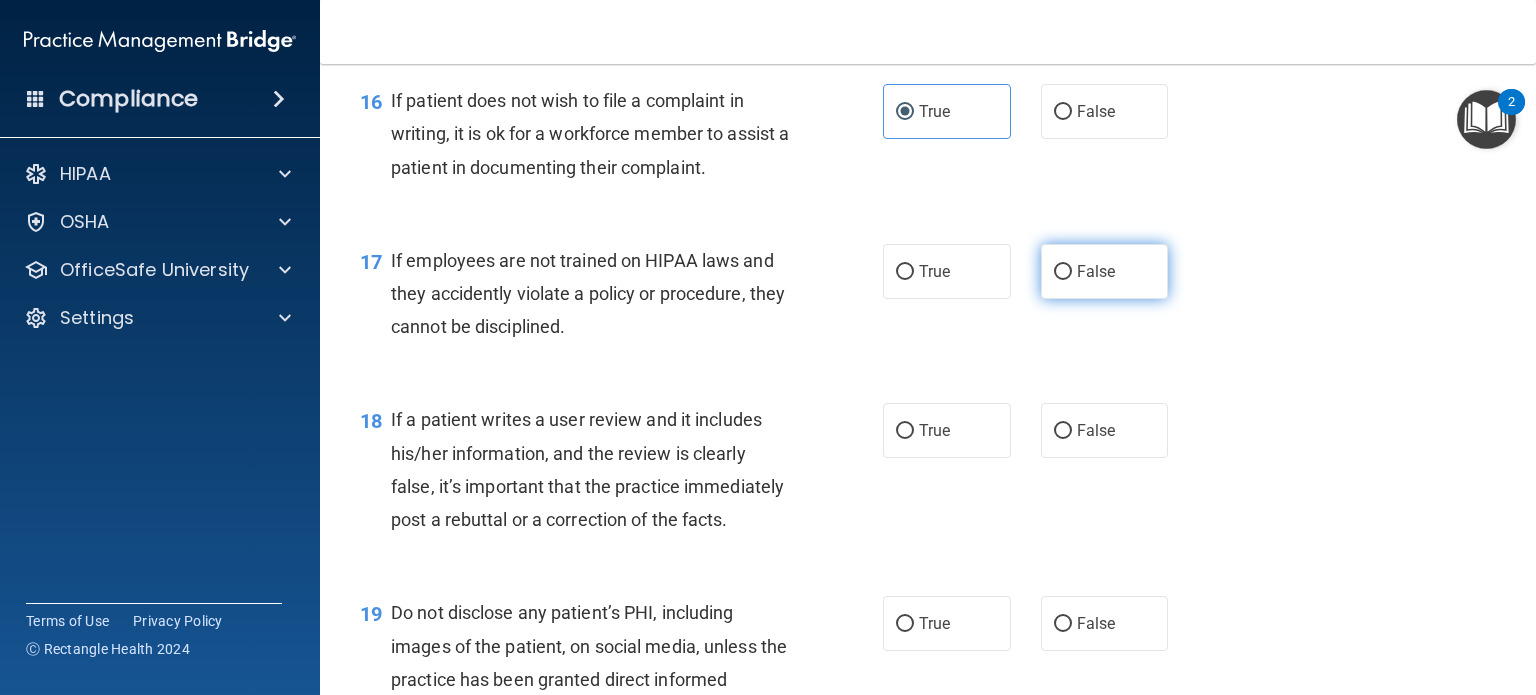click on "False" at bounding box center (1105, 271) 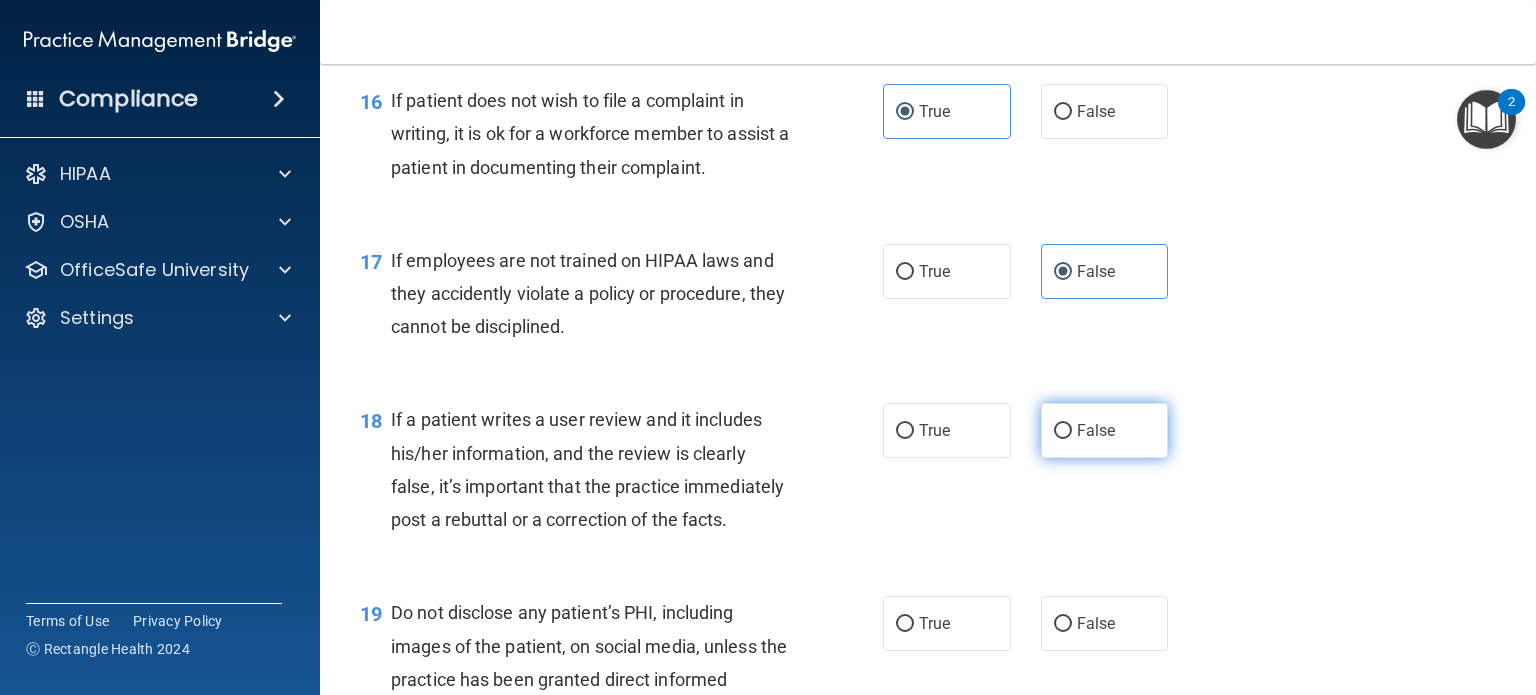 click on "False" at bounding box center [1063, 431] 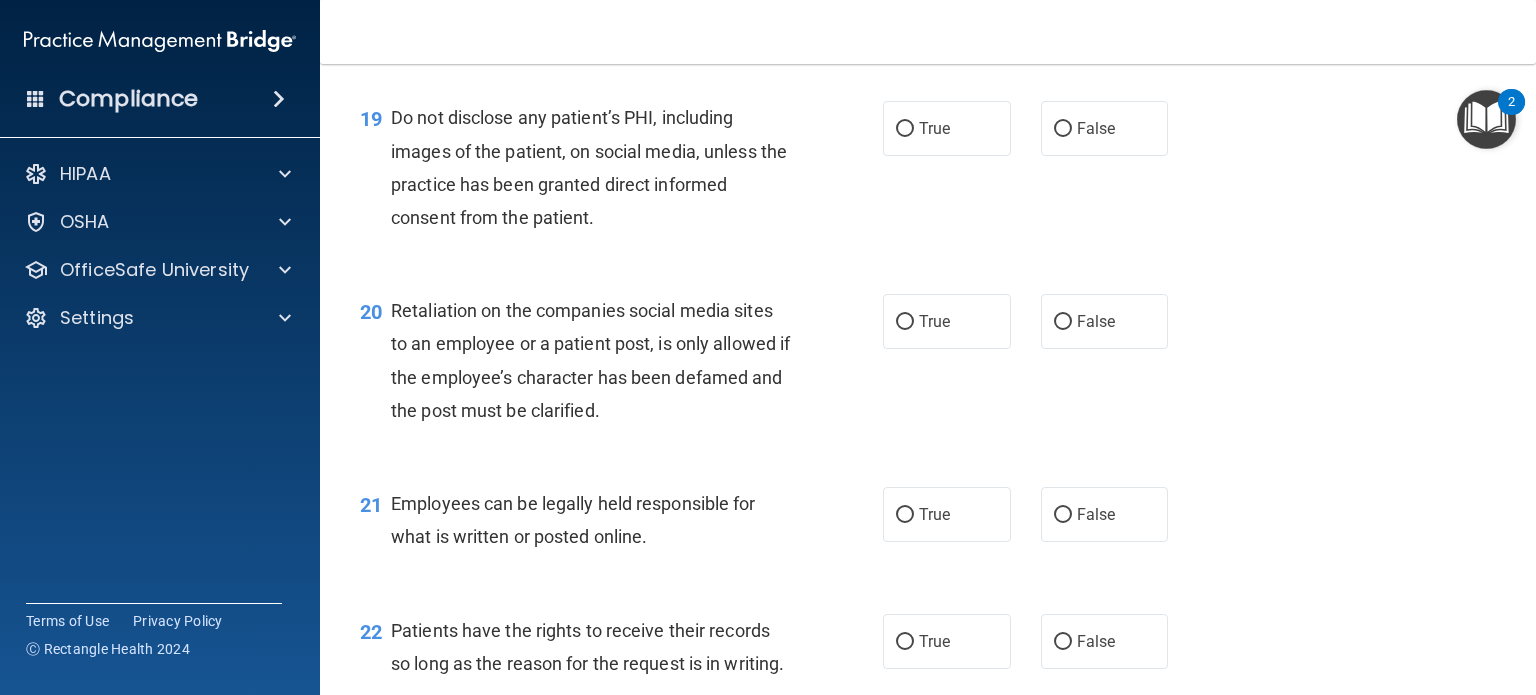 scroll, scrollTop: 3573, scrollLeft: 0, axis: vertical 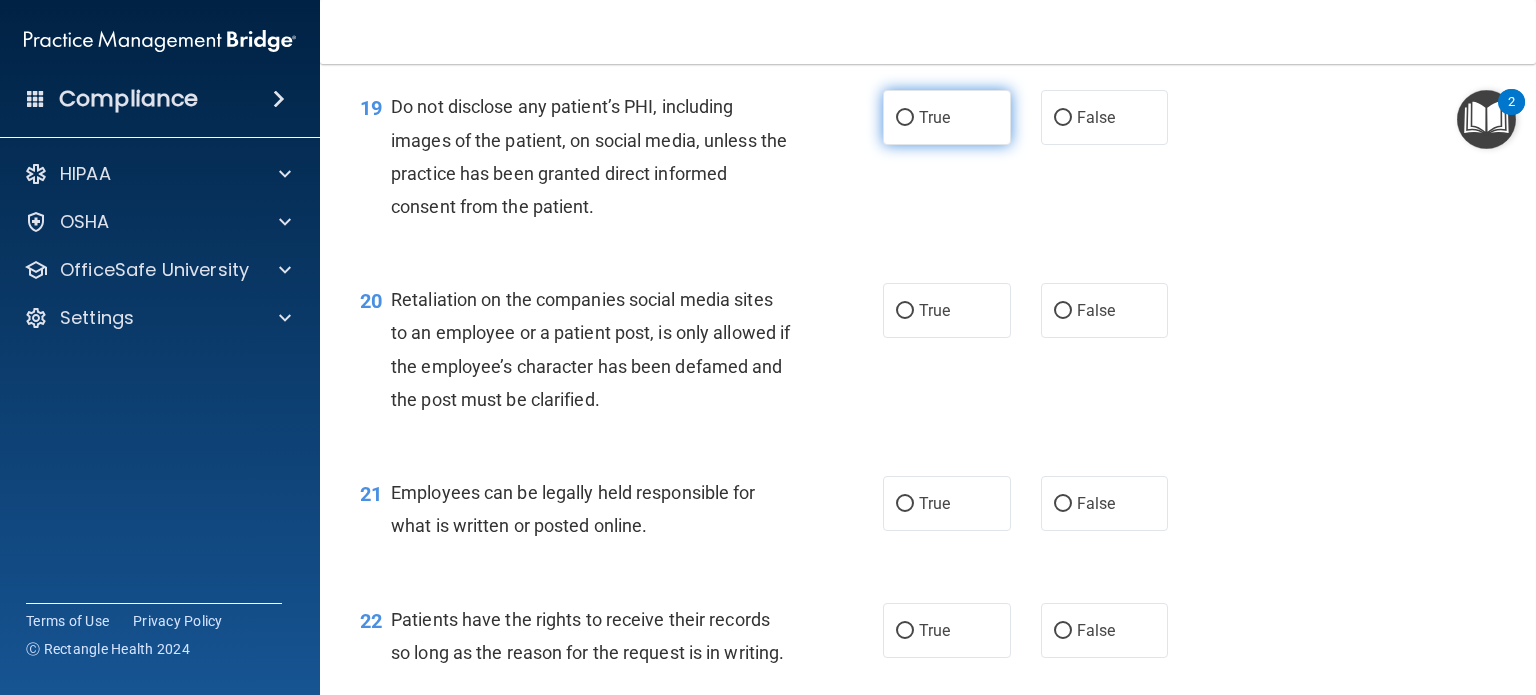 click on "True" at bounding box center [905, 118] 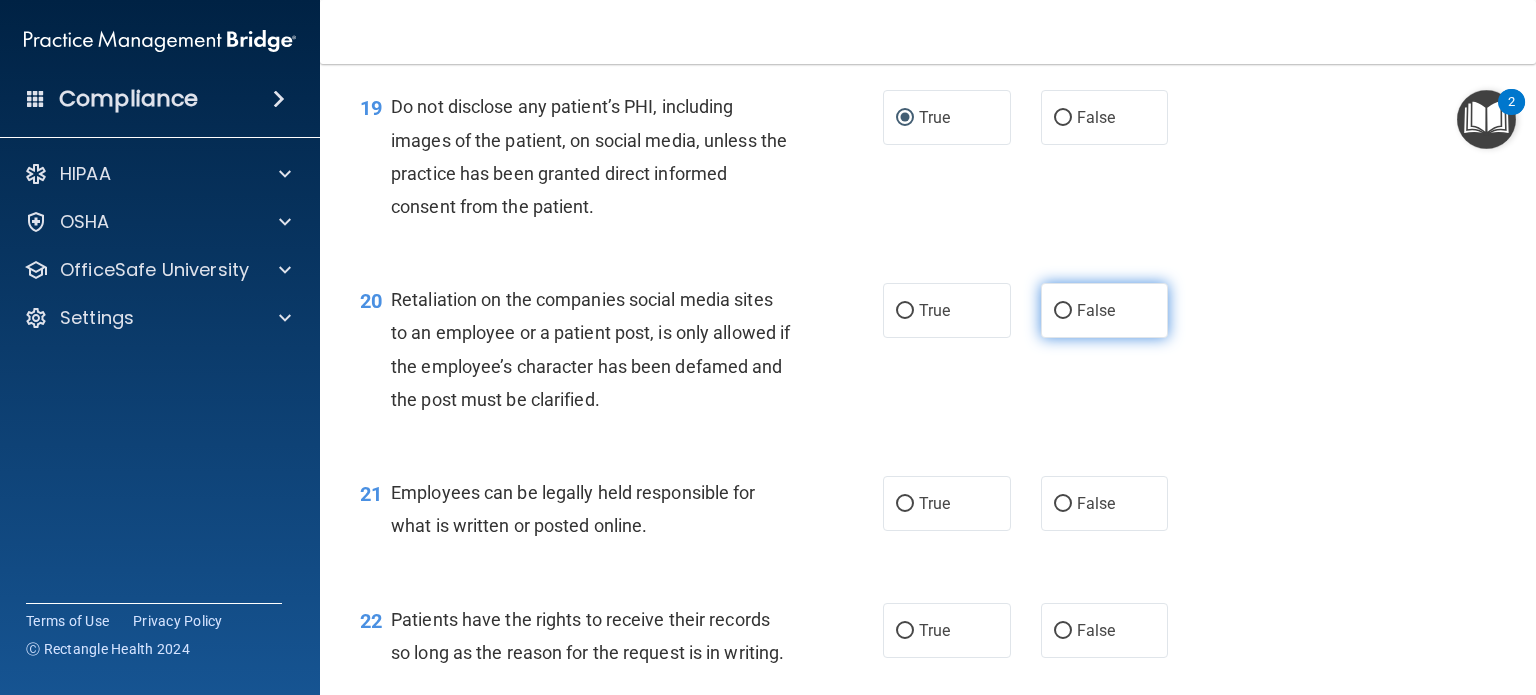 click on "False" at bounding box center [1063, 311] 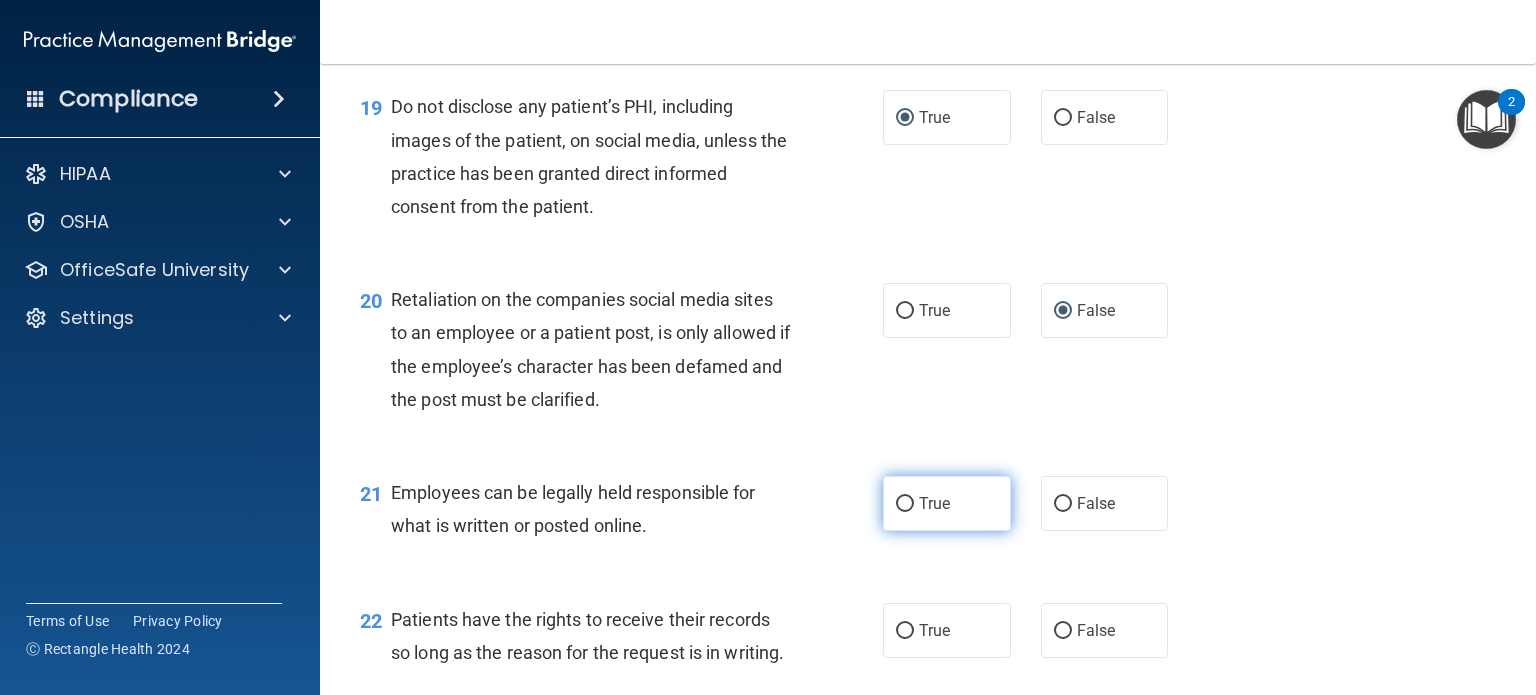 click on "True" at bounding box center [905, 504] 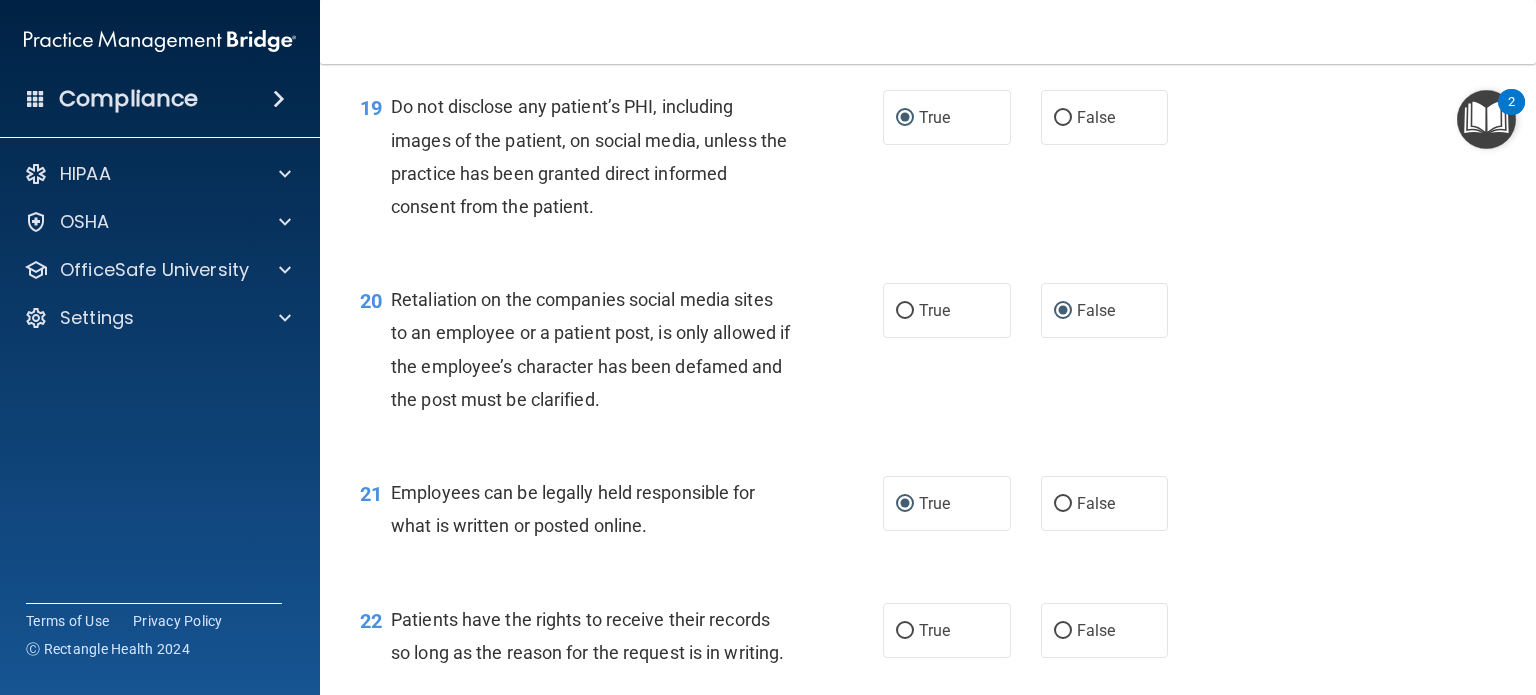 click on "-                HIPAA Policies and Procedures Quiz         This quiz doesn’t expire until [DATE]. Are you sure you want to take this quiz now?   Take the quiz anyway!                       01       It is ok to share your password with a co-worker in case immediate access of a device during an emergency is needed.                 True           False                       02       HIPAA violations are punishable by law and those found violating HIPAA are subject to personal liabilities in both civil and criminal court.                  True           False                       03       Blogging or posting on social media sites about the practice’s policies and procedures is encouraged to support the practice’s dedication to patient privacy and security, so long as it will not damage the reputation of the practice.                  True           False                       04                       True           False                       05                       True           False" at bounding box center [928, 379] 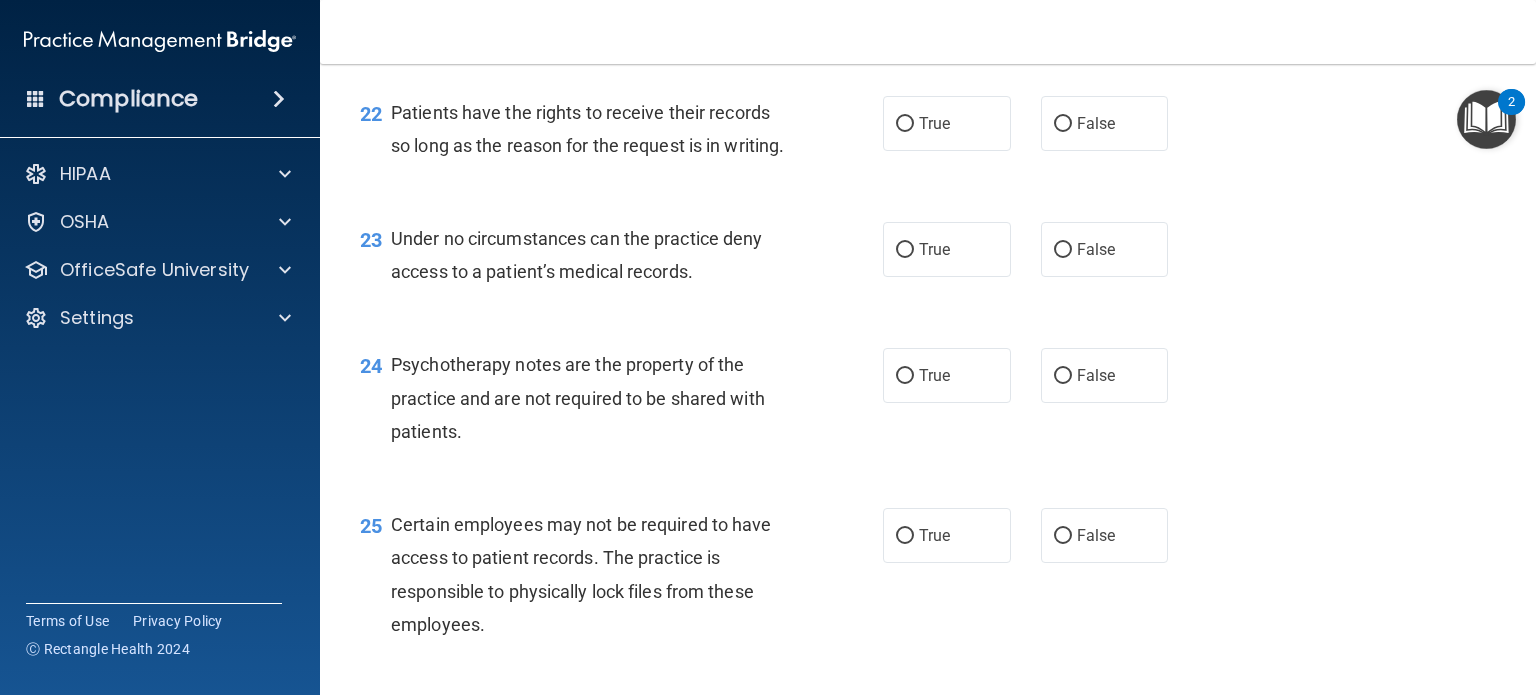 scroll, scrollTop: 4120, scrollLeft: 0, axis: vertical 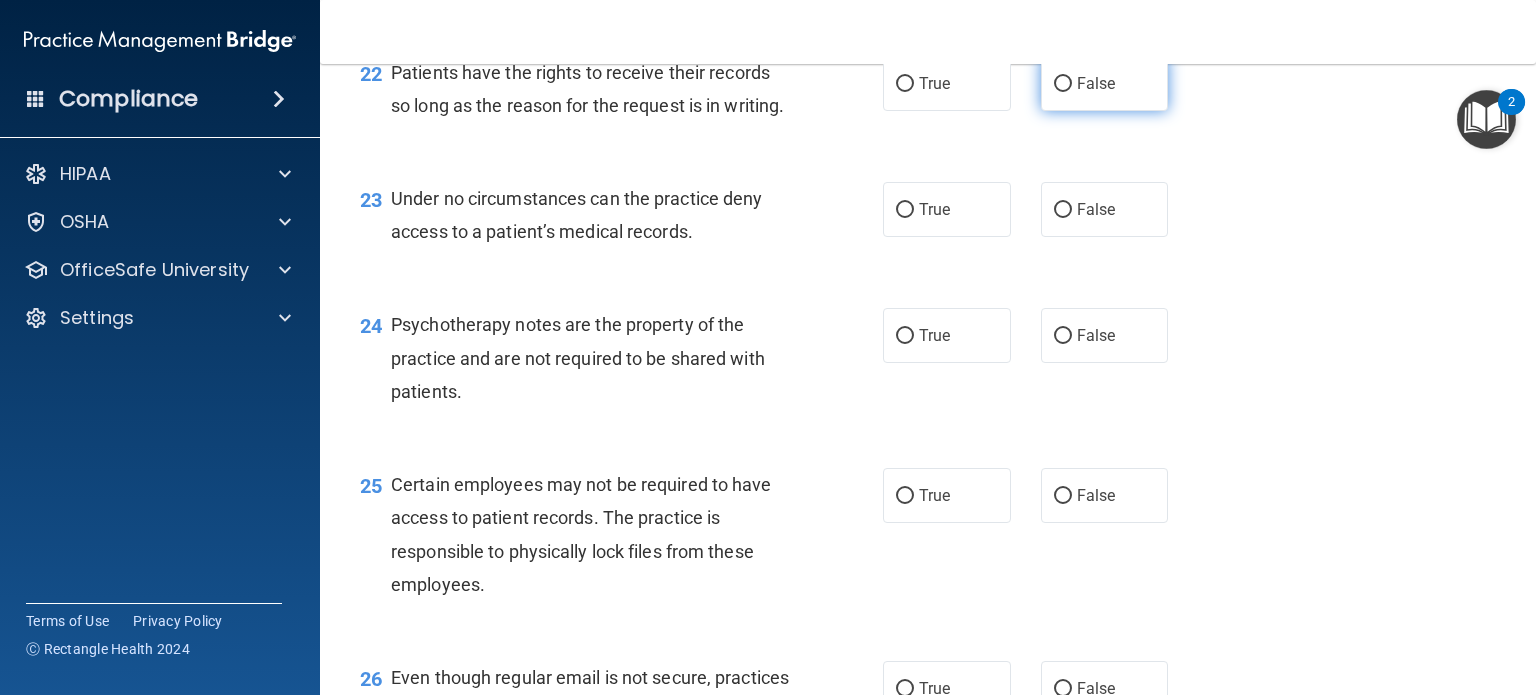 click on "False" at bounding box center [1096, 83] 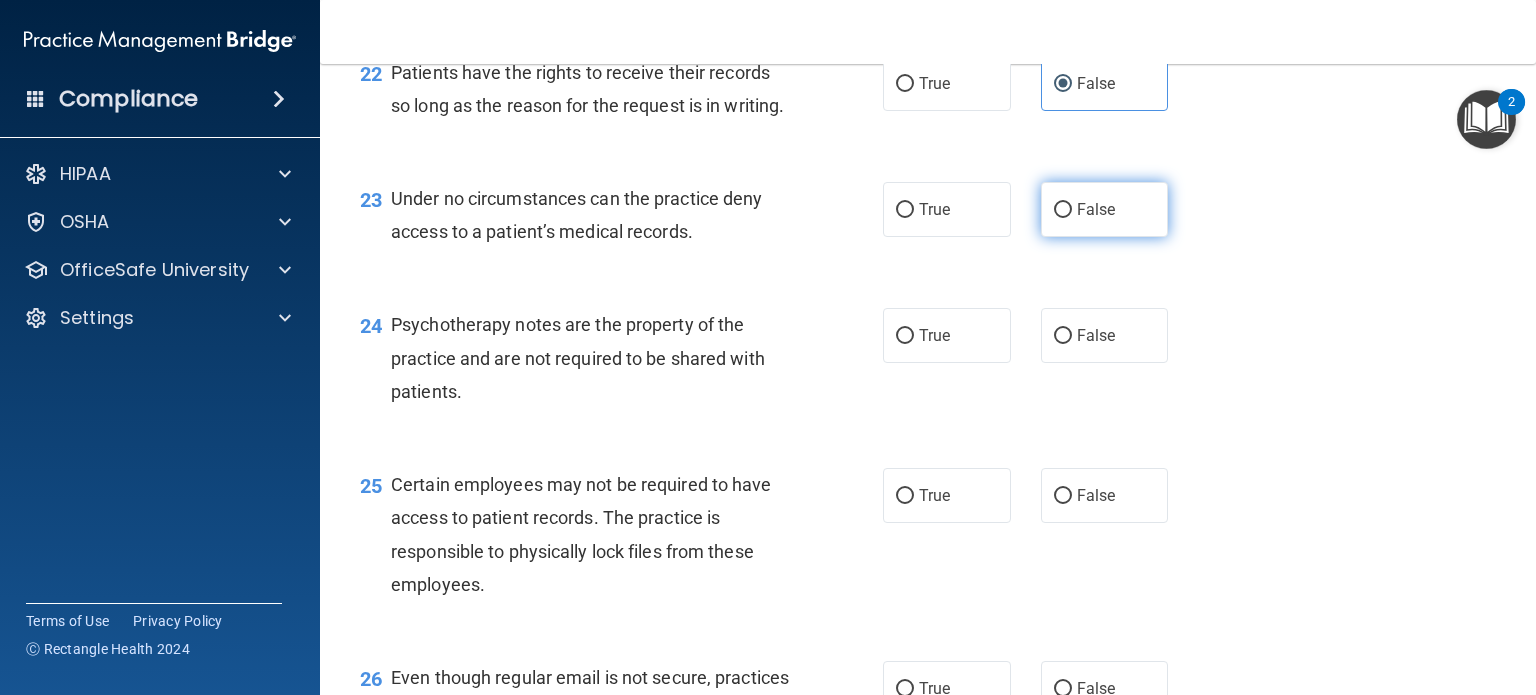 click on "False" at bounding box center (1105, 209) 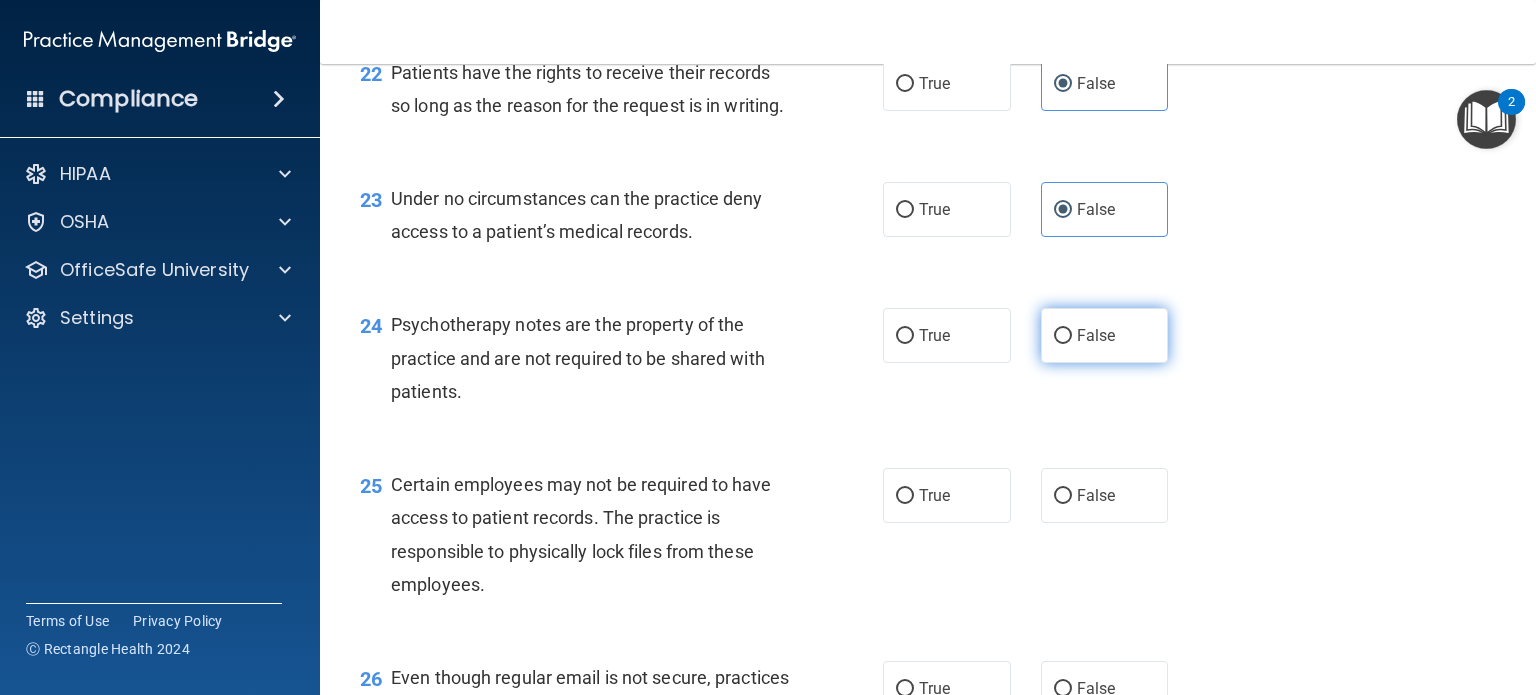 click on "False" at bounding box center [1105, 335] 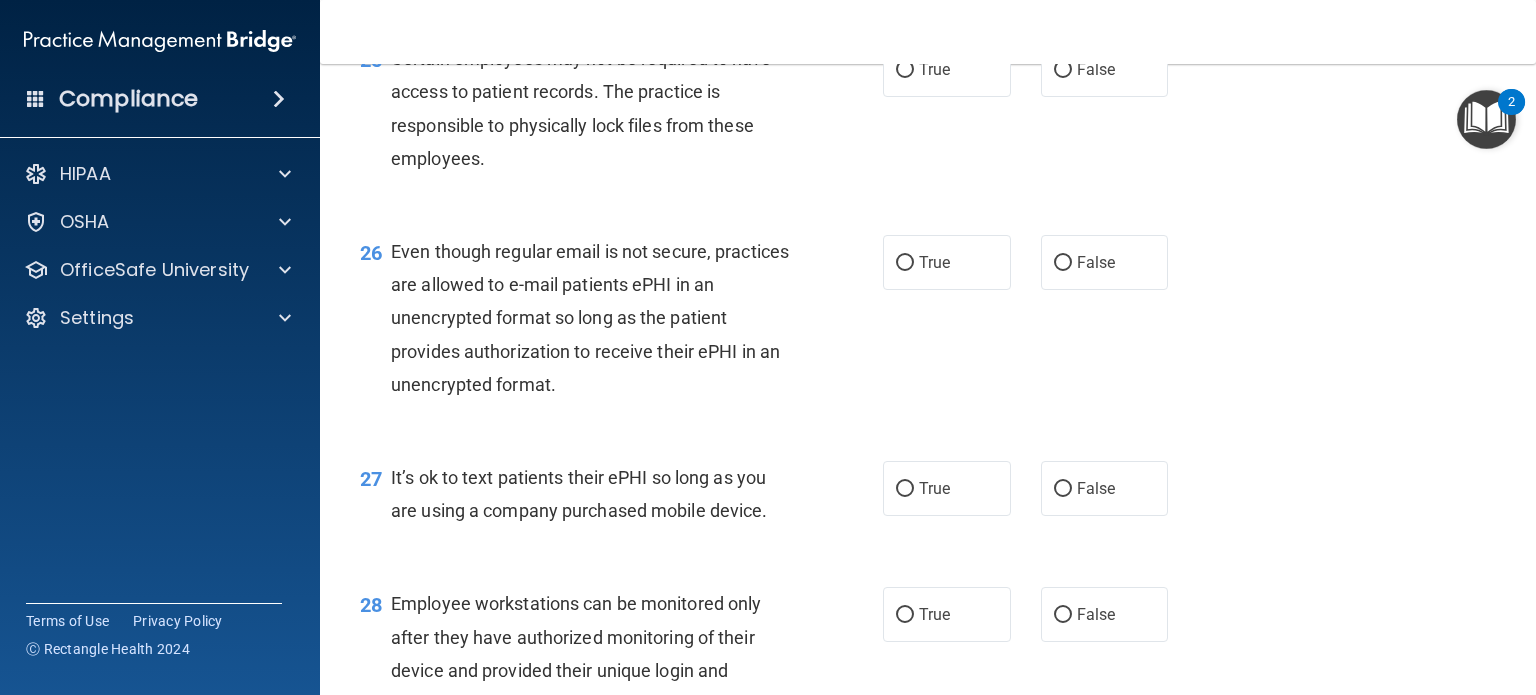 scroll, scrollTop: 4586, scrollLeft: 0, axis: vertical 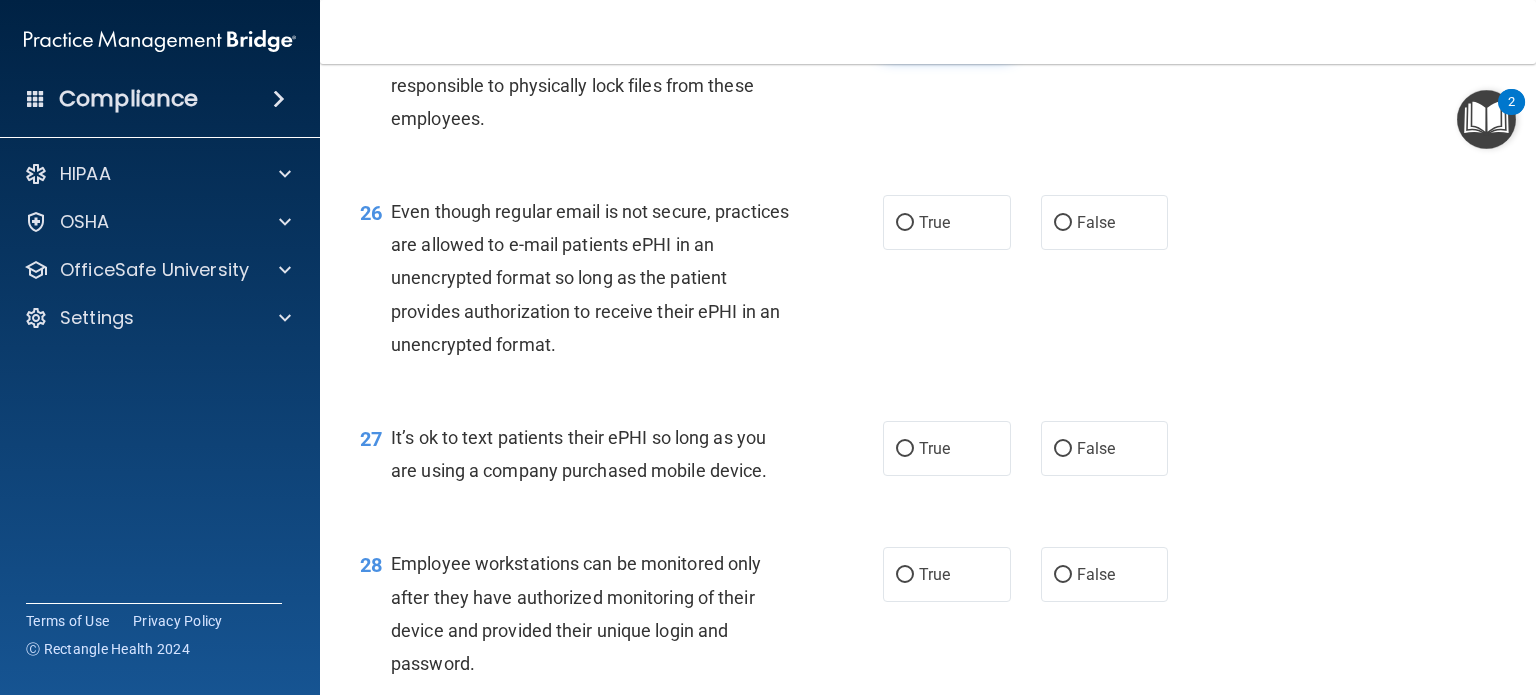 click on "True" at bounding box center (905, 30) 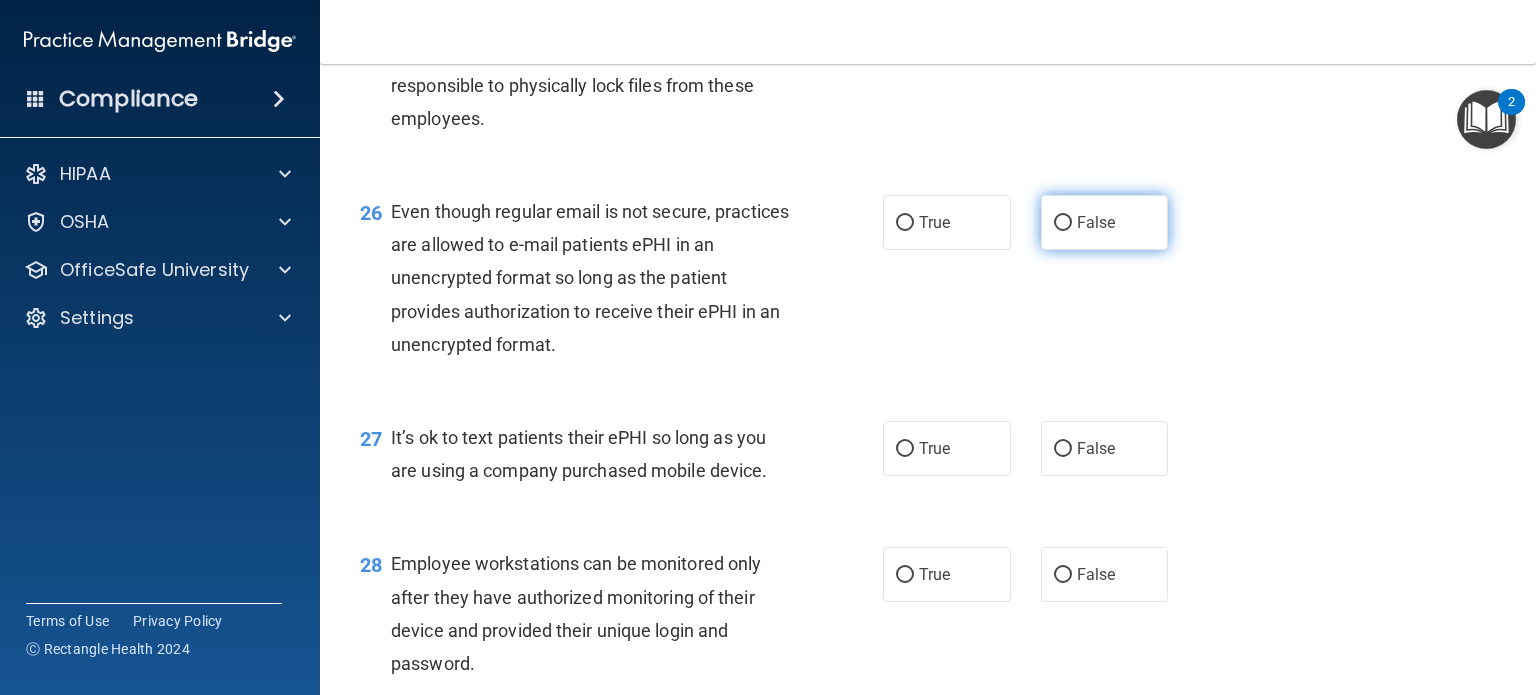 click on "False" at bounding box center (1063, 223) 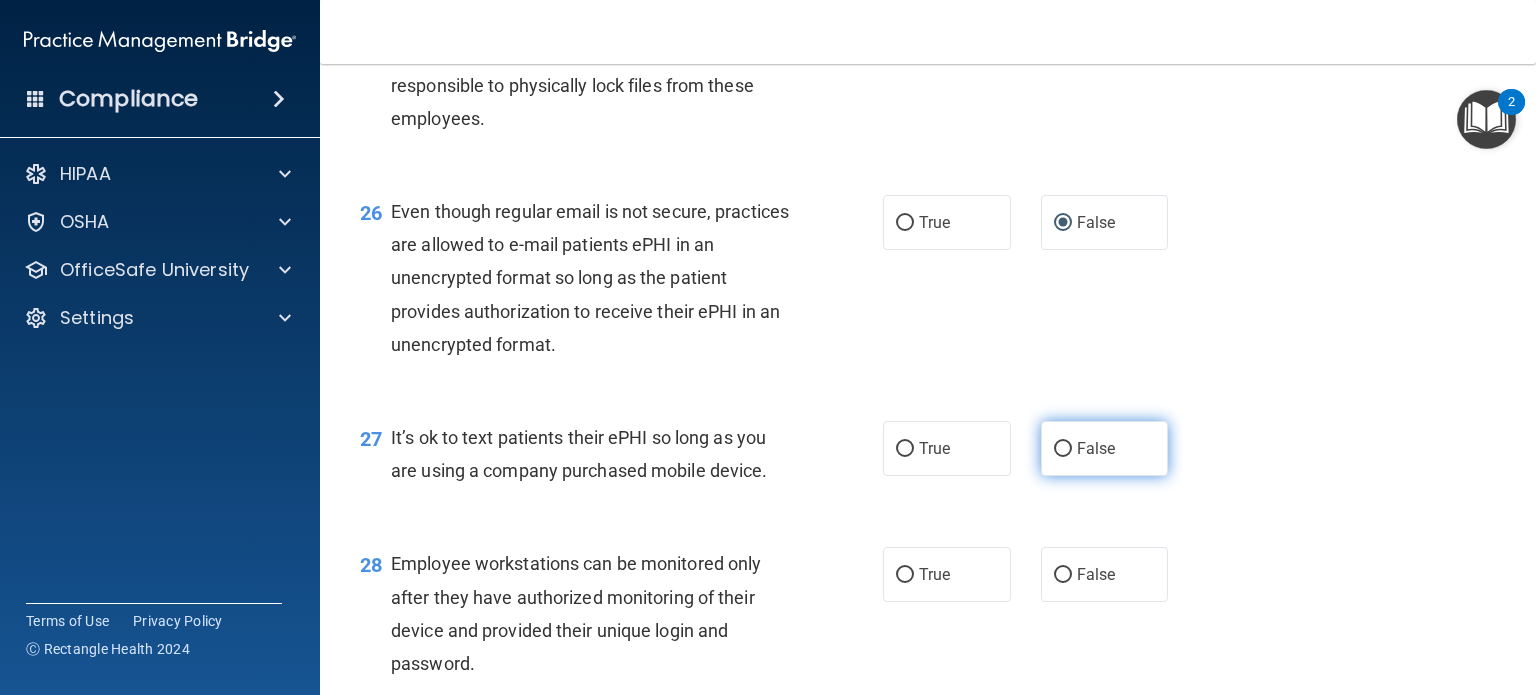 click on "False" at bounding box center (1063, 449) 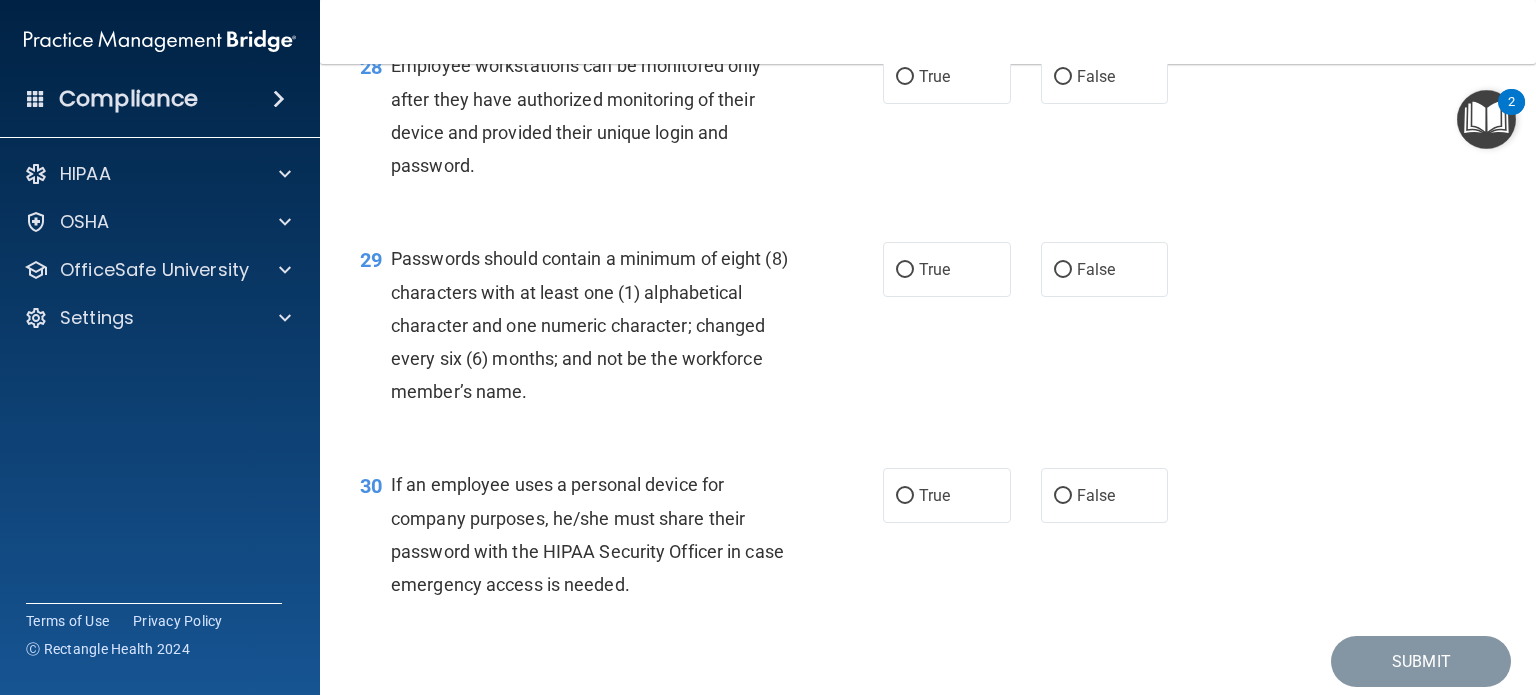 scroll, scrollTop: 5093, scrollLeft: 0, axis: vertical 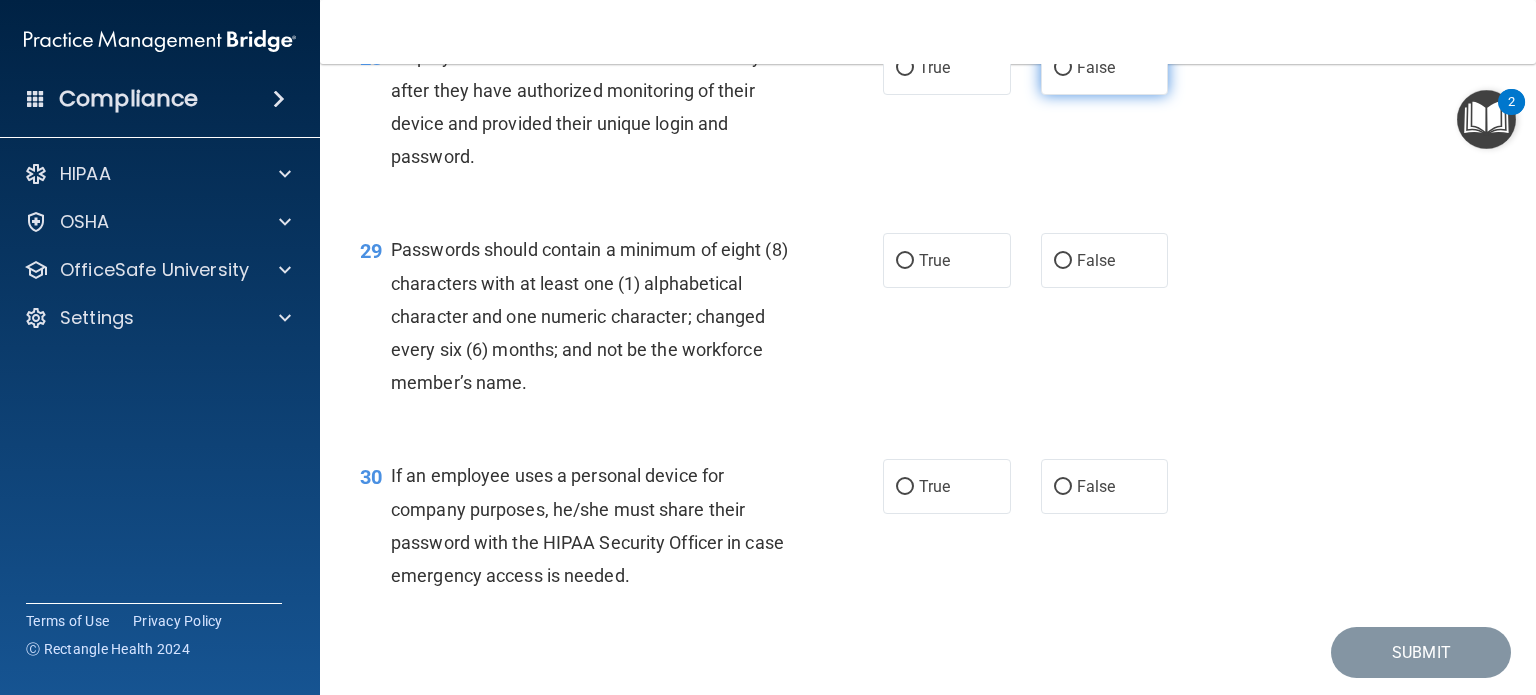 click on "False" at bounding box center [1063, 68] 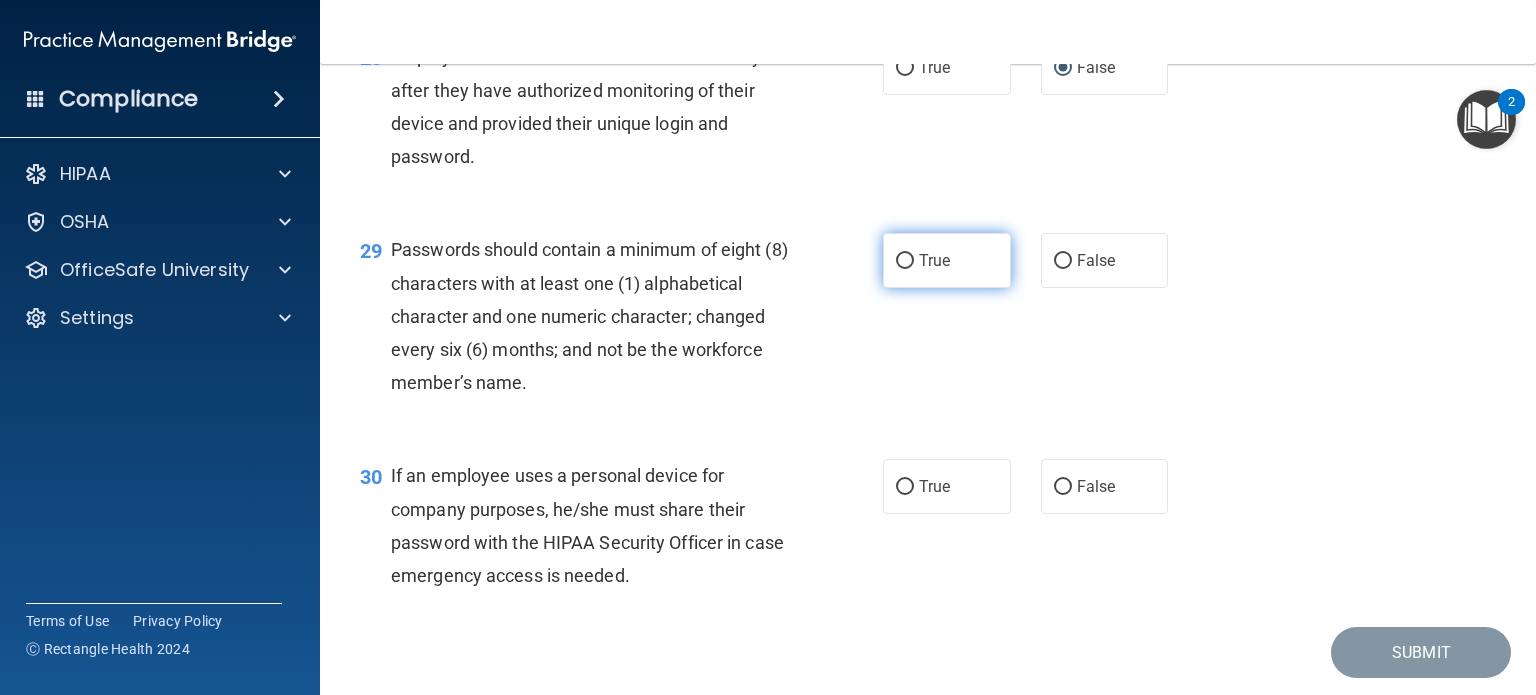 click on "True" at bounding box center [947, 260] 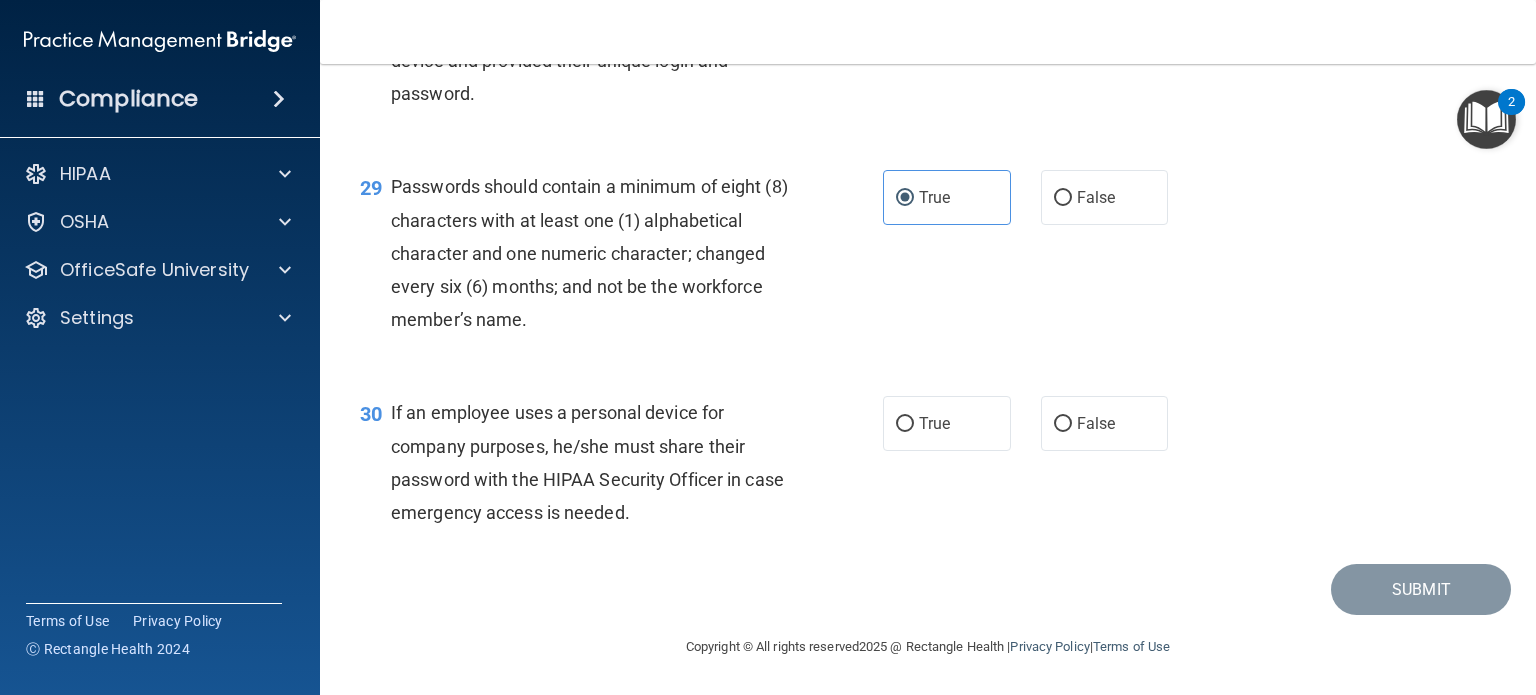 scroll, scrollTop: 5256, scrollLeft: 0, axis: vertical 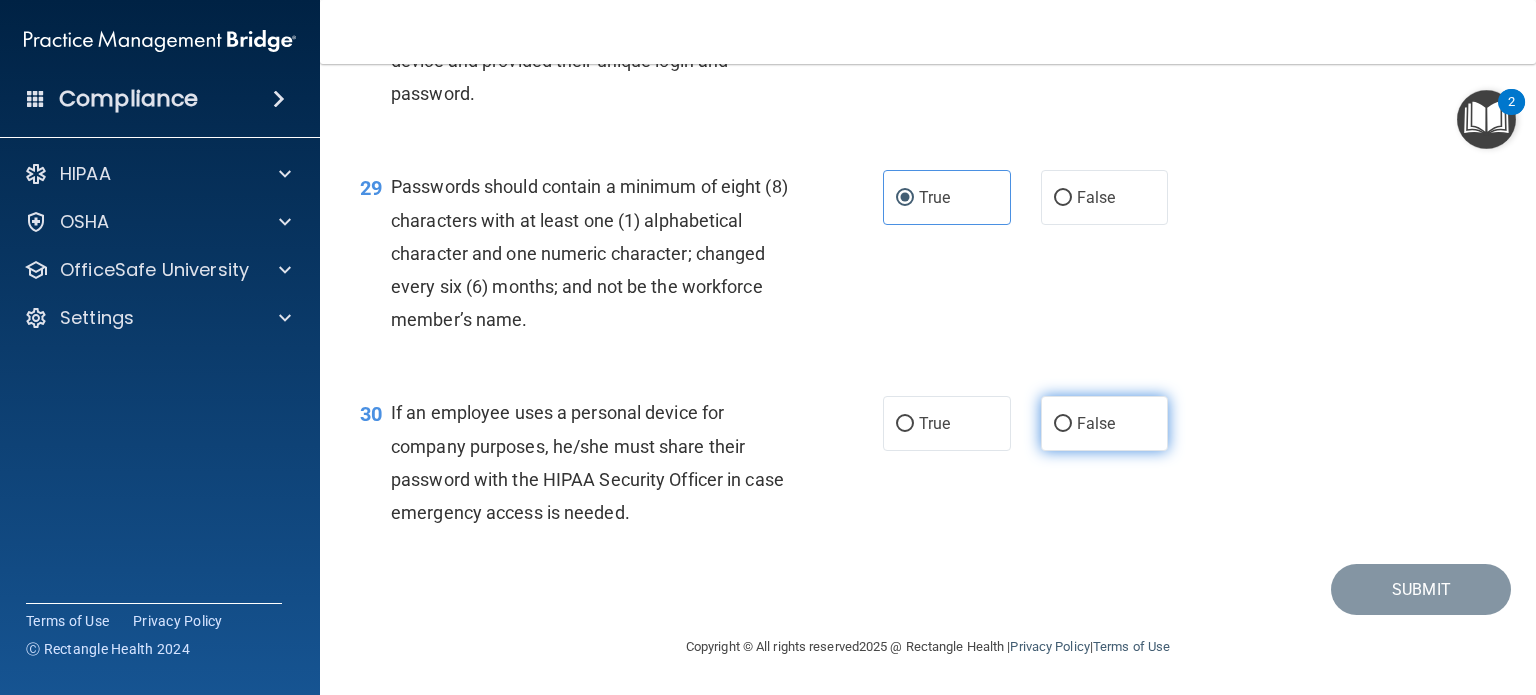 click on "False" at bounding box center [1105, 423] 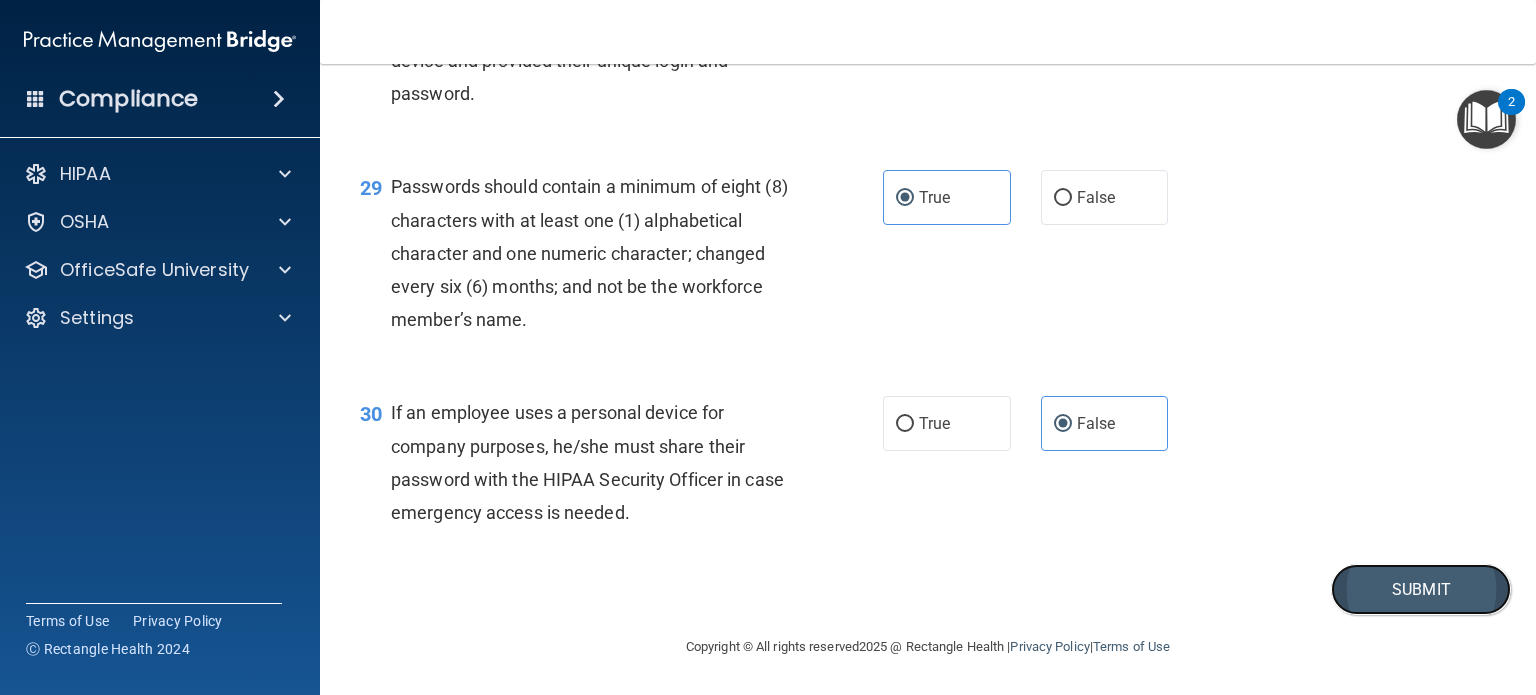 click on "Submit" at bounding box center [1421, 589] 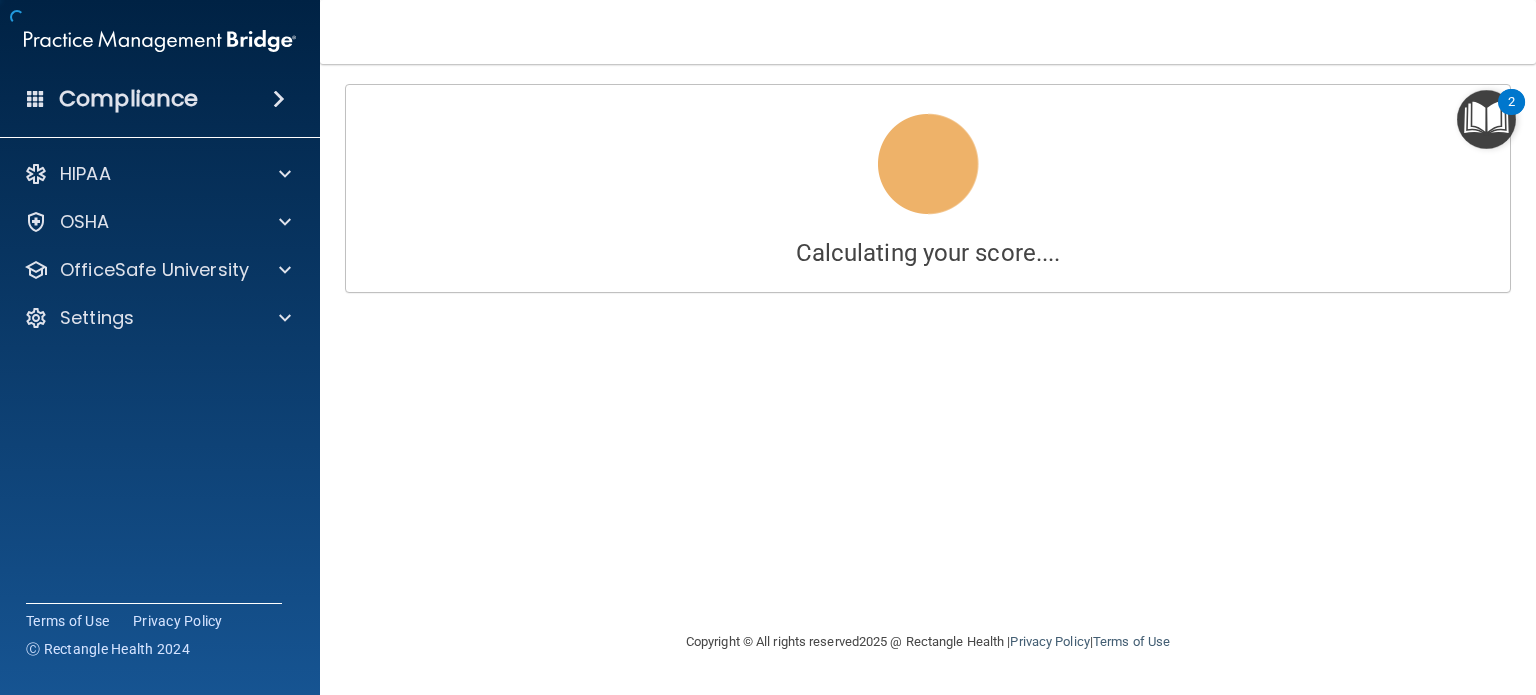 scroll, scrollTop: 0, scrollLeft: 0, axis: both 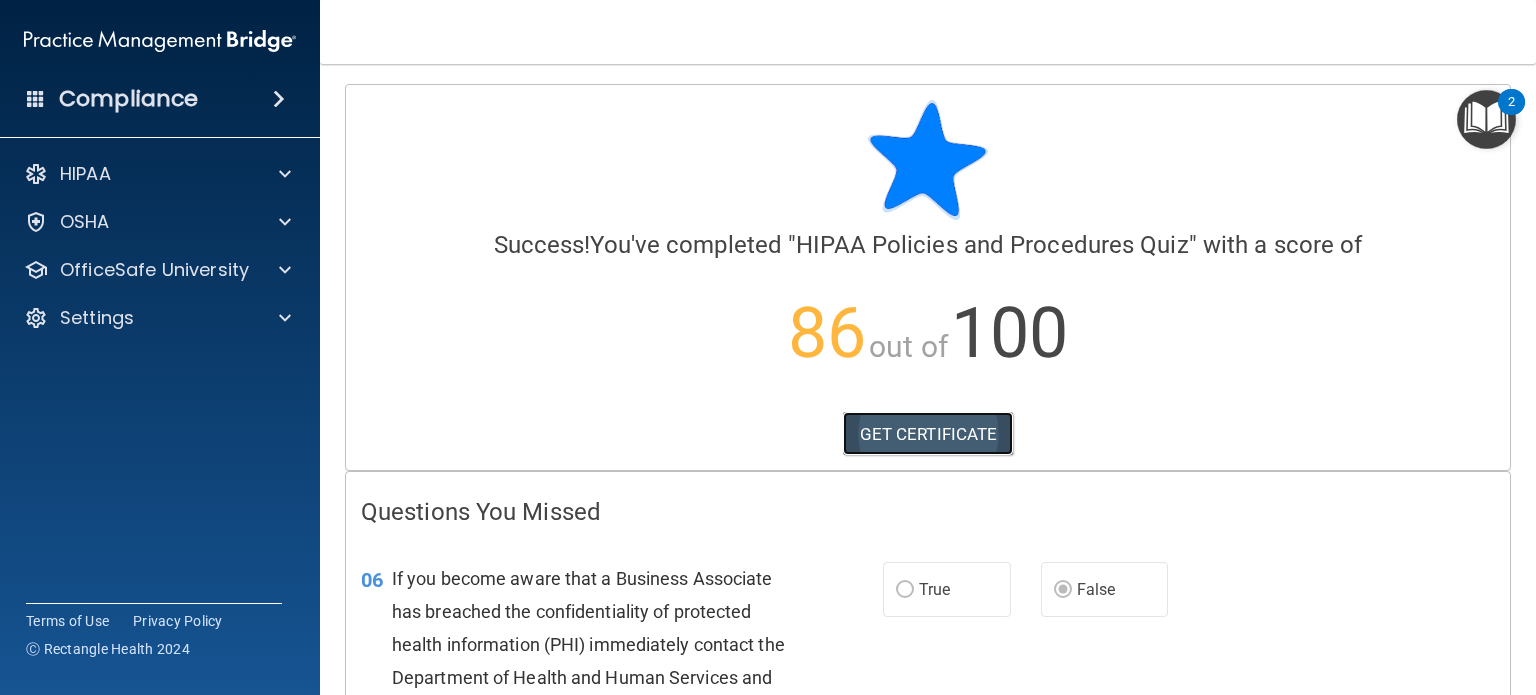click on "GET CERTIFICATE" at bounding box center (928, 434) 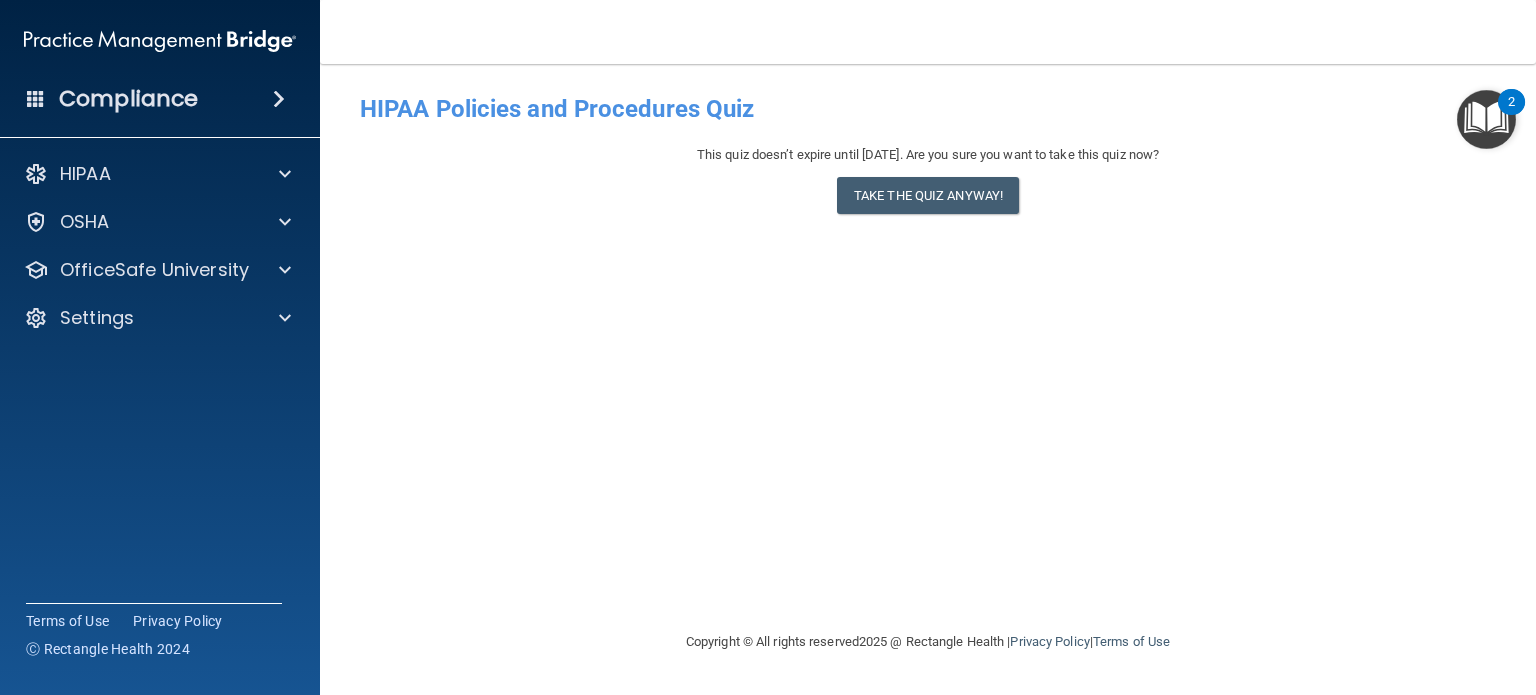 click at bounding box center (1486, 119) 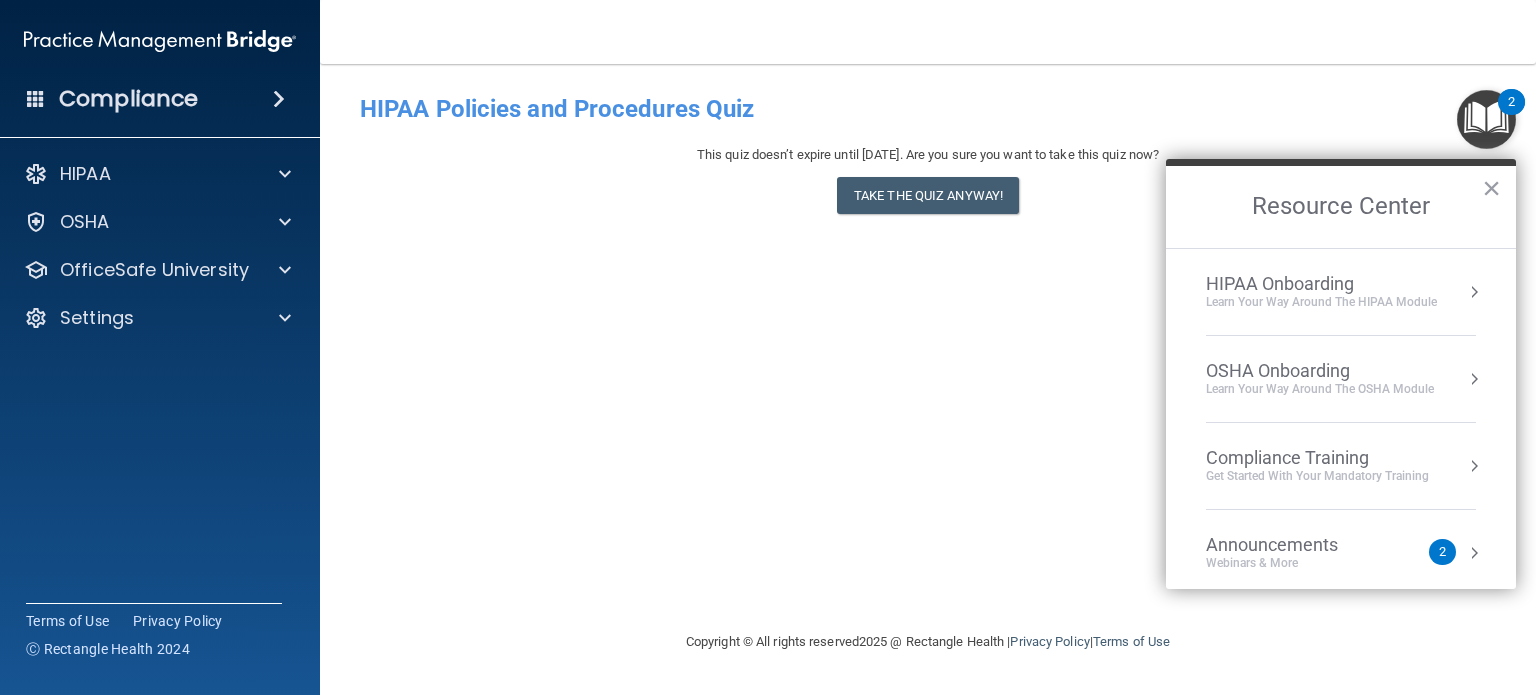 click on "HIPAA Onboarding" at bounding box center [1321, 284] 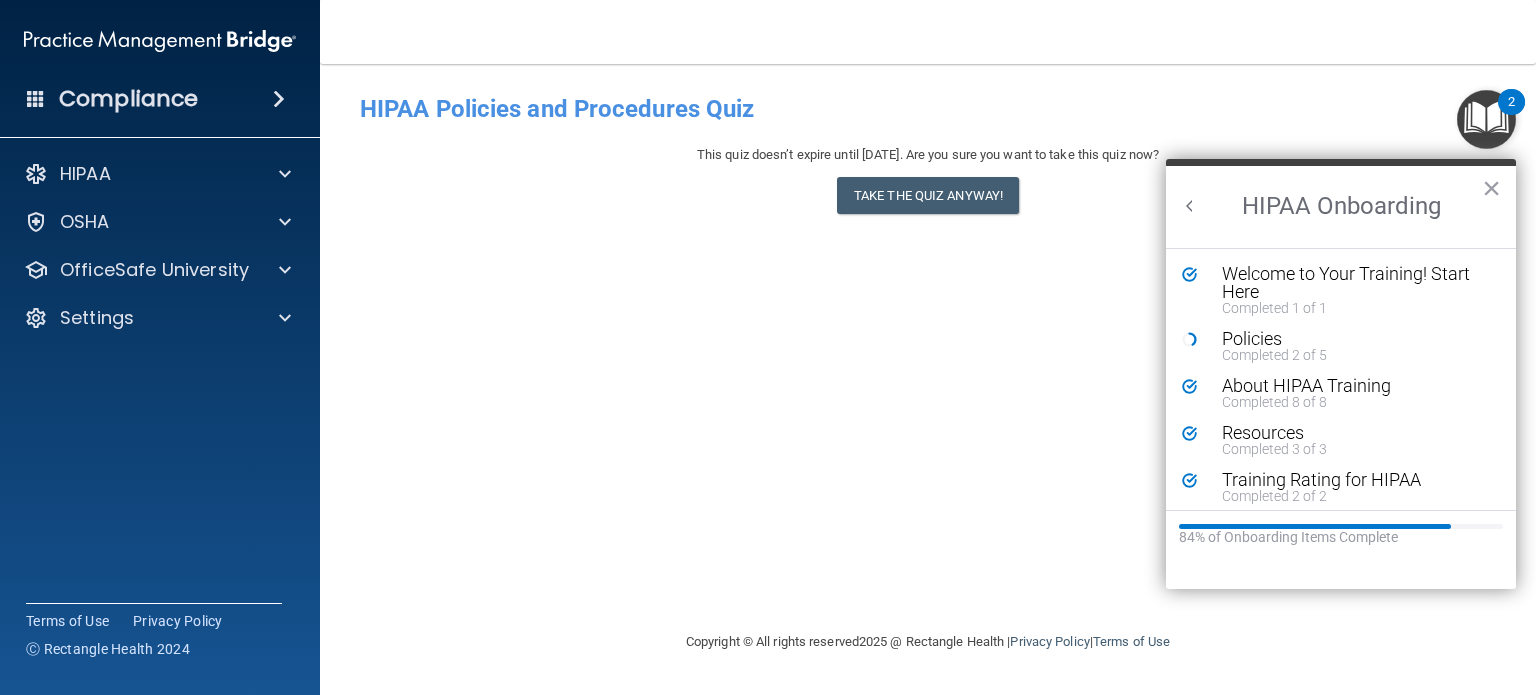 scroll, scrollTop: 0, scrollLeft: 0, axis: both 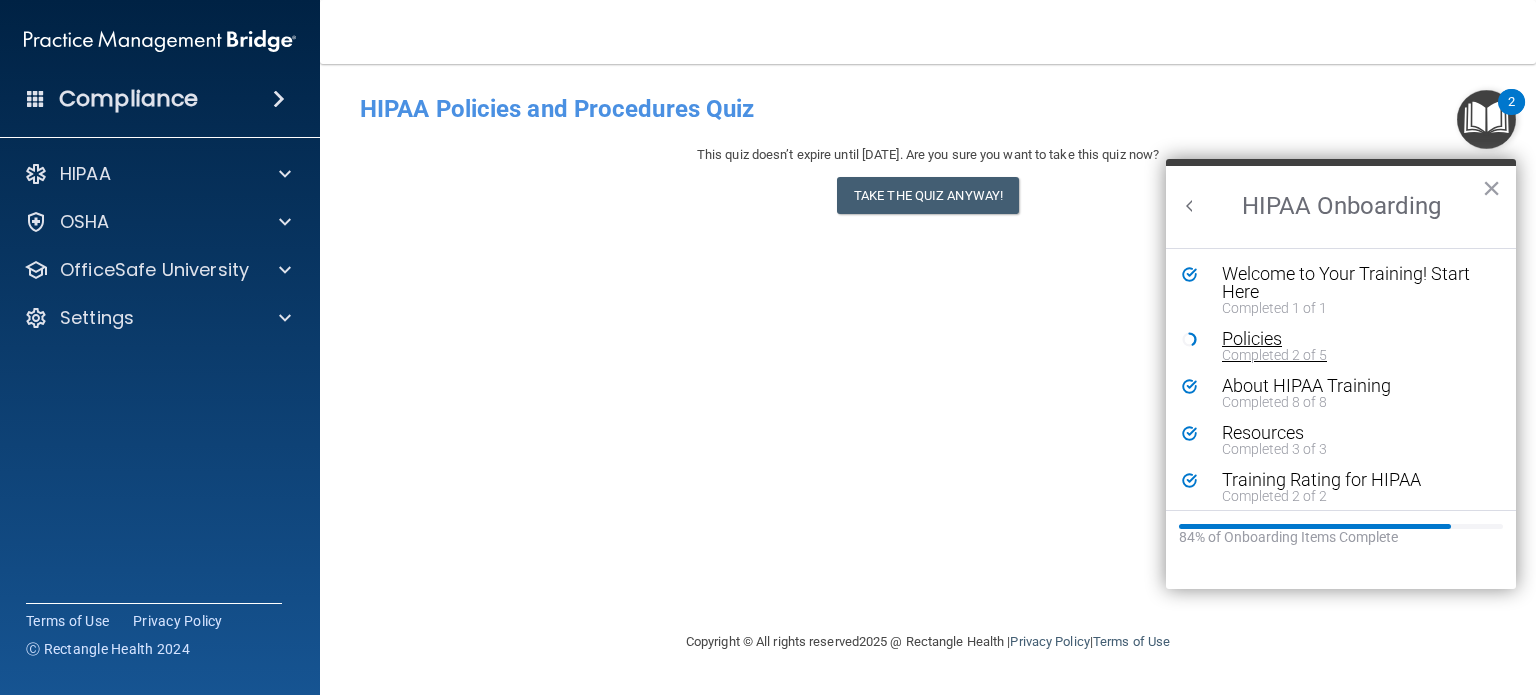 click on "Policies" at bounding box center [1348, 339] 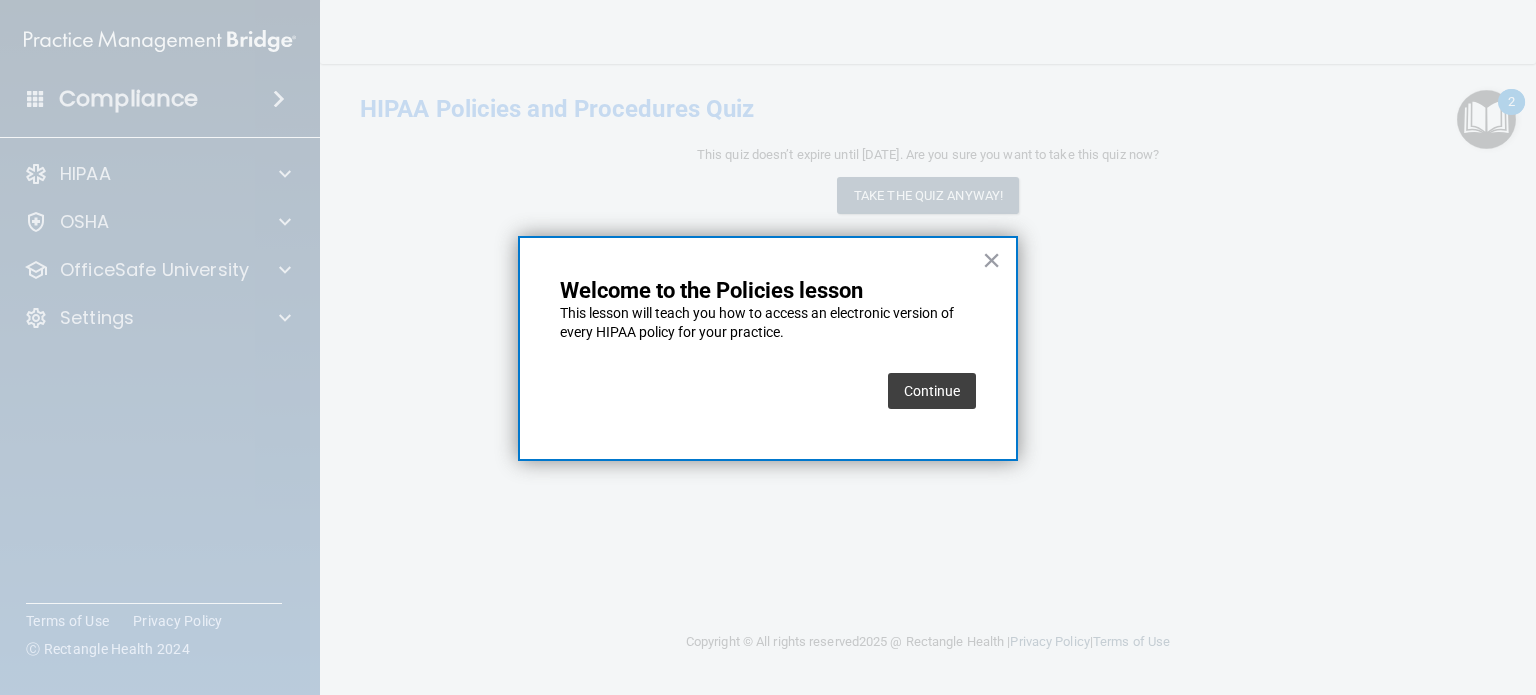 click on "Continue" at bounding box center [932, 391] 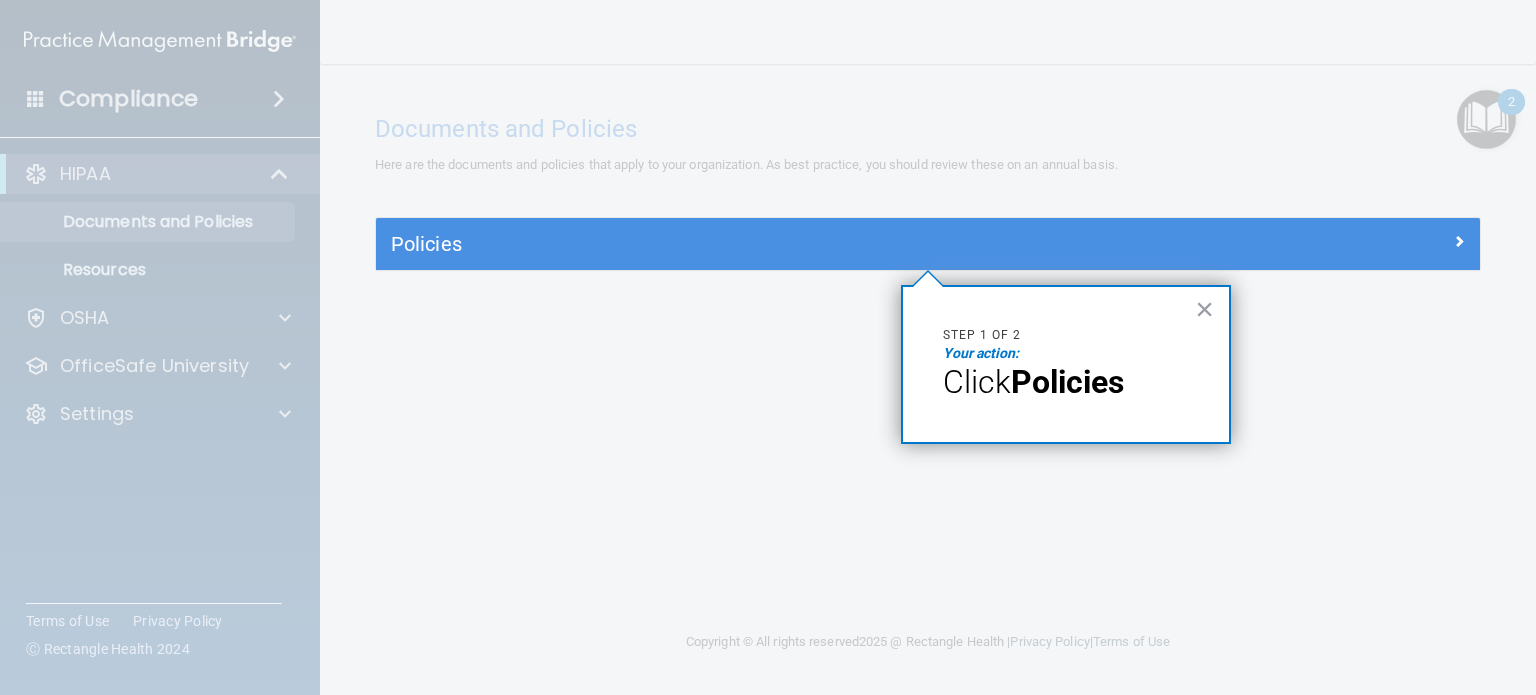 click on "Click  Policies" at bounding box center [1066, 382] 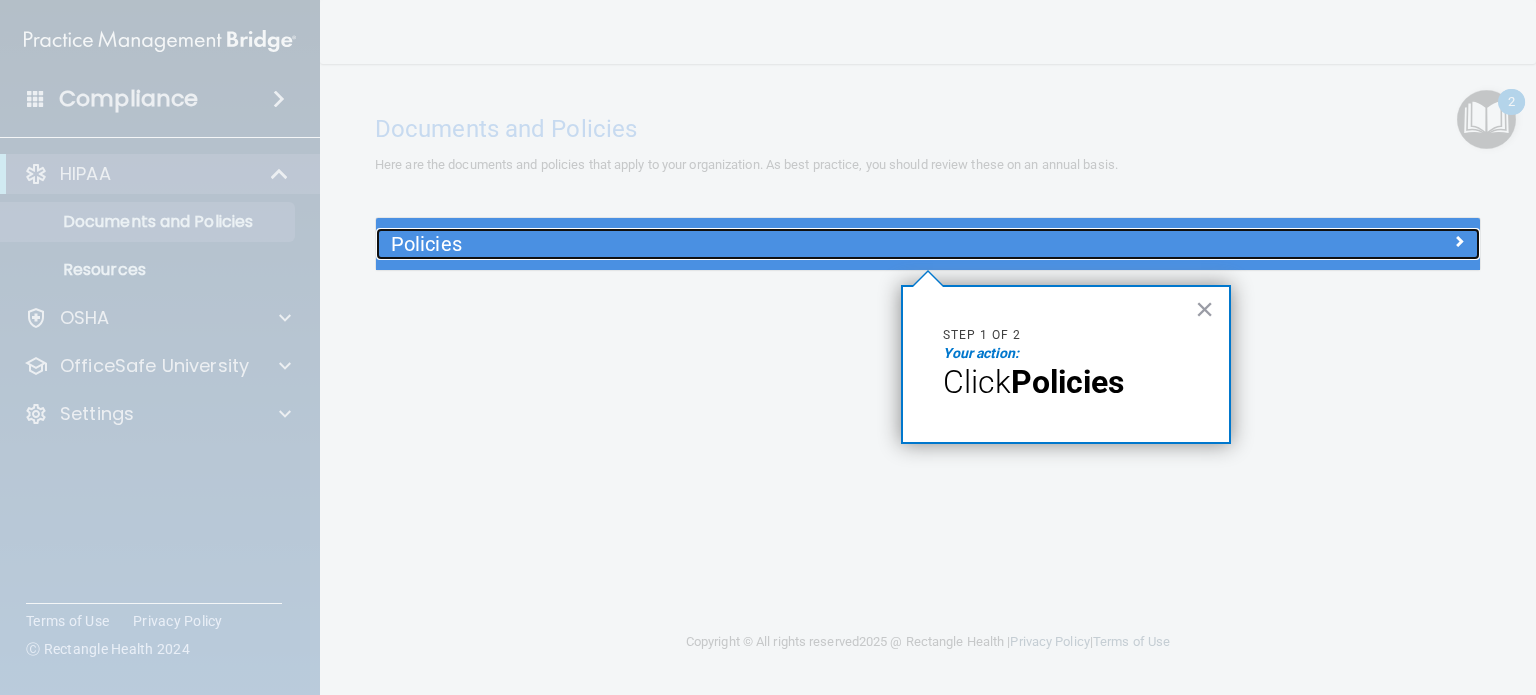click on "Policies" at bounding box center [790, 244] 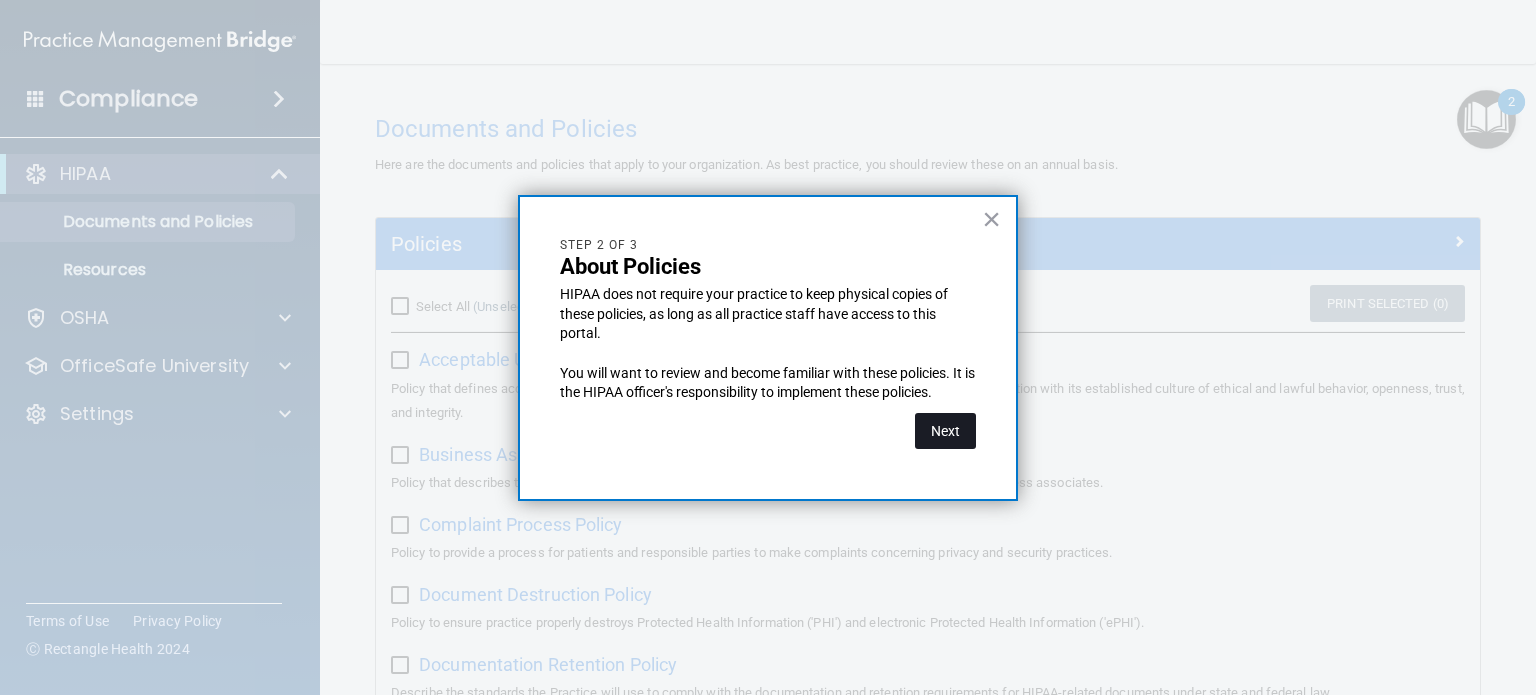 click on "Next" at bounding box center (945, 431) 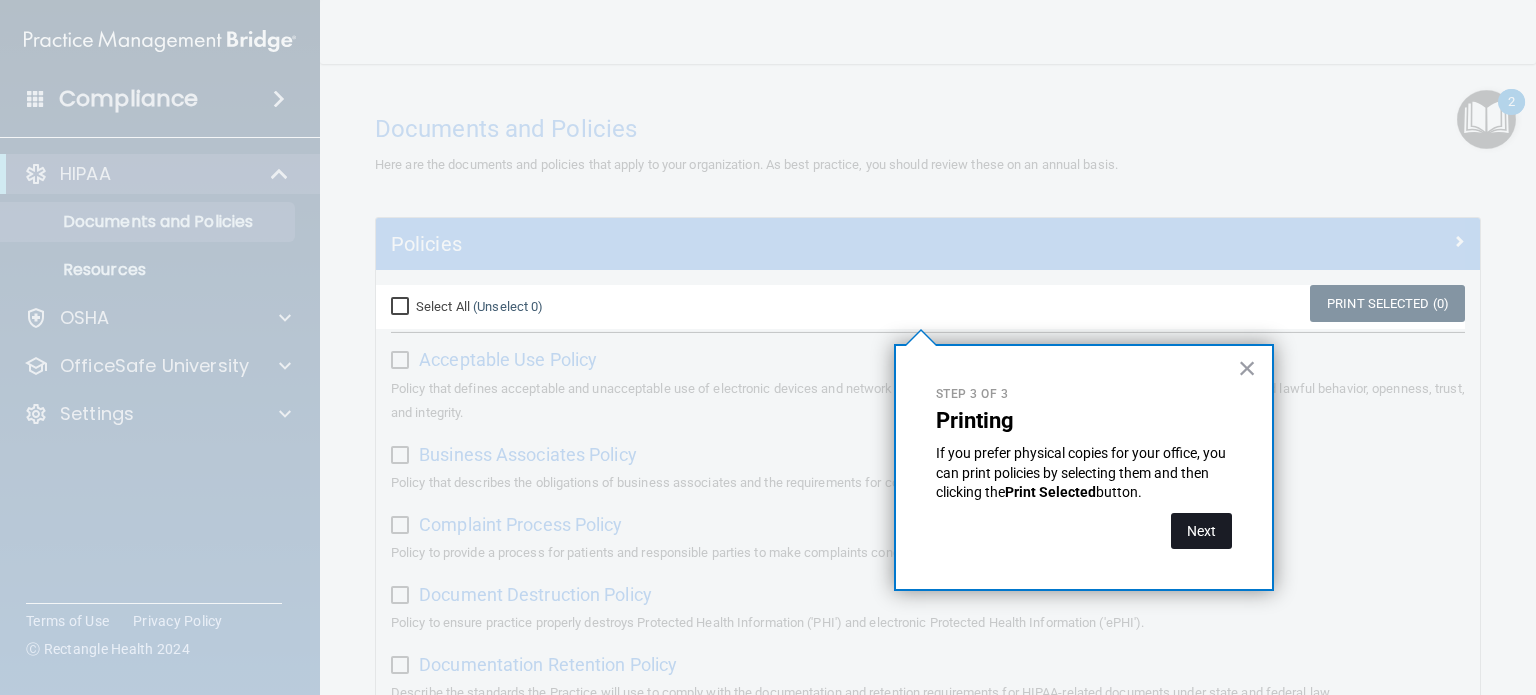 click on "Next" at bounding box center [1201, 531] 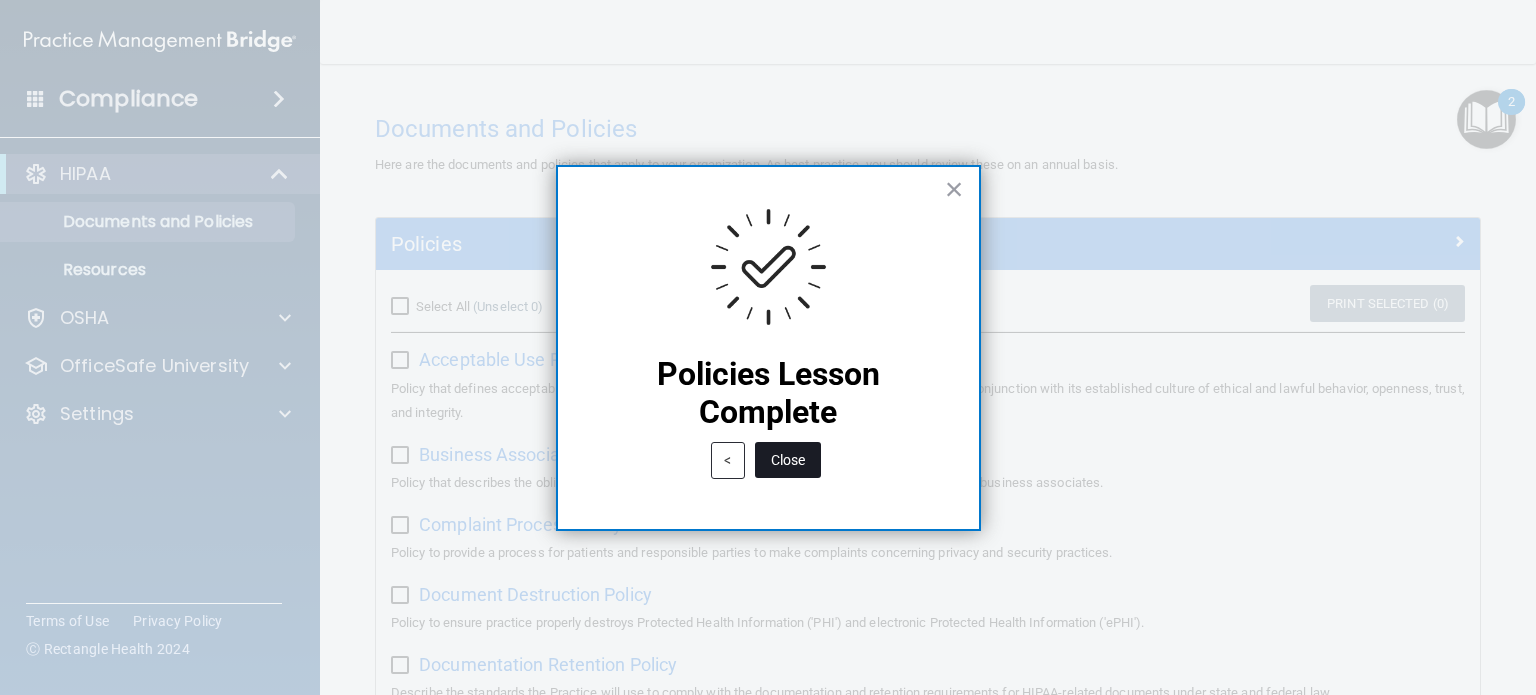 click on "Close" at bounding box center [788, 460] 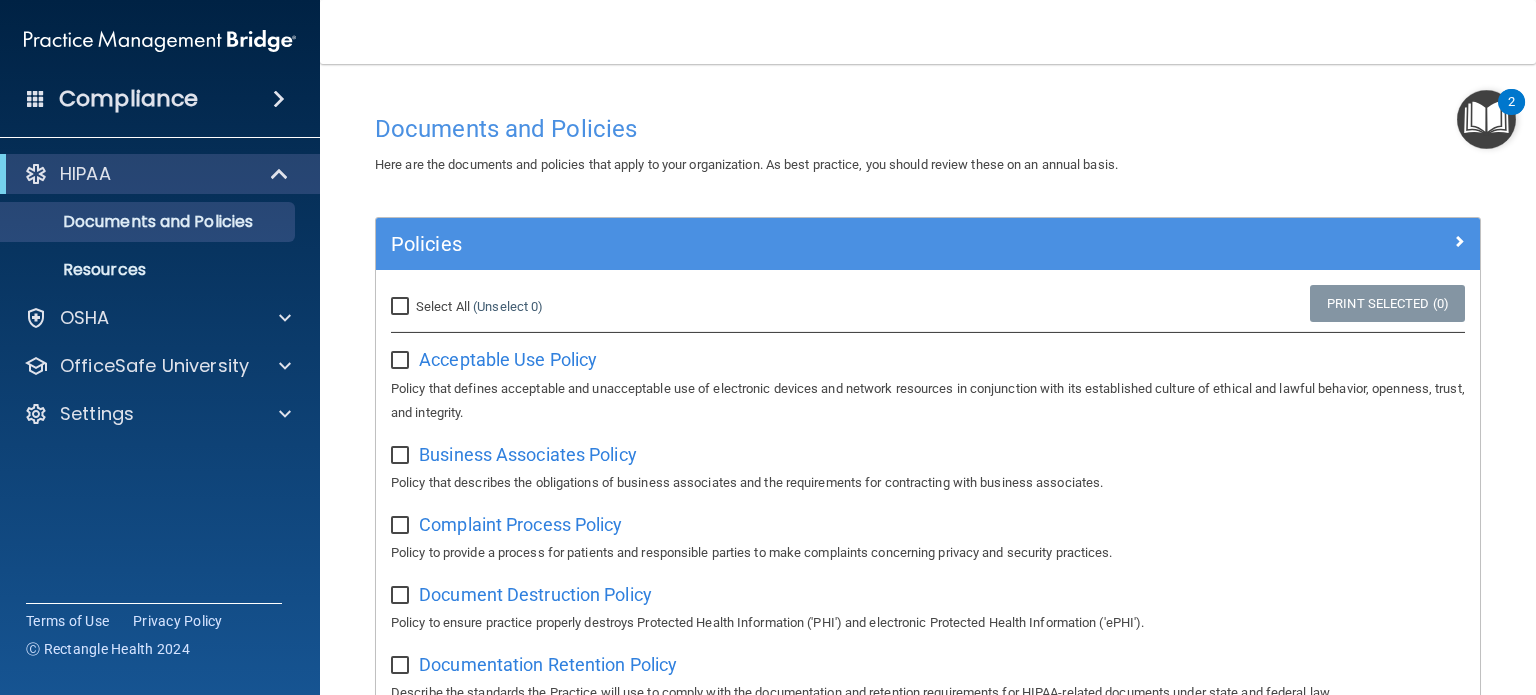 click at bounding box center [1486, 119] 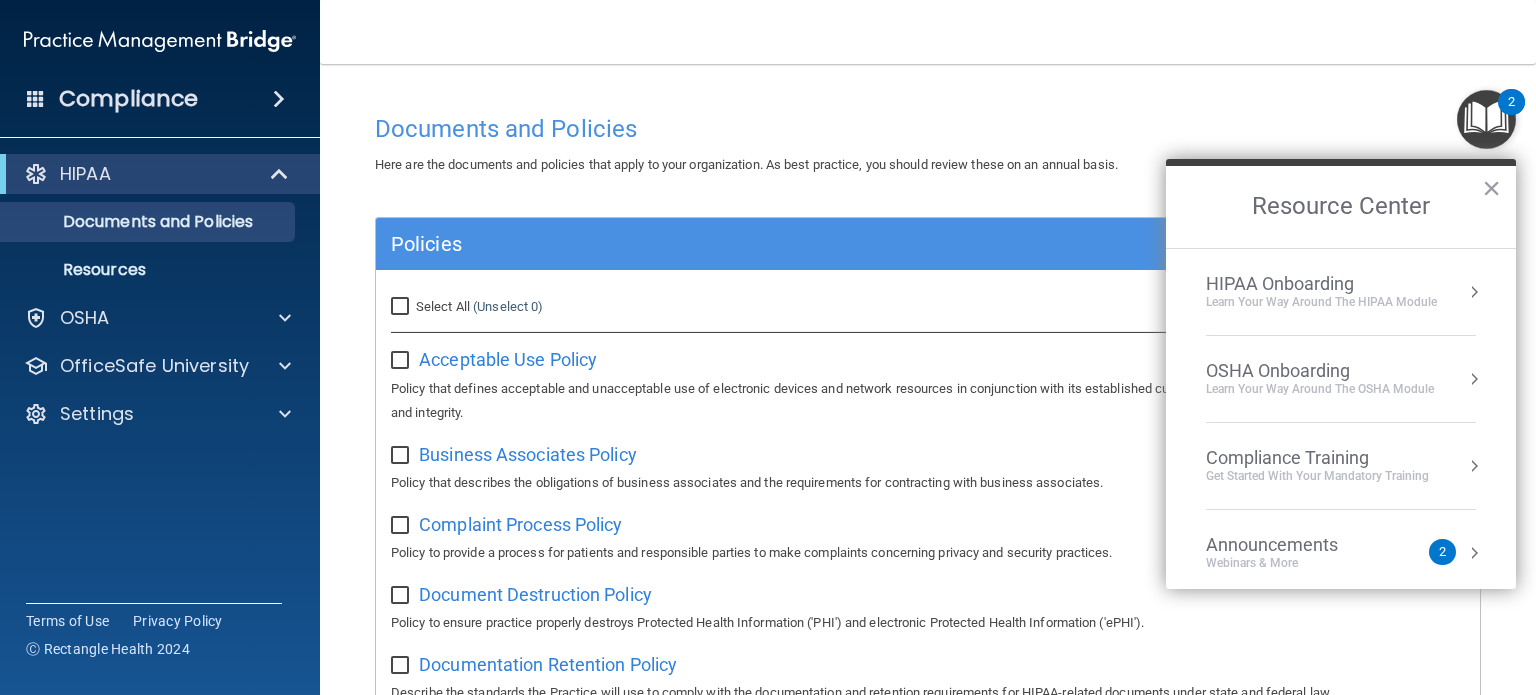 click at bounding box center [1474, 292] 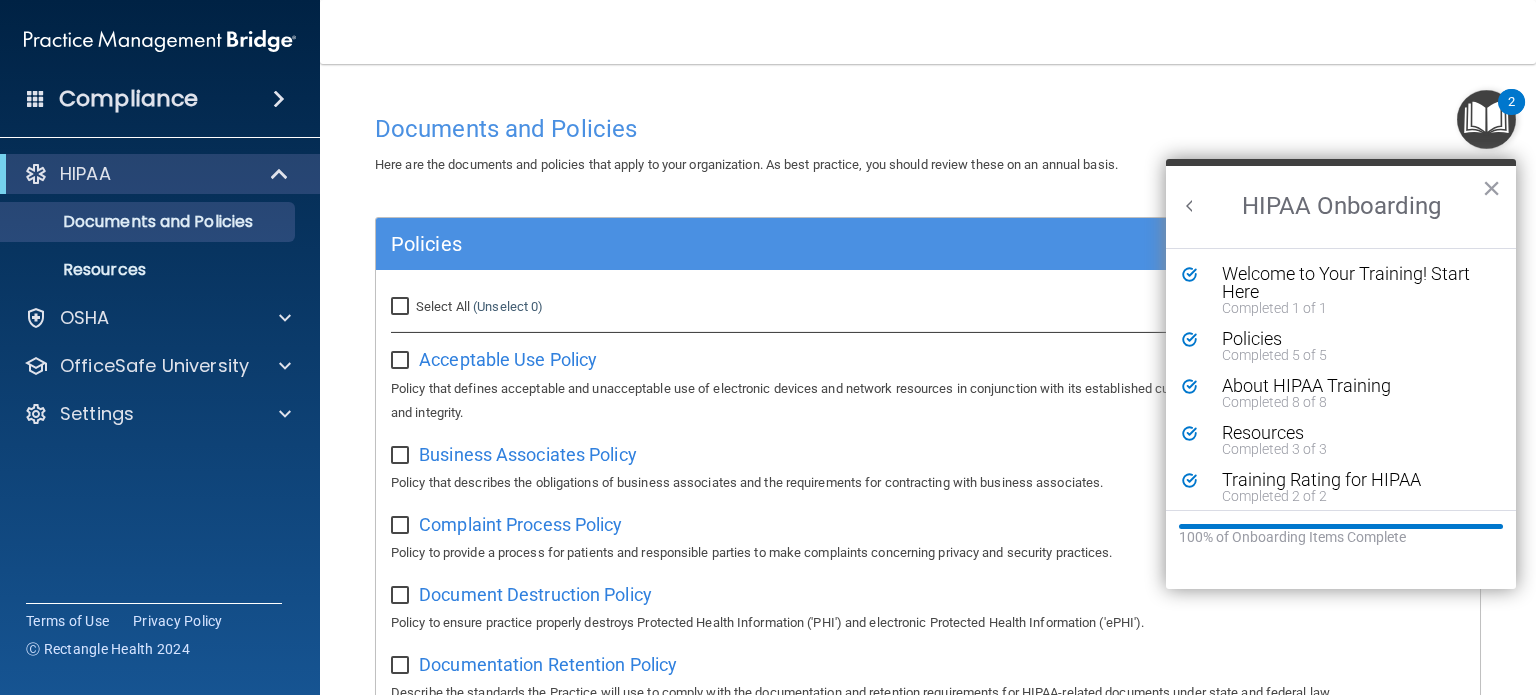 scroll, scrollTop: 0, scrollLeft: 0, axis: both 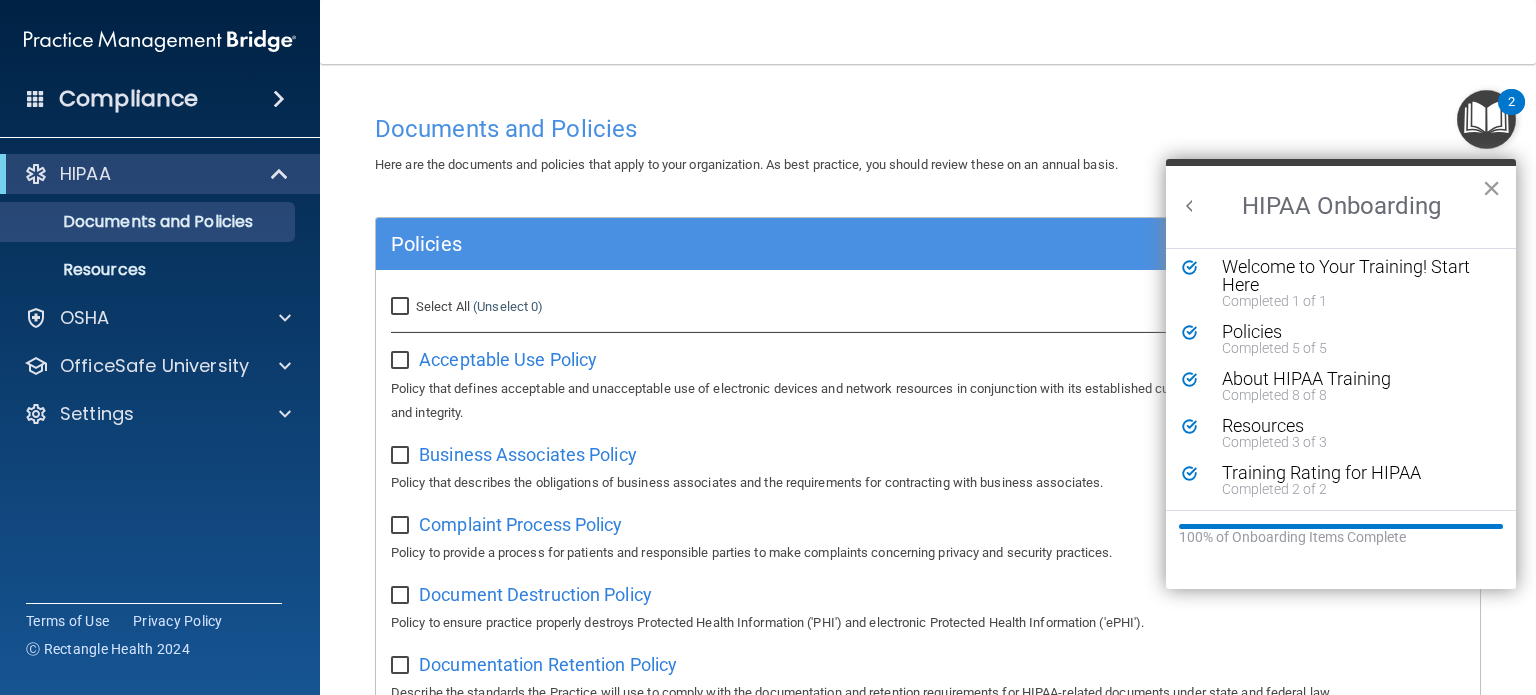 click on "×" at bounding box center [1491, 188] 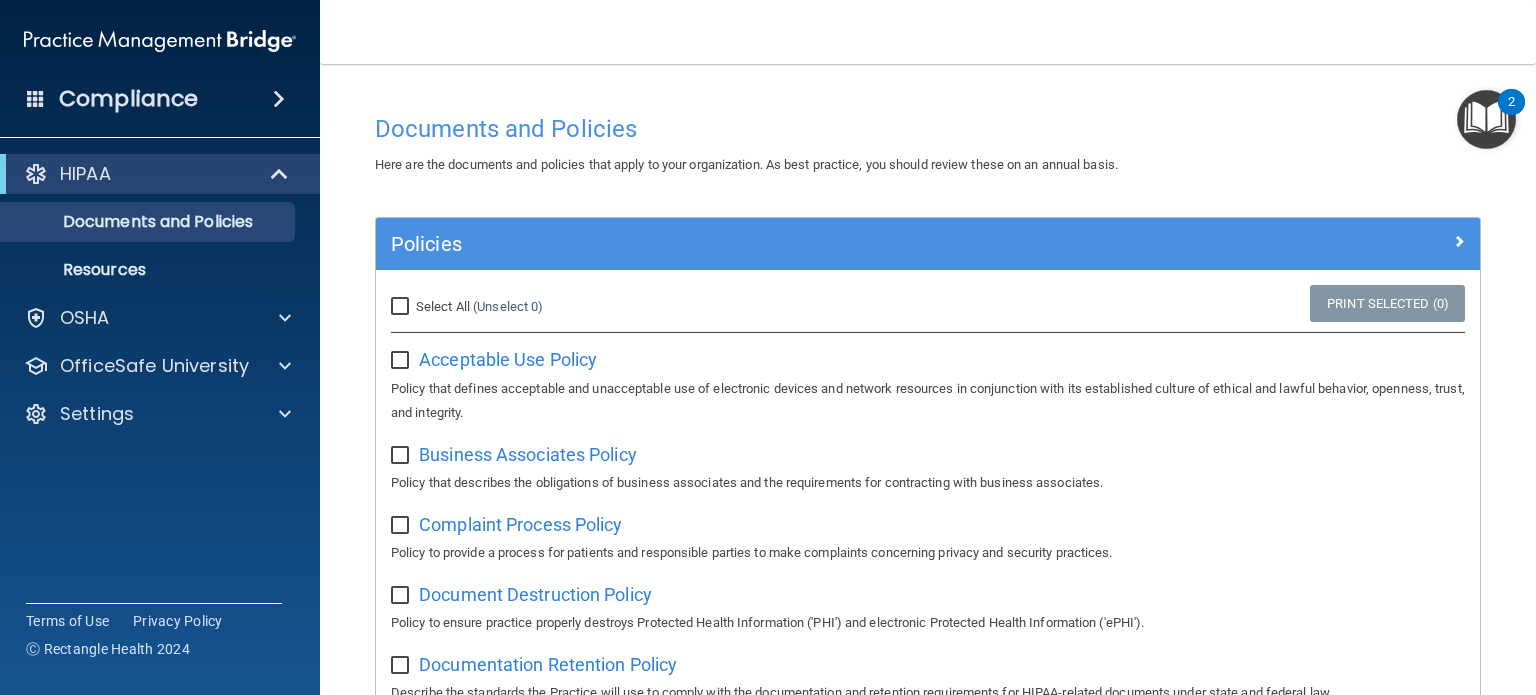 click at bounding box center [1486, 119] 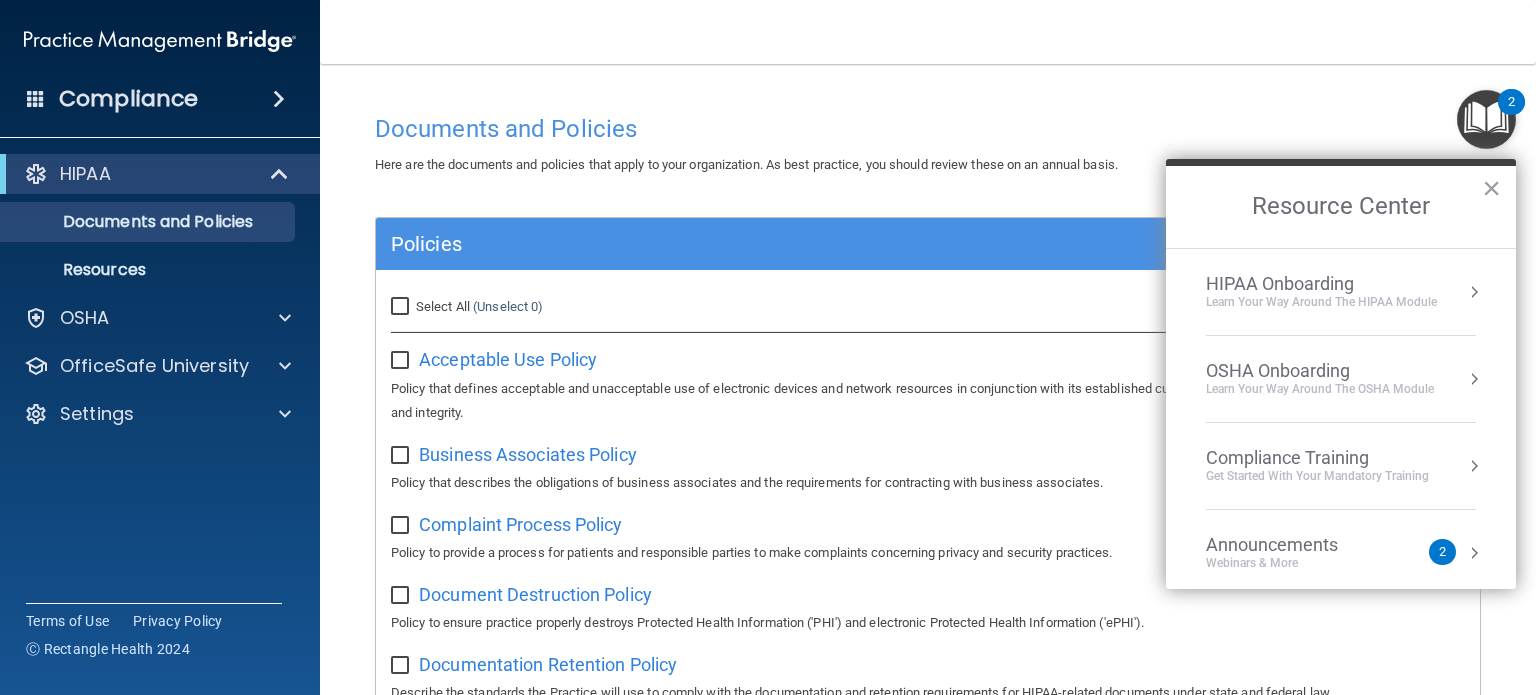 click on "Learn your way around the OSHA module" at bounding box center [1320, 389] 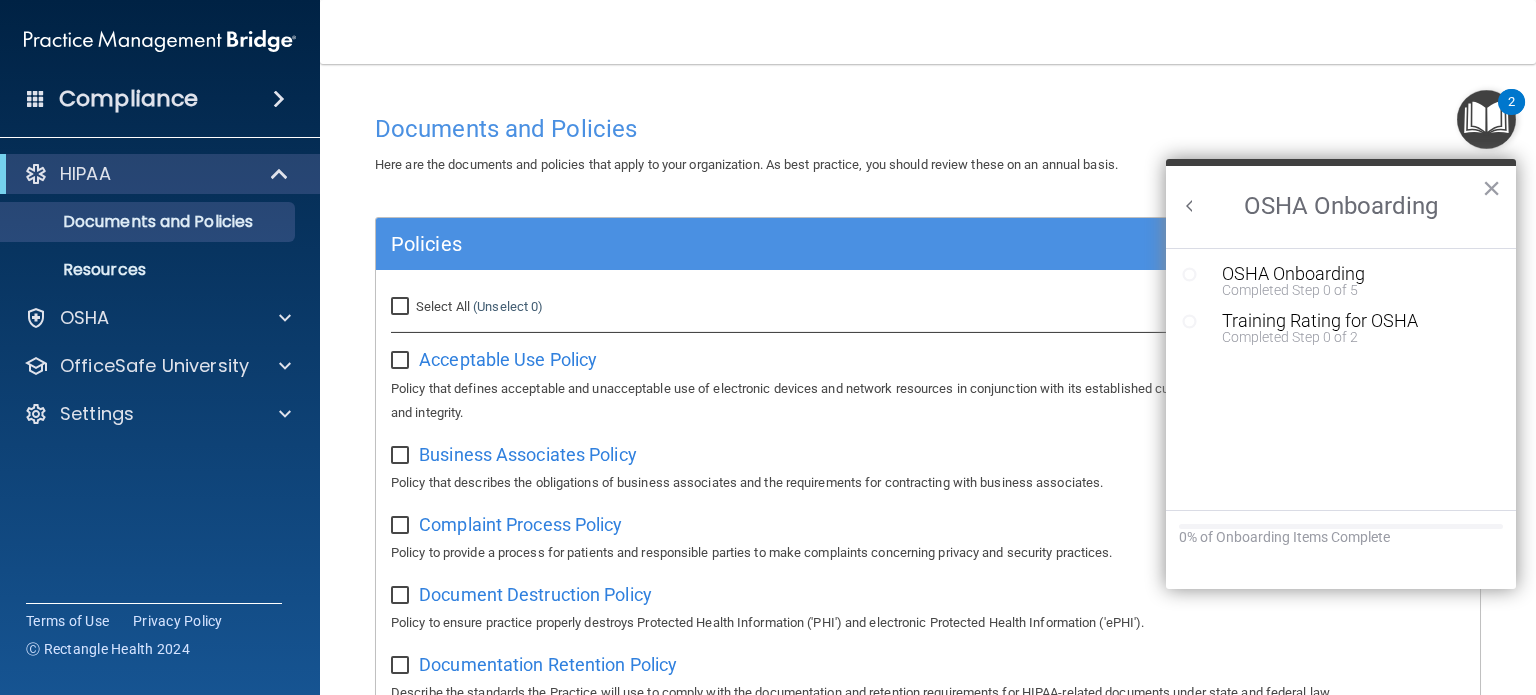 scroll, scrollTop: 0, scrollLeft: 0, axis: both 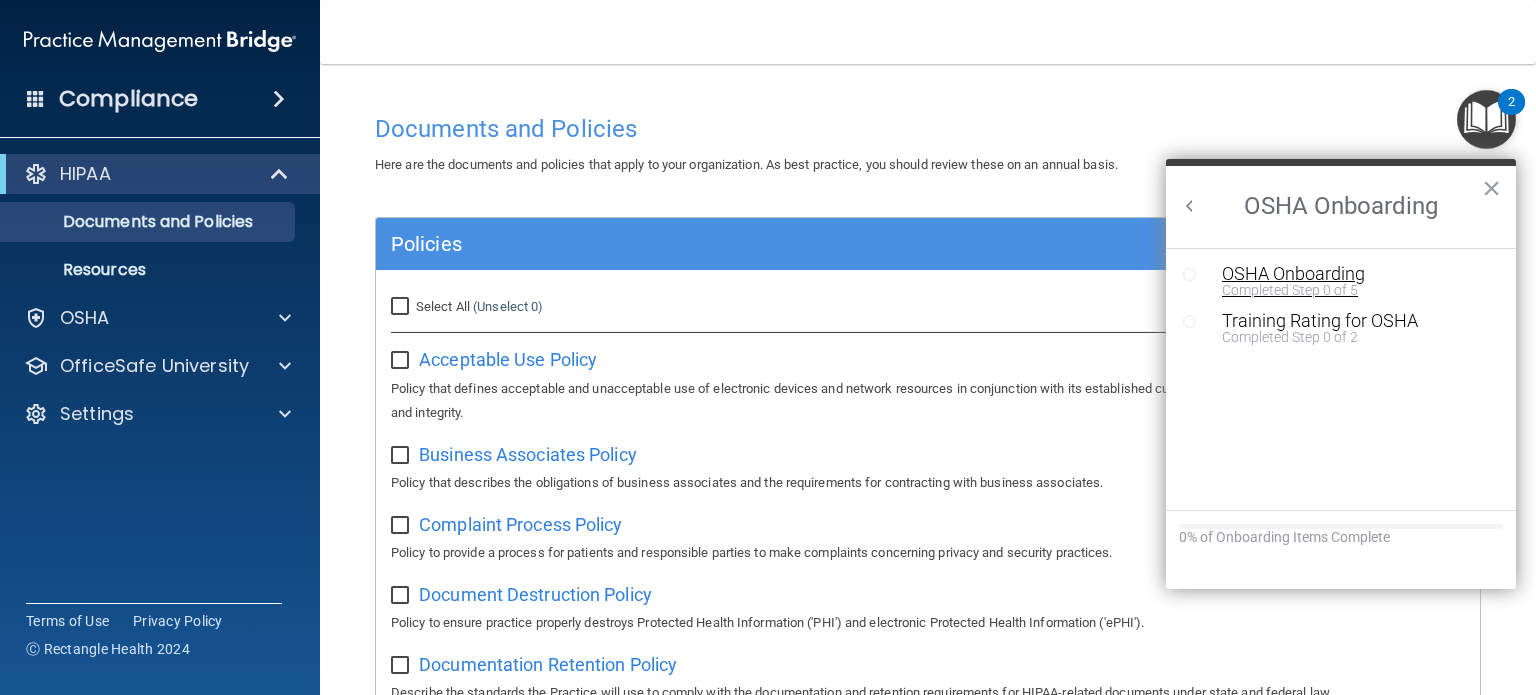 click on "OSHA Onboarding" at bounding box center (1356, 274) 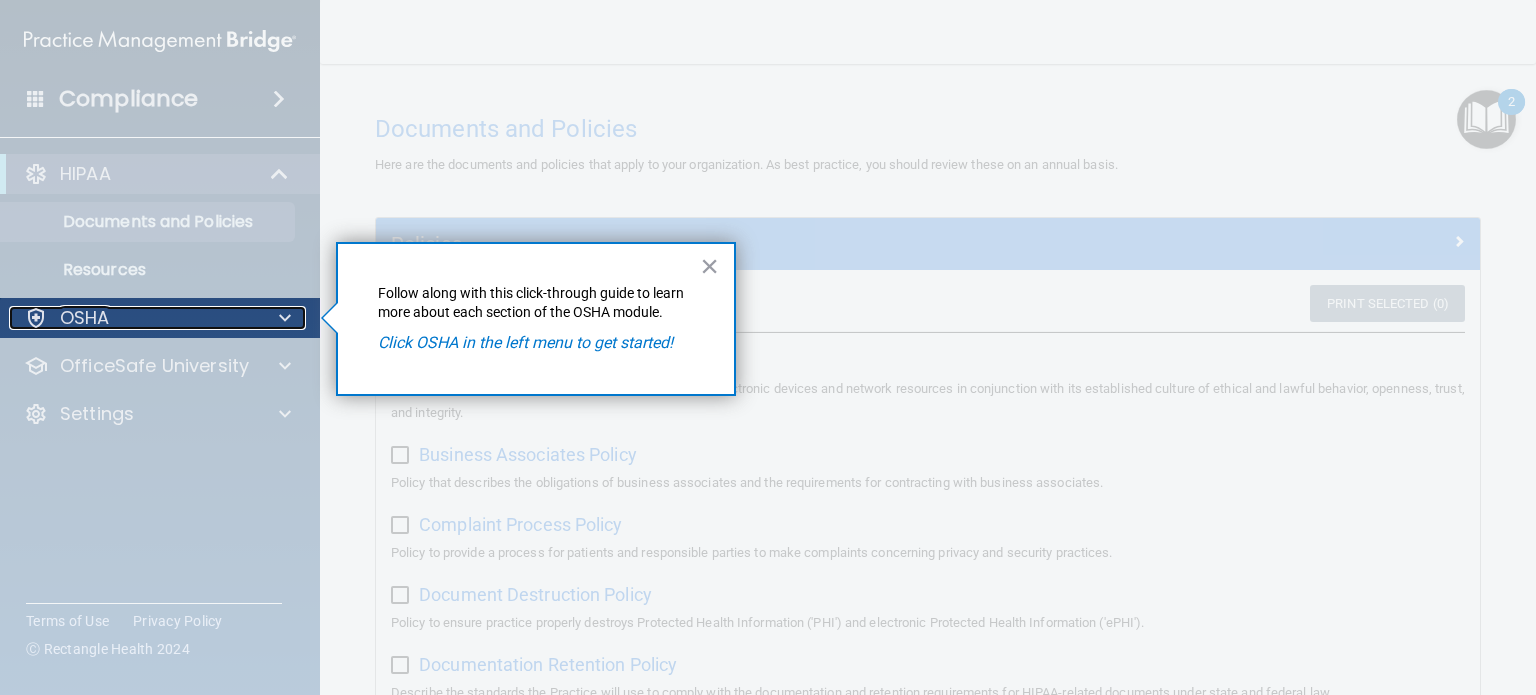 click on "OSHA" at bounding box center (133, 318) 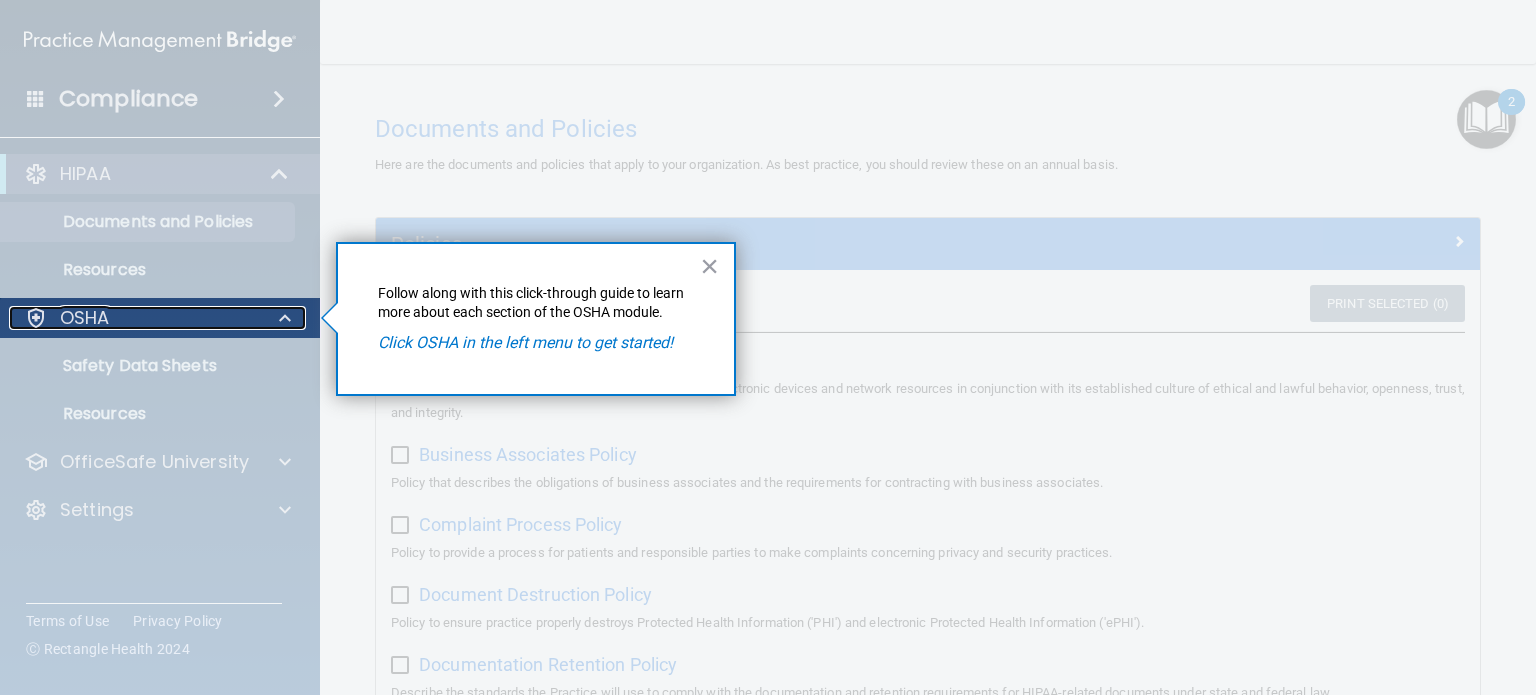 click on "OSHA" at bounding box center [133, 318] 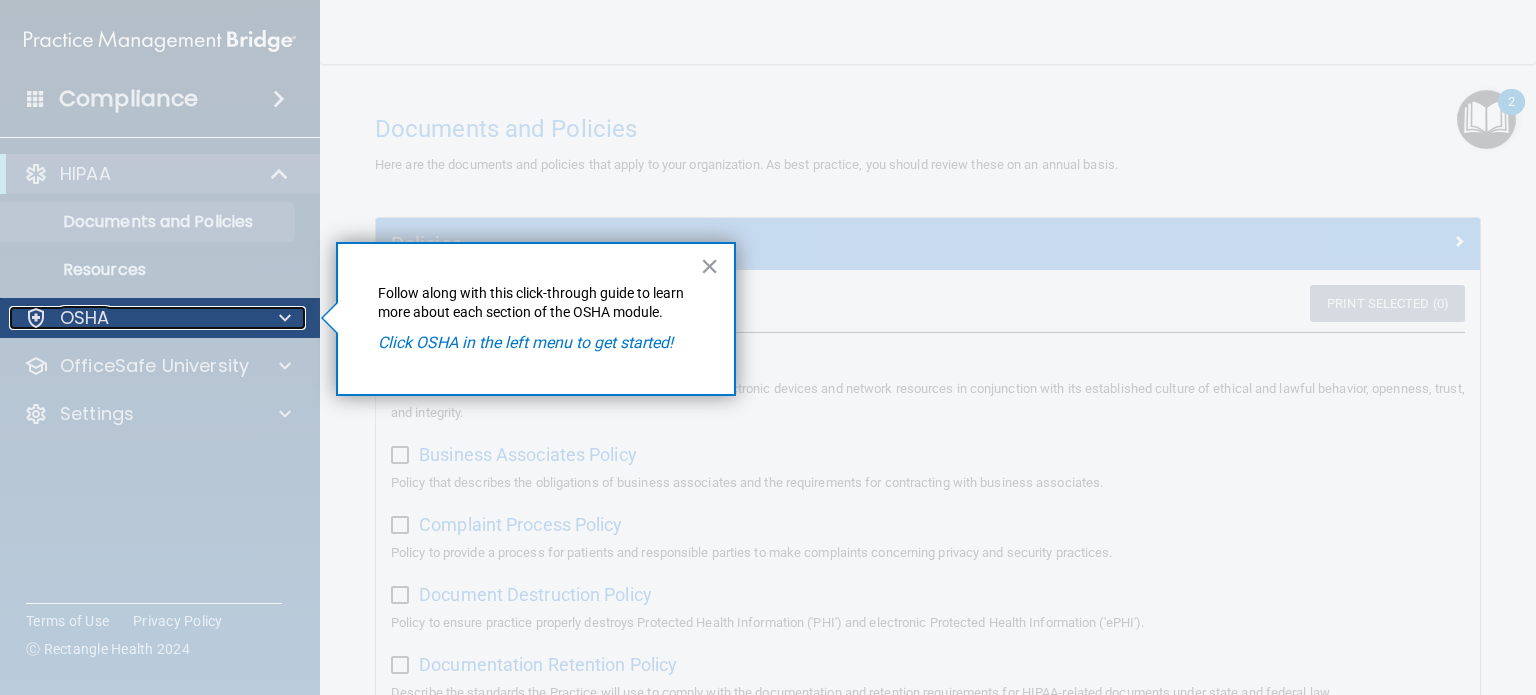 click on "OSHA" at bounding box center (133, 318) 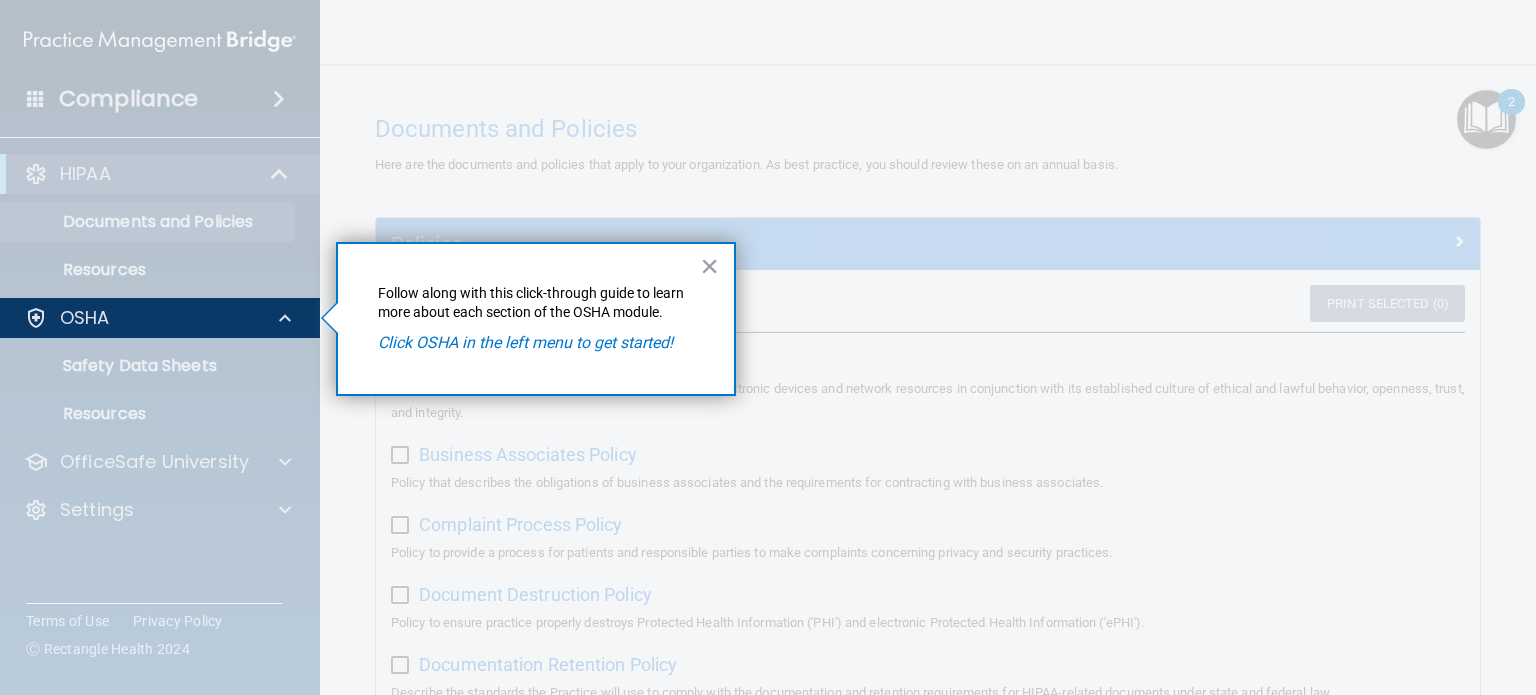 click at bounding box center [160, 516] 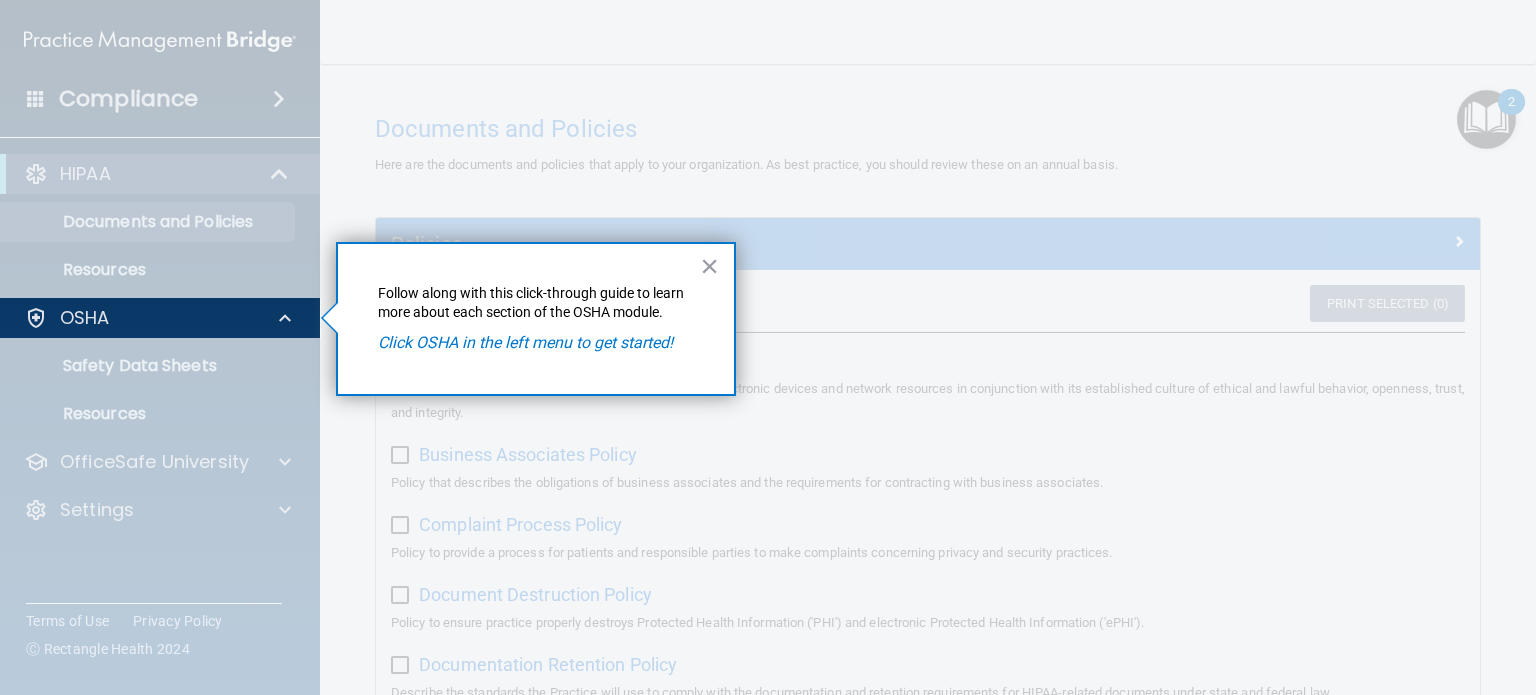 click at bounding box center (160, 516) 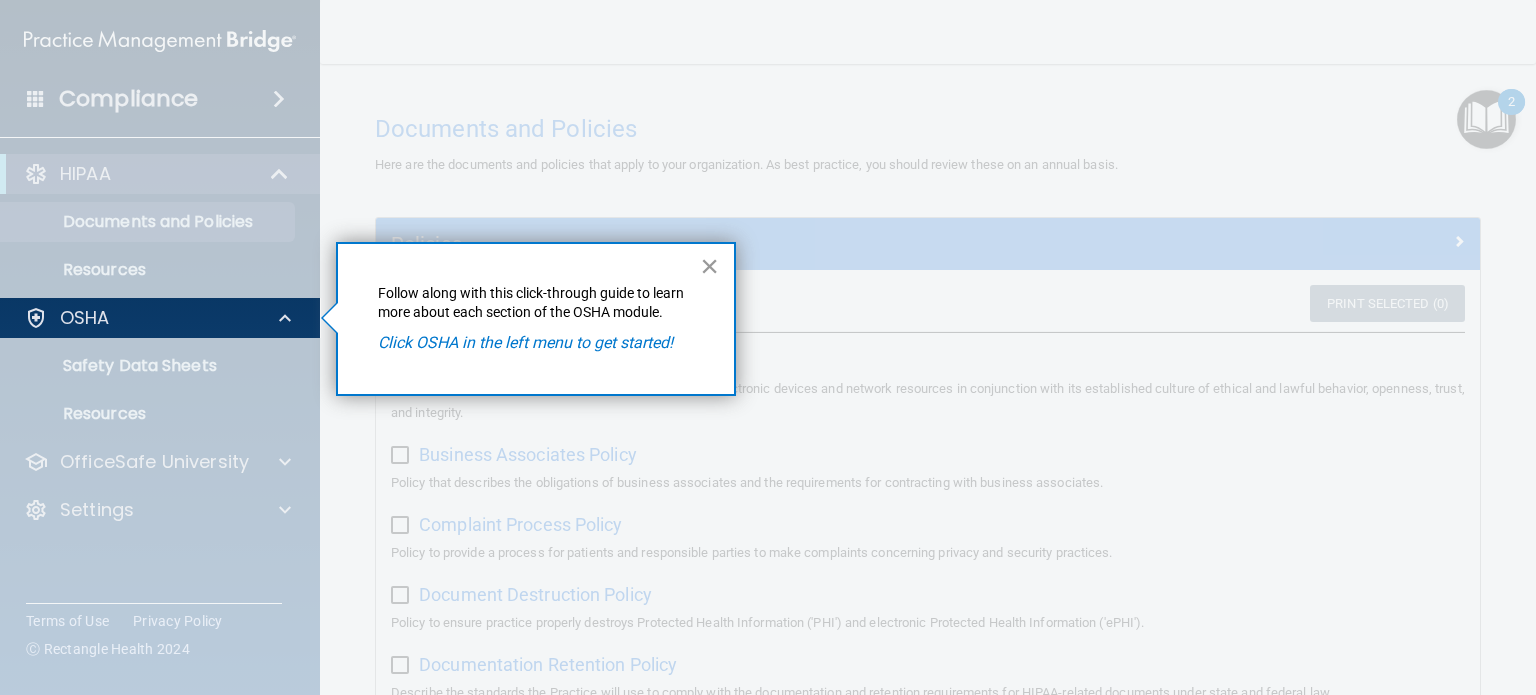 click on "×" at bounding box center (709, 266) 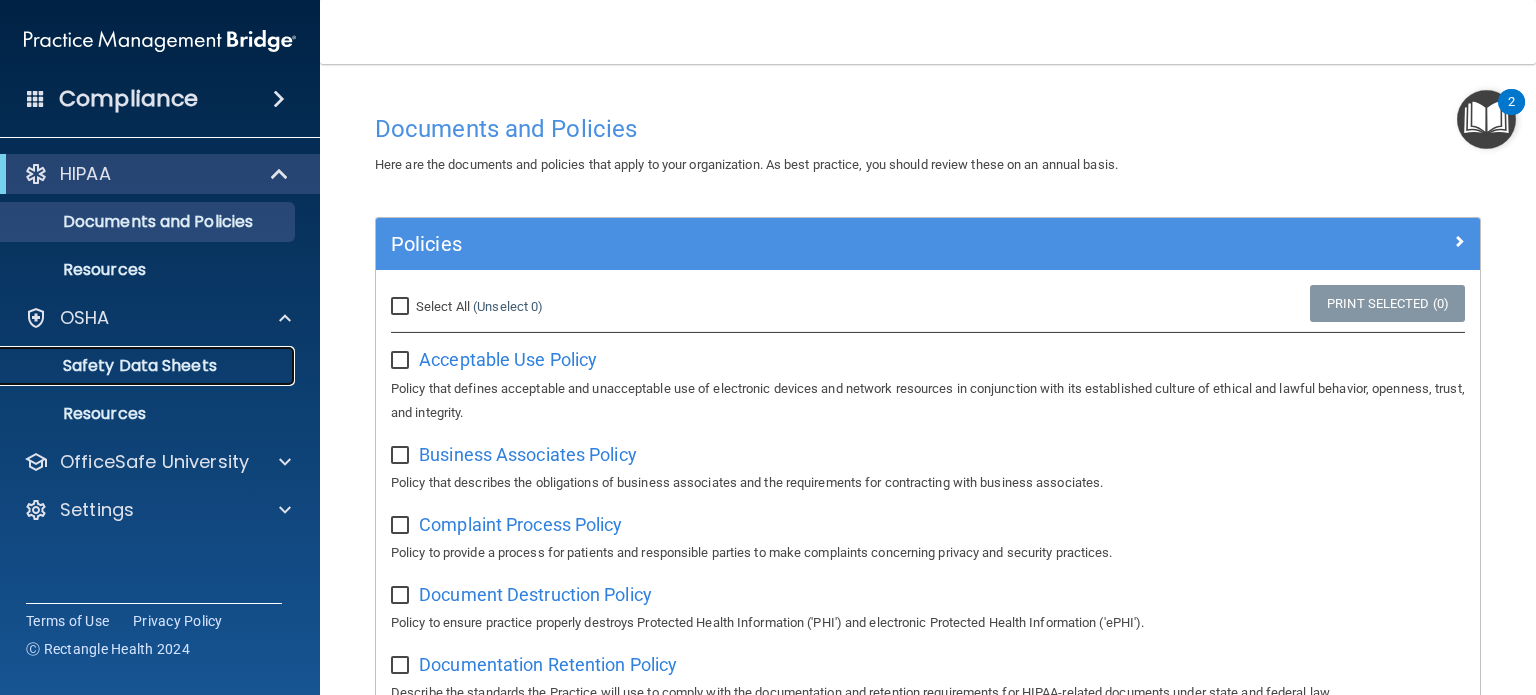 click on "Safety Data Sheets" at bounding box center (149, 366) 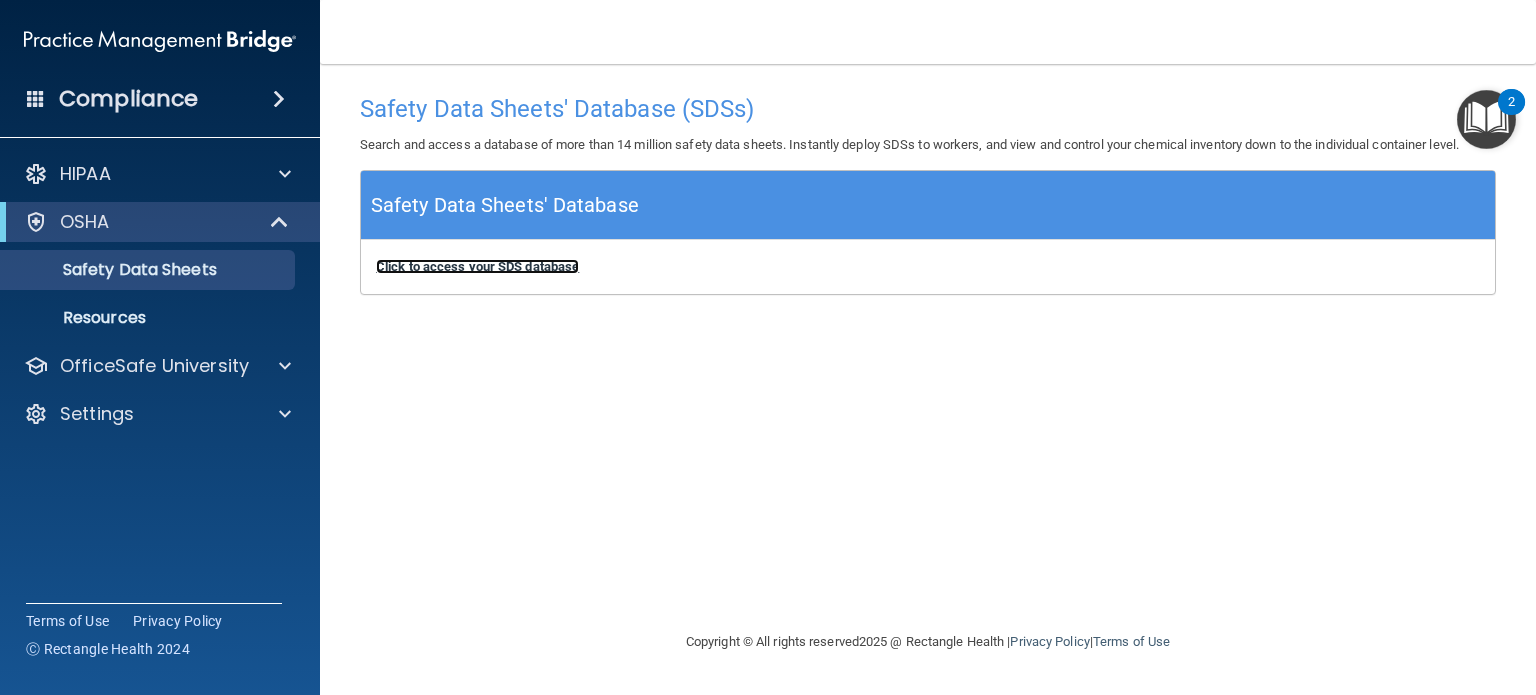 click on "Click to access your SDS database" at bounding box center [477, 266] 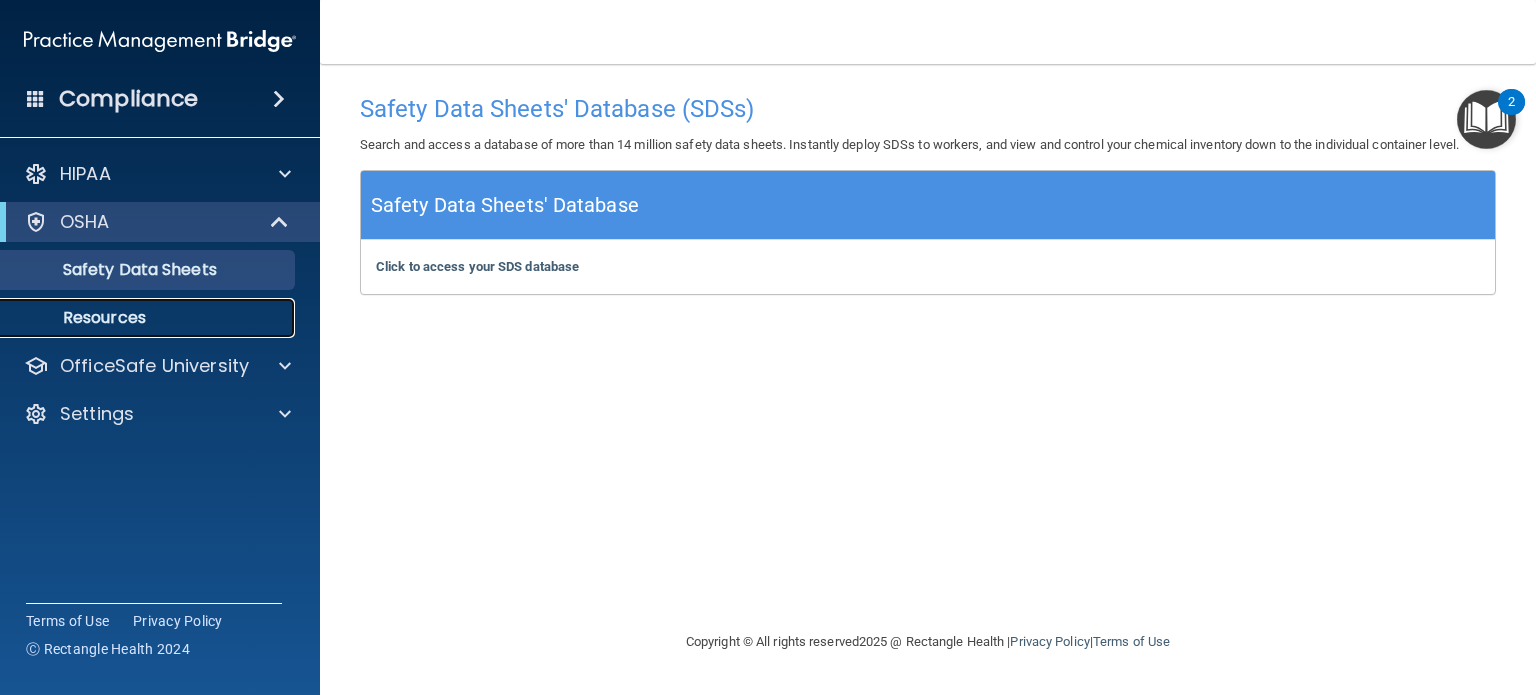 click on "Resources" at bounding box center [149, 318] 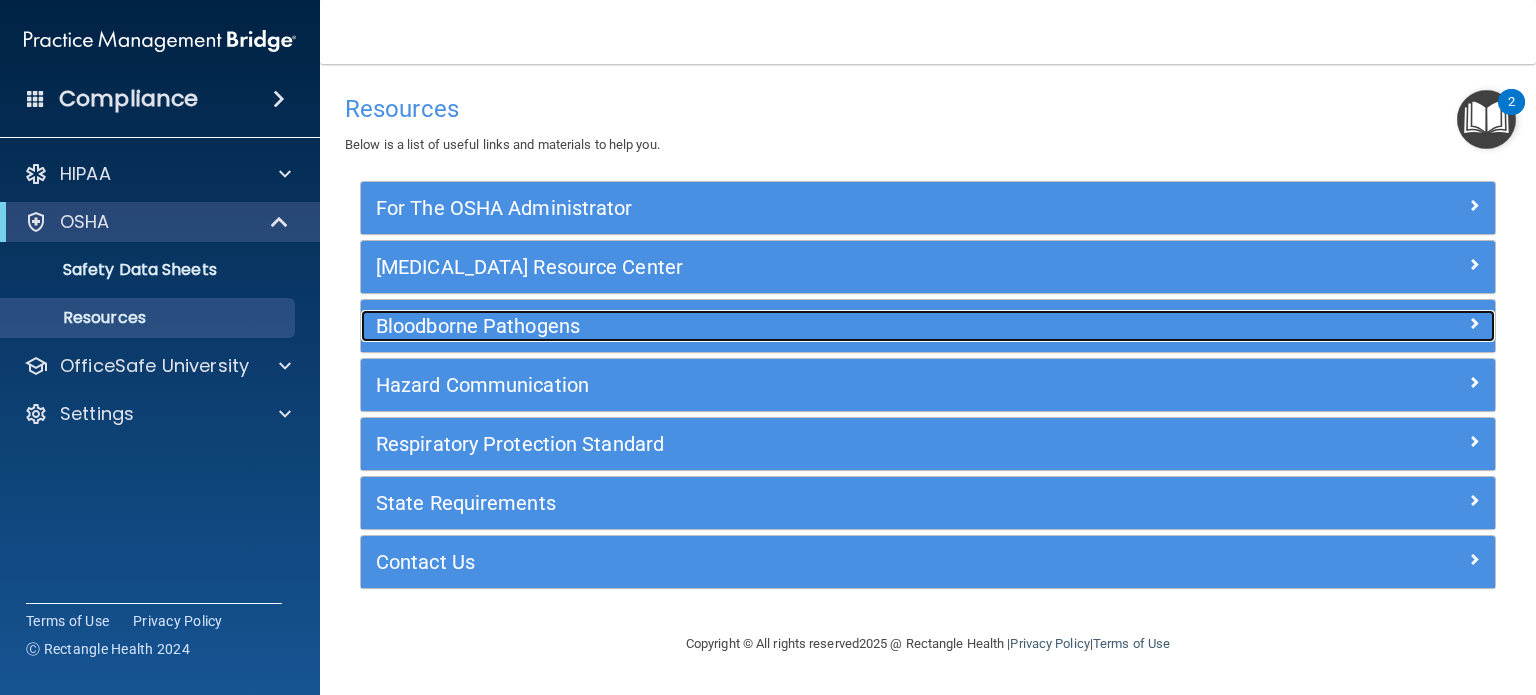 click on "Bloodborne Pathogens" at bounding box center [786, 326] 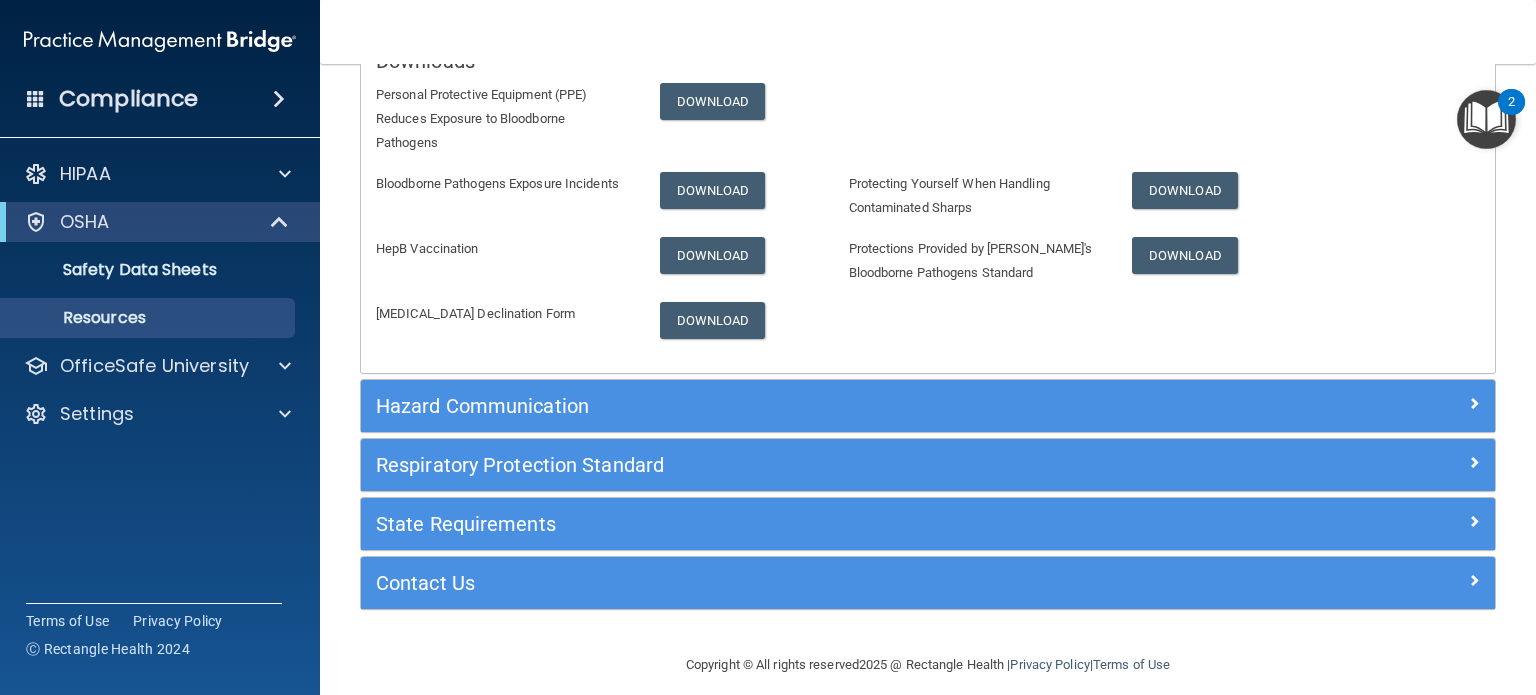 scroll, scrollTop: 359, scrollLeft: 0, axis: vertical 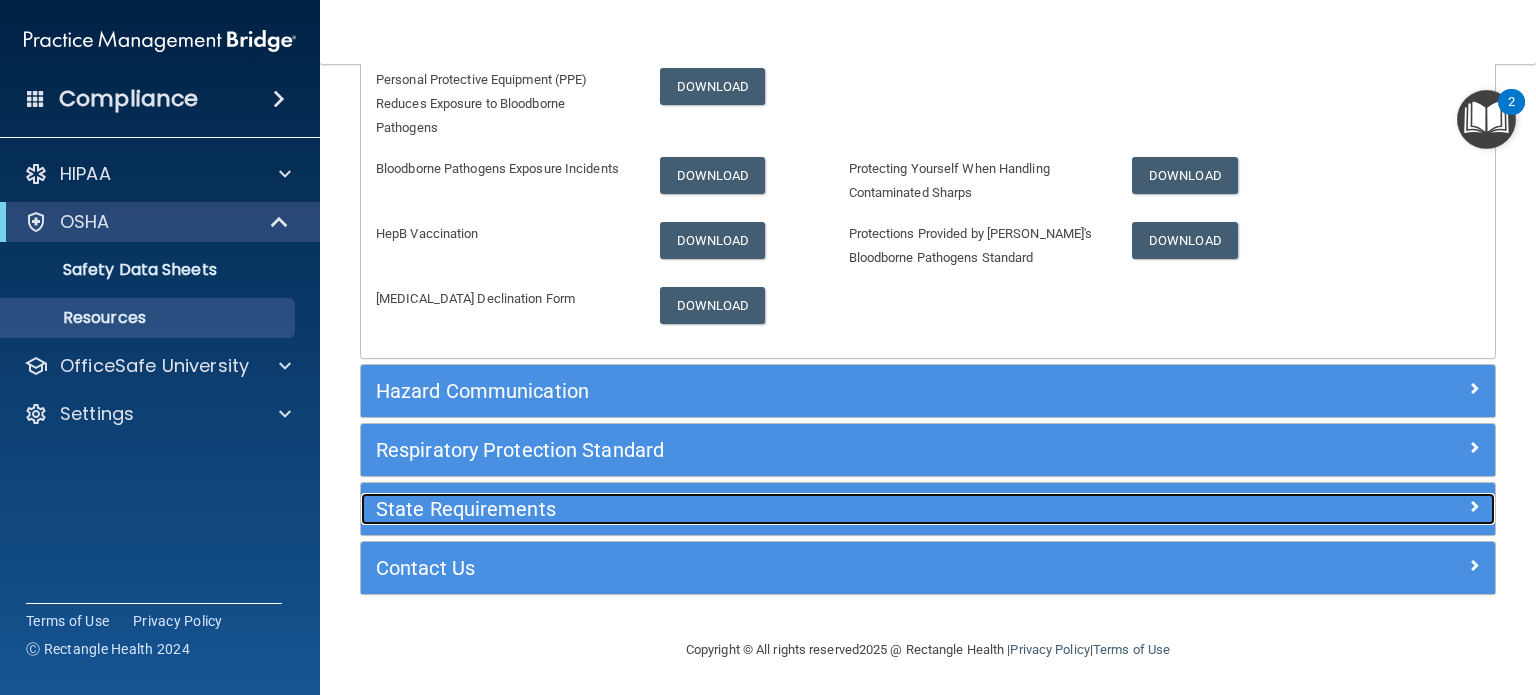 click at bounding box center (1354, 505) 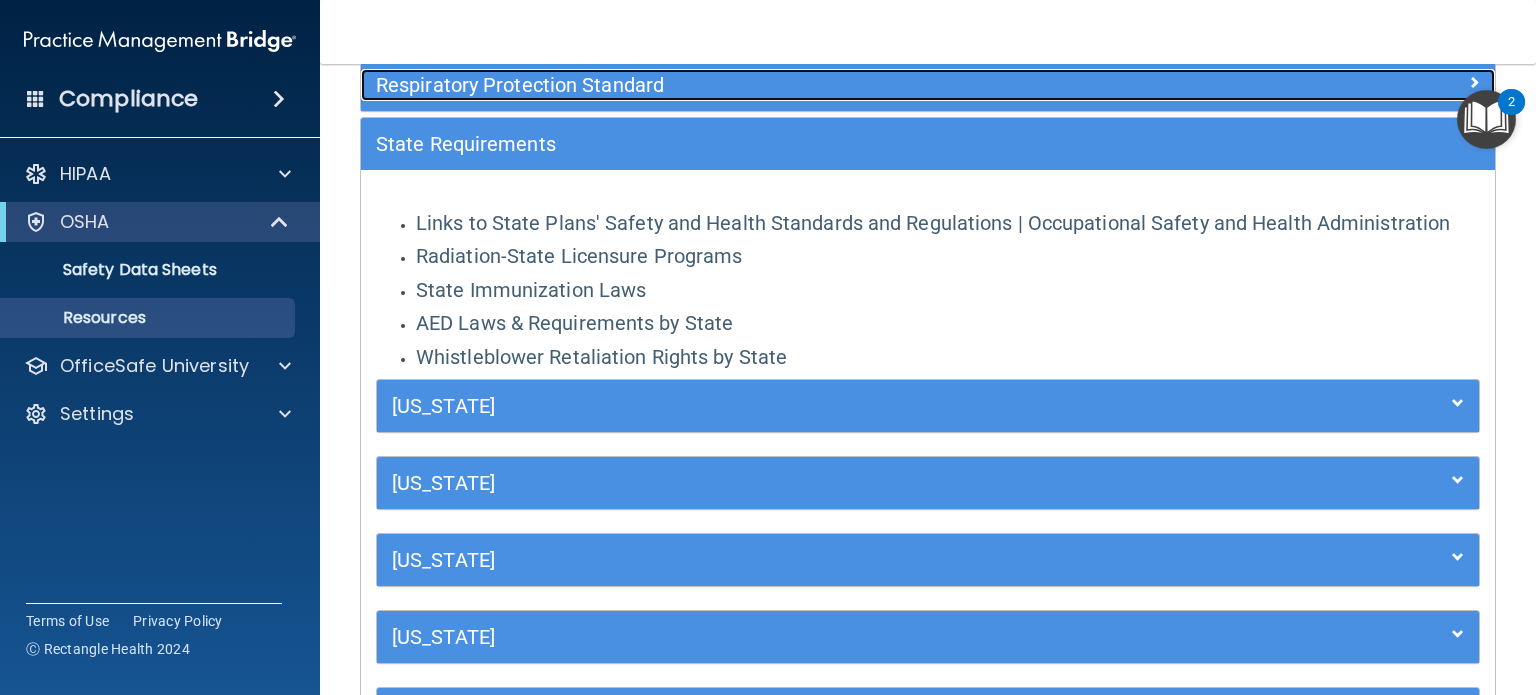 click at bounding box center (1354, 81) 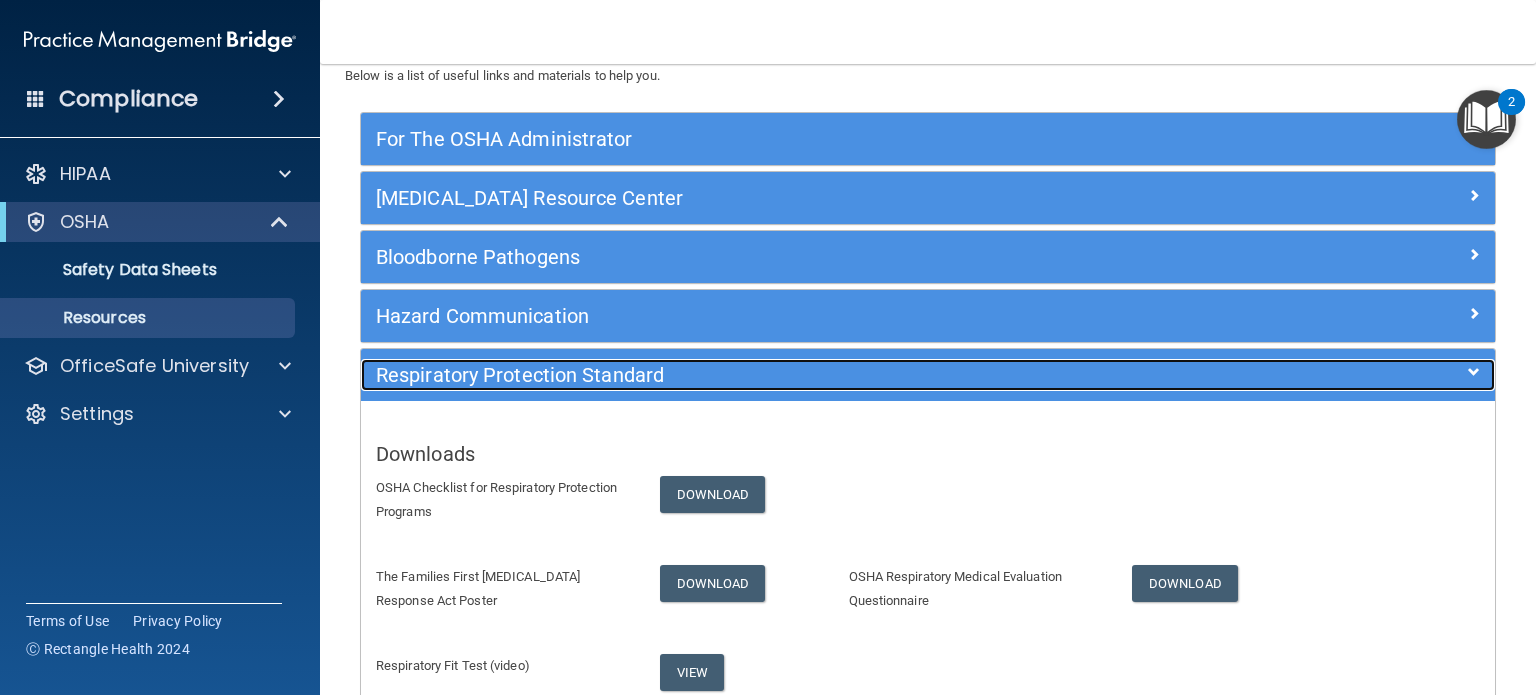 scroll, scrollTop: 0, scrollLeft: 0, axis: both 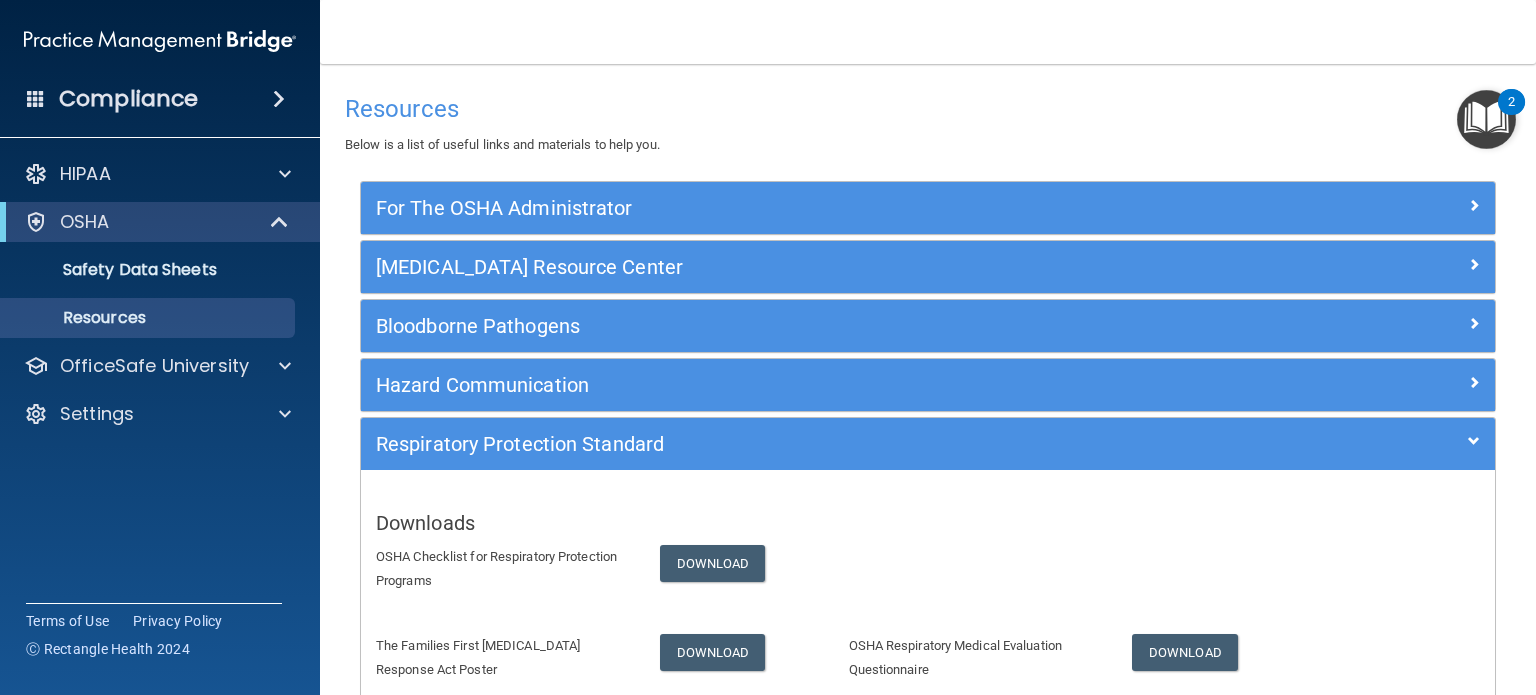 click at bounding box center (1486, 119) 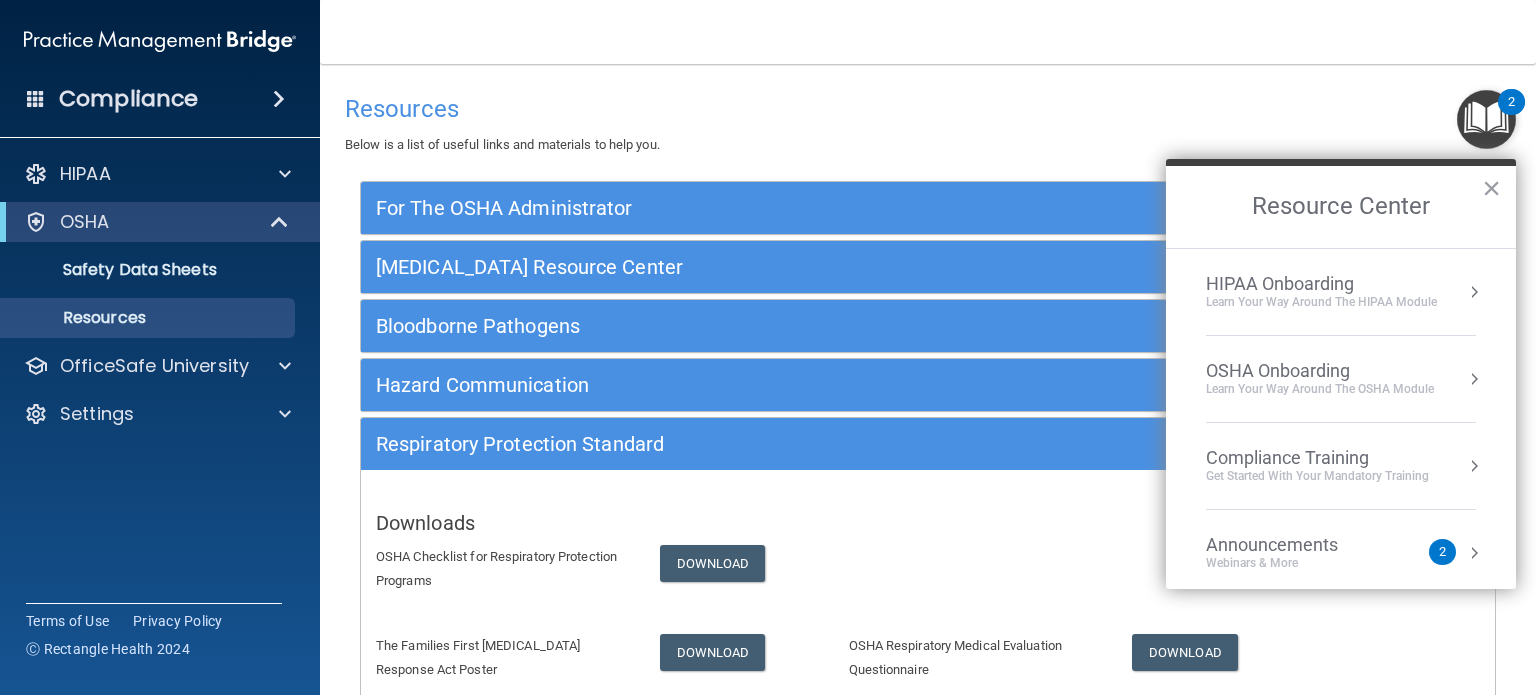 click on "OSHA Onboarding" at bounding box center [1320, 371] 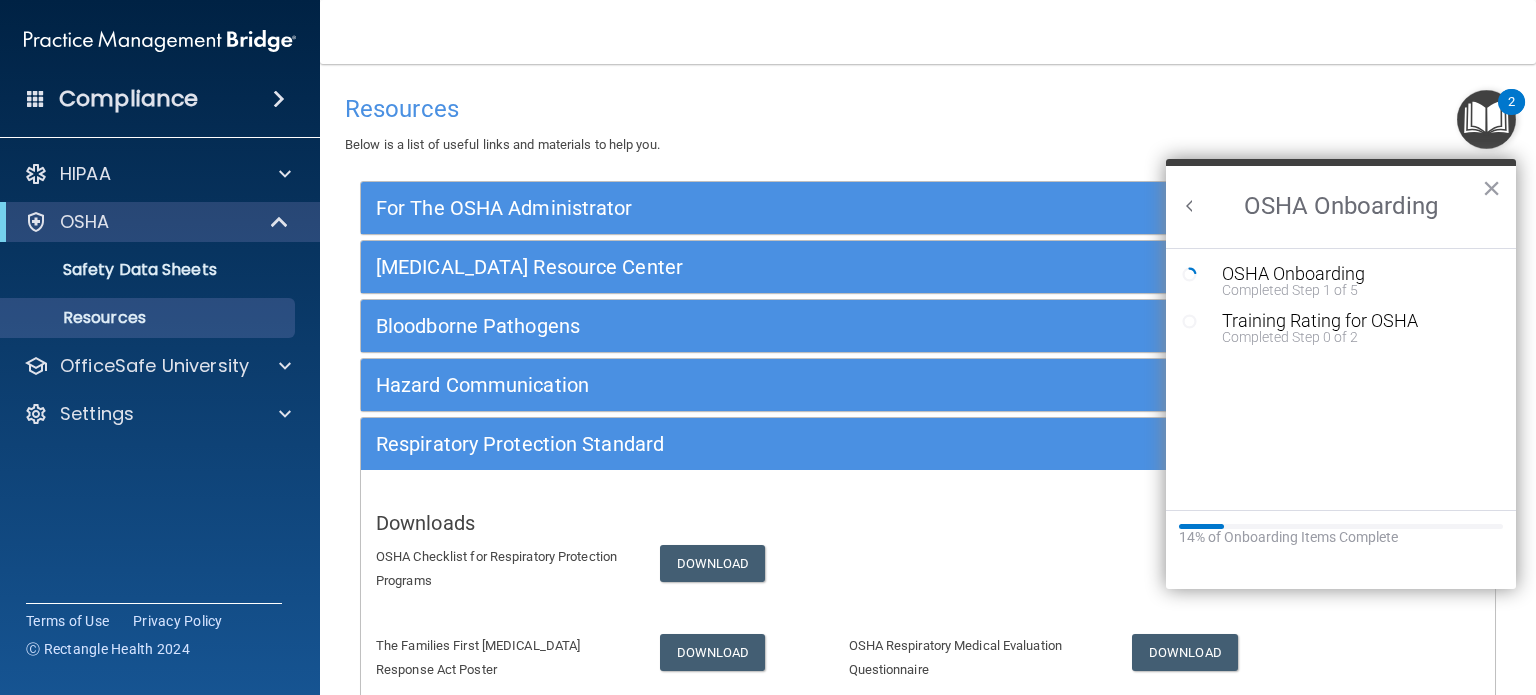 scroll, scrollTop: 0, scrollLeft: 0, axis: both 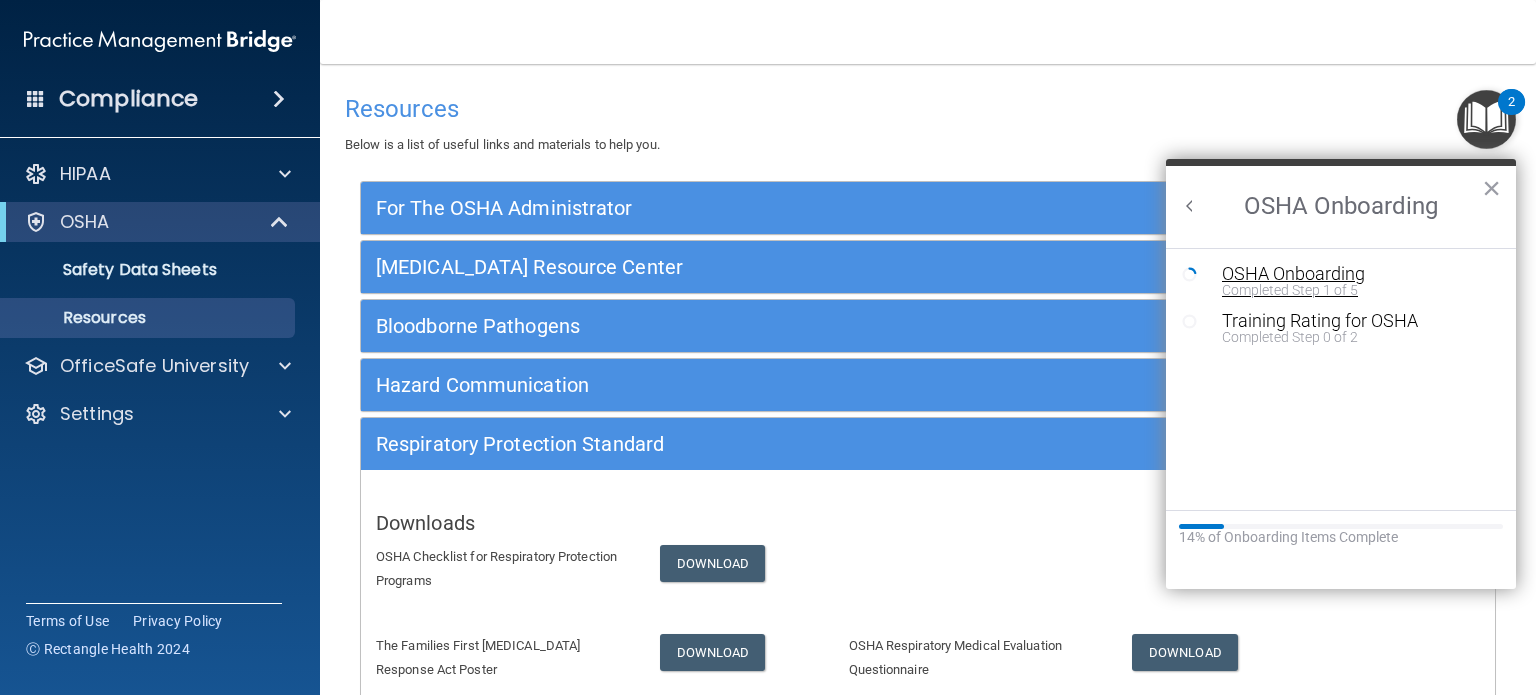 click on "Completed Step 1 of 5" at bounding box center [1356, 290] 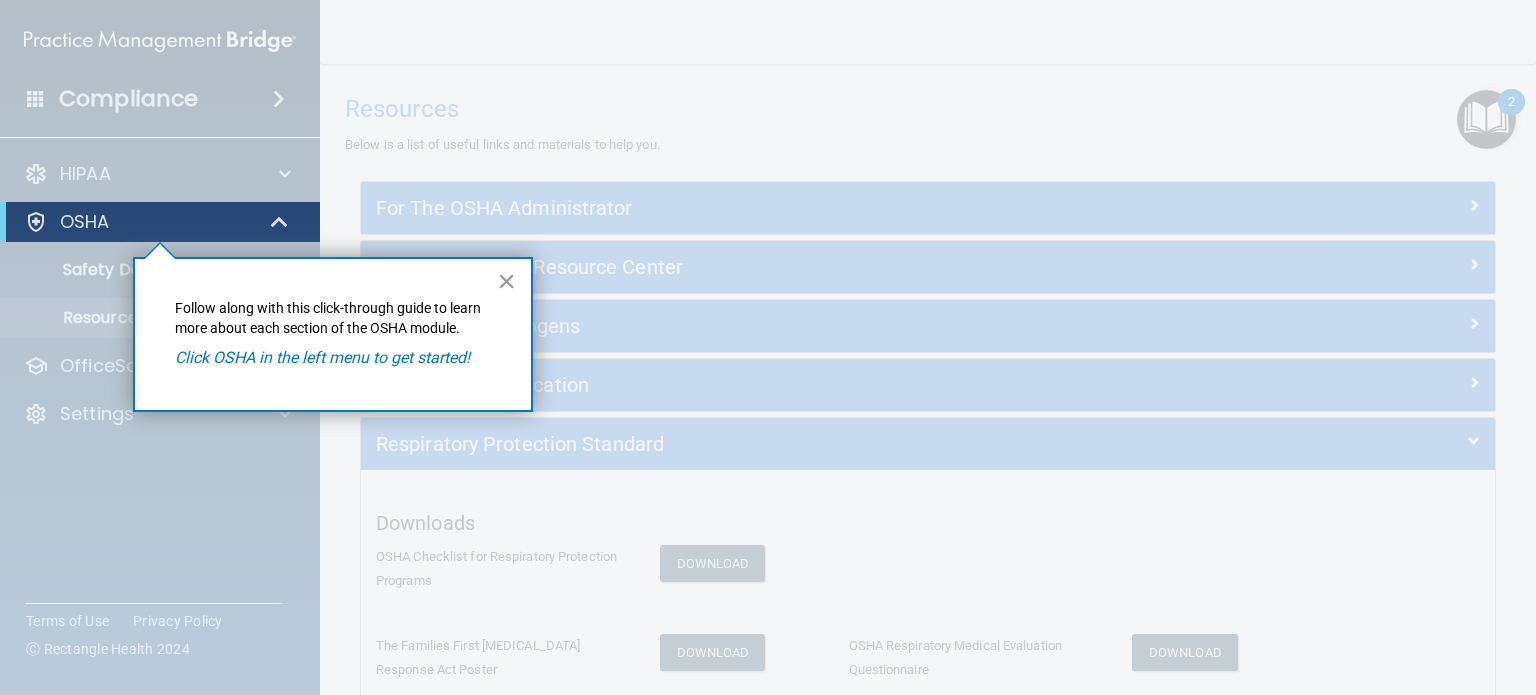 click on "×" at bounding box center [506, 281] 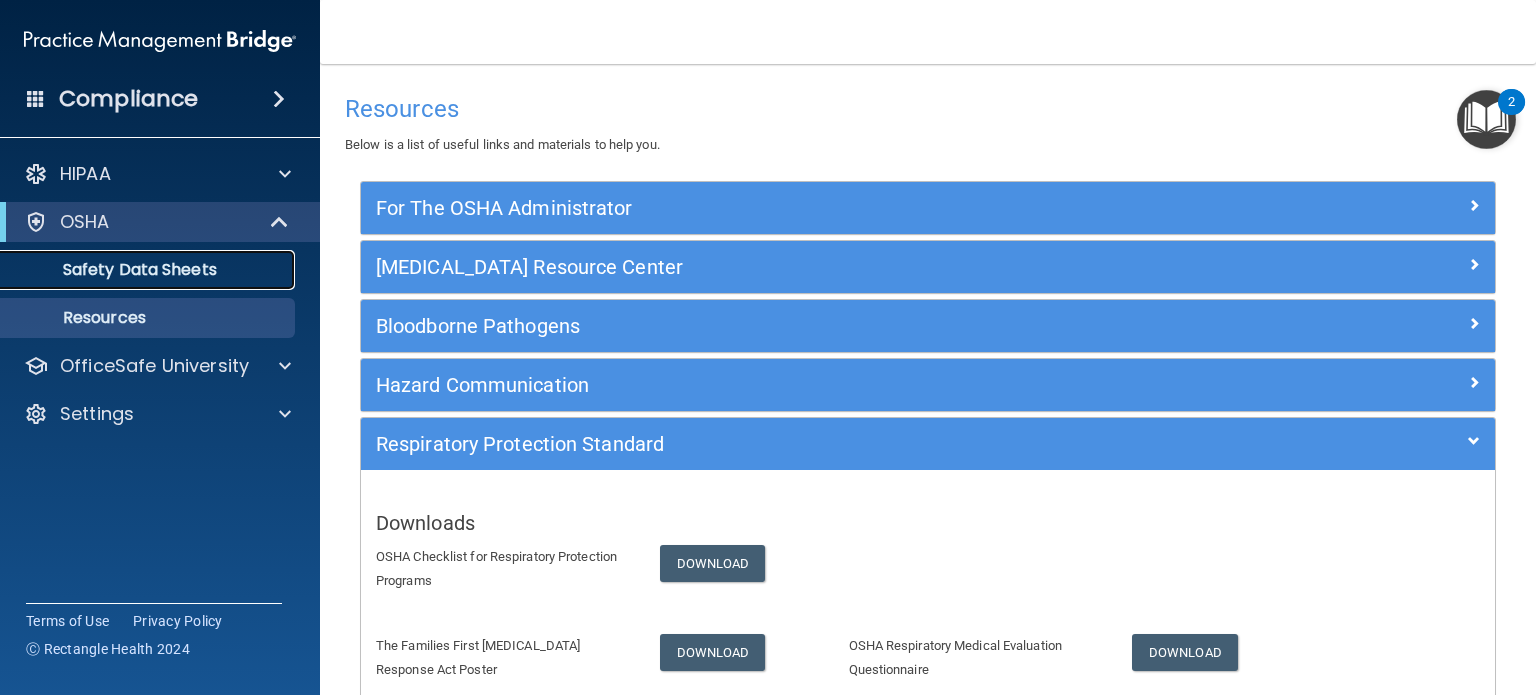 click on "Safety Data Sheets" at bounding box center [149, 270] 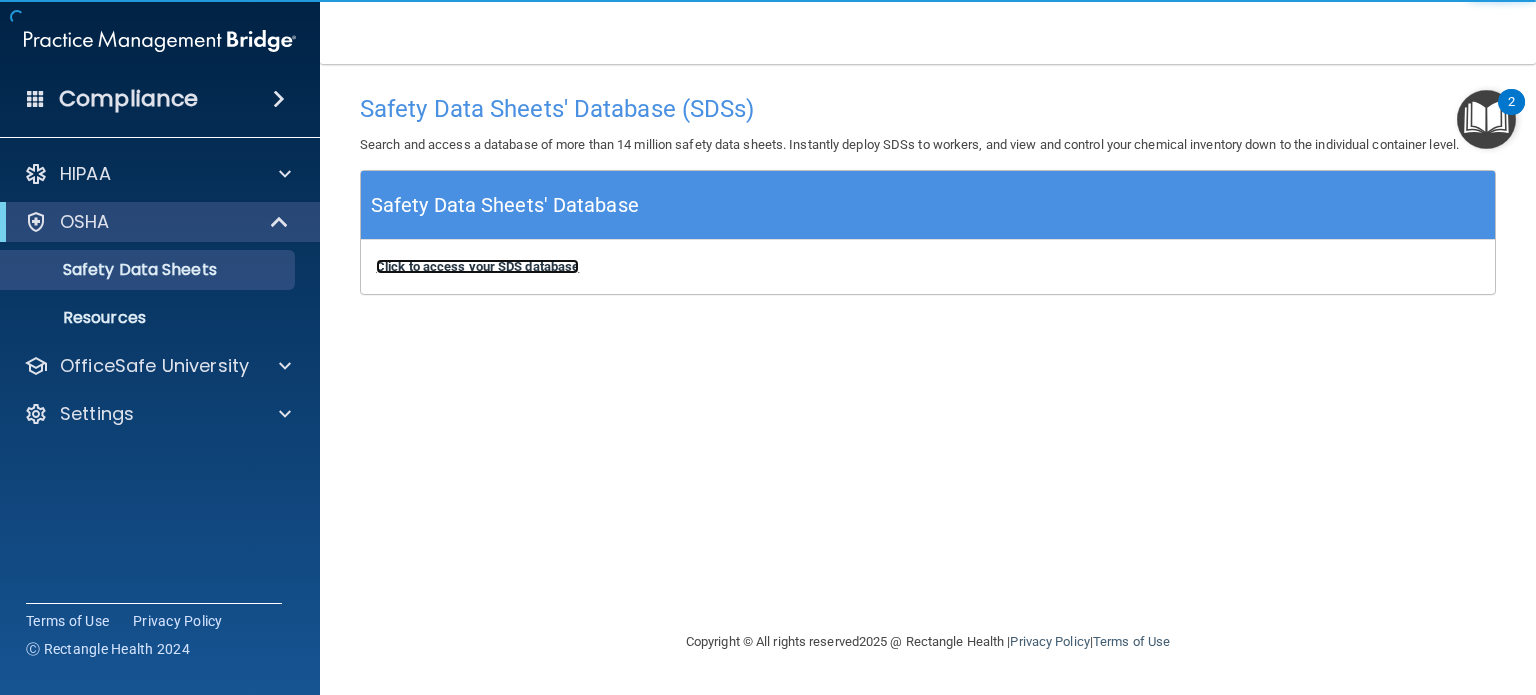 click on "Click to access your SDS database" at bounding box center [477, 266] 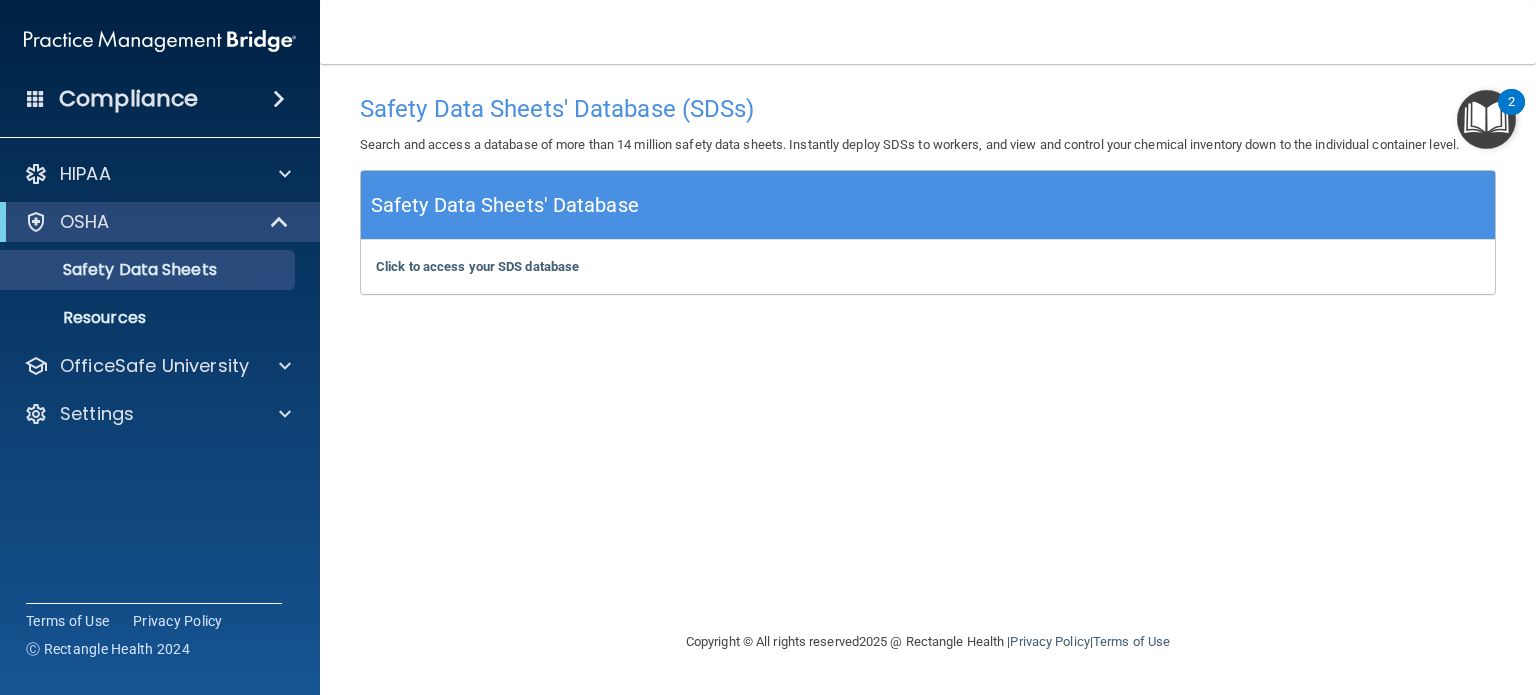 click on "Click to access your SDS database      Click to access your SDS database" at bounding box center [928, 267] 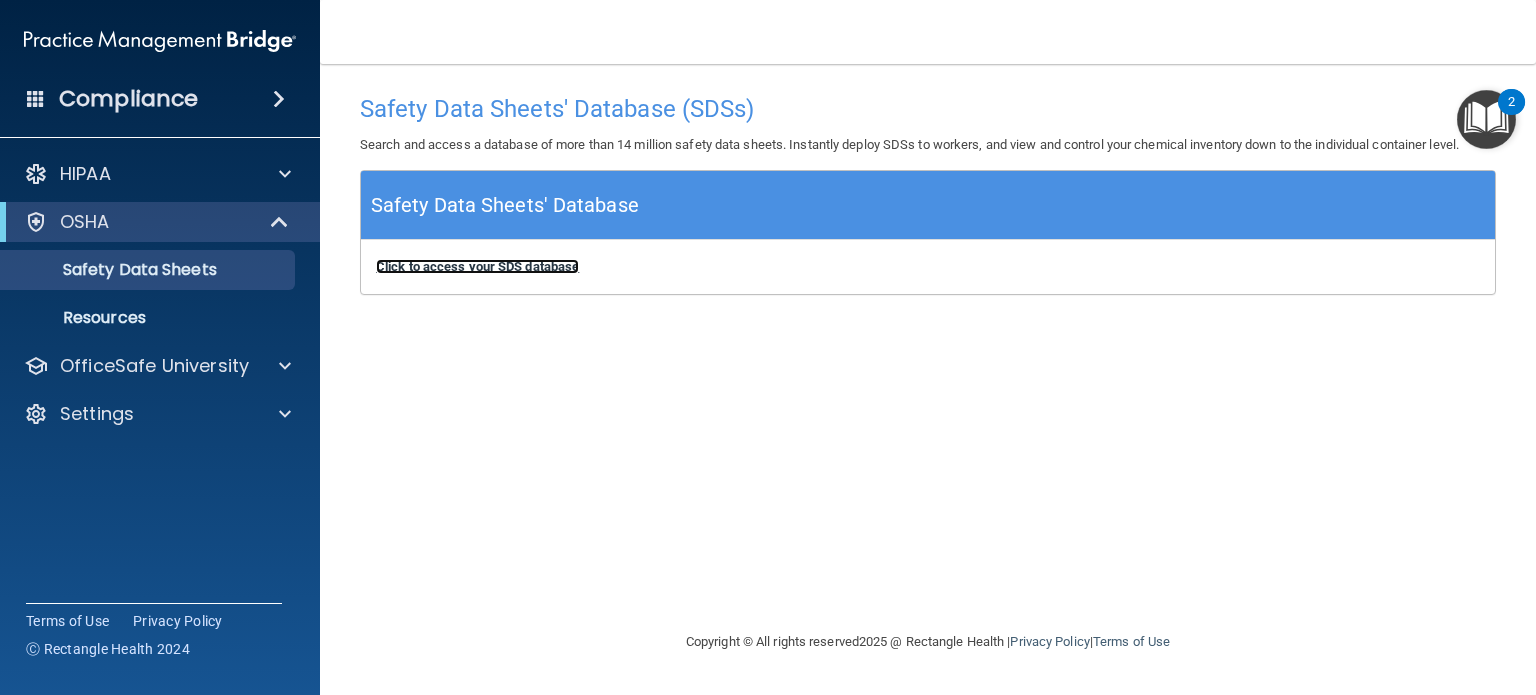 click on "Click to access your SDS database" at bounding box center (477, 266) 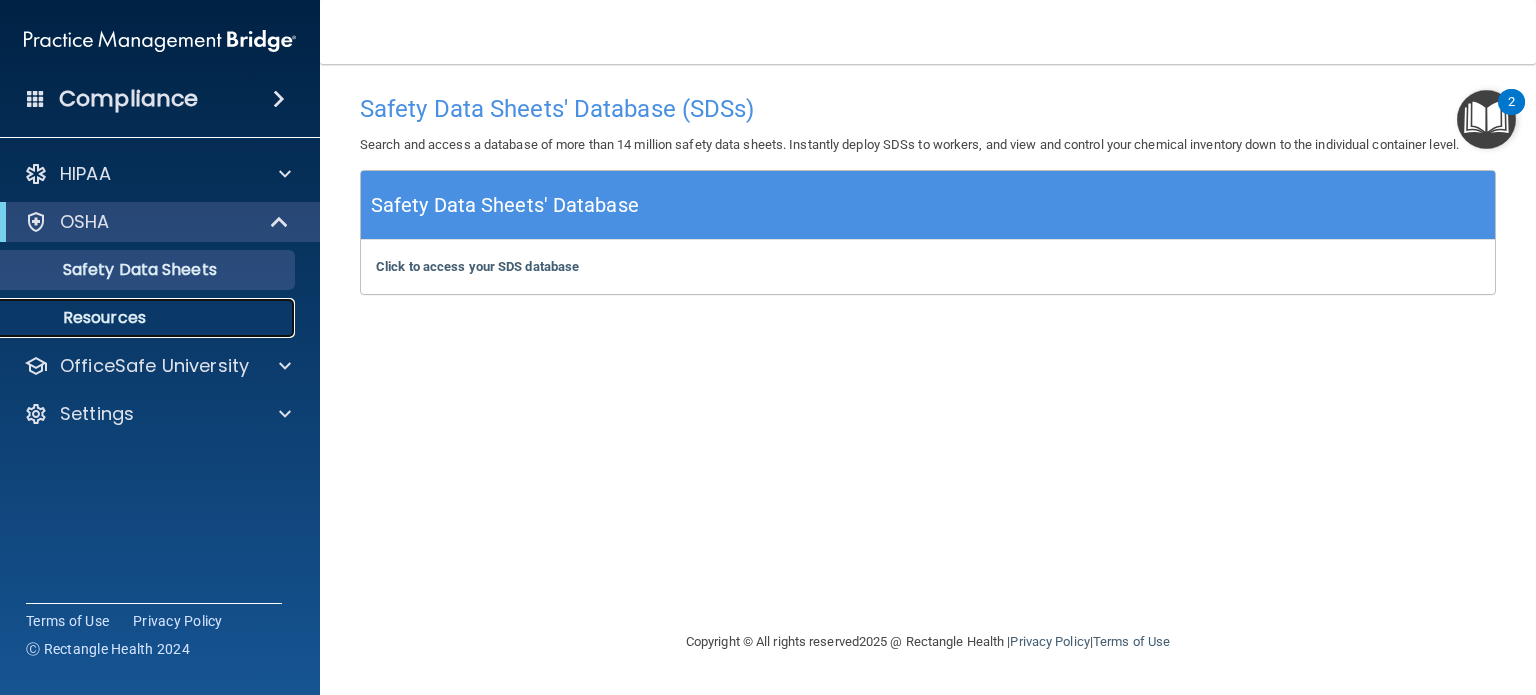 click on "Resources" at bounding box center (149, 318) 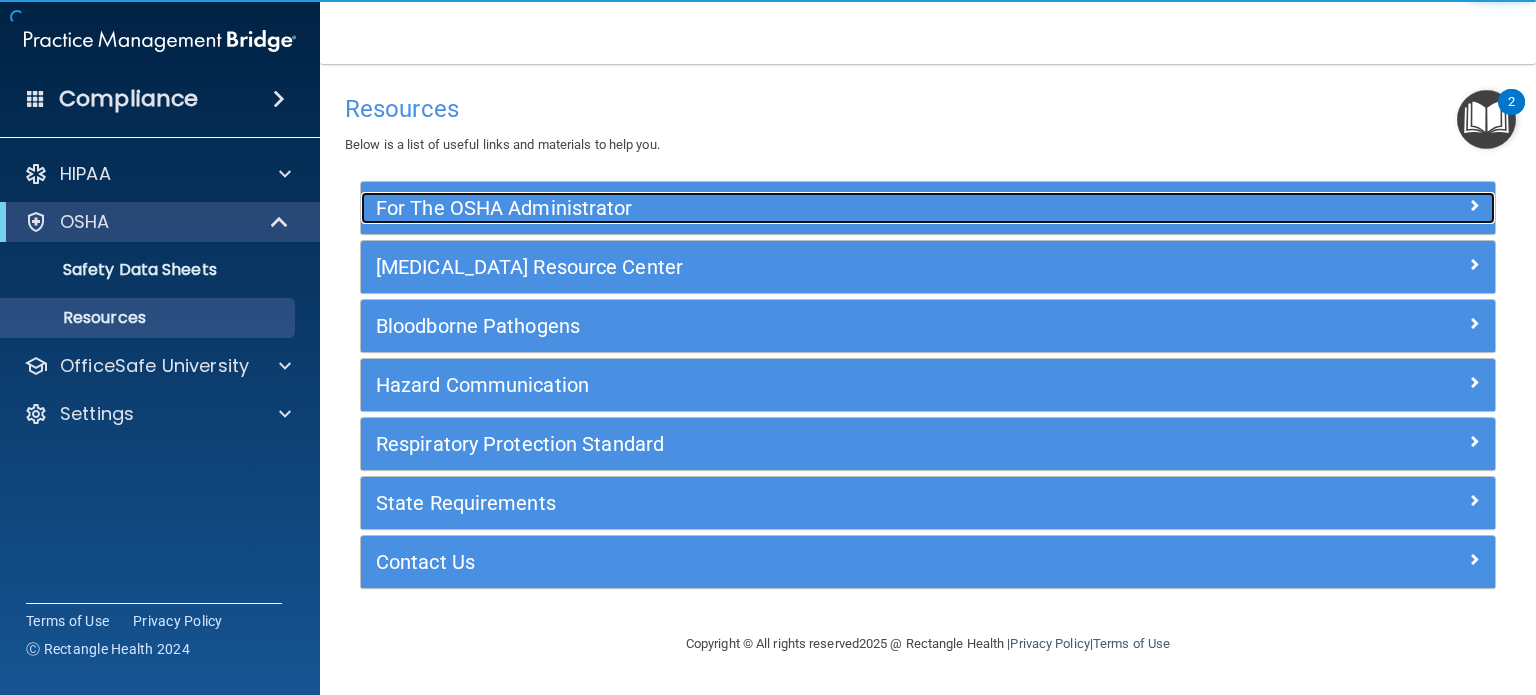click on "For The OSHA Administrator" at bounding box center (786, 208) 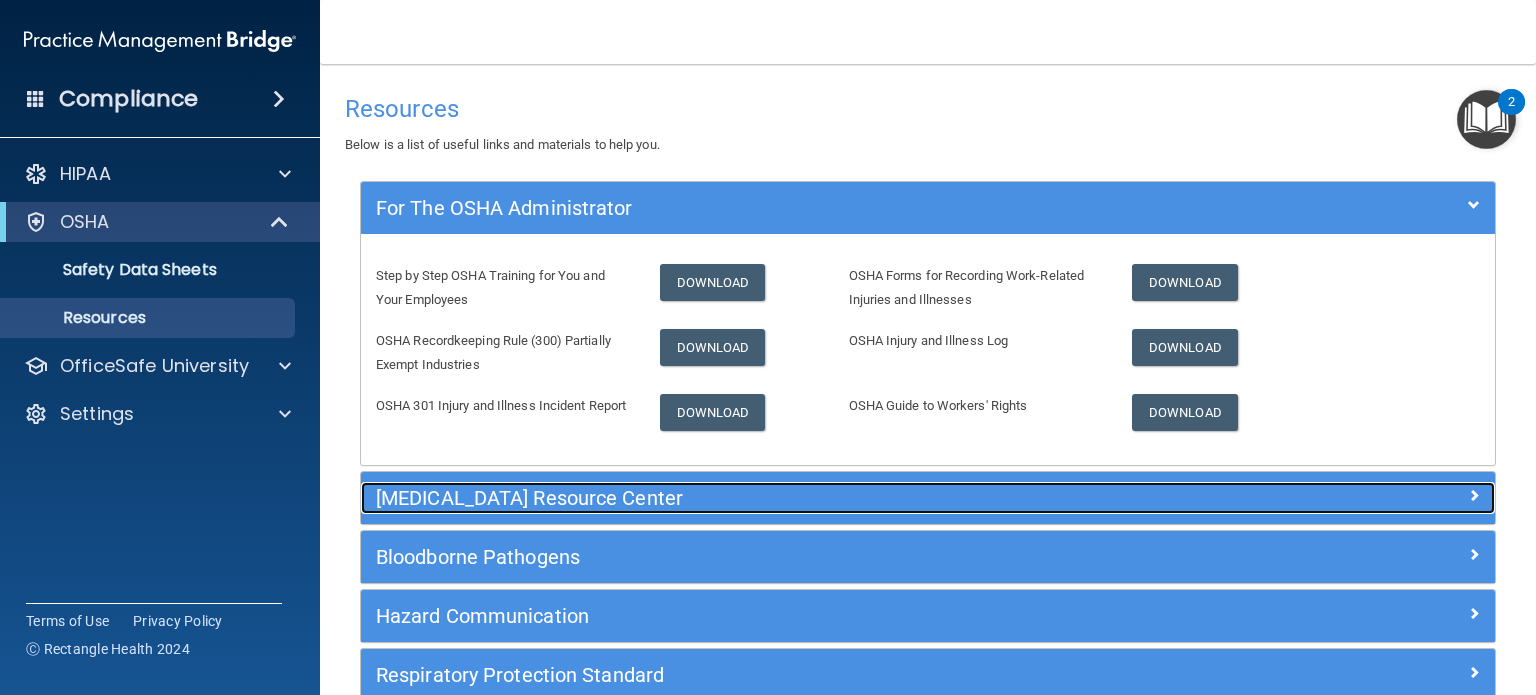 click on "[MEDICAL_DATA] Resource Center" at bounding box center [786, 498] 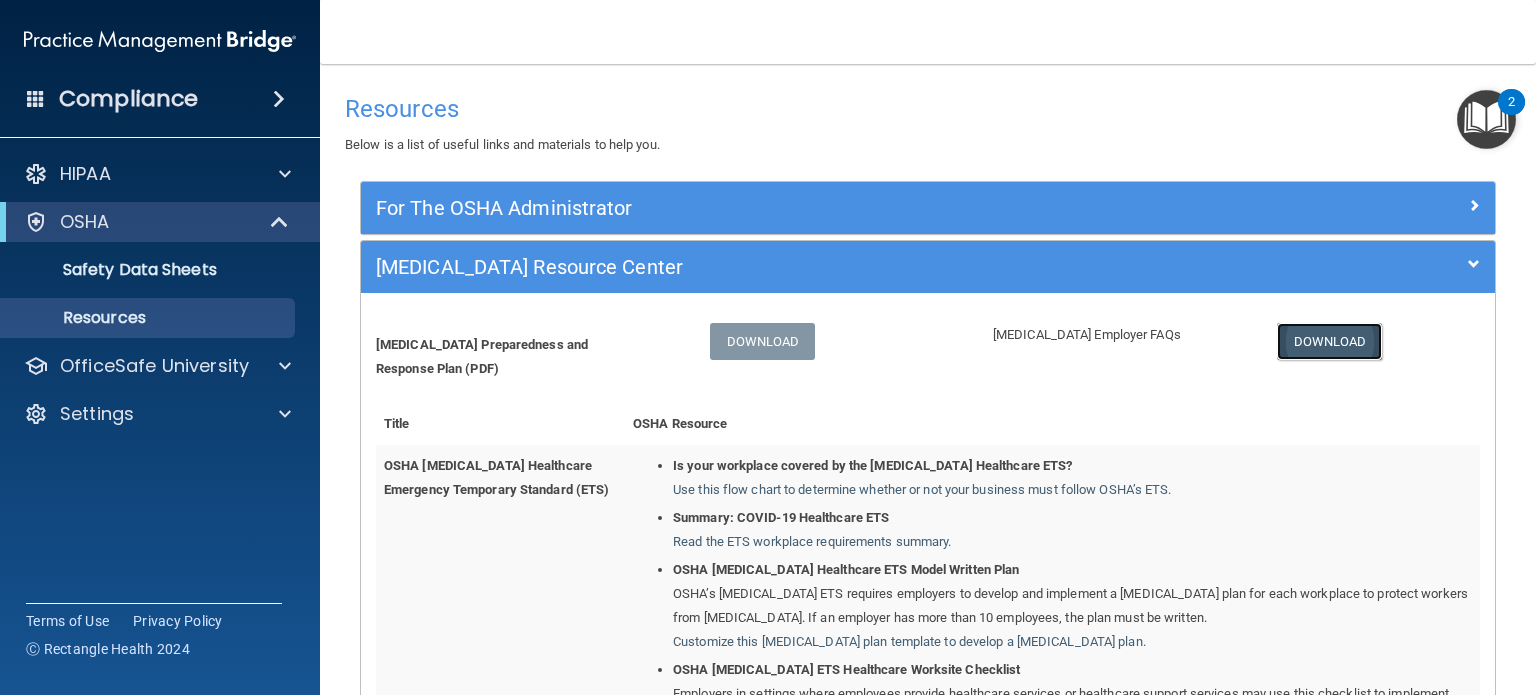 click on "Download" at bounding box center (1330, 341) 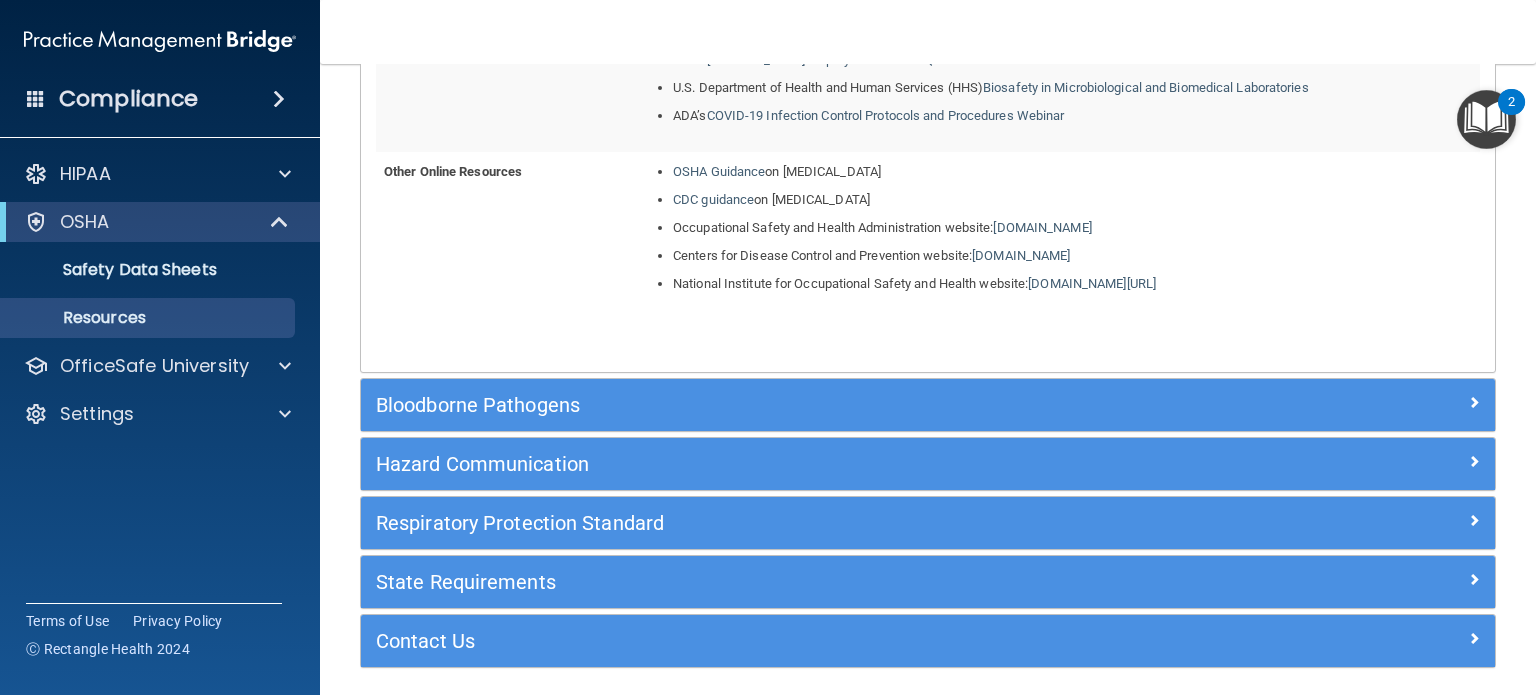 scroll, scrollTop: 1832, scrollLeft: 0, axis: vertical 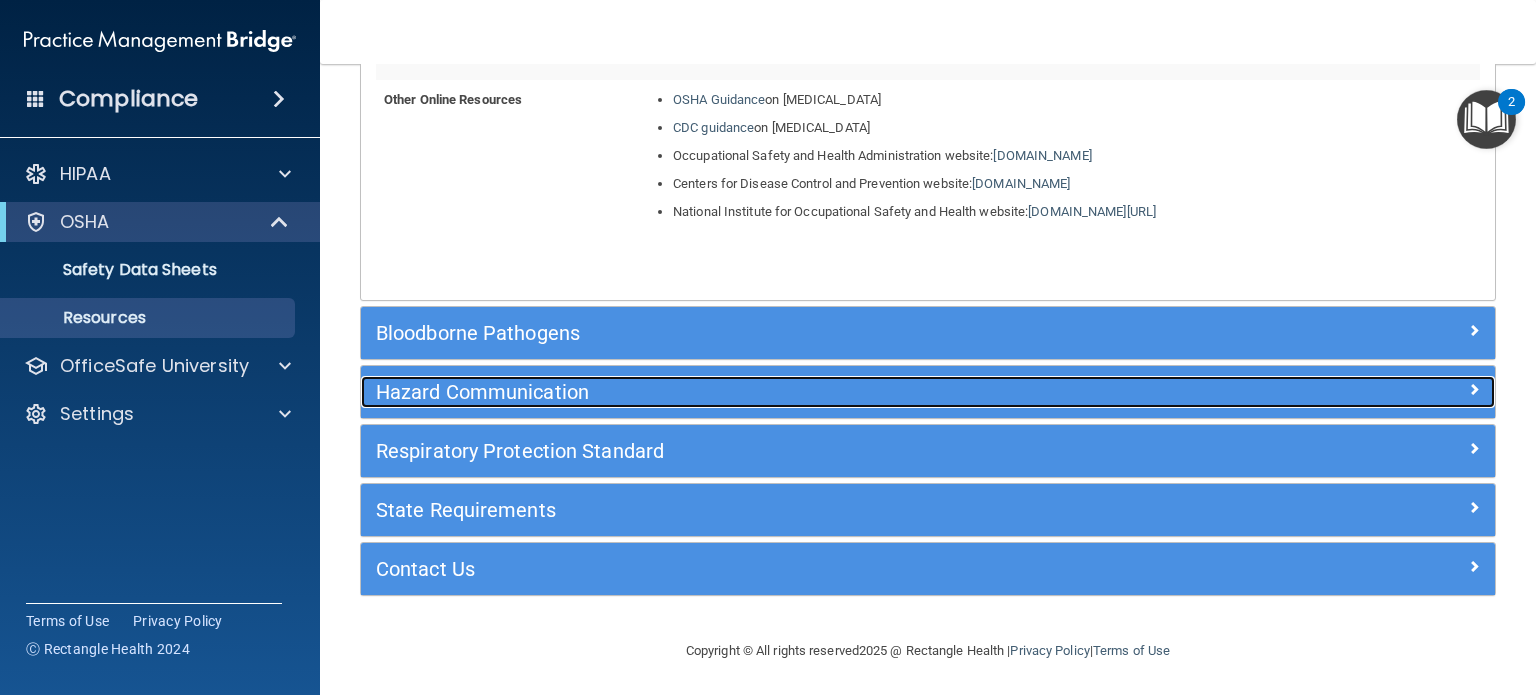 click on "Hazard Communication" at bounding box center [786, 392] 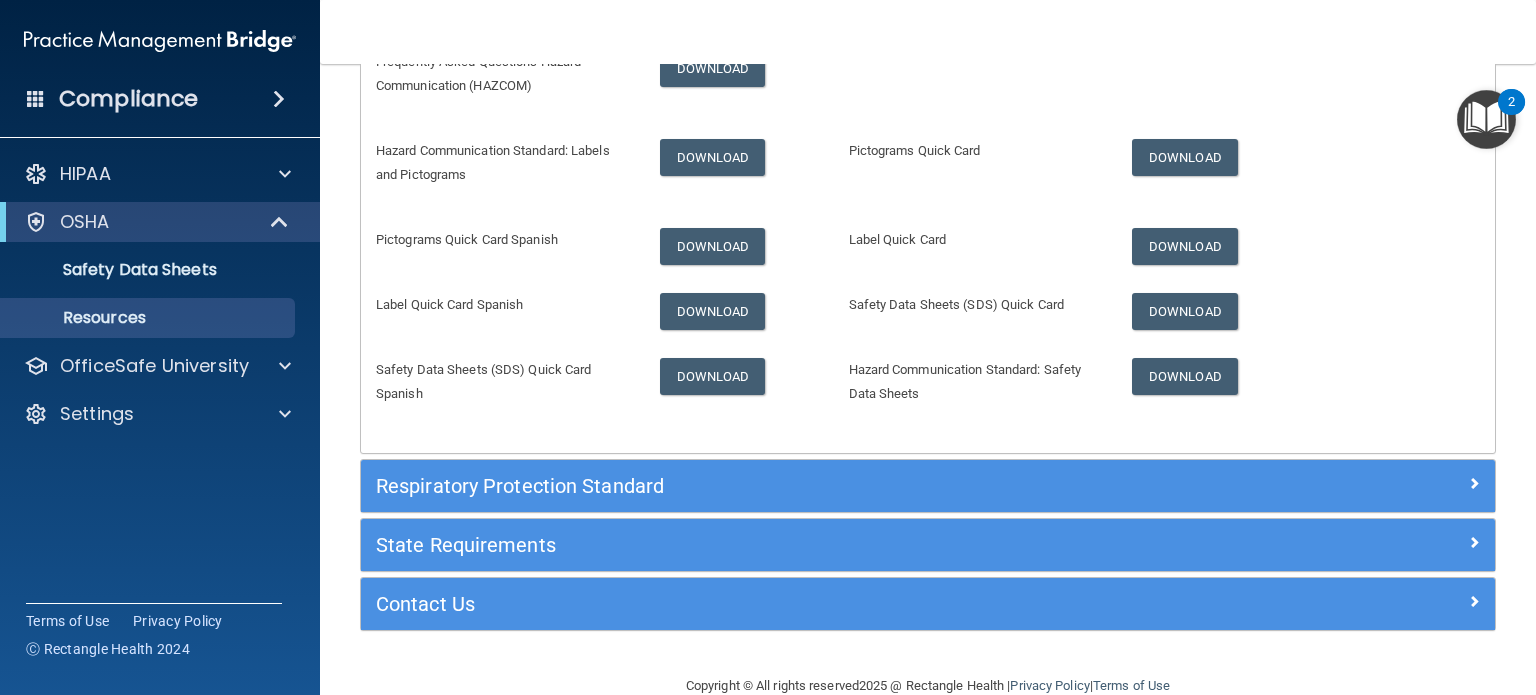 scroll, scrollTop: 472, scrollLeft: 0, axis: vertical 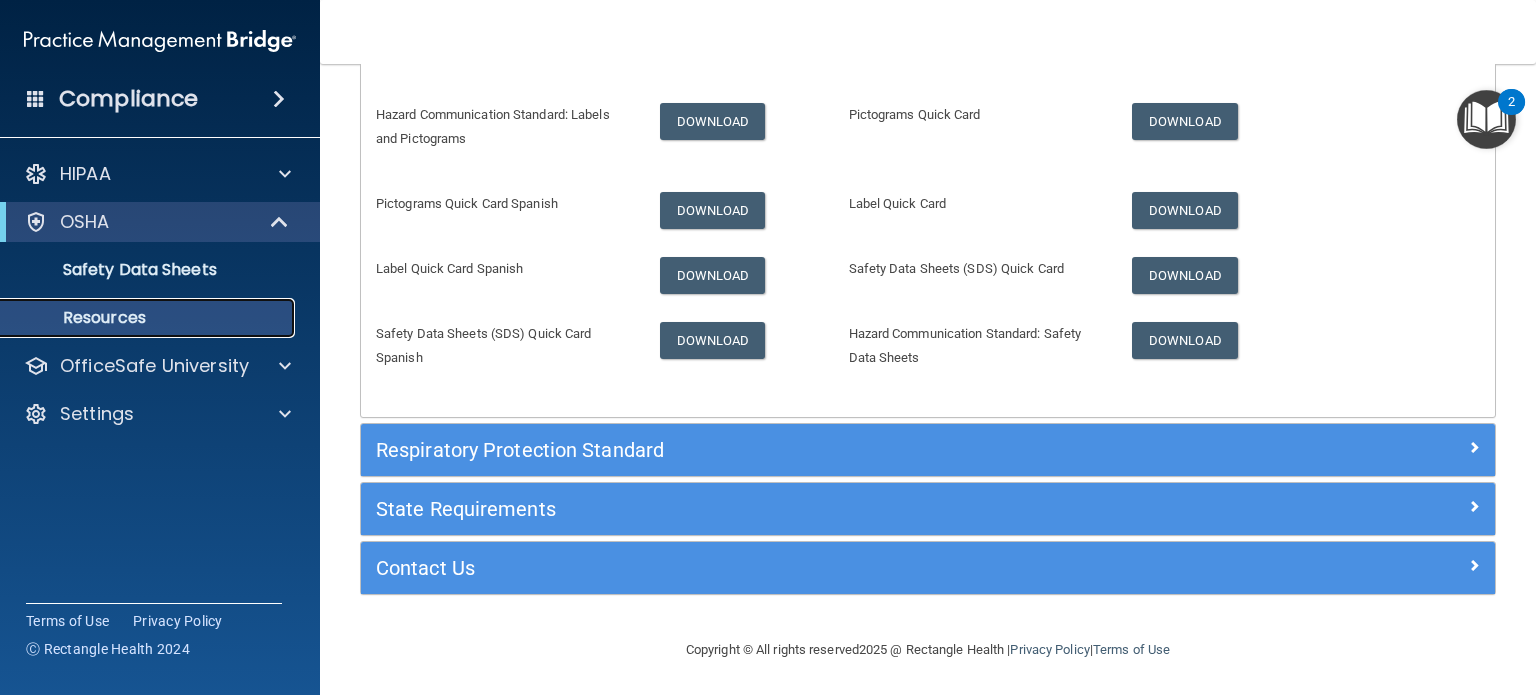 click on "Resources" at bounding box center (149, 318) 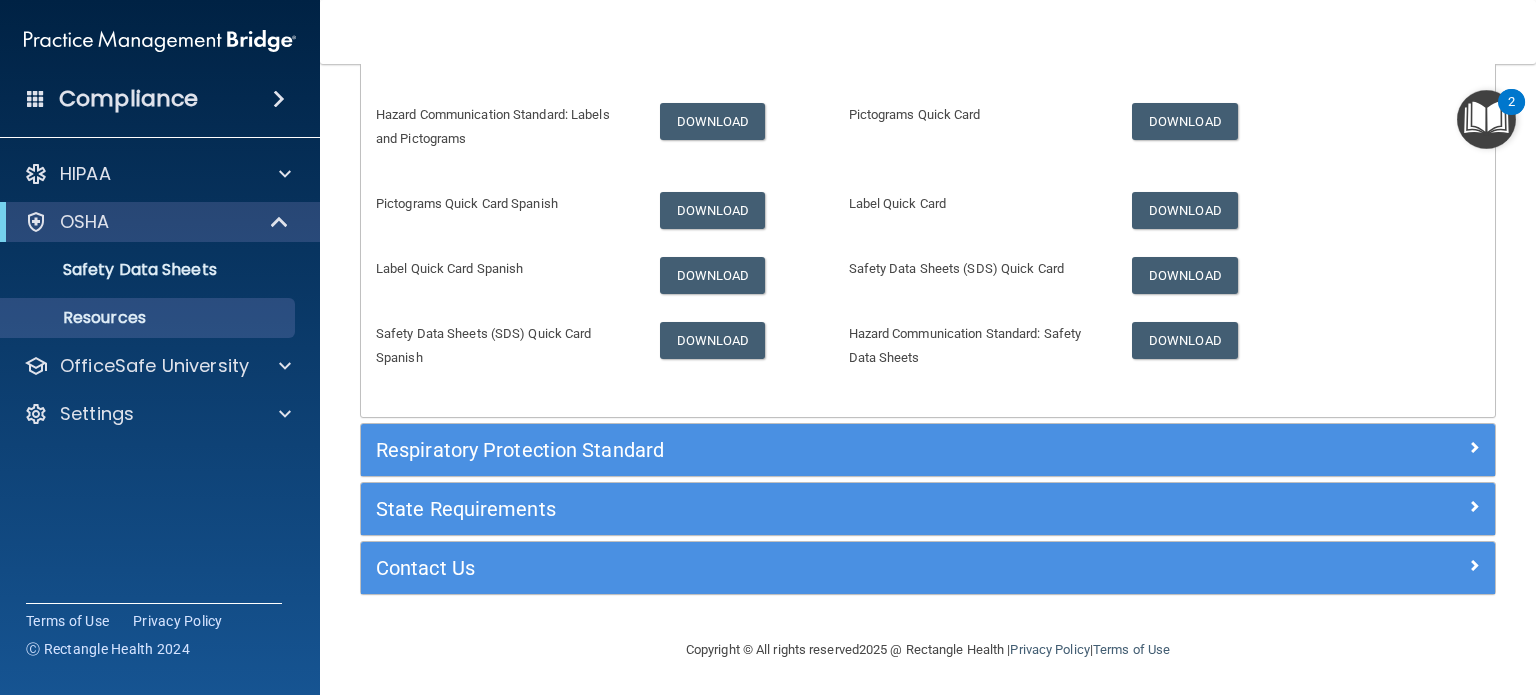click at bounding box center [1486, 119] 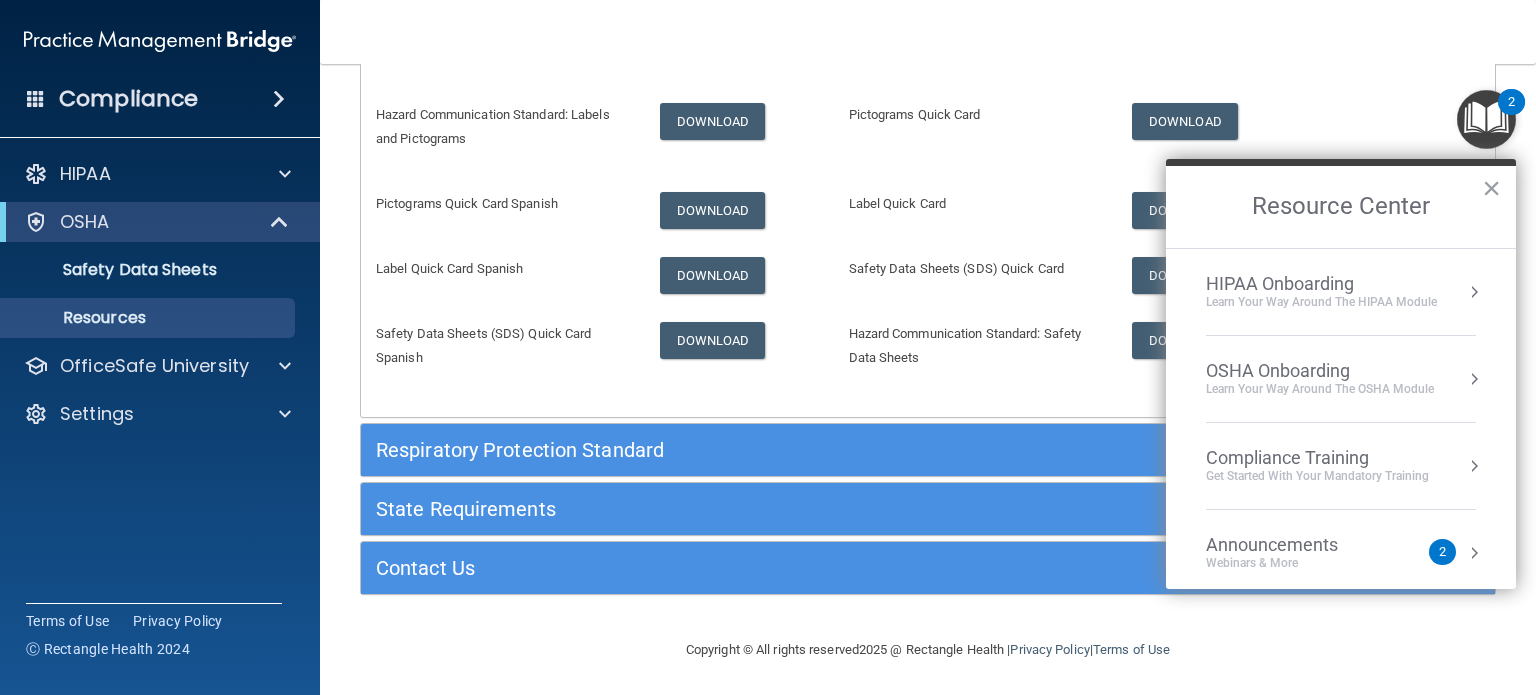 click on "Compliance Training" at bounding box center (1317, 458) 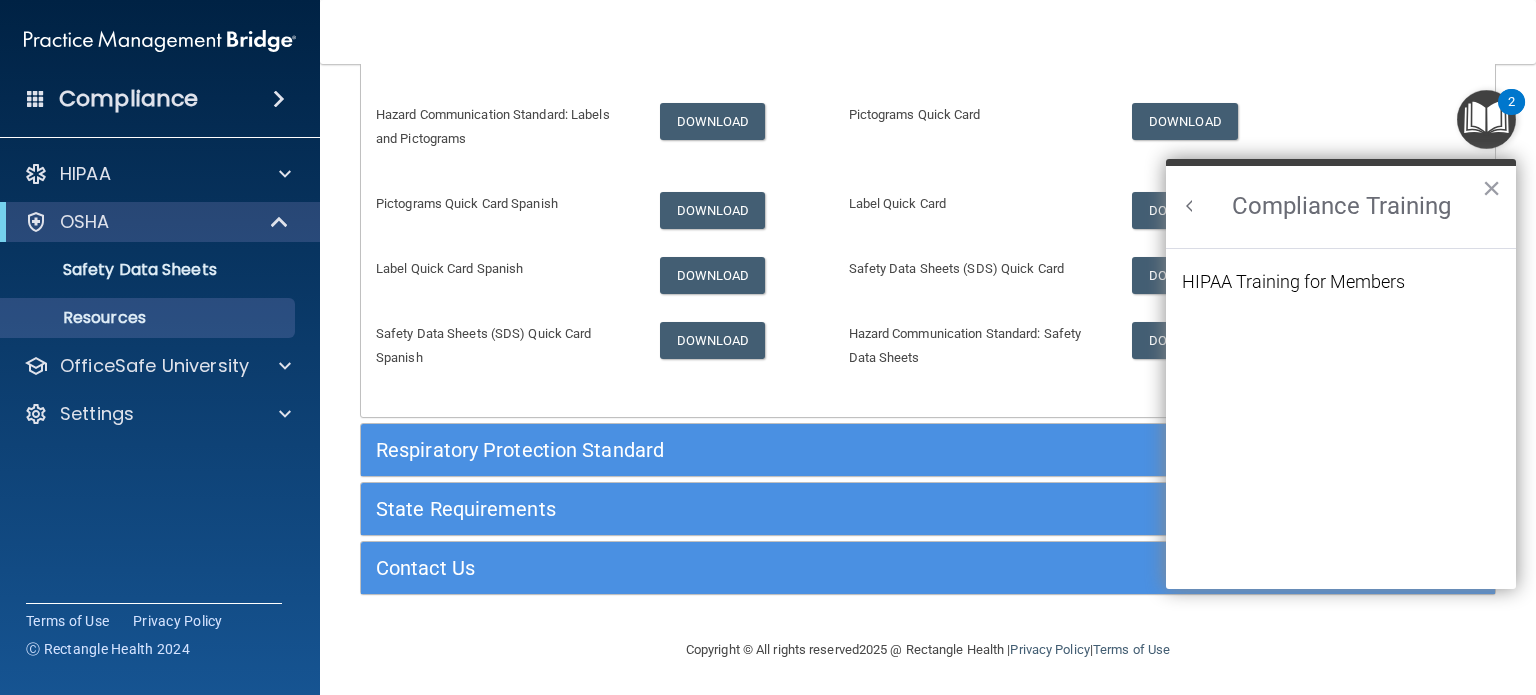 scroll, scrollTop: 0, scrollLeft: 0, axis: both 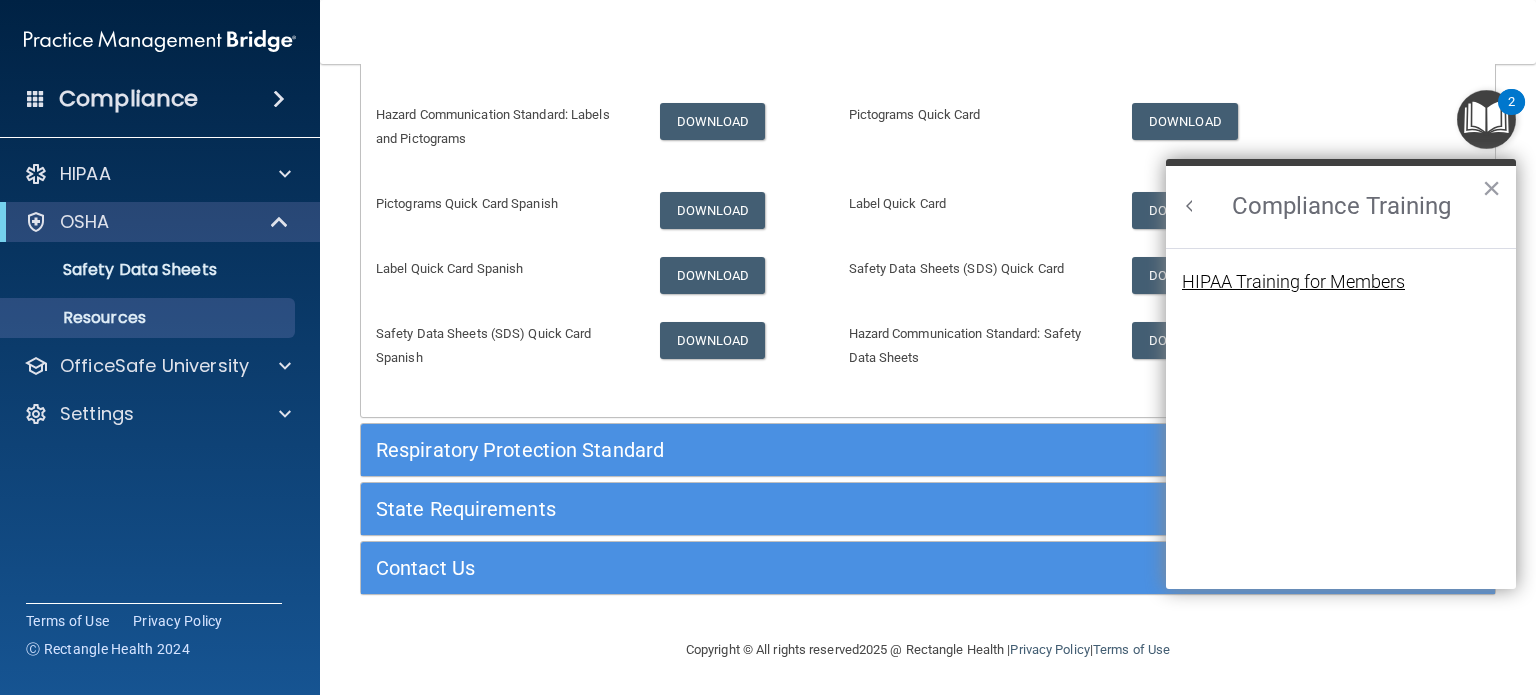 click on "HIPAA Training for Members" at bounding box center (1293, 282) 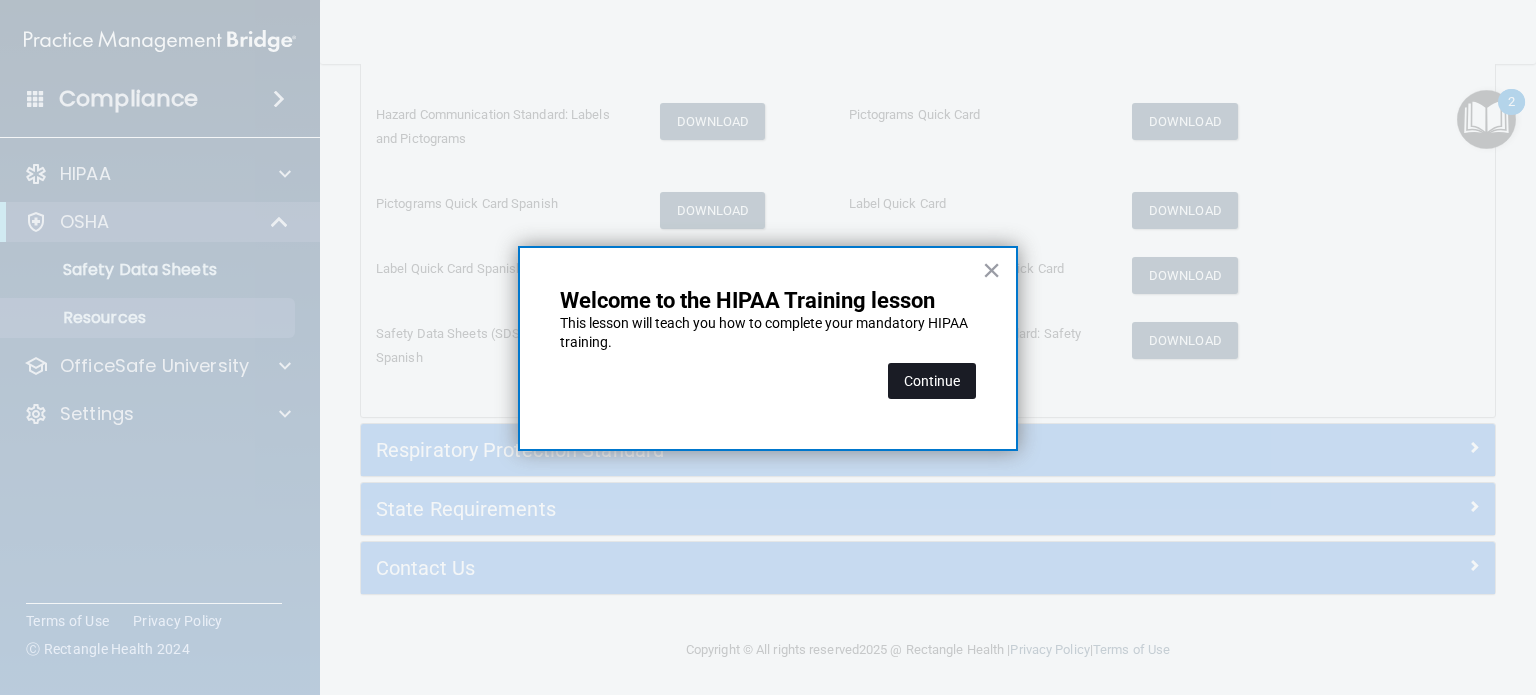 click on "Continue" at bounding box center (932, 381) 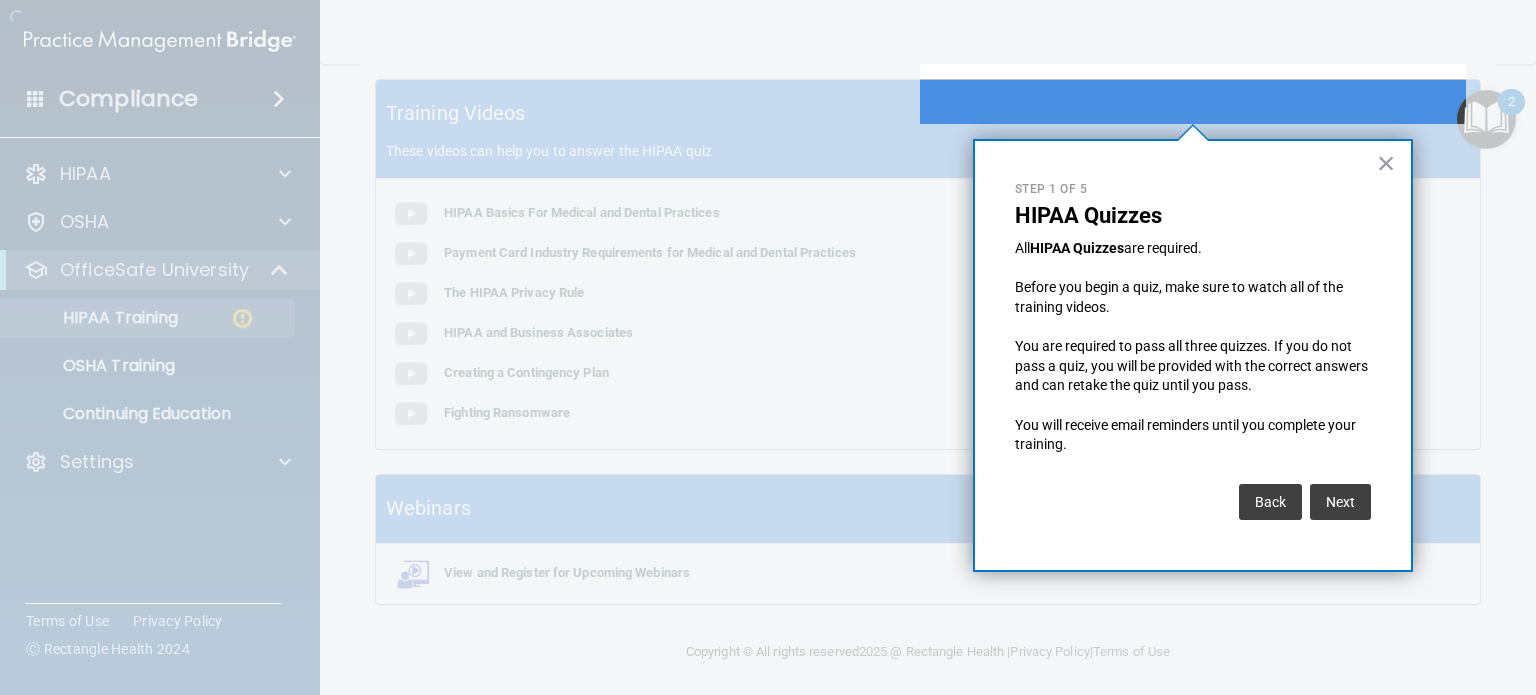scroll, scrollTop: 154, scrollLeft: 0, axis: vertical 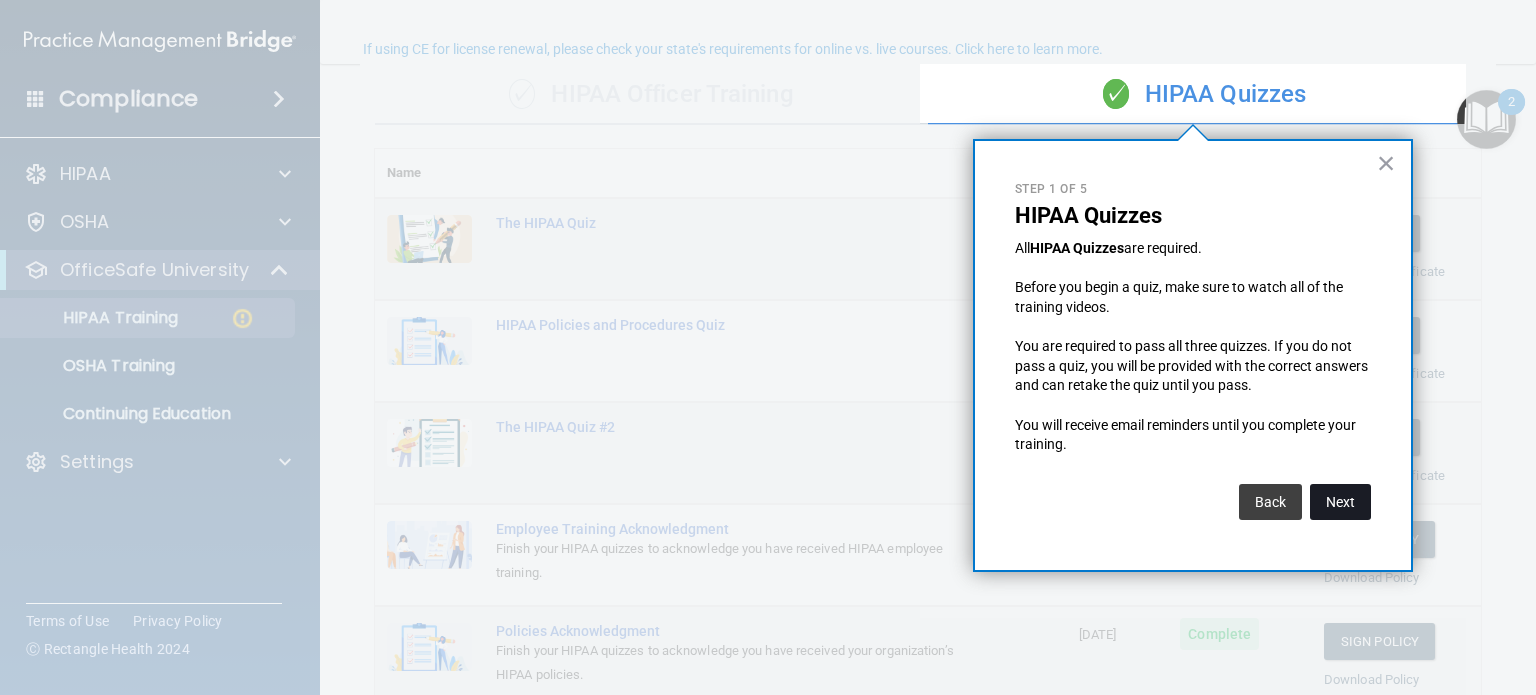click on "Next" at bounding box center [1340, 502] 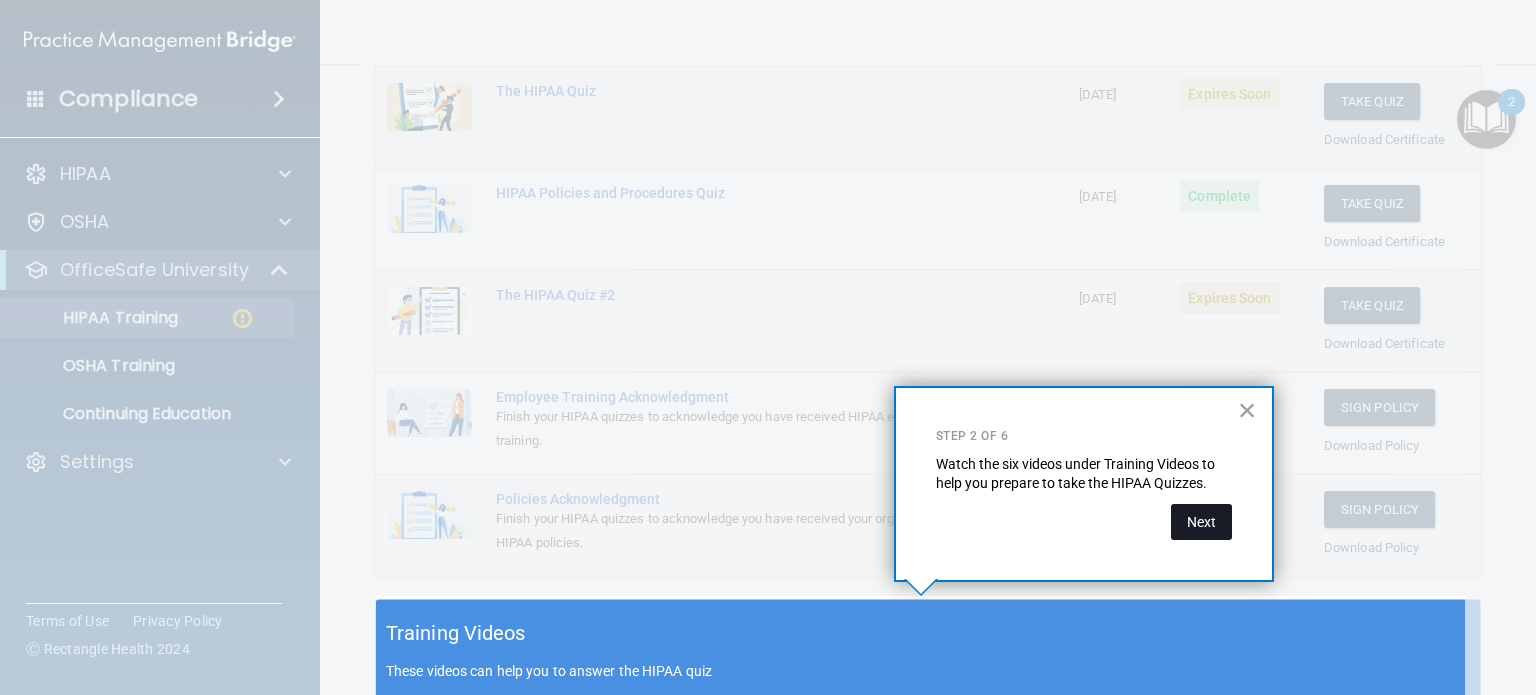 click on "Next" at bounding box center (1201, 522) 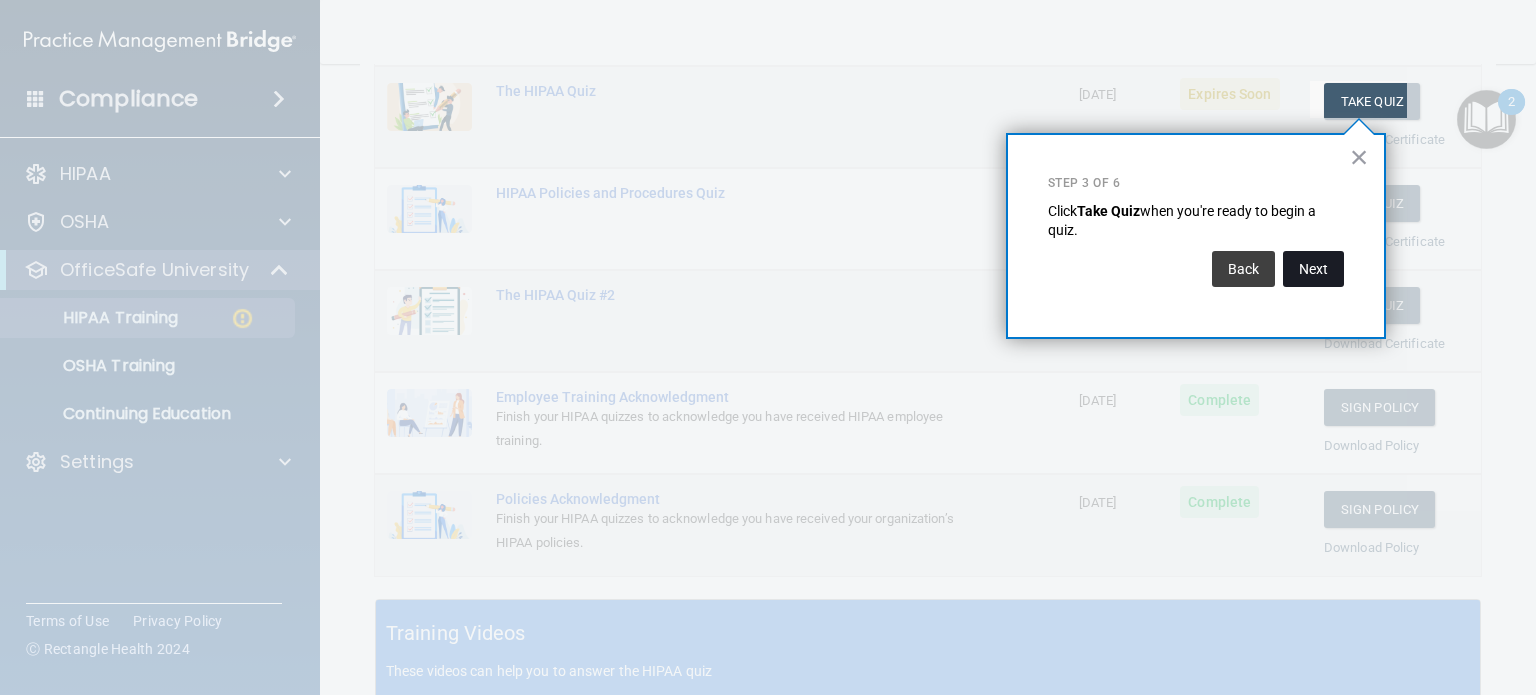 click on "Next" at bounding box center (1313, 269) 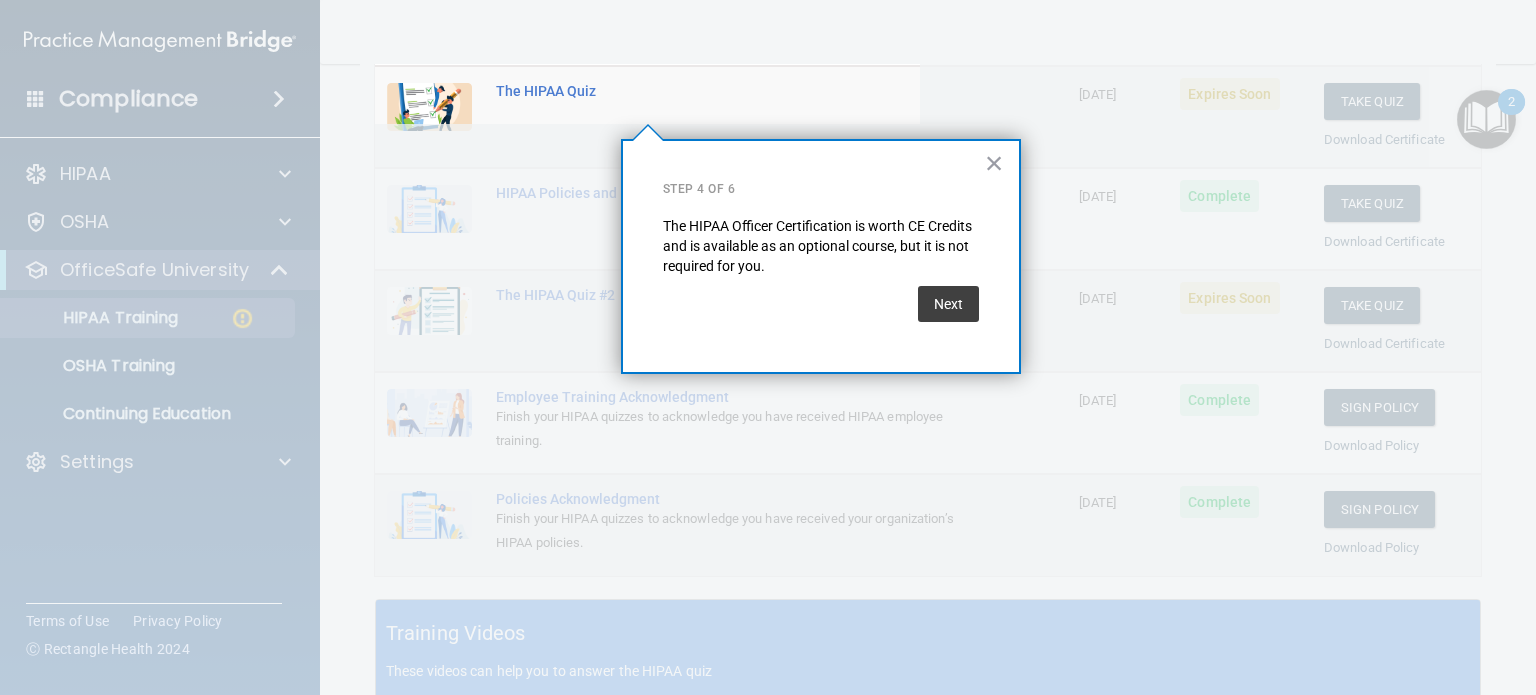 scroll, scrollTop: 154, scrollLeft: 0, axis: vertical 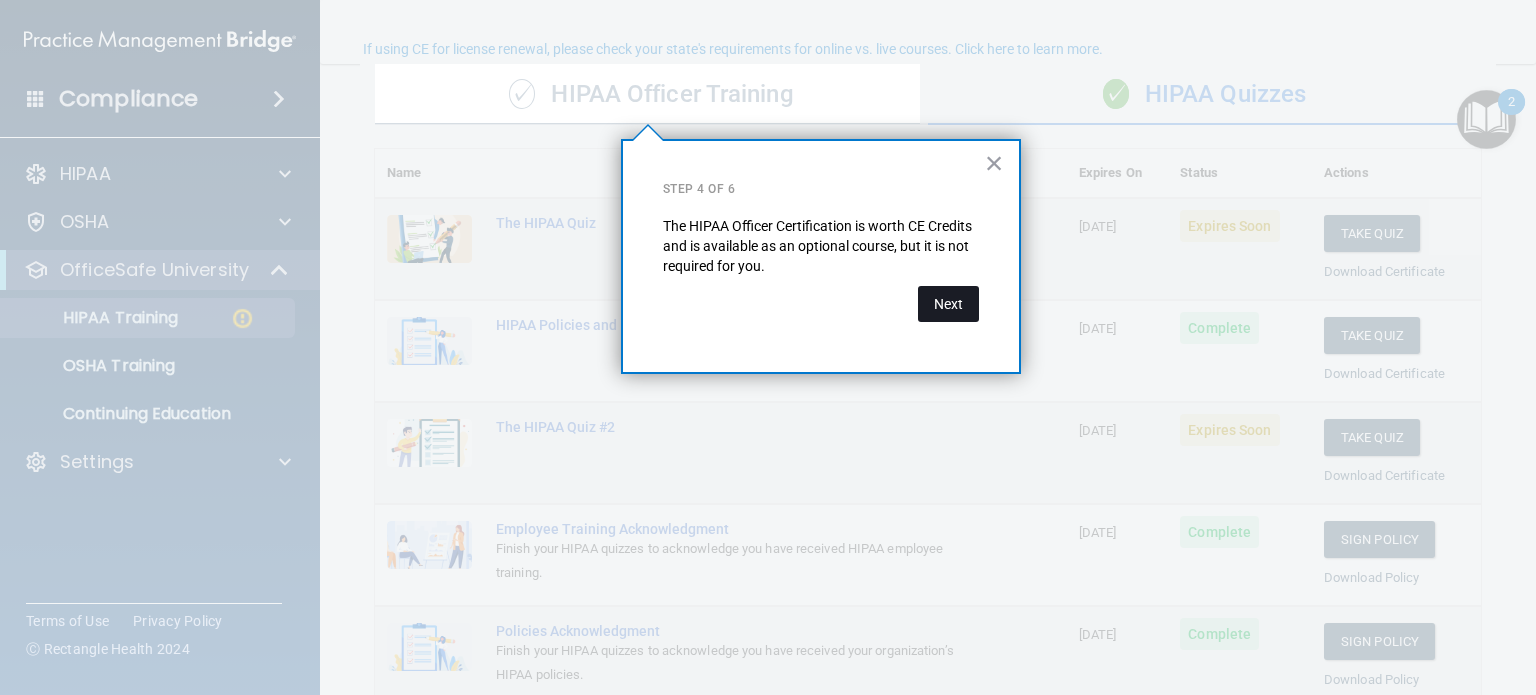 click on "Next" at bounding box center (948, 304) 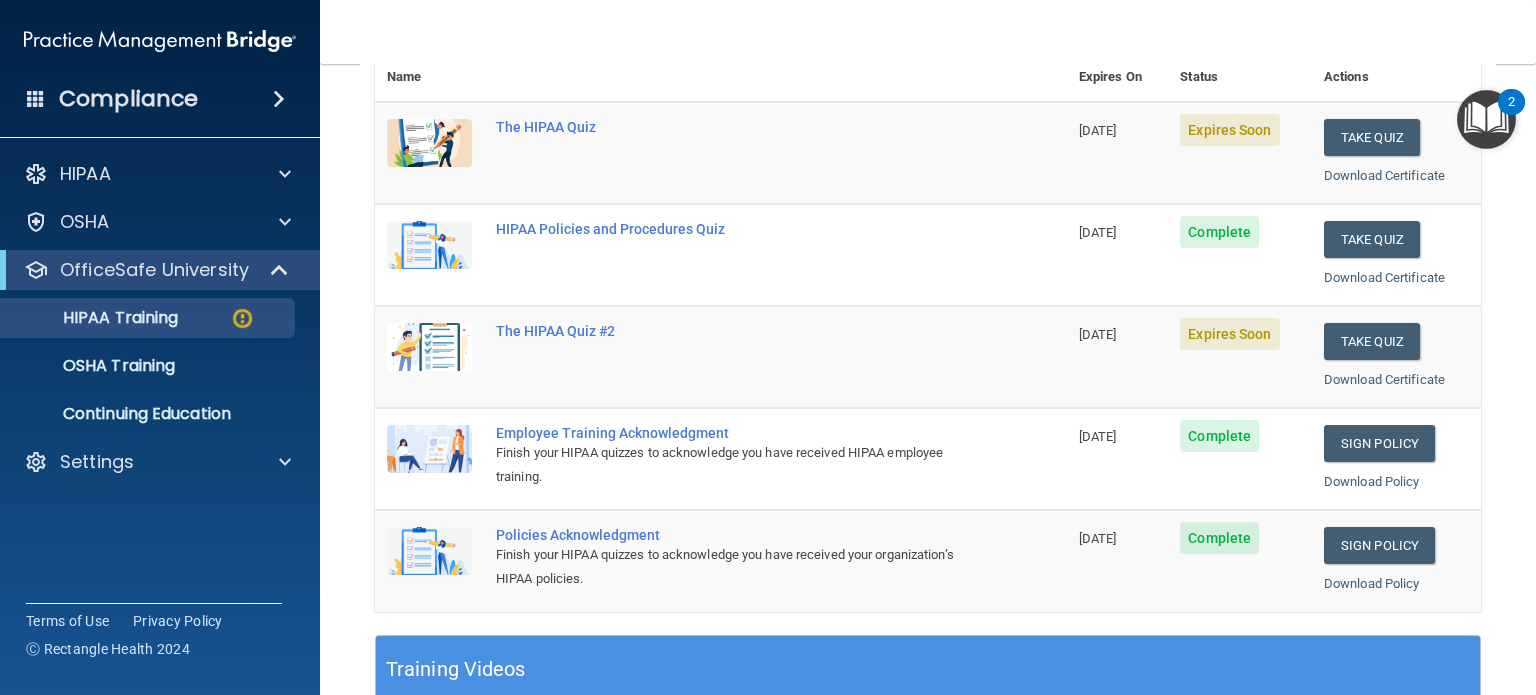 scroll, scrollTop: 248, scrollLeft: 0, axis: vertical 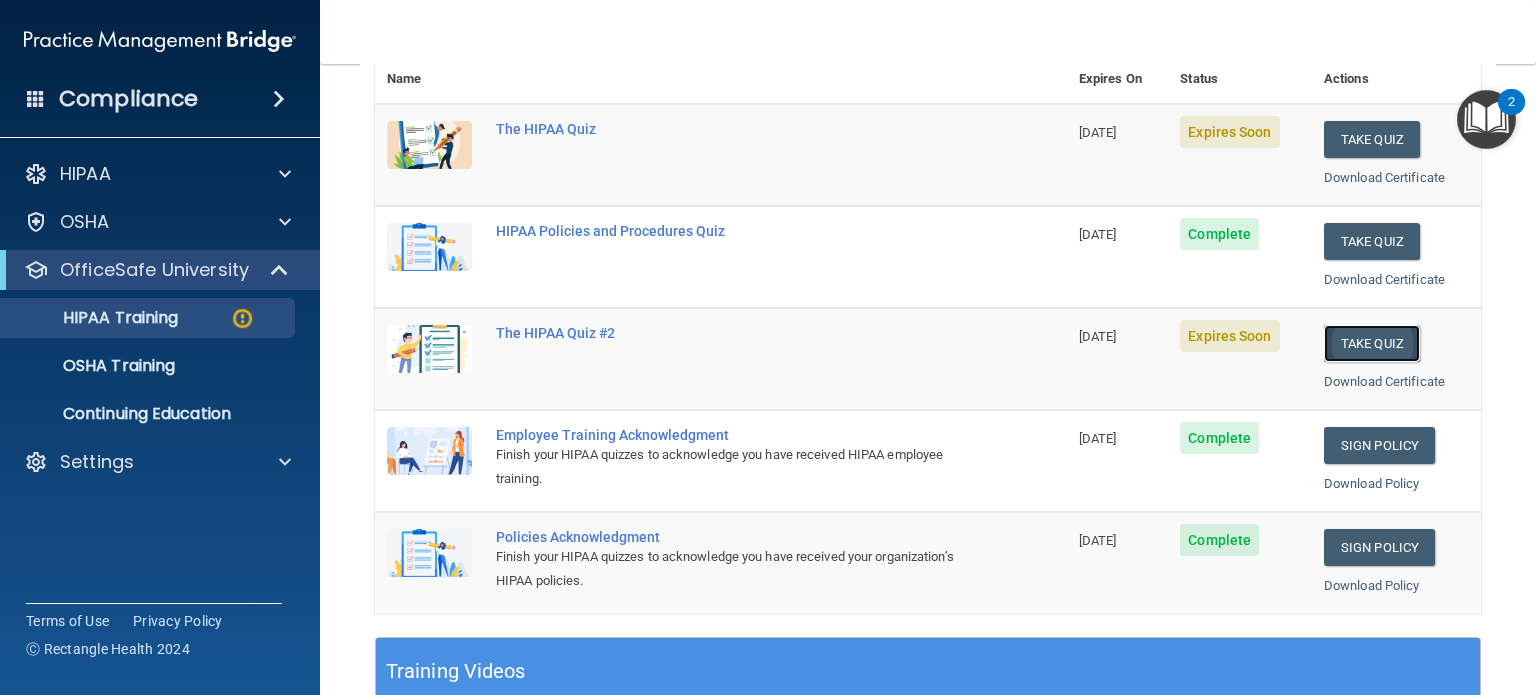 click on "Take Quiz" at bounding box center (1372, 343) 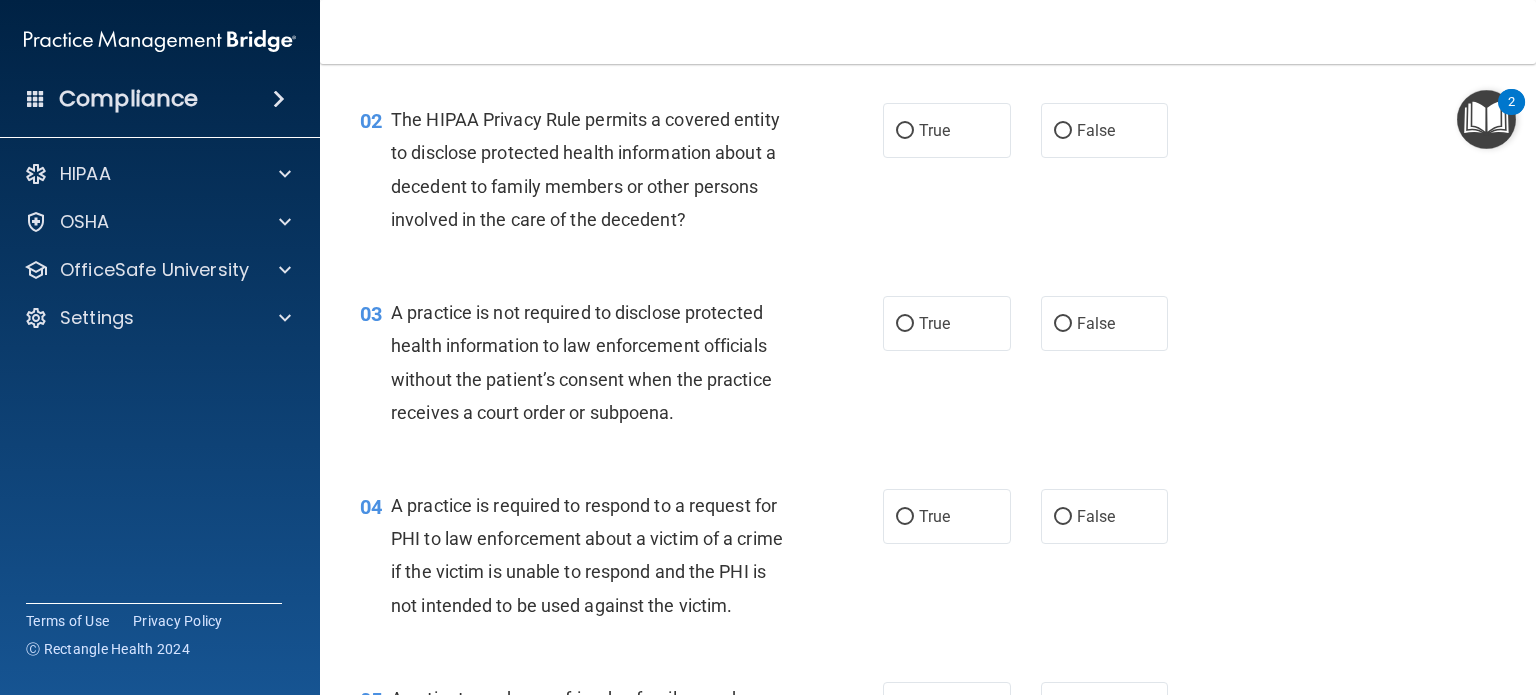 scroll, scrollTop: 0, scrollLeft: 0, axis: both 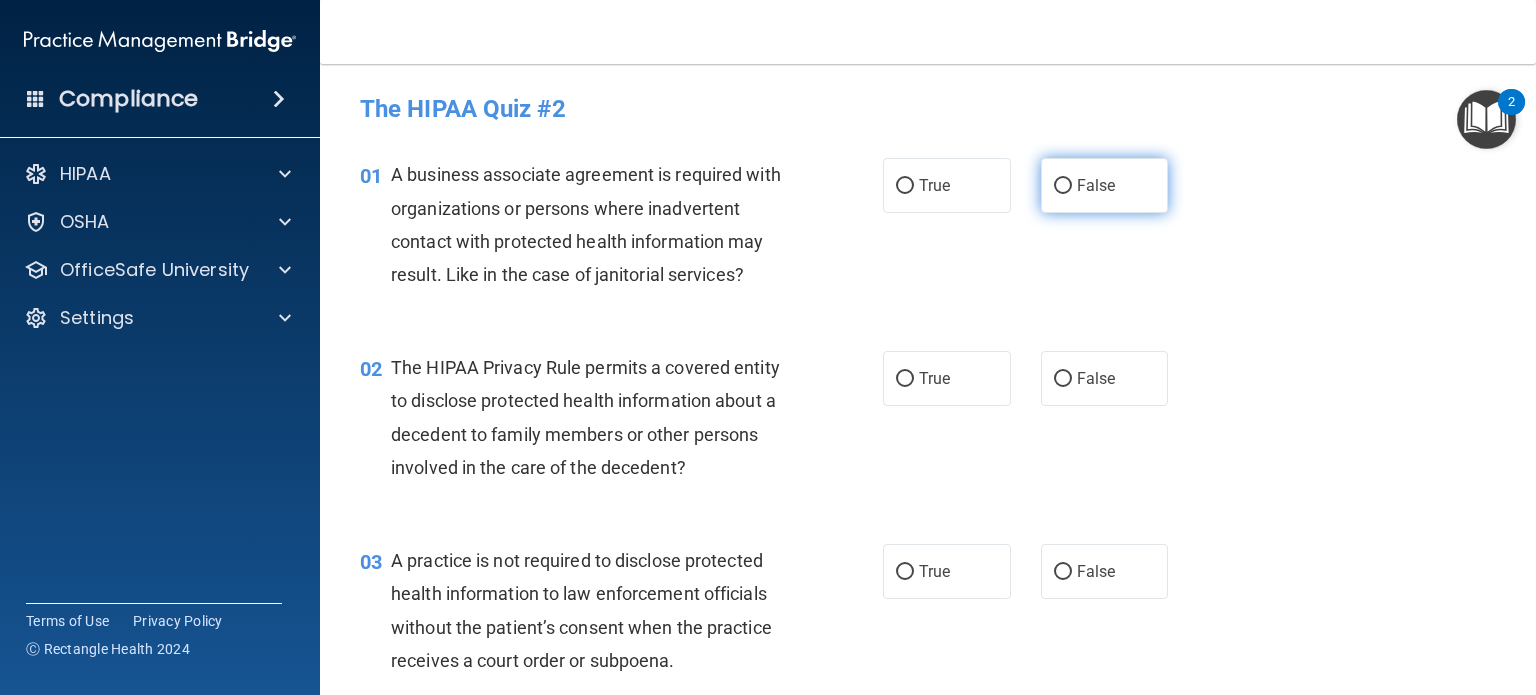 click on "False" at bounding box center [1105, 185] 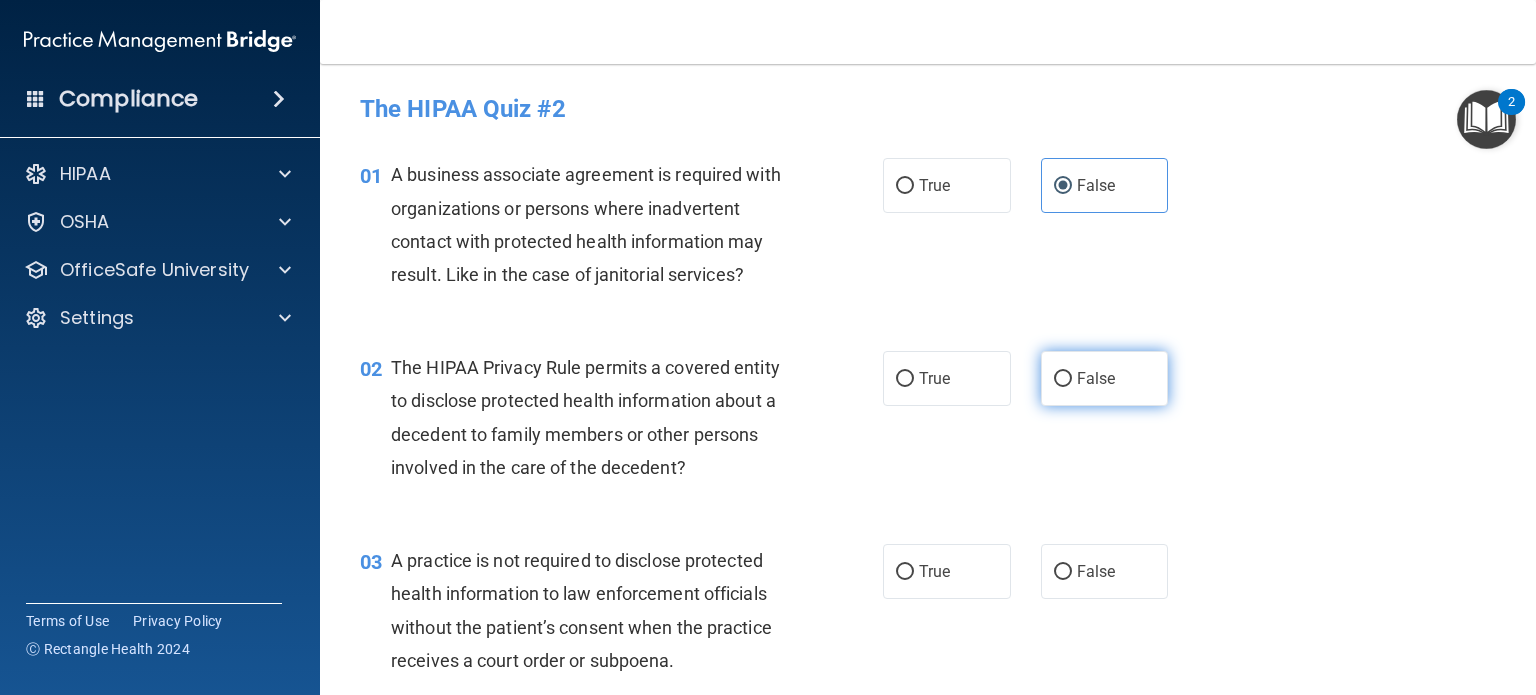 click on "False" at bounding box center [1063, 379] 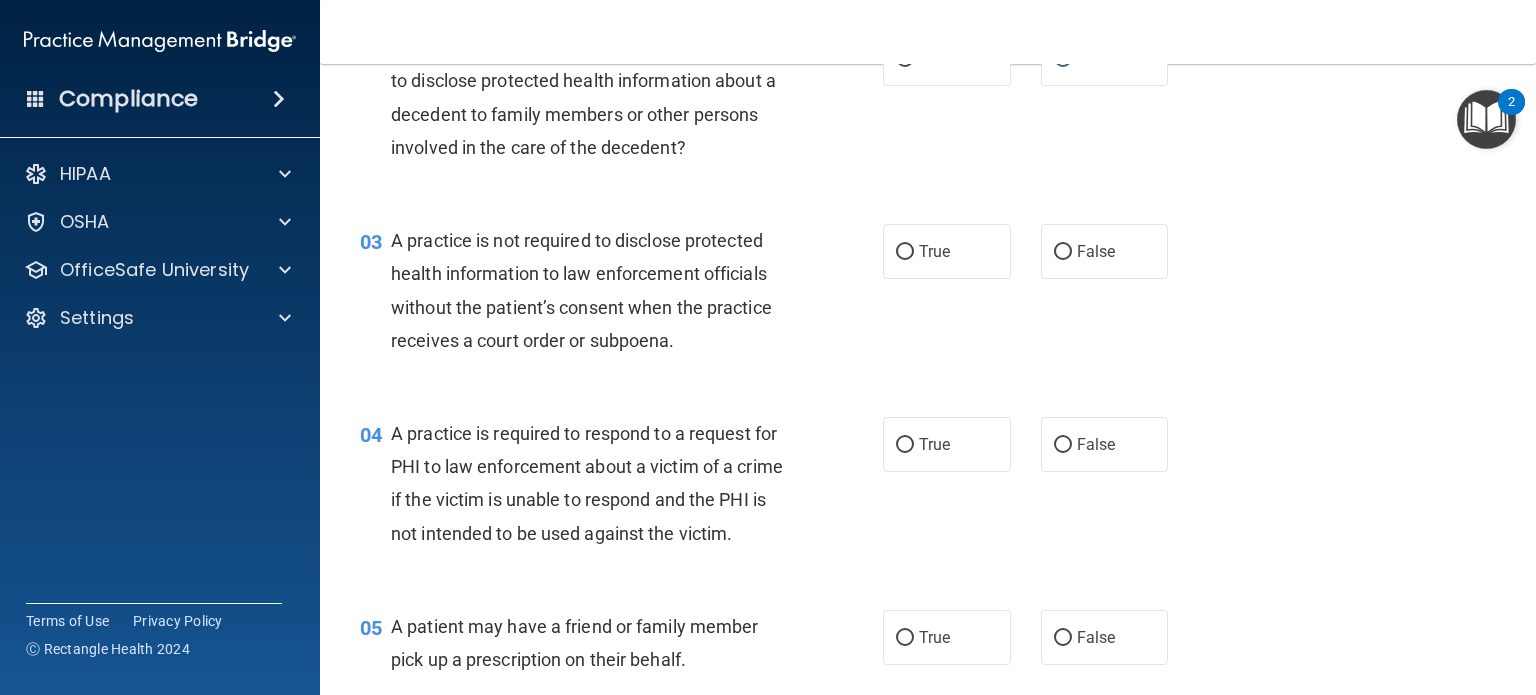 scroll, scrollTop: 360, scrollLeft: 0, axis: vertical 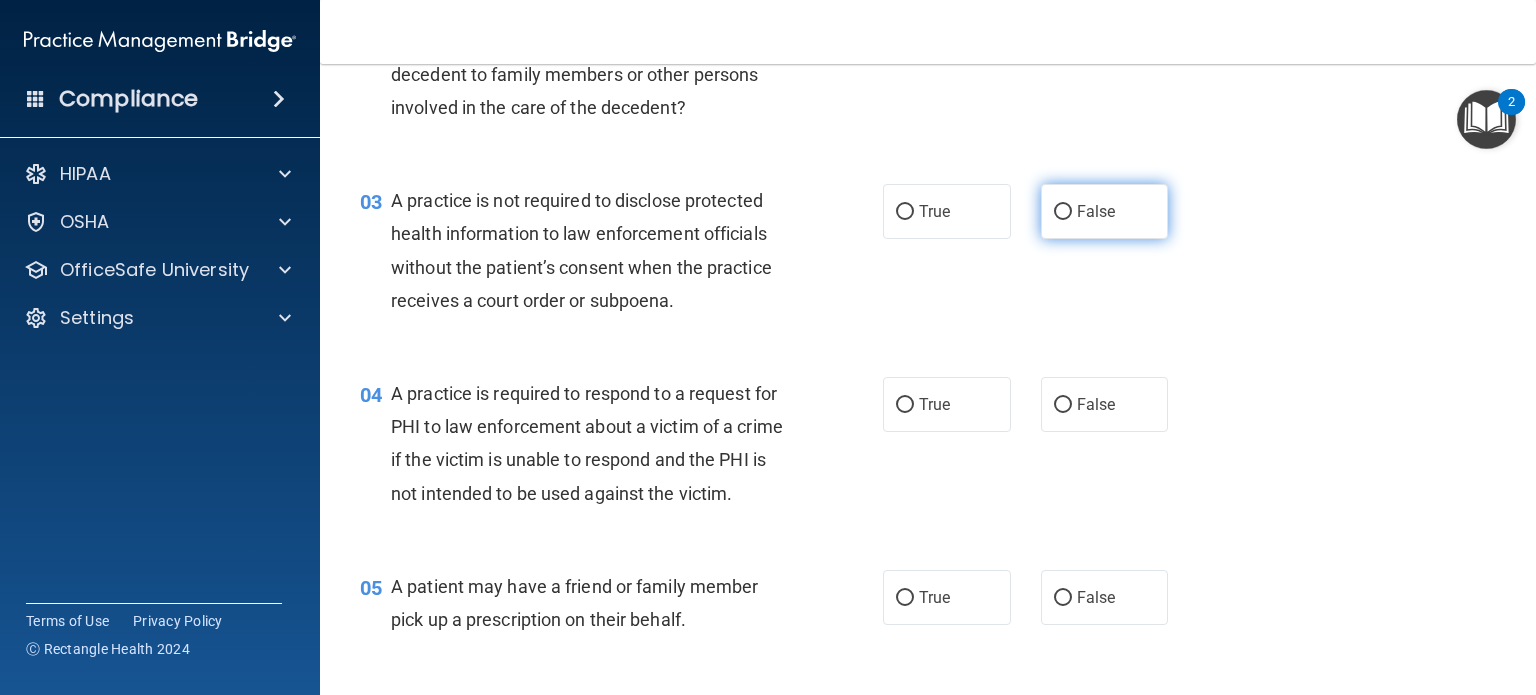click on "False" at bounding box center [1105, 211] 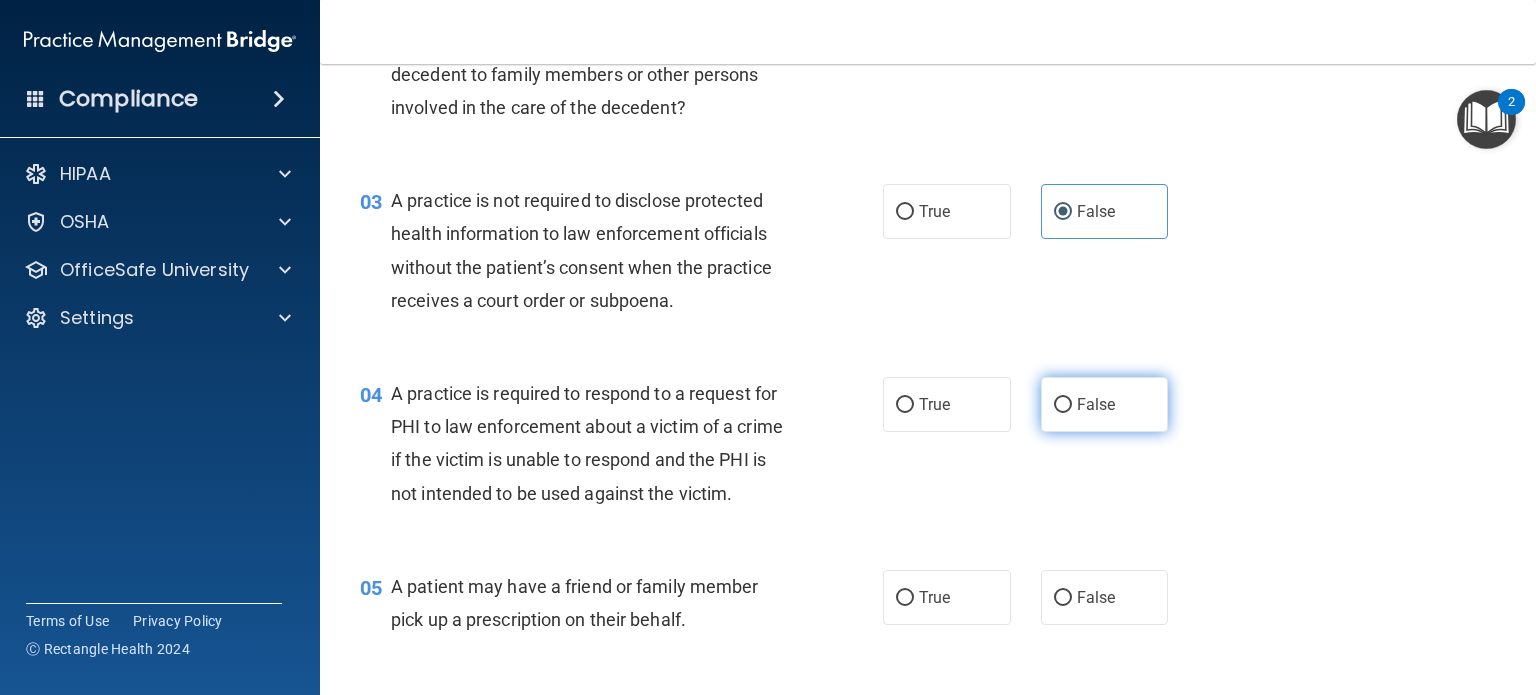 click on "False" at bounding box center [1063, 405] 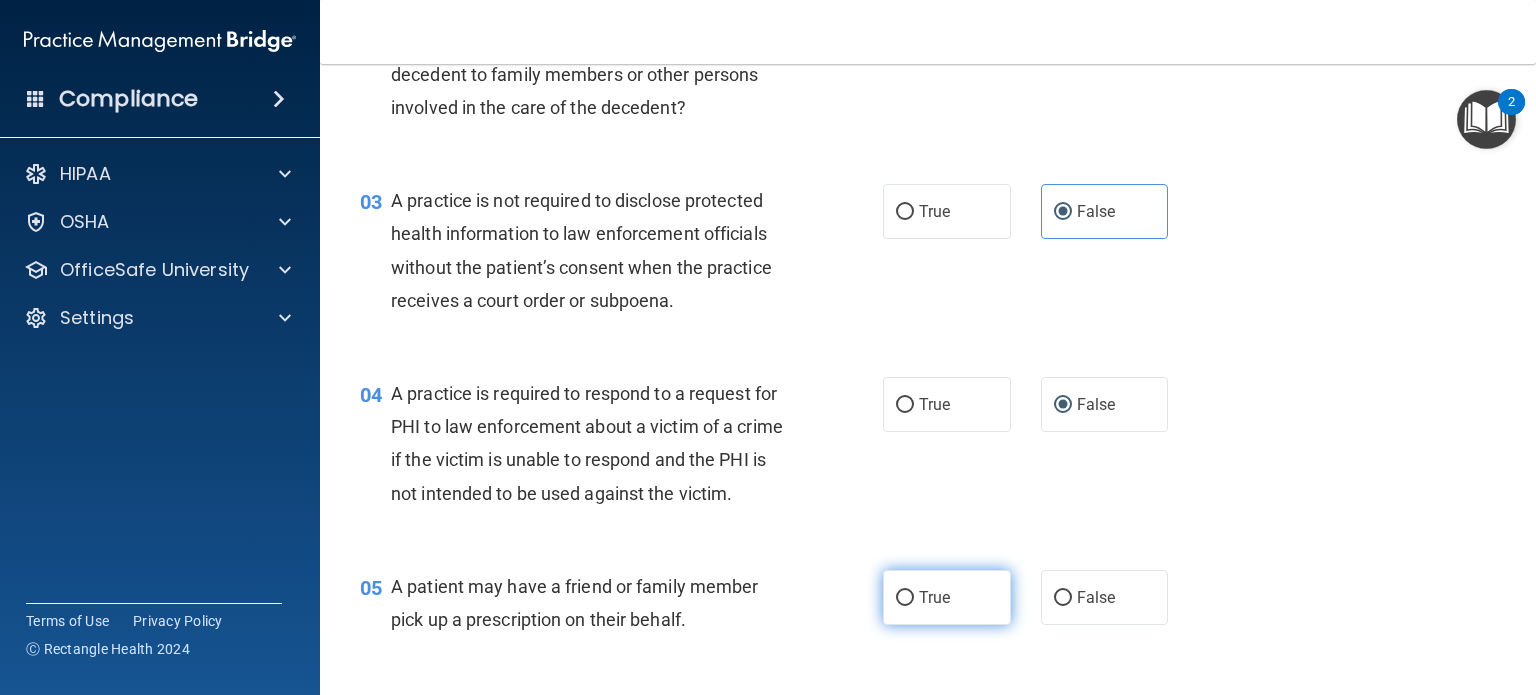 click on "True" at bounding box center [934, 597] 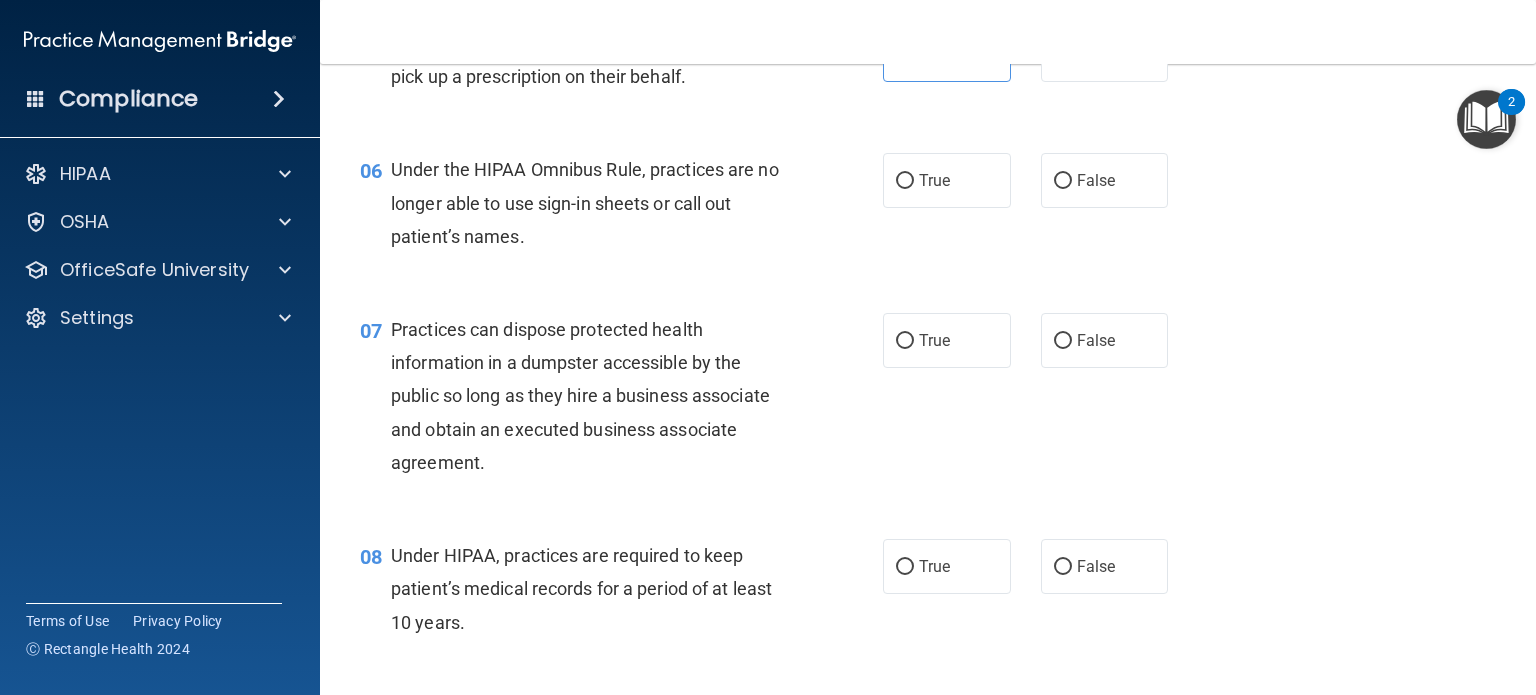 scroll, scrollTop: 920, scrollLeft: 0, axis: vertical 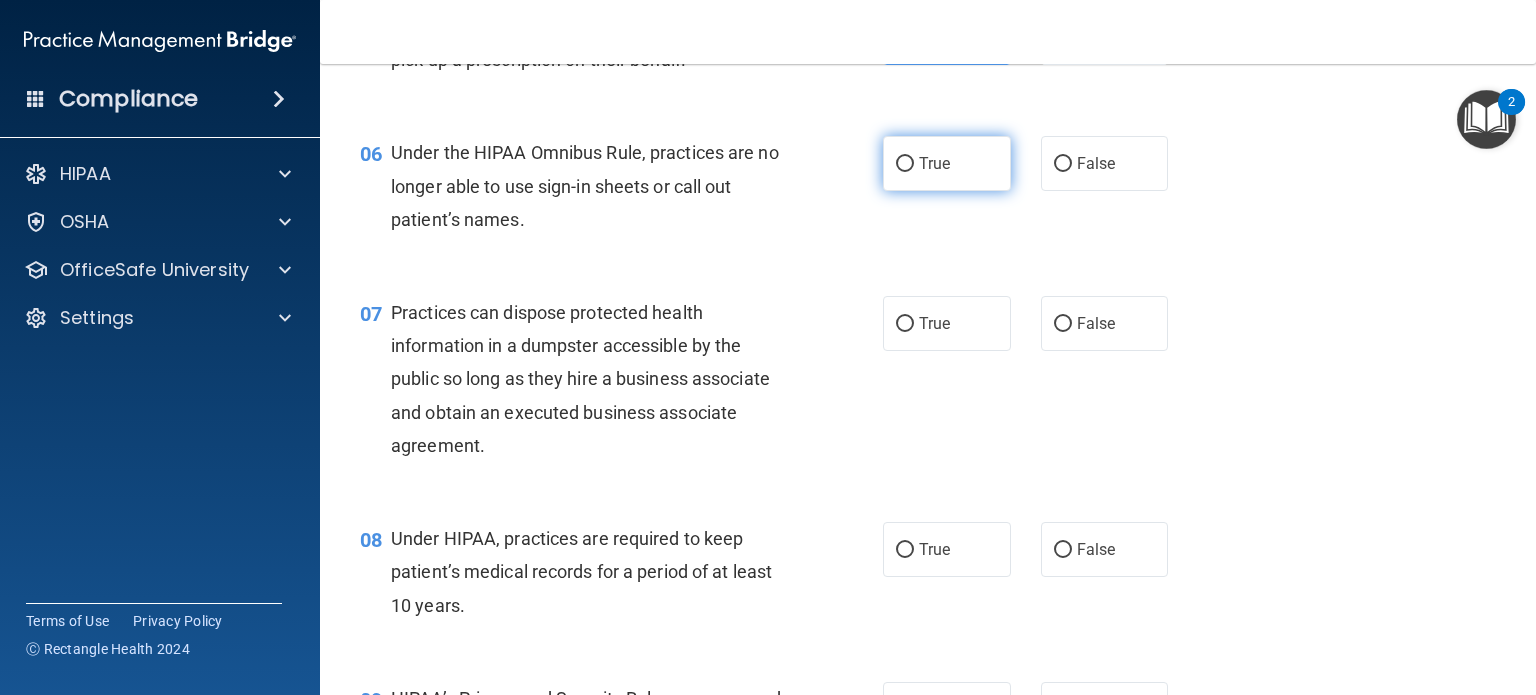 click on "True" at bounding box center [934, 163] 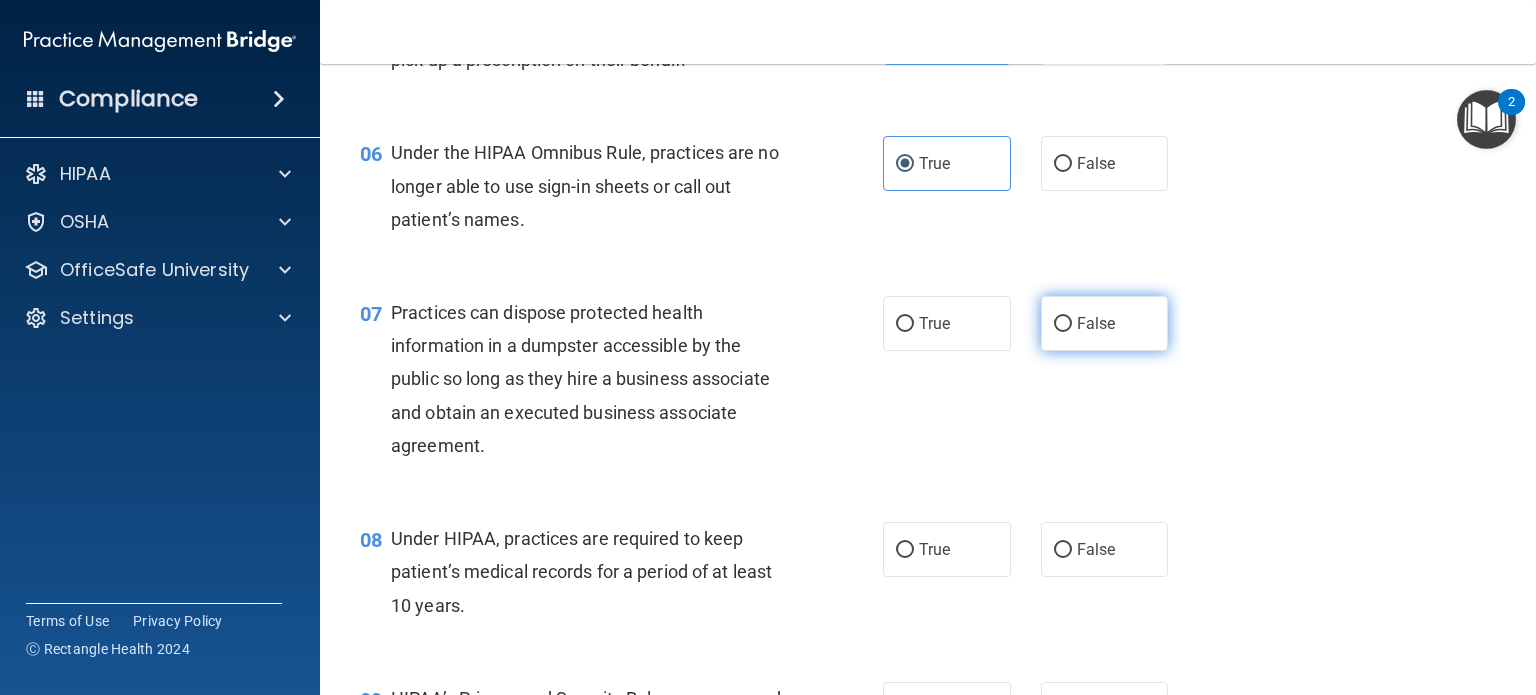 click on "False" at bounding box center (1105, 323) 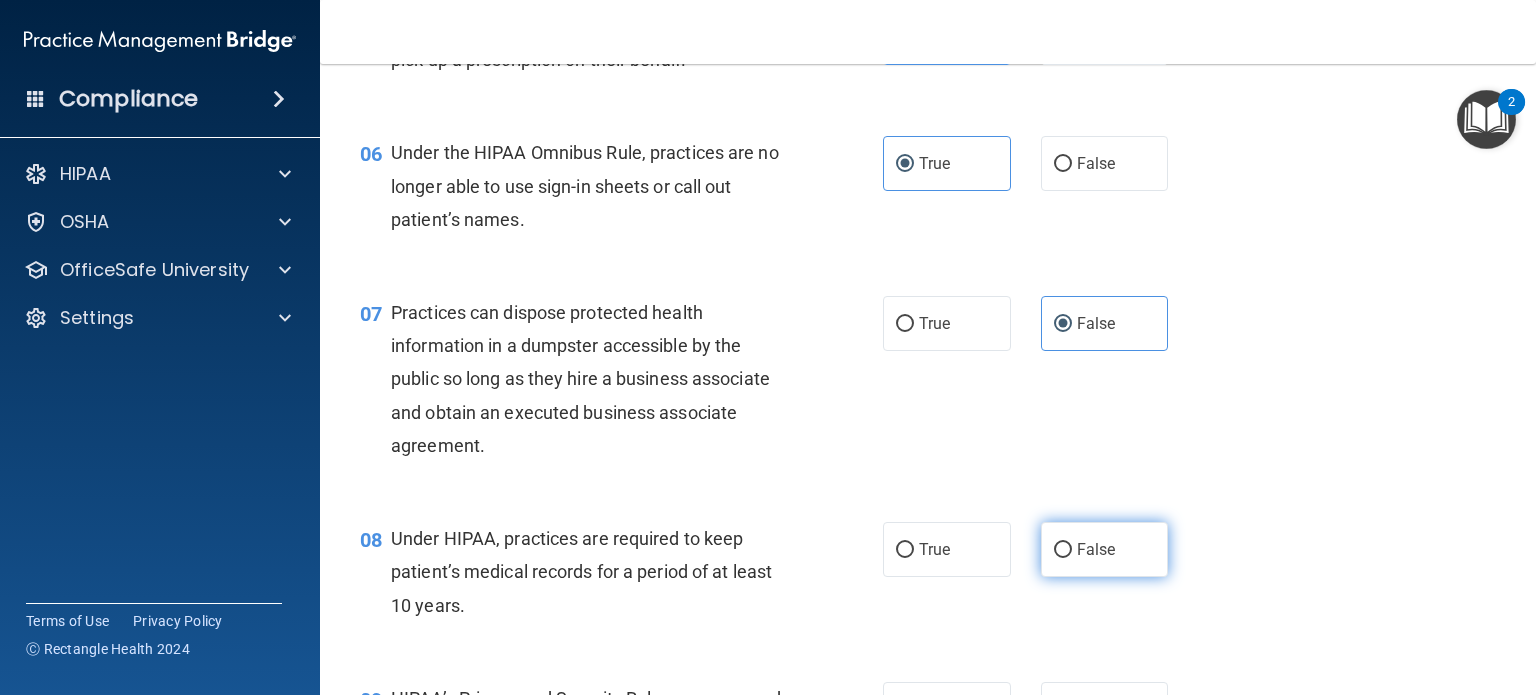 drag, startPoint x: 1055, startPoint y: 575, endPoint x: 1048, endPoint y: 591, distance: 17.464249 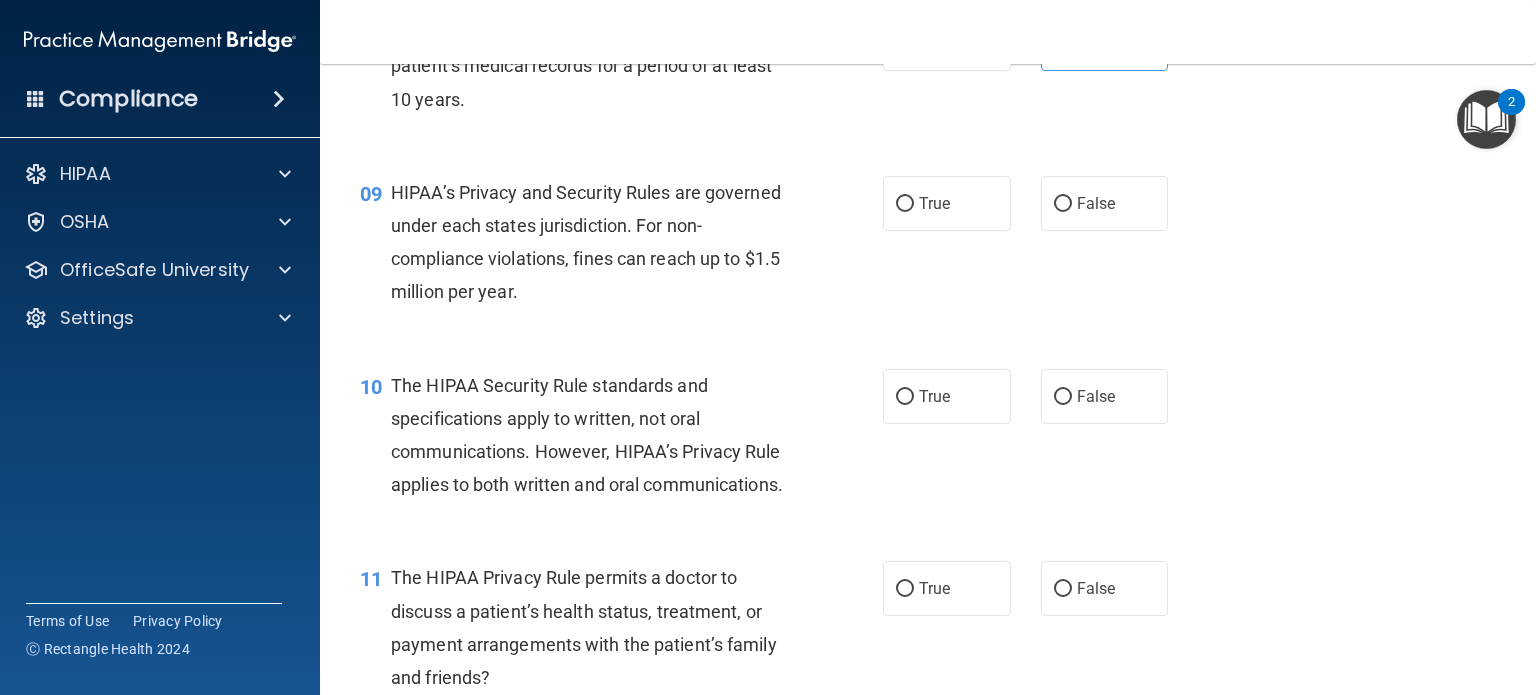 scroll, scrollTop: 1466, scrollLeft: 0, axis: vertical 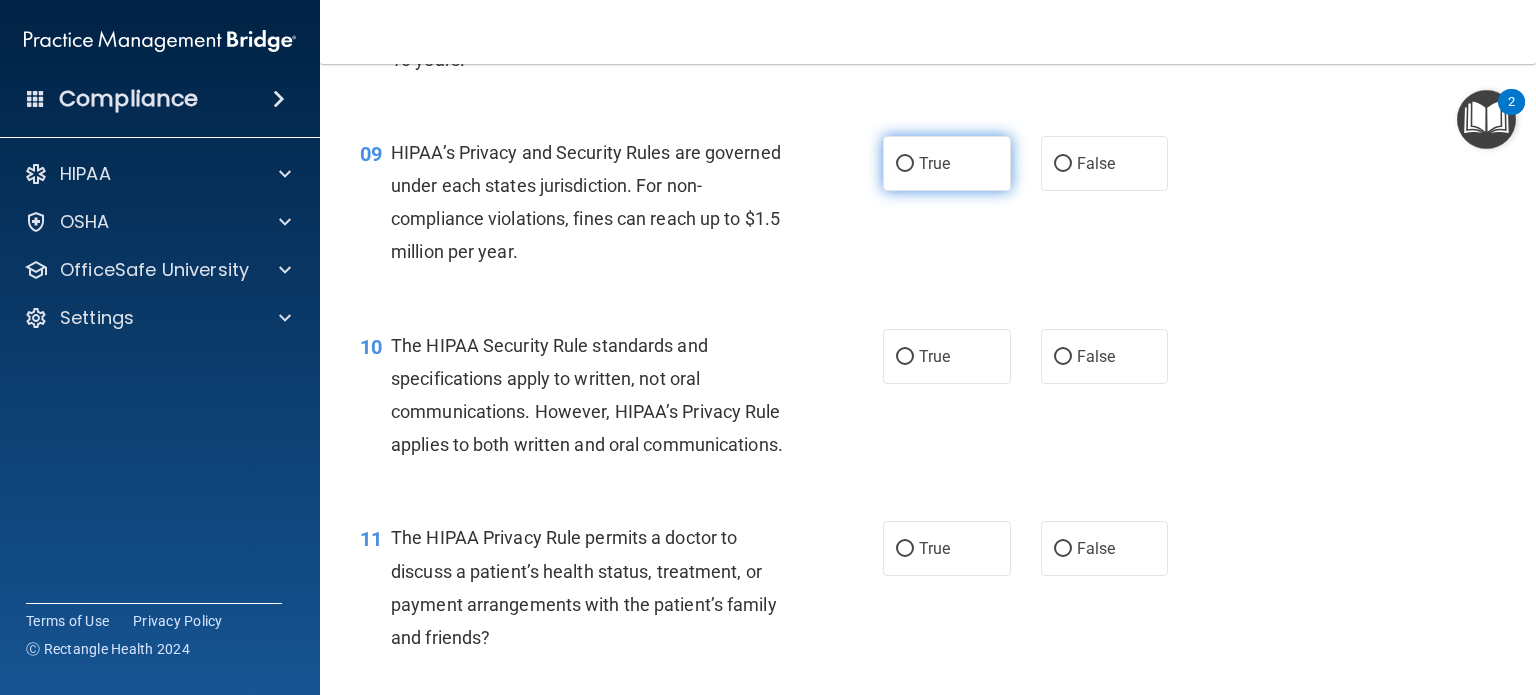 click on "True" at bounding box center [905, 164] 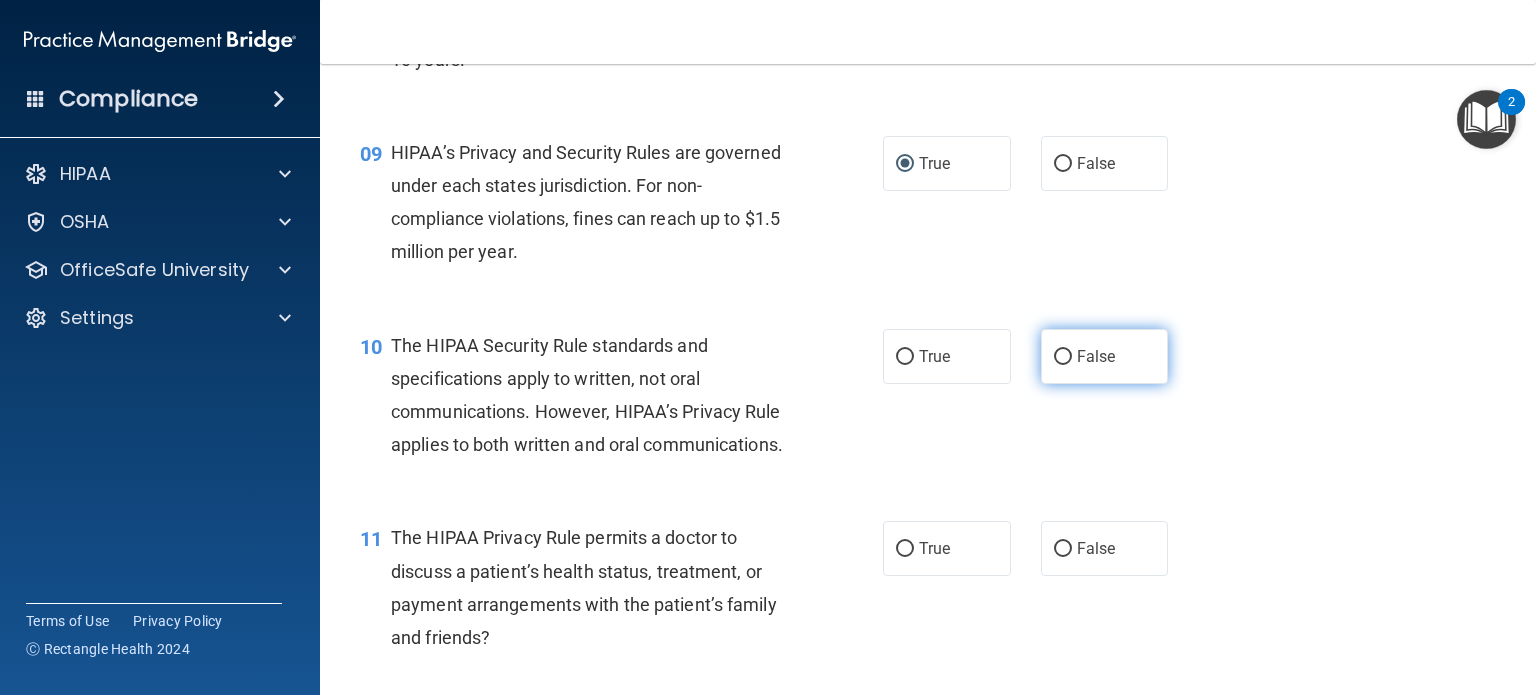 click on "False" at bounding box center (1063, 357) 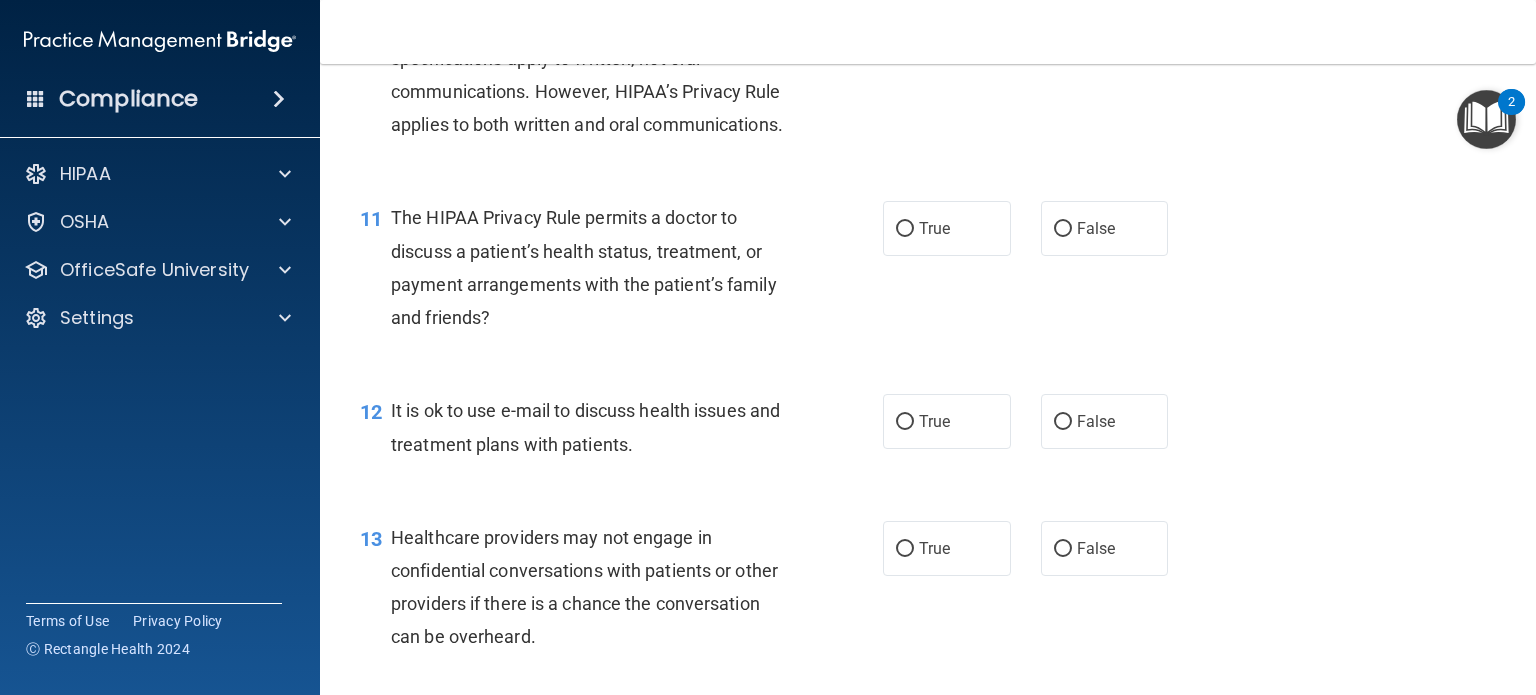 scroll, scrollTop: 1826, scrollLeft: 0, axis: vertical 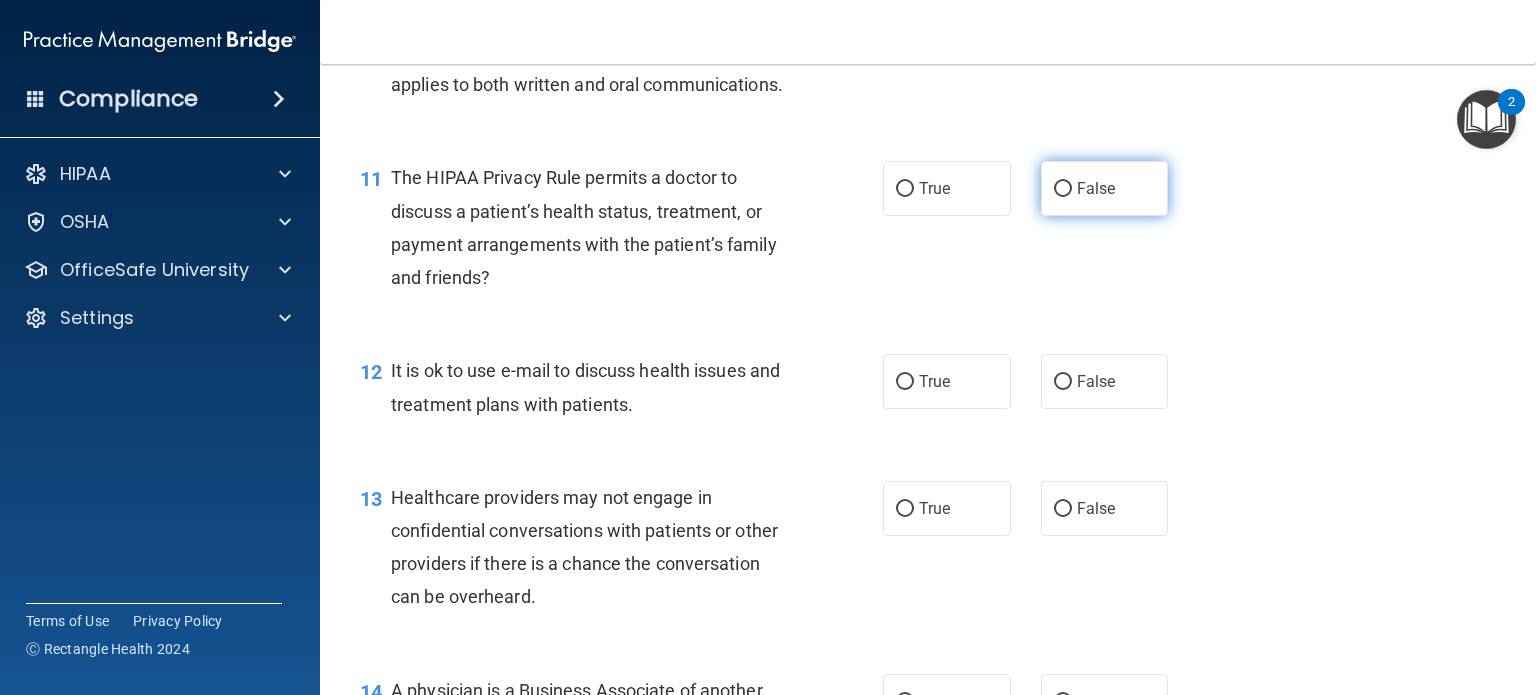 click on "False" at bounding box center [1096, 188] 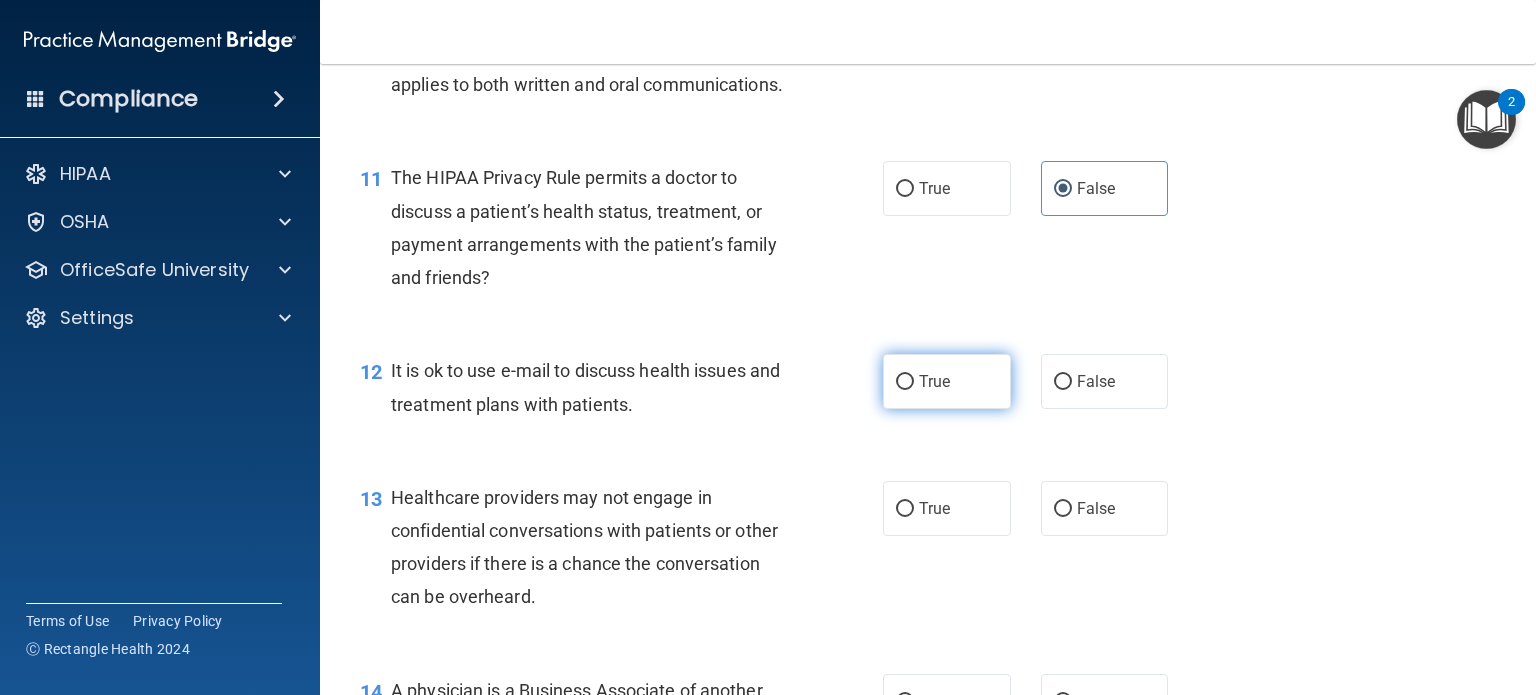 click on "True" at bounding box center (947, 381) 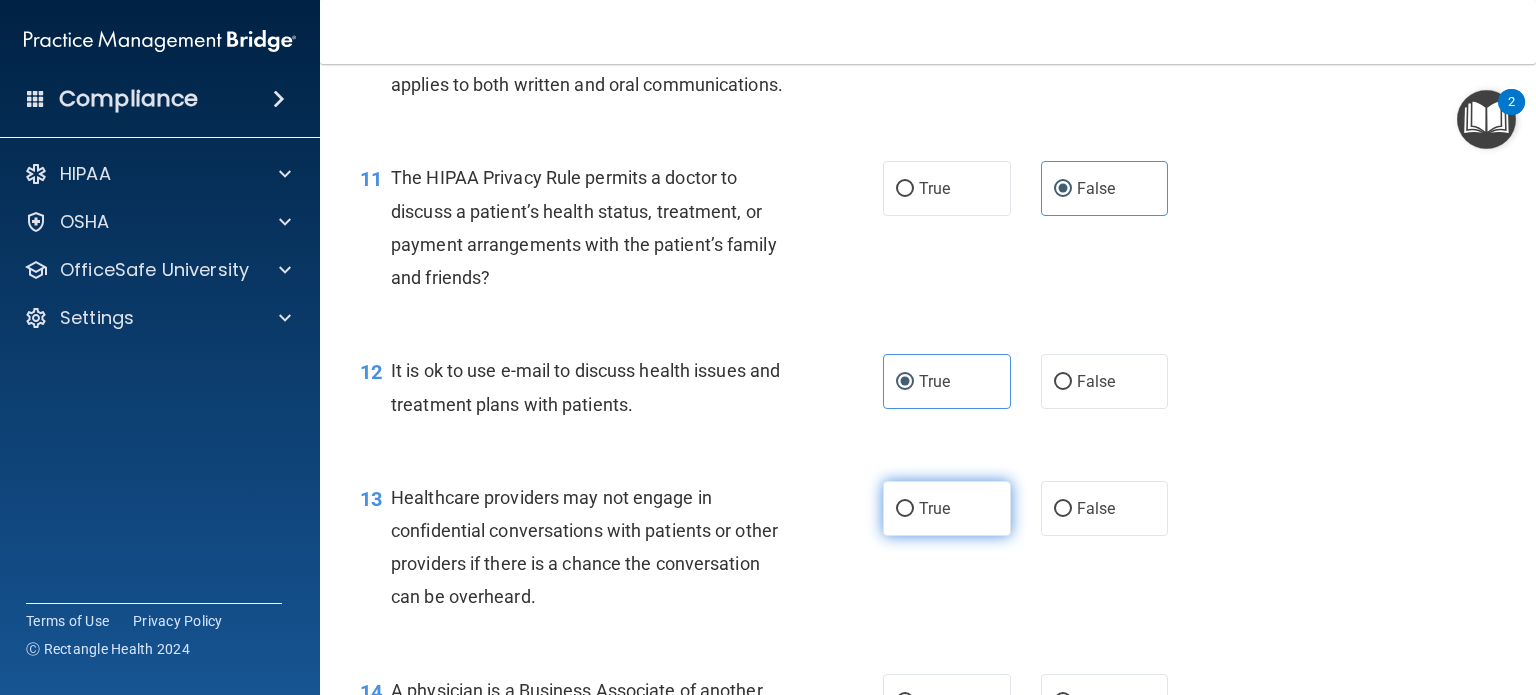 click on "True" at bounding box center [934, 508] 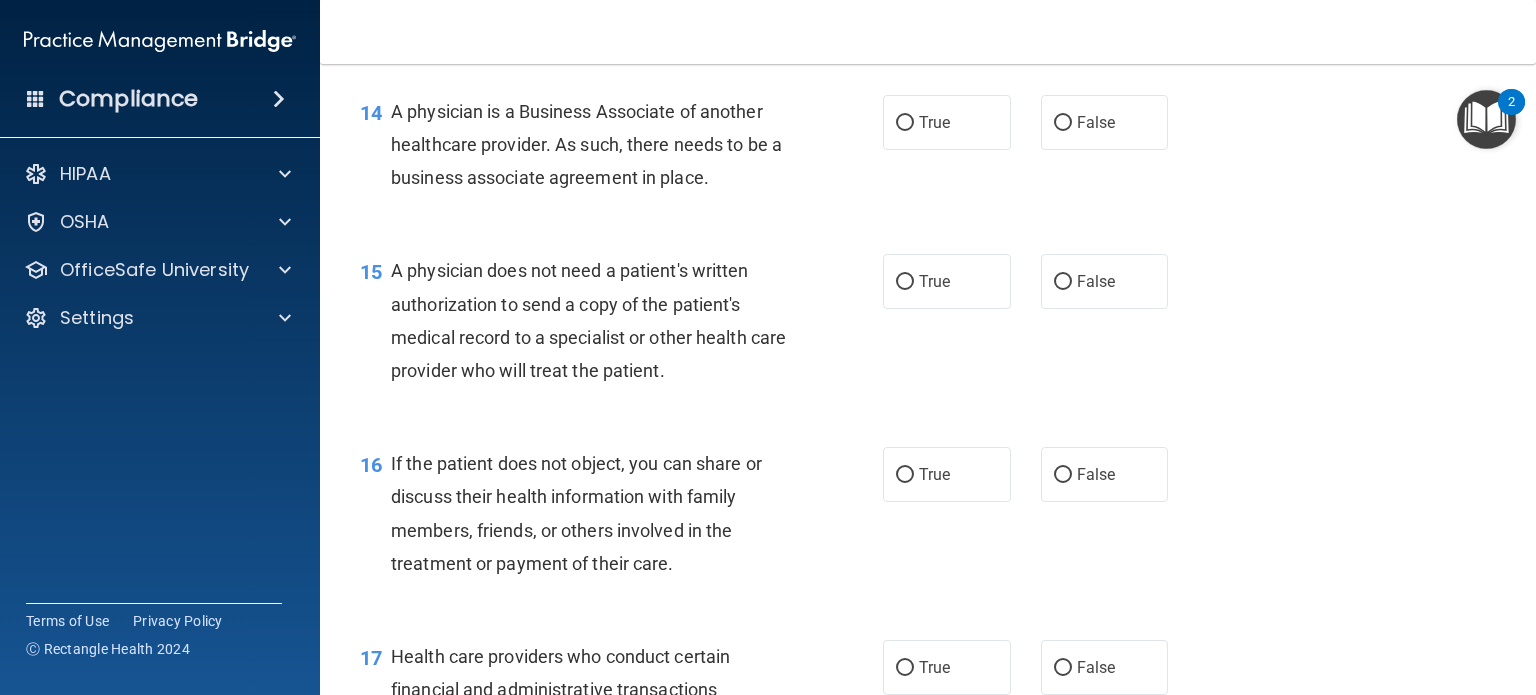 scroll, scrollTop: 2413, scrollLeft: 0, axis: vertical 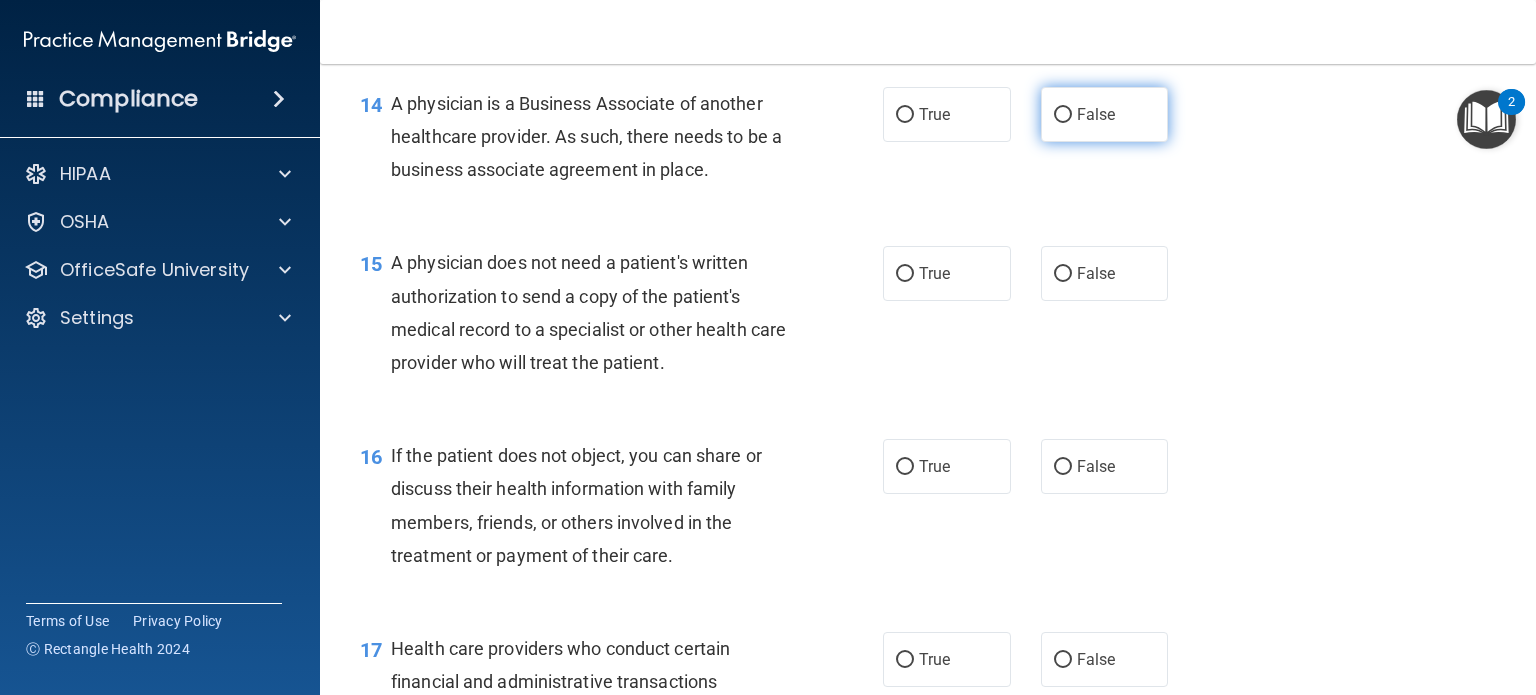 click on "False" at bounding box center [1096, 114] 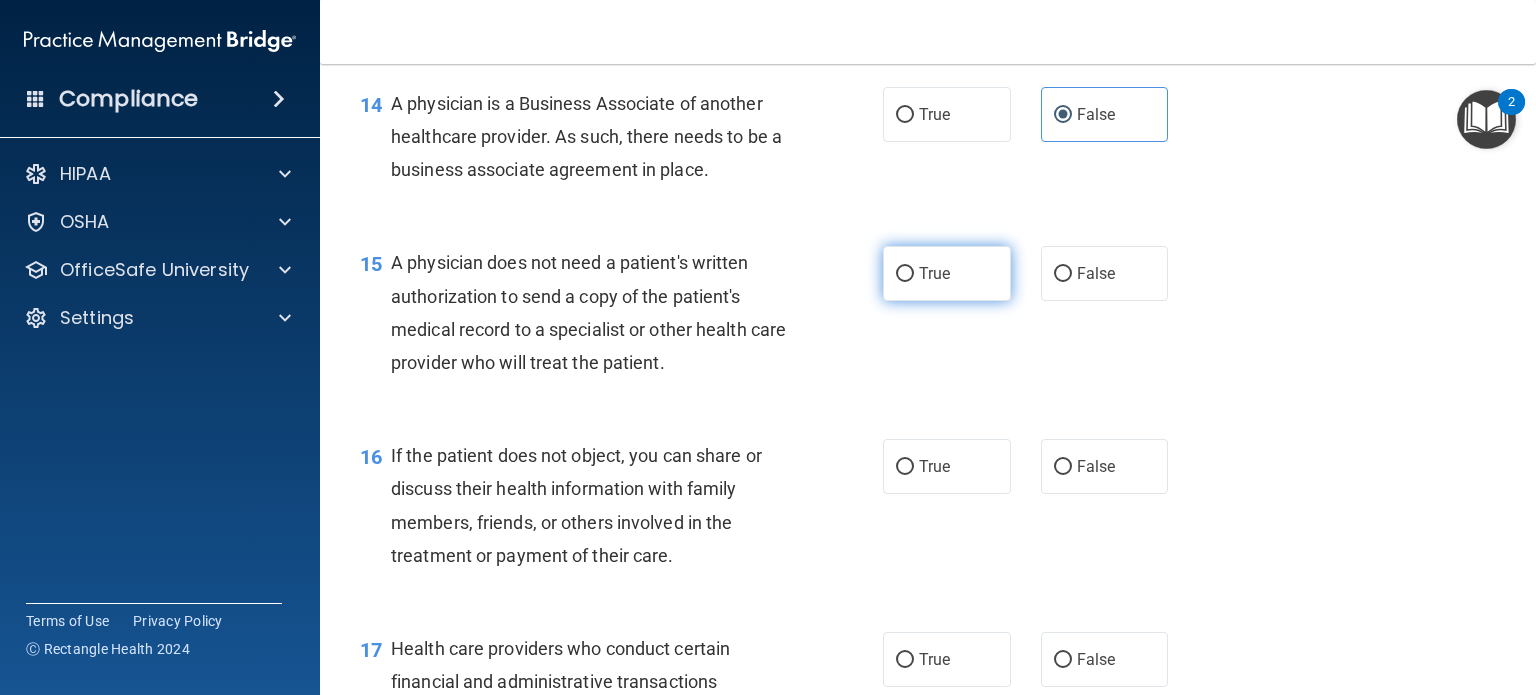 click on "True" at bounding box center (934, 273) 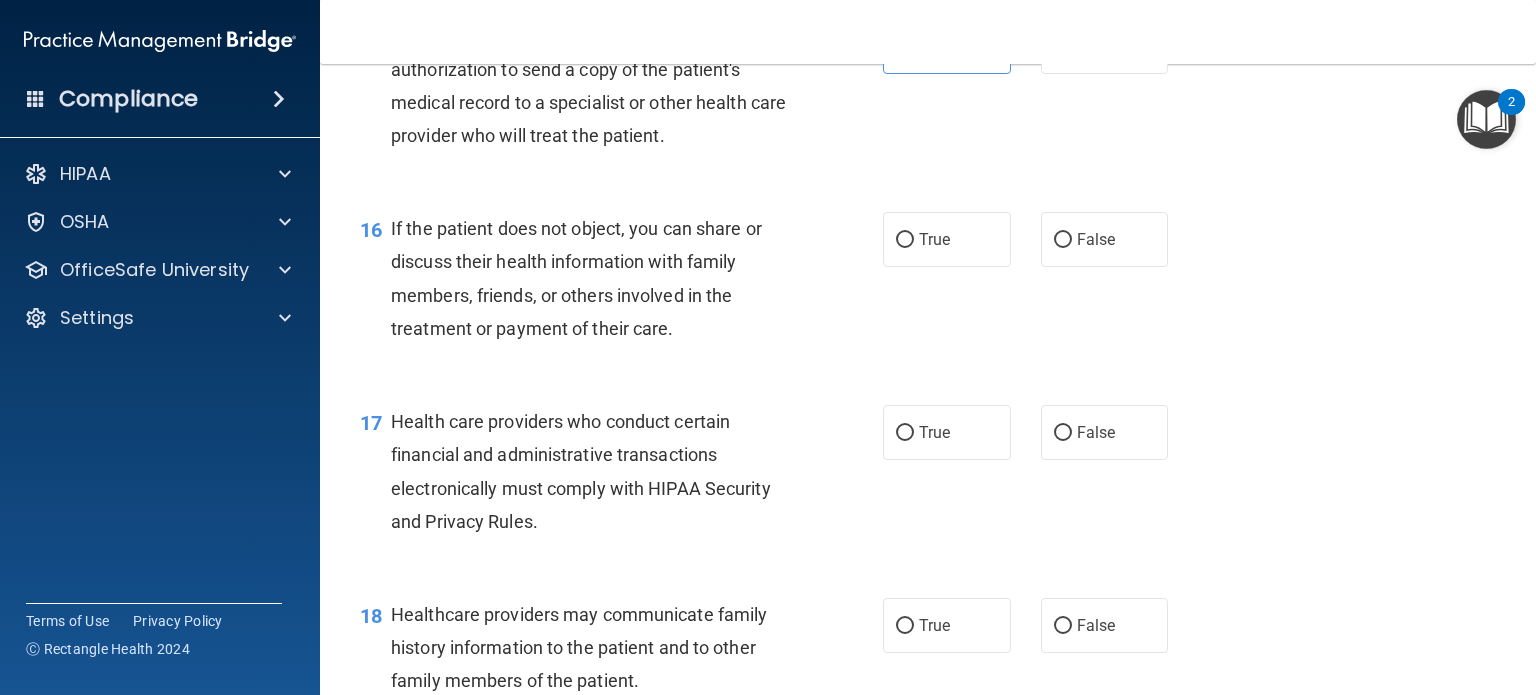 scroll, scrollTop: 2680, scrollLeft: 0, axis: vertical 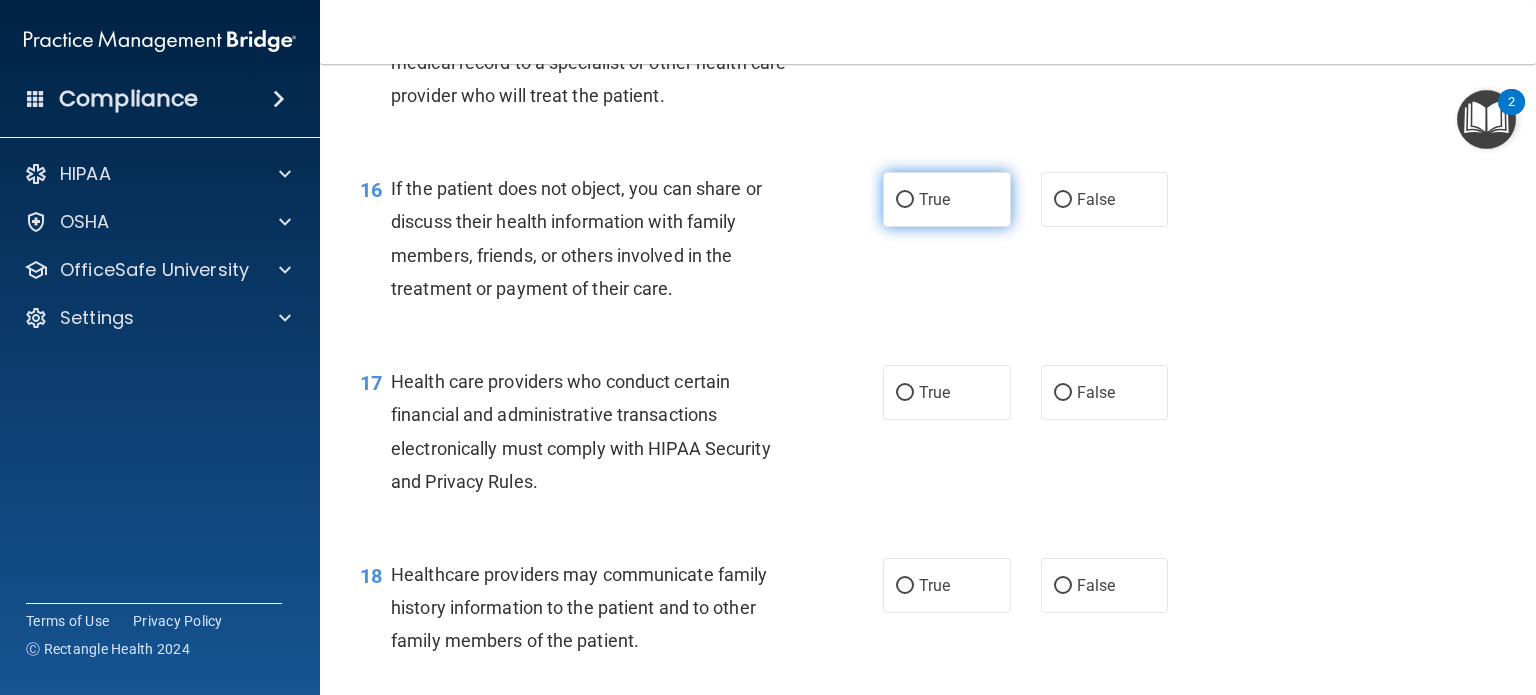 click on "True" at bounding box center (905, 200) 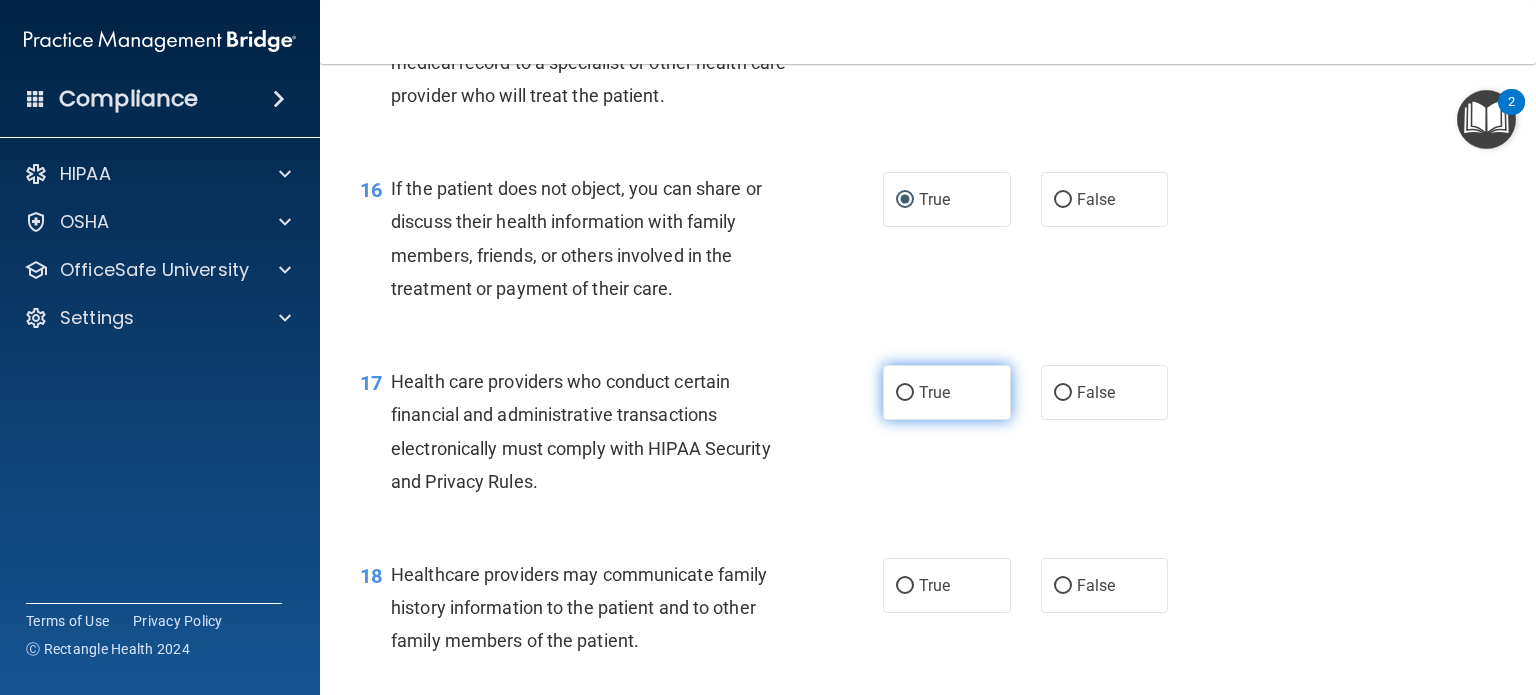 click on "True" at bounding box center [905, 393] 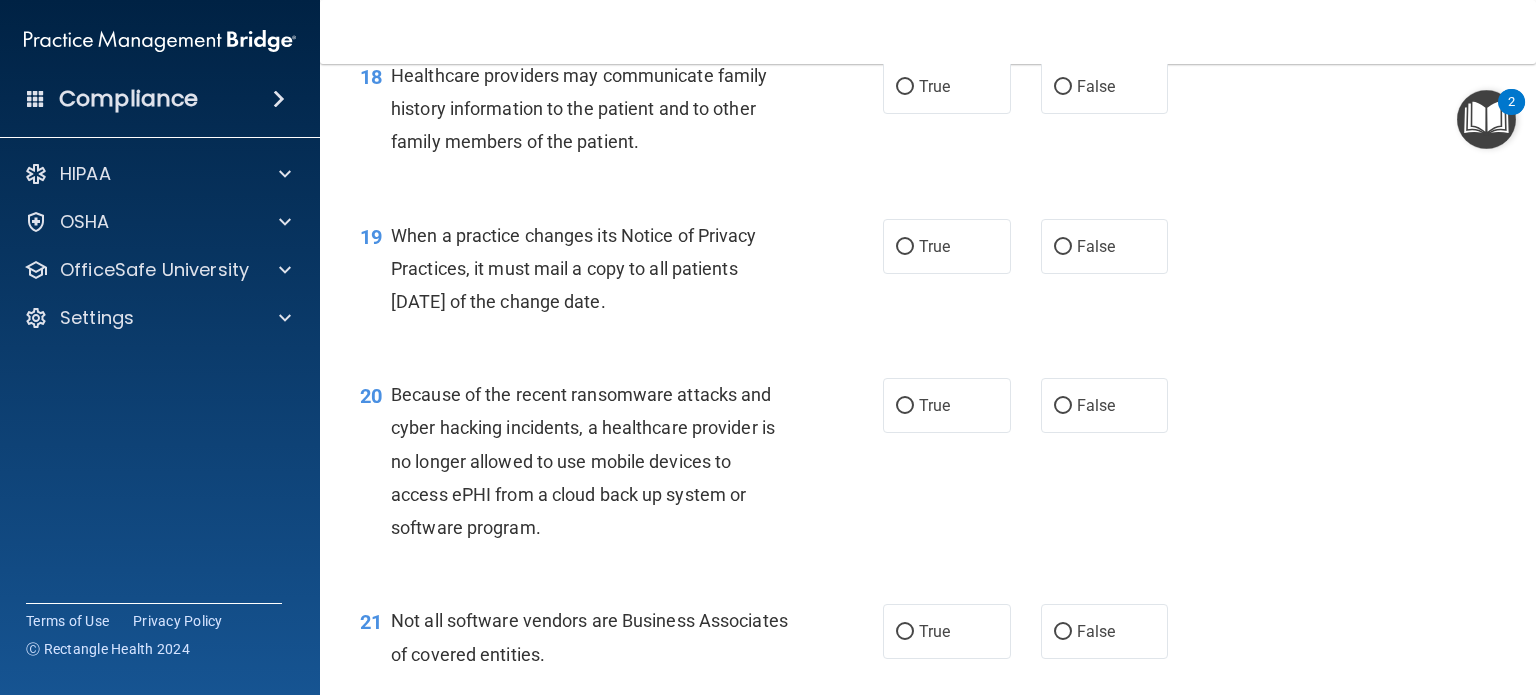 scroll, scrollTop: 3186, scrollLeft: 0, axis: vertical 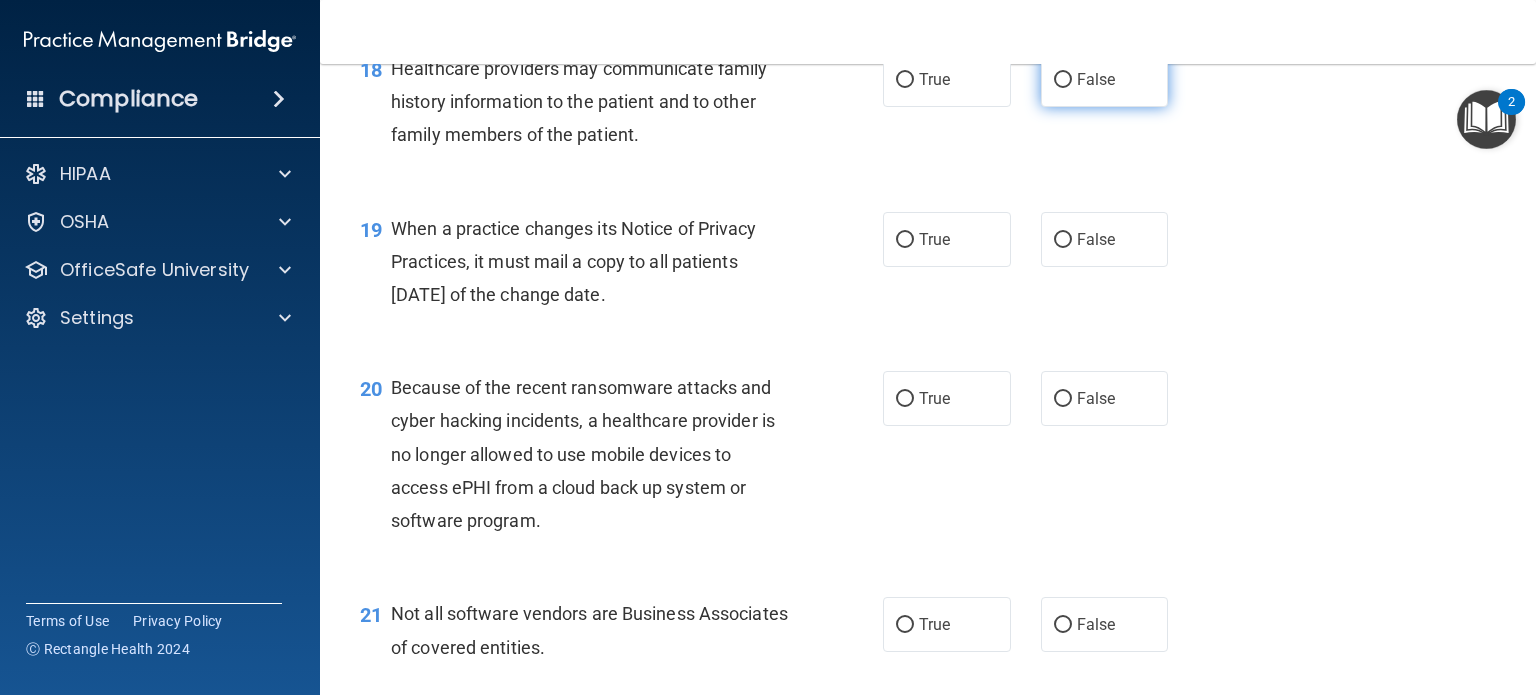 click on "False" at bounding box center [1063, 80] 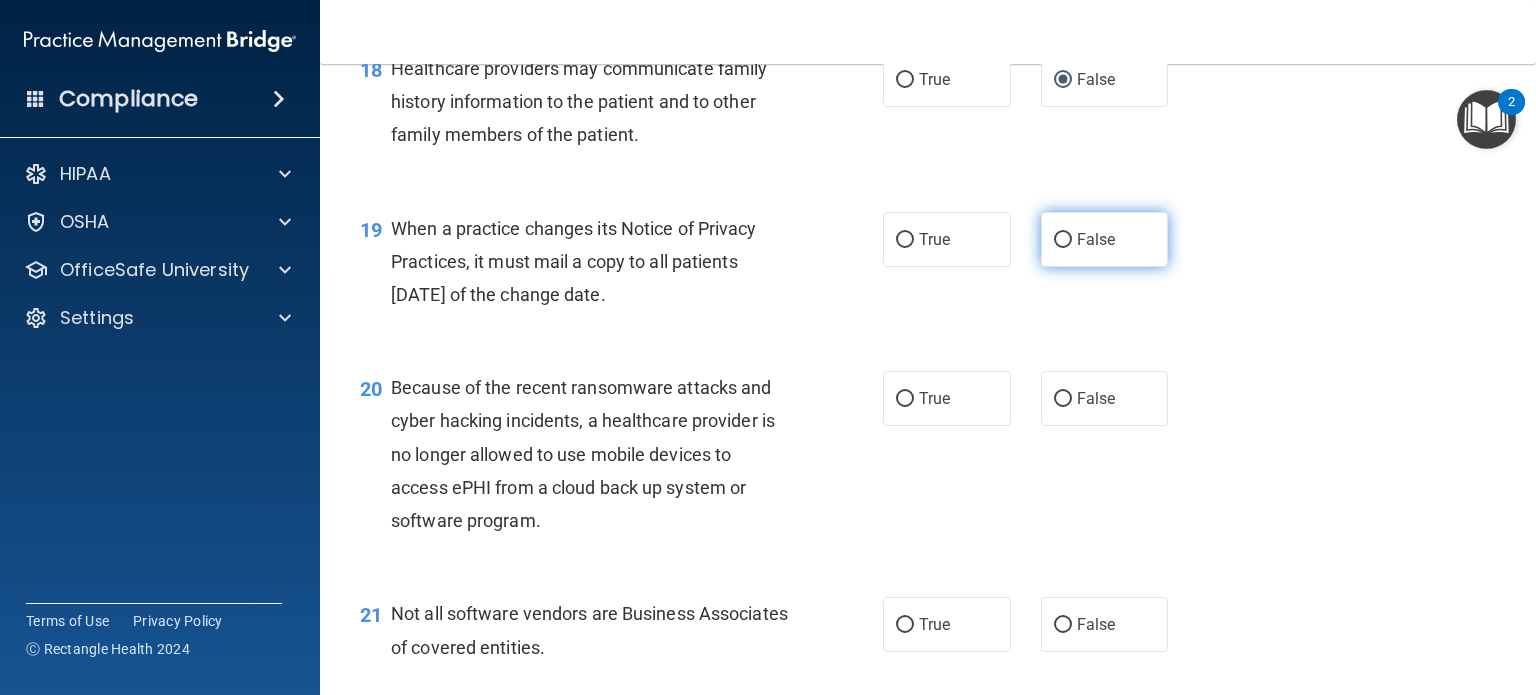 click on "False" at bounding box center [1096, 239] 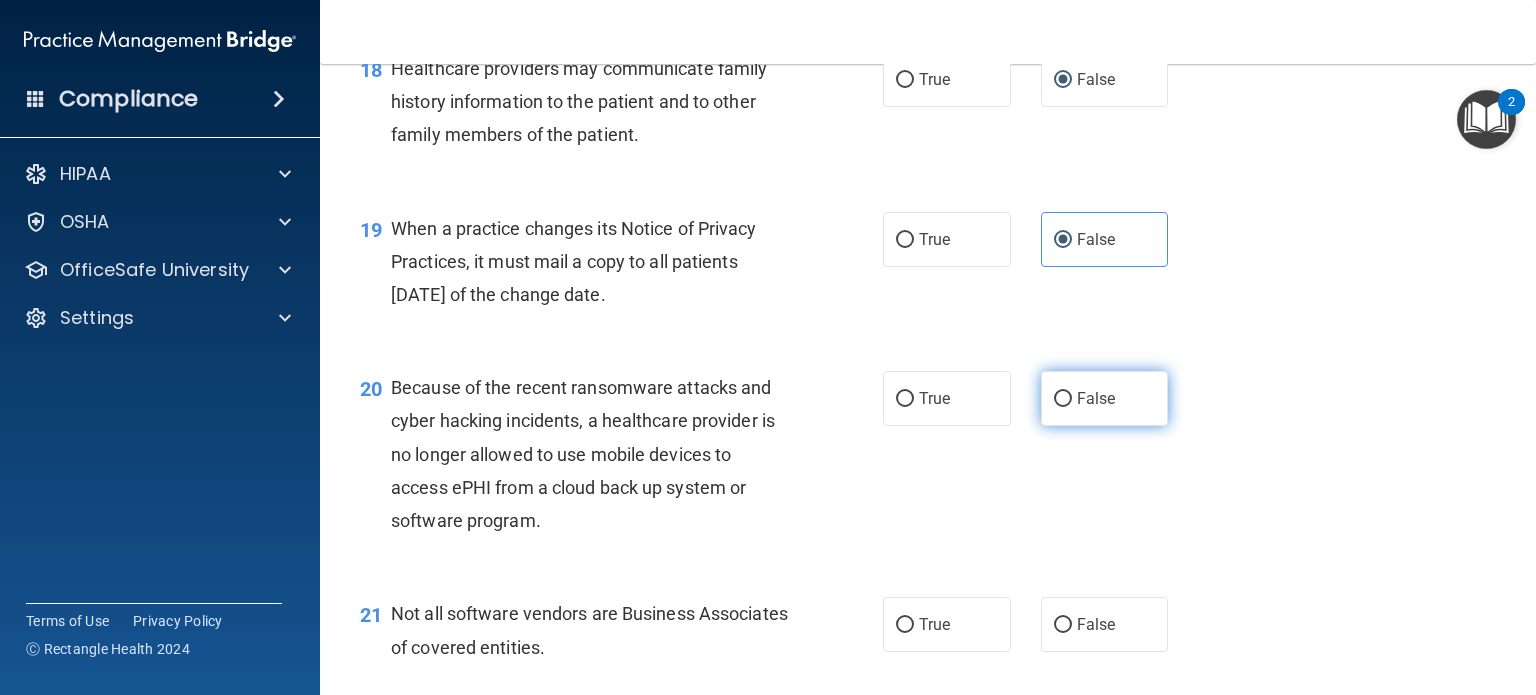 click on "False" at bounding box center [1105, 398] 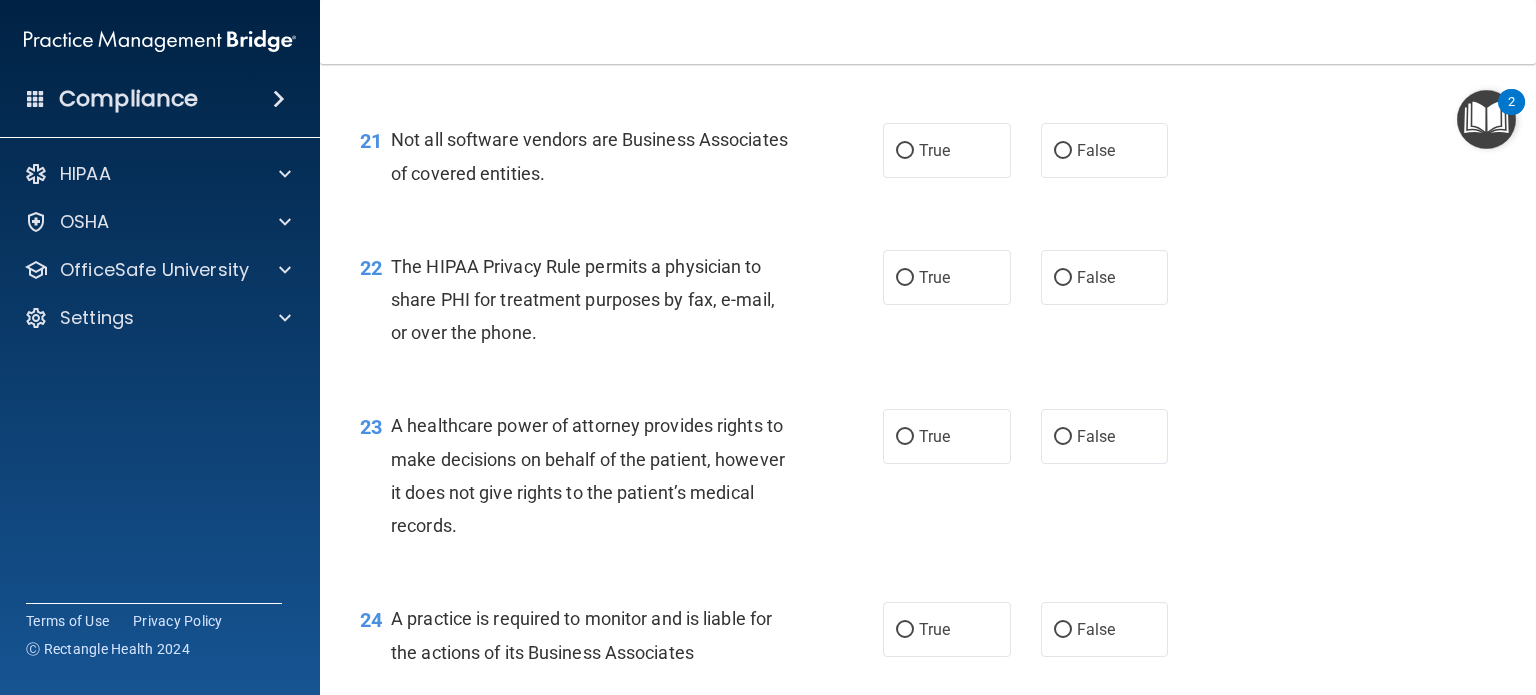 scroll, scrollTop: 3667, scrollLeft: 0, axis: vertical 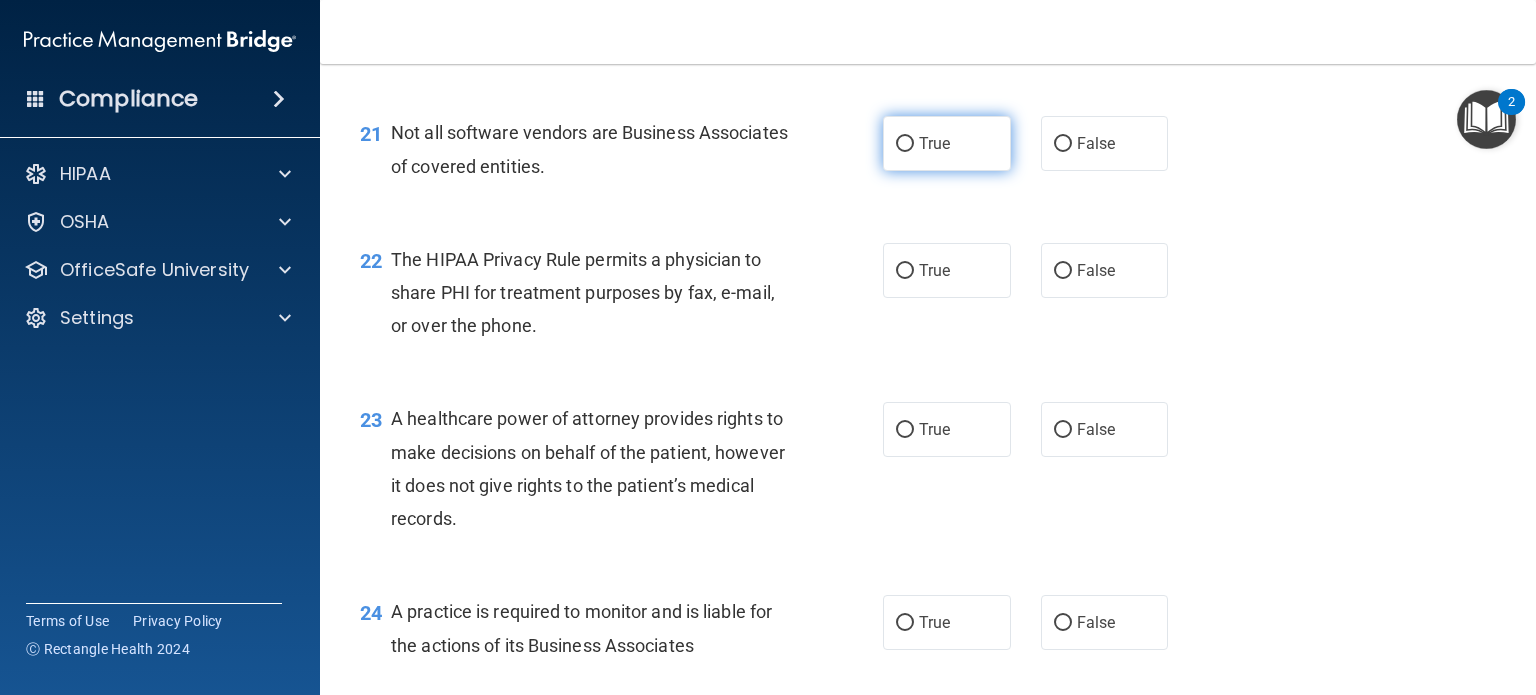 click on "True" at bounding box center (905, 144) 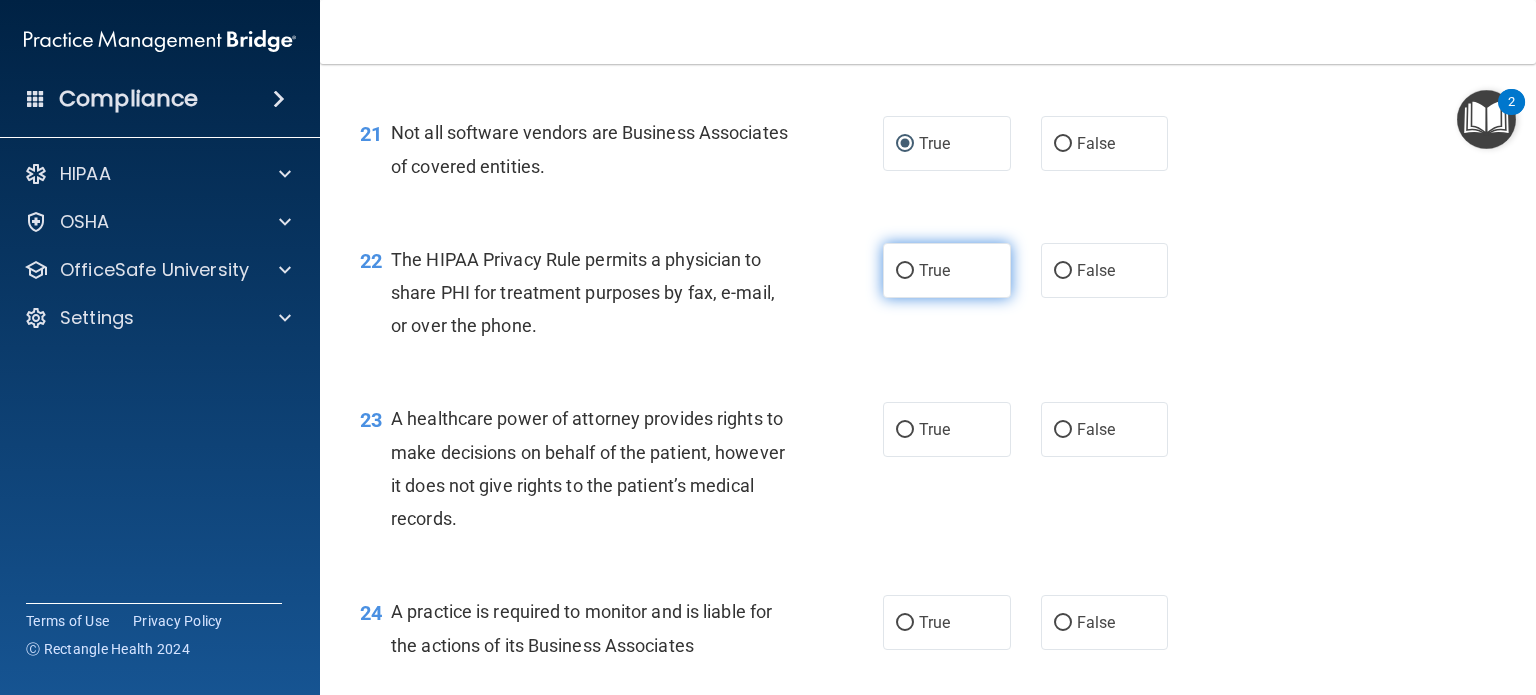 click on "True" at bounding box center [947, 270] 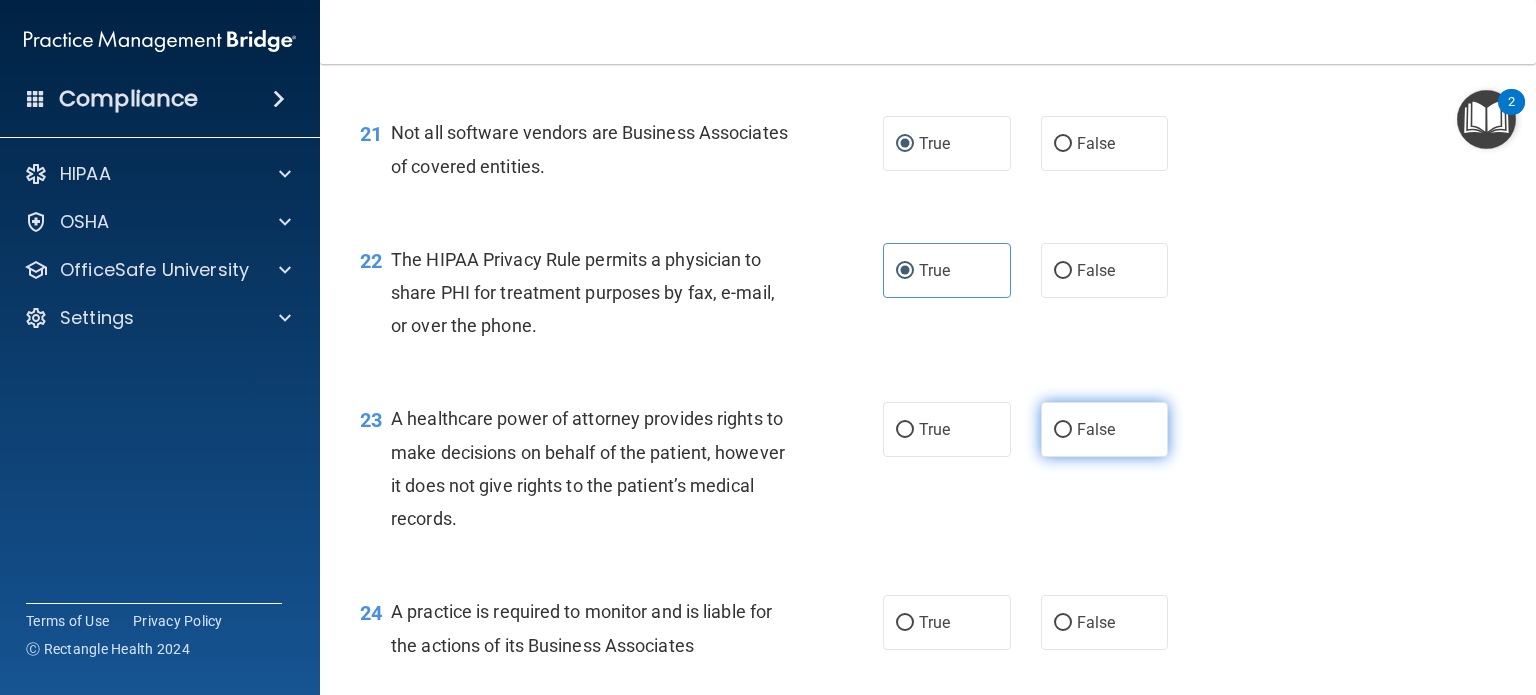 click on "False" at bounding box center [1105, 429] 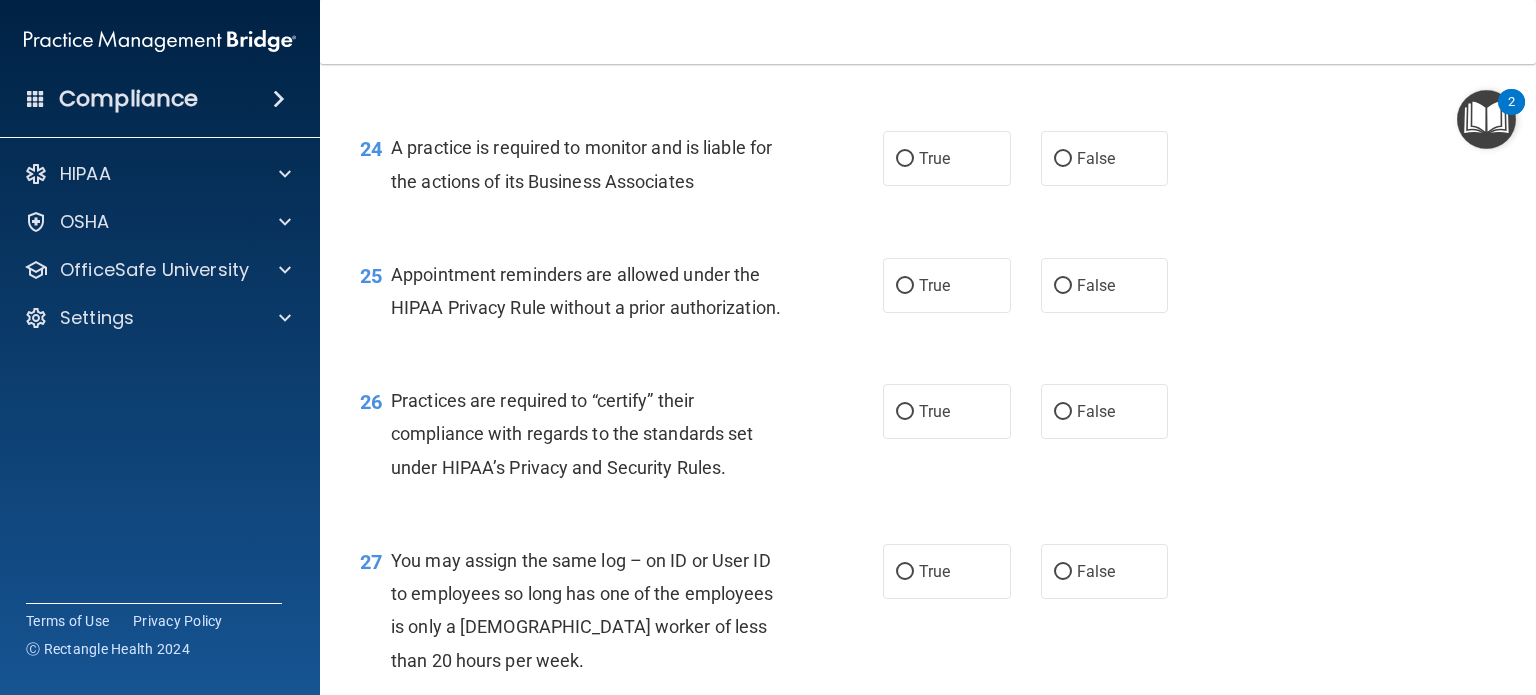 scroll, scrollTop: 4160, scrollLeft: 0, axis: vertical 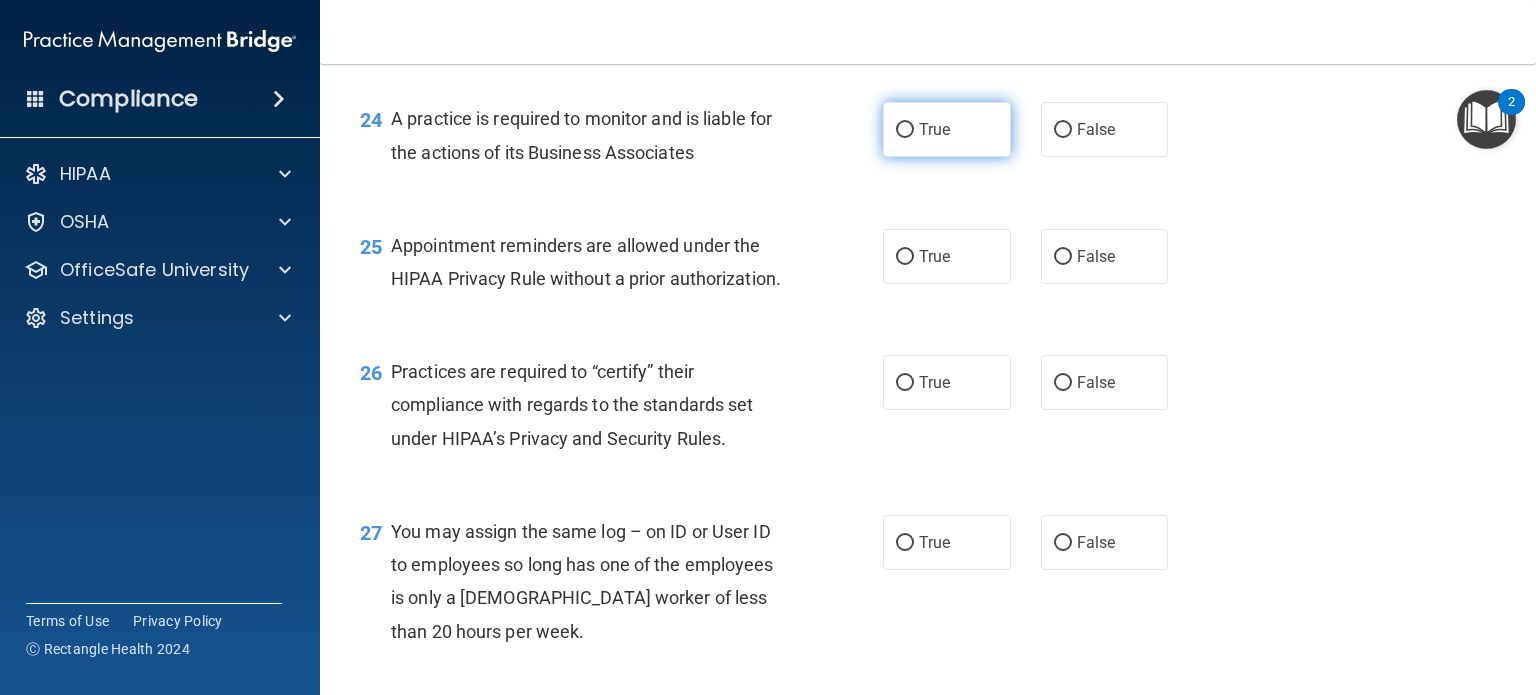 click on "True" at bounding box center [934, 129] 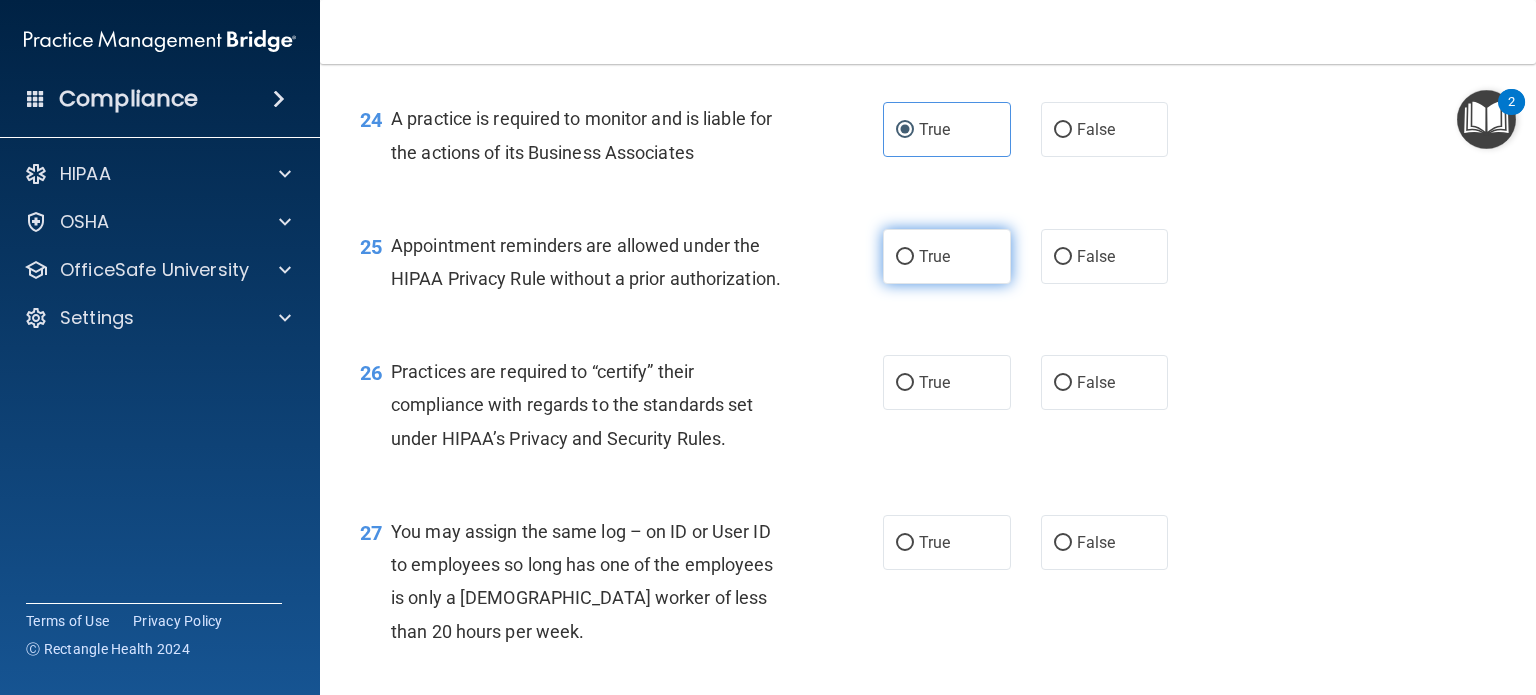 click on "True" at bounding box center [947, 256] 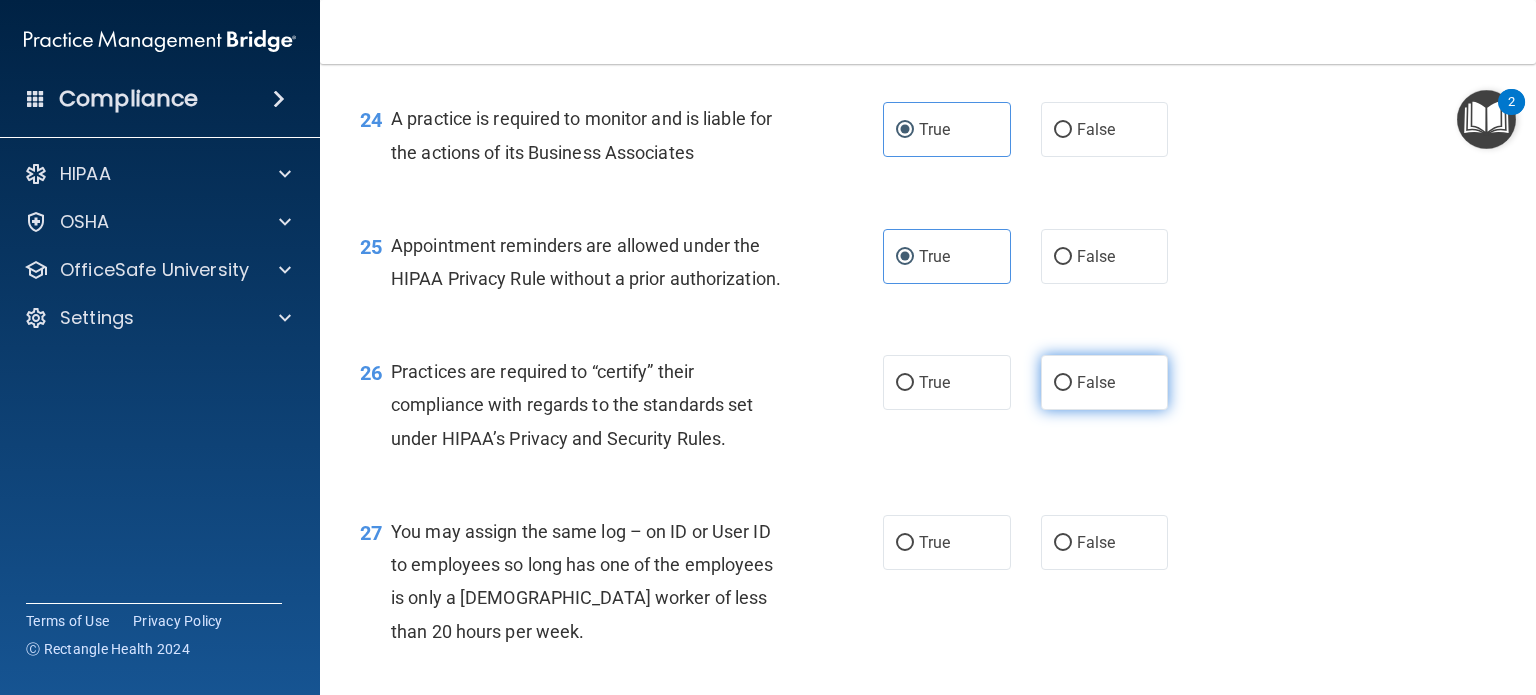 click on "False" at bounding box center [1105, 382] 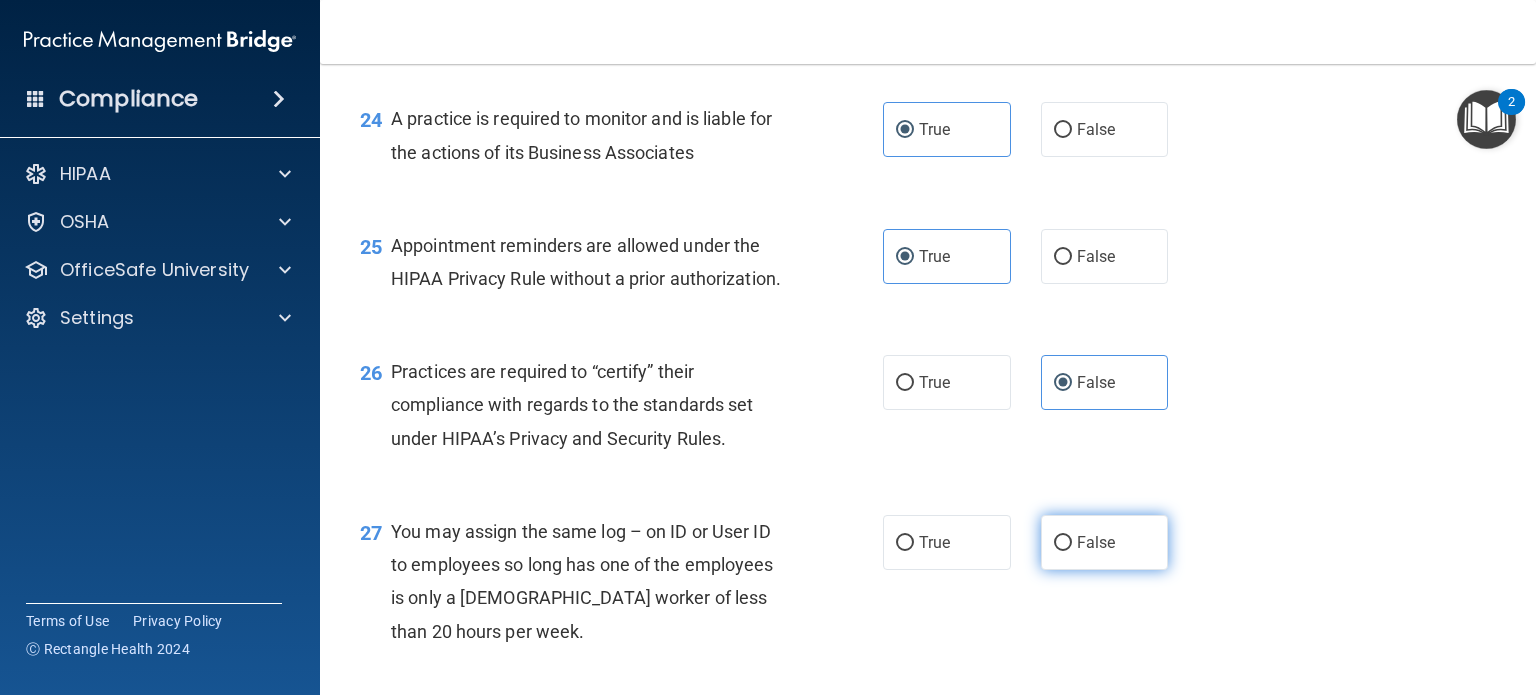 click on "False" at bounding box center [1063, 543] 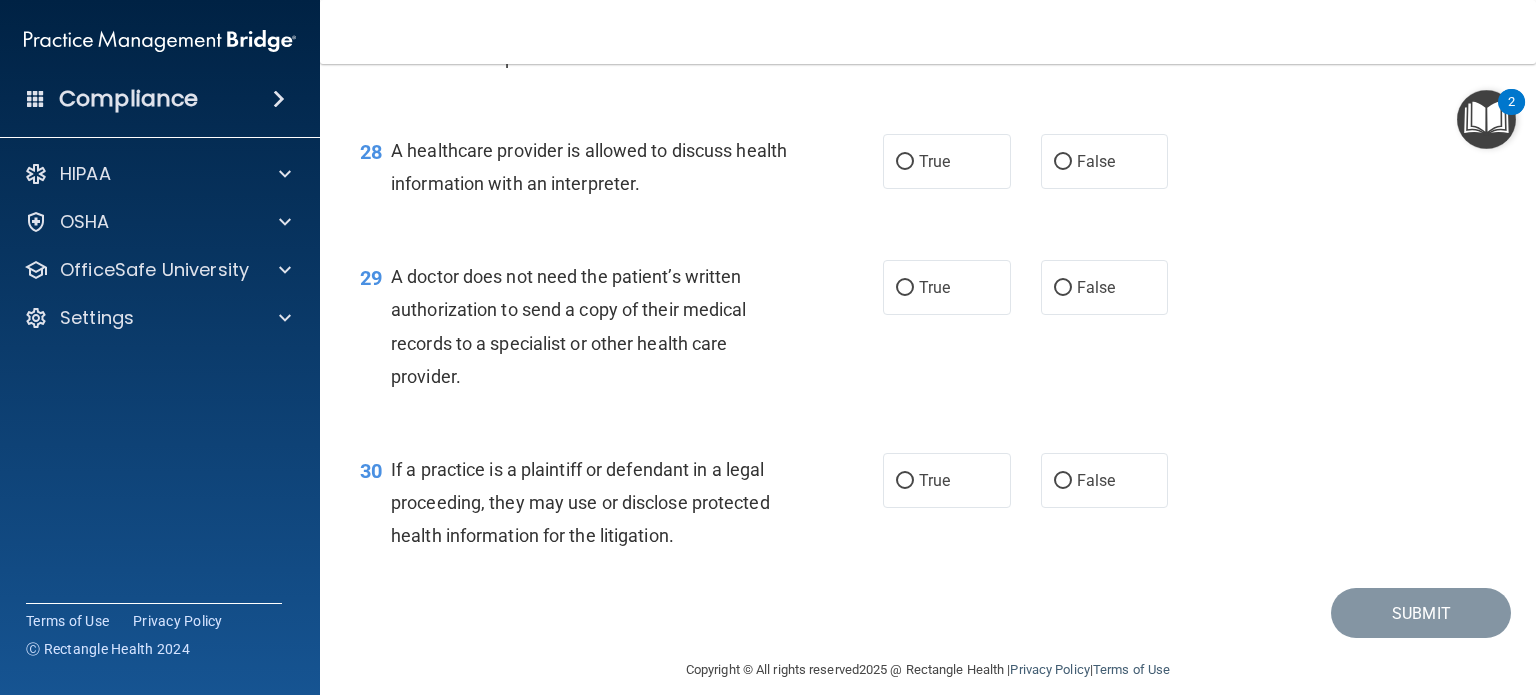 scroll, scrollTop: 4760, scrollLeft: 0, axis: vertical 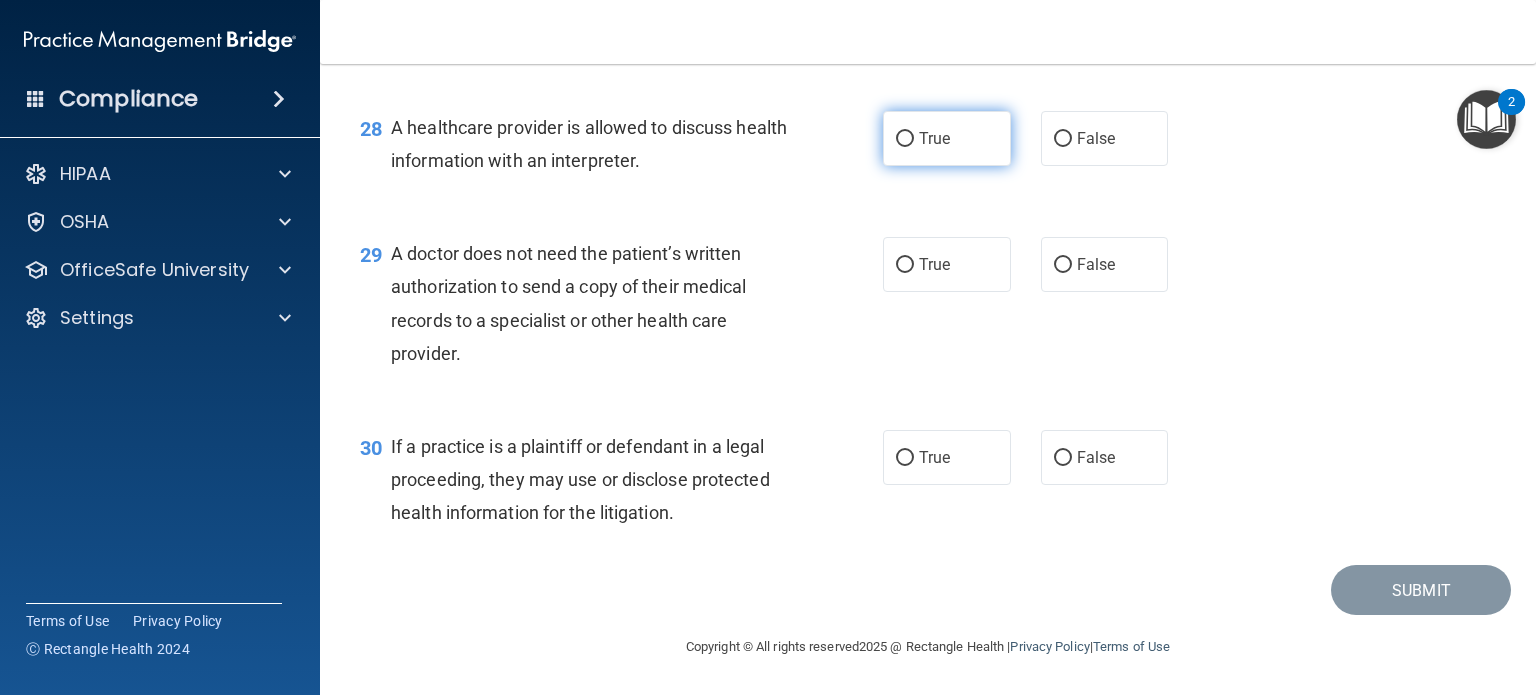 click on "True" at bounding box center (947, 138) 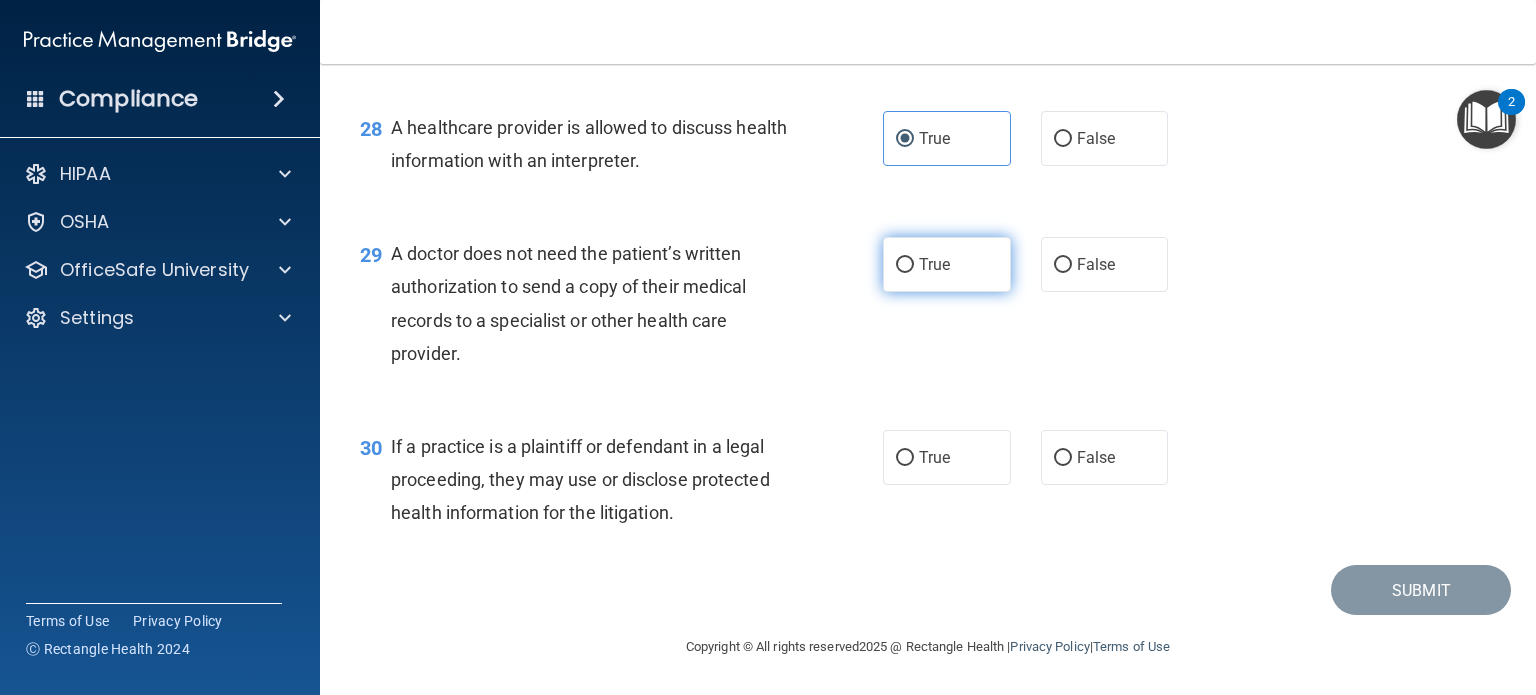 click on "True" at bounding box center (947, 264) 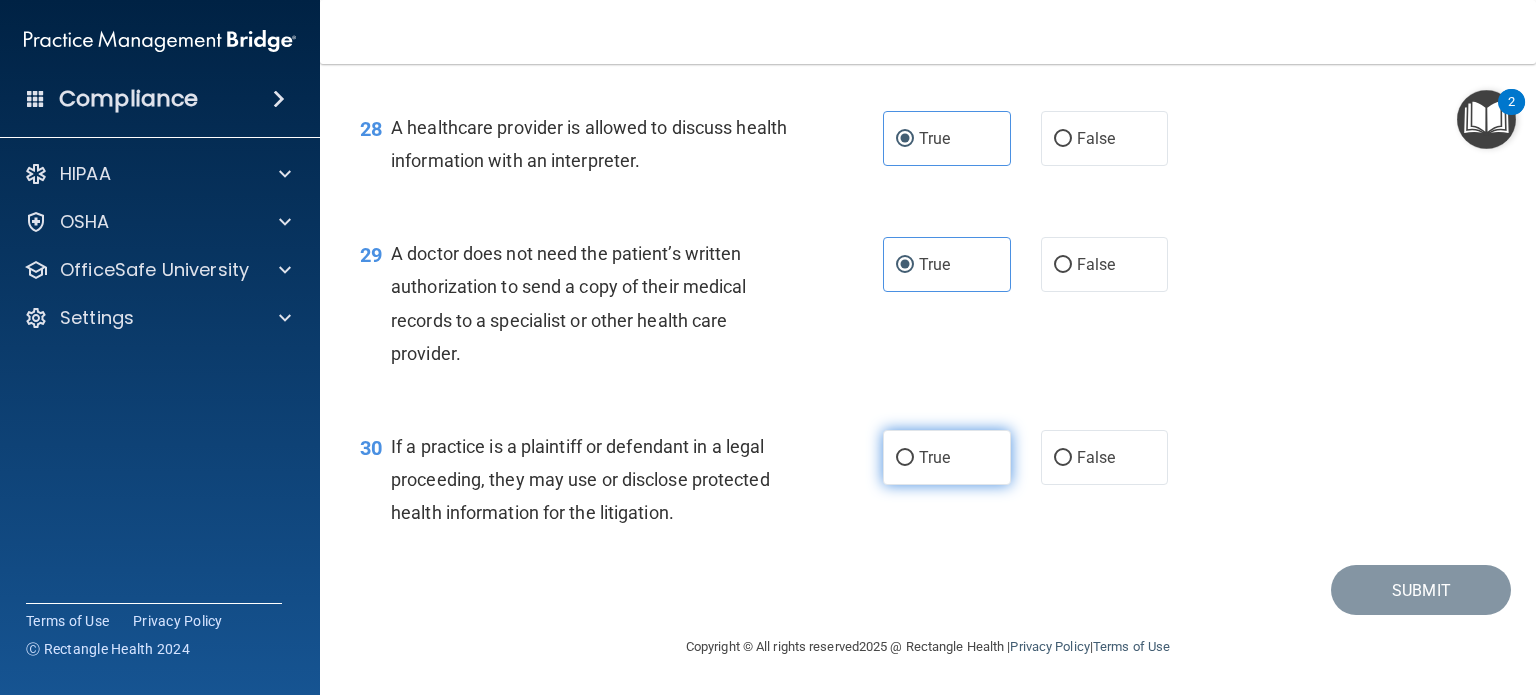 click on "True" at bounding box center [947, 457] 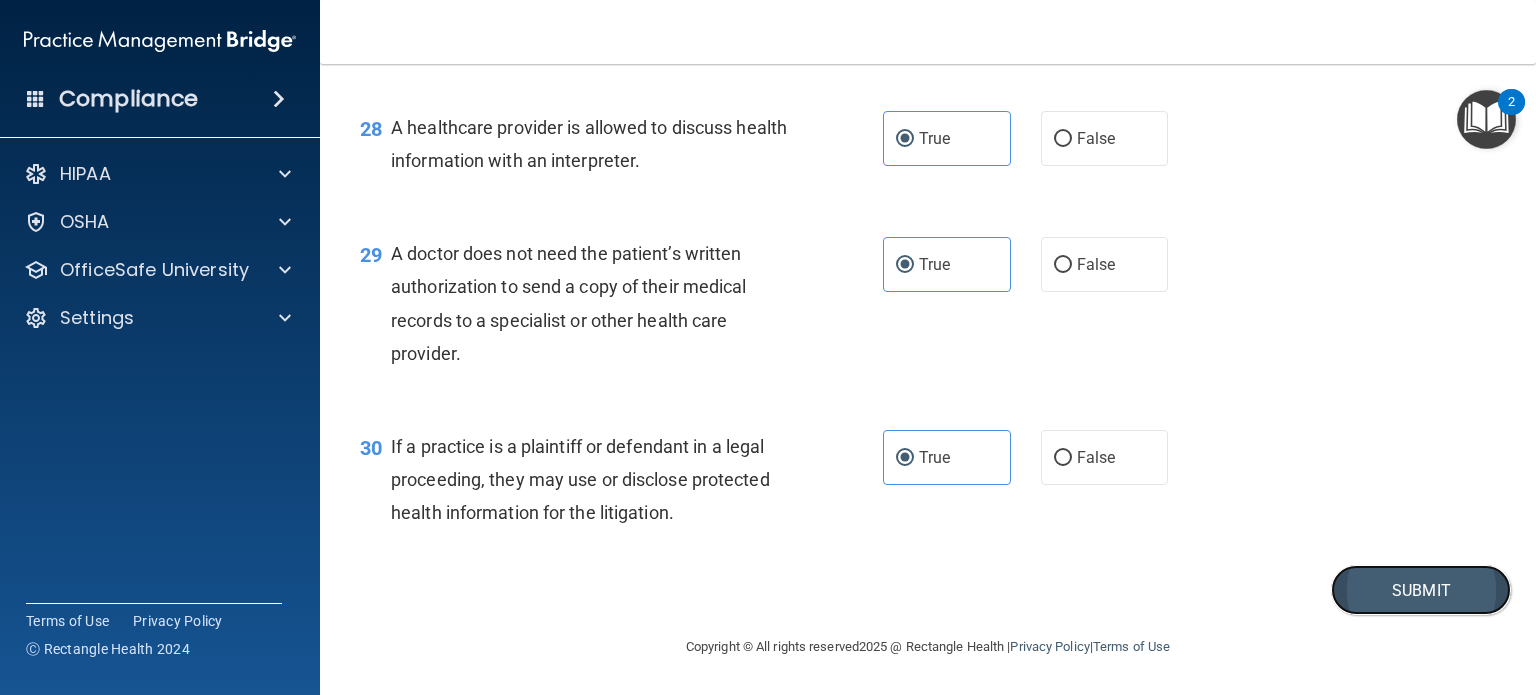 click on "Submit" at bounding box center [1421, 590] 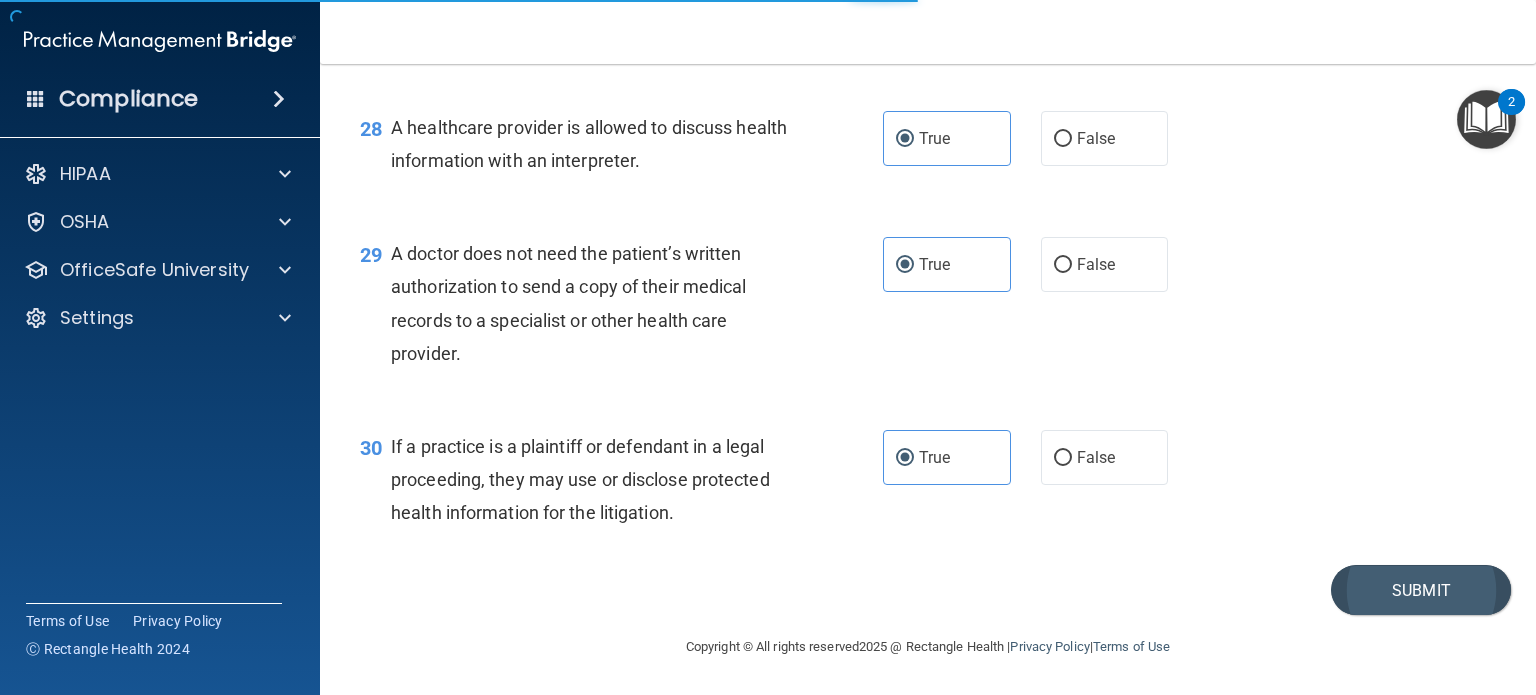 scroll, scrollTop: 0, scrollLeft: 0, axis: both 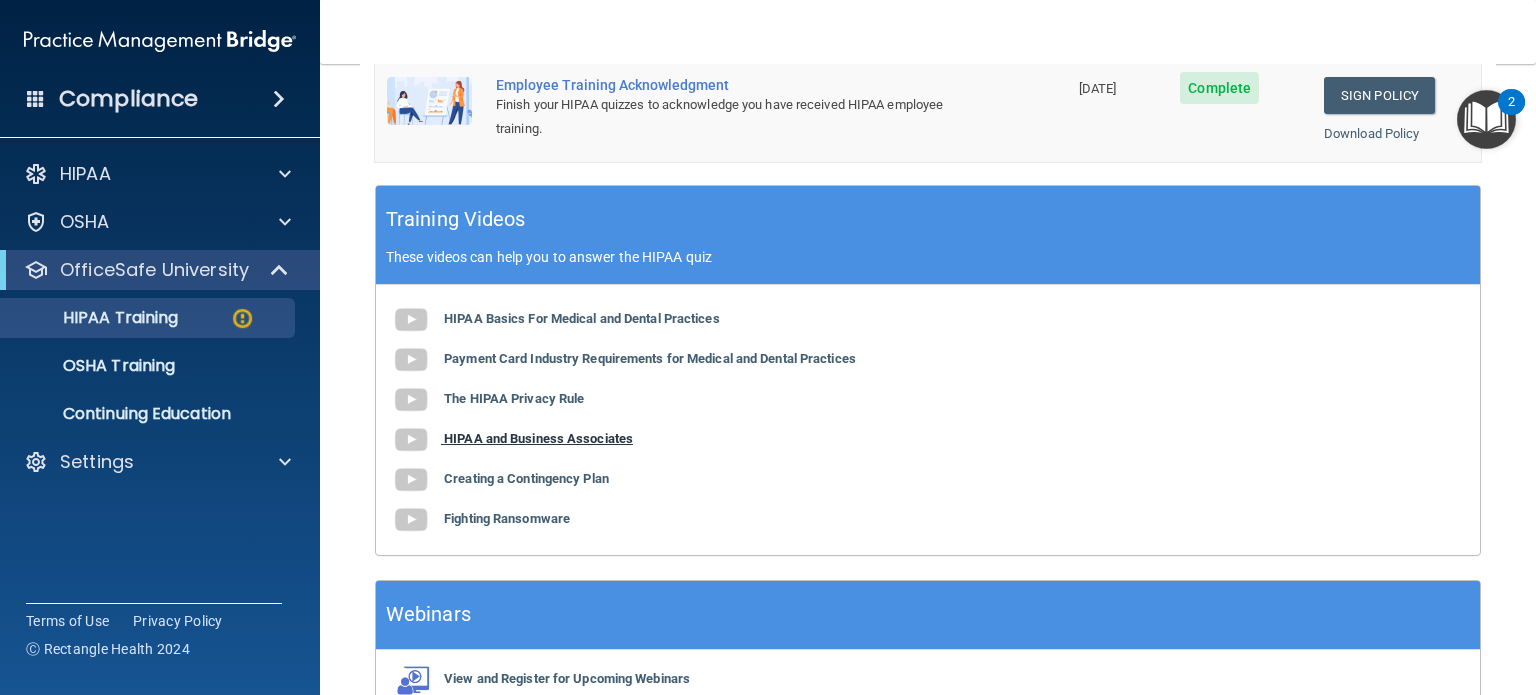 click on "HIPAA and Business Associates" at bounding box center [538, 438] 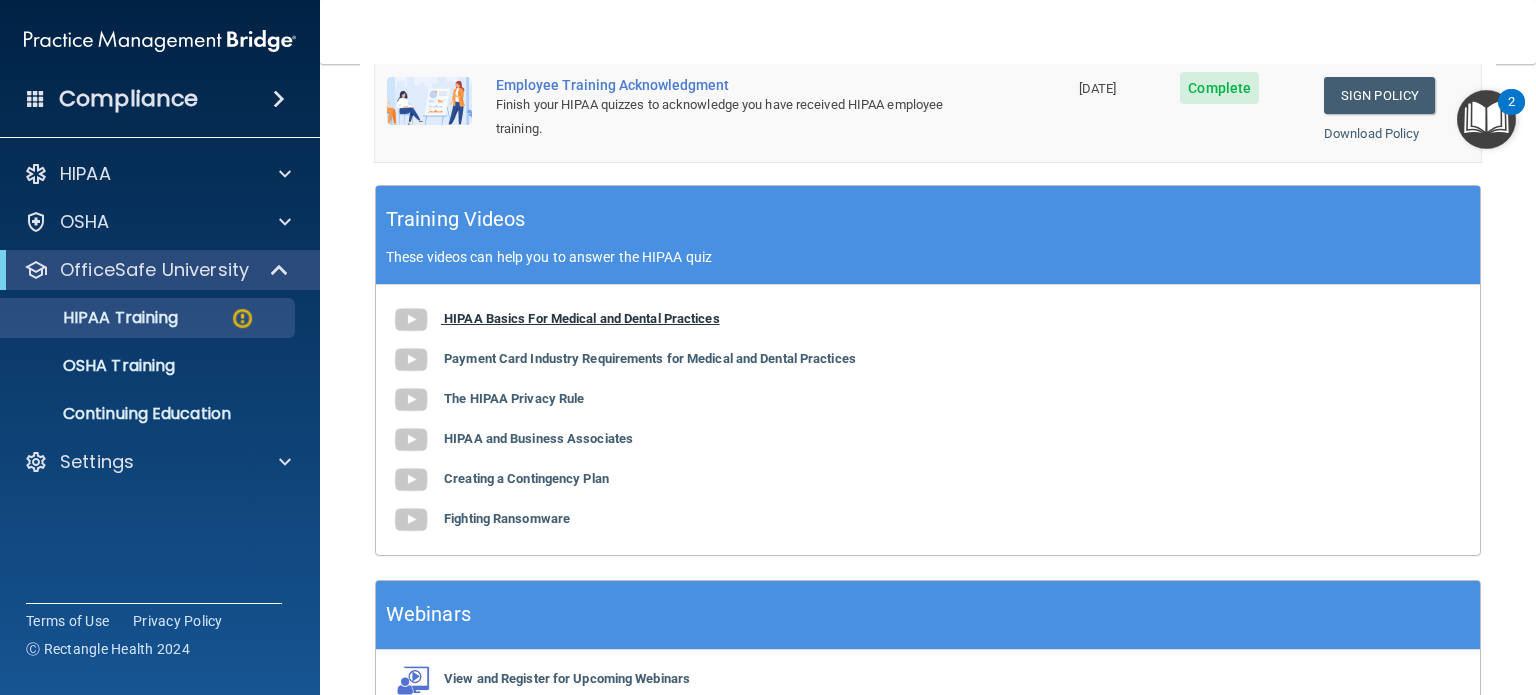 click on "HIPAA Basics For Medical and Dental Practices" at bounding box center (582, 318) 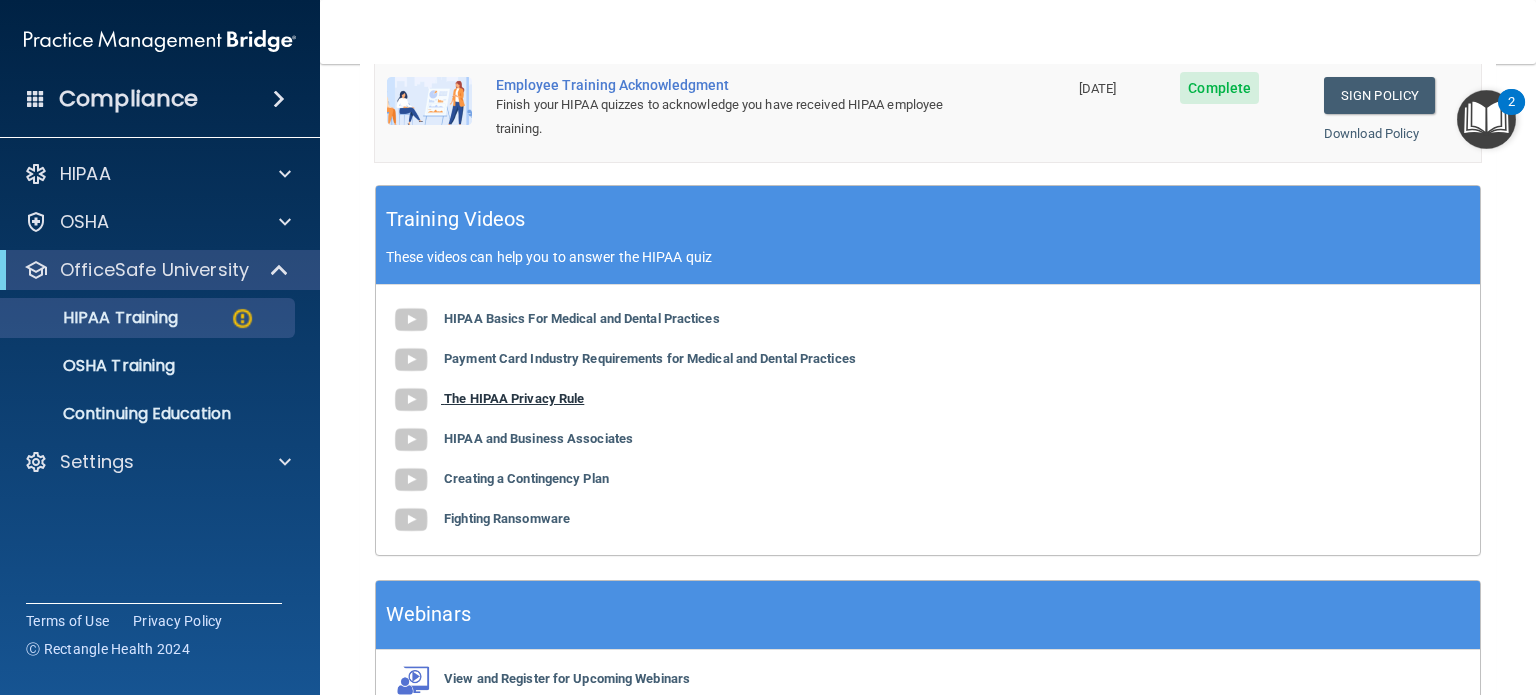 click on "The HIPAA Privacy Rule" at bounding box center (514, 398) 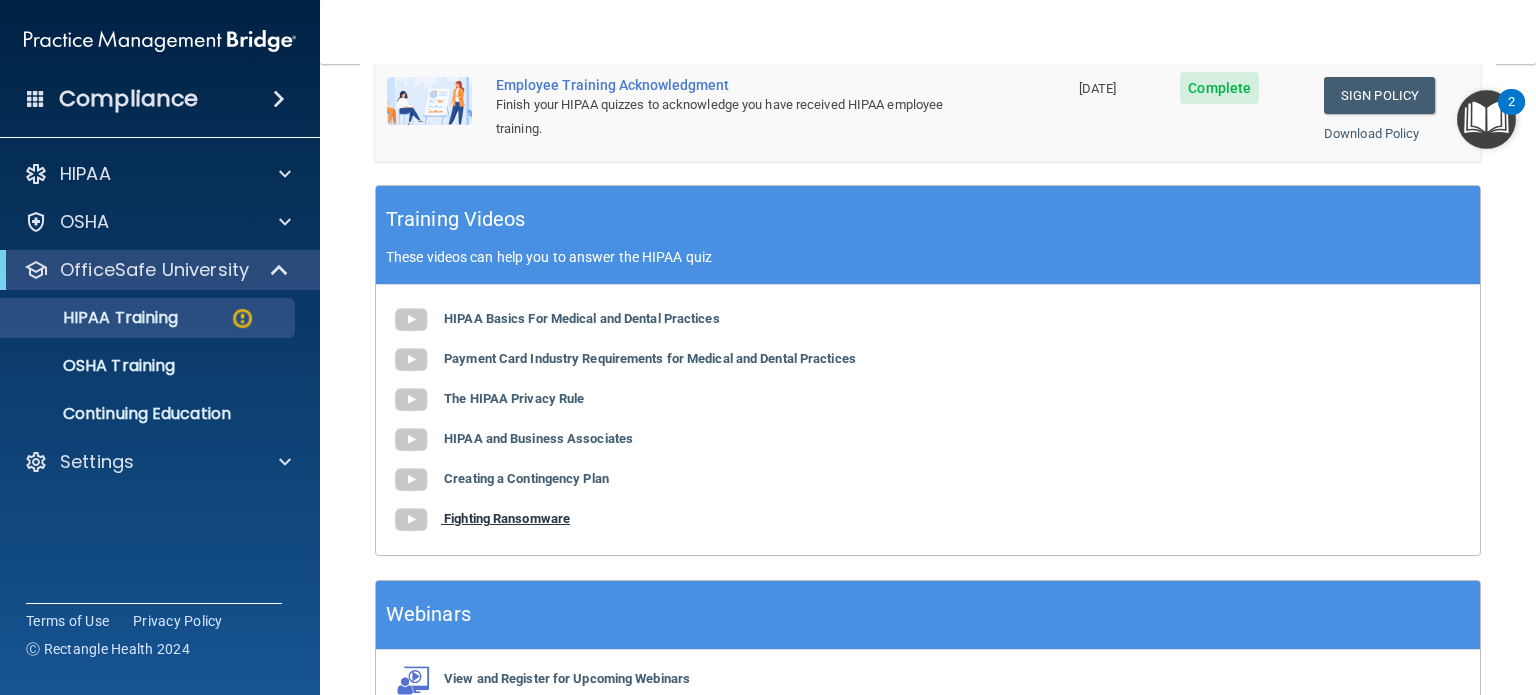 click on "Fighting Ransomware" at bounding box center (507, 518) 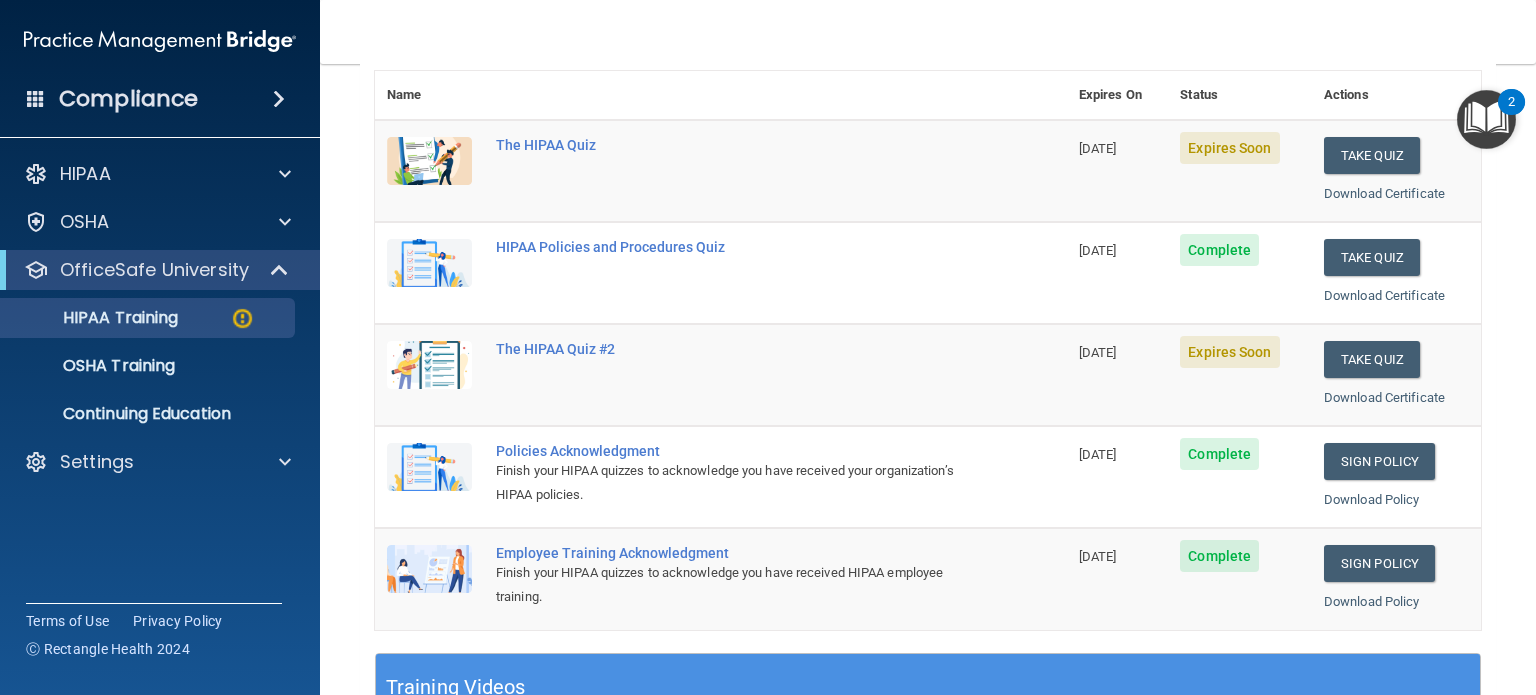 scroll, scrollTop: 228, scrollLeft: 0, axis: vertical 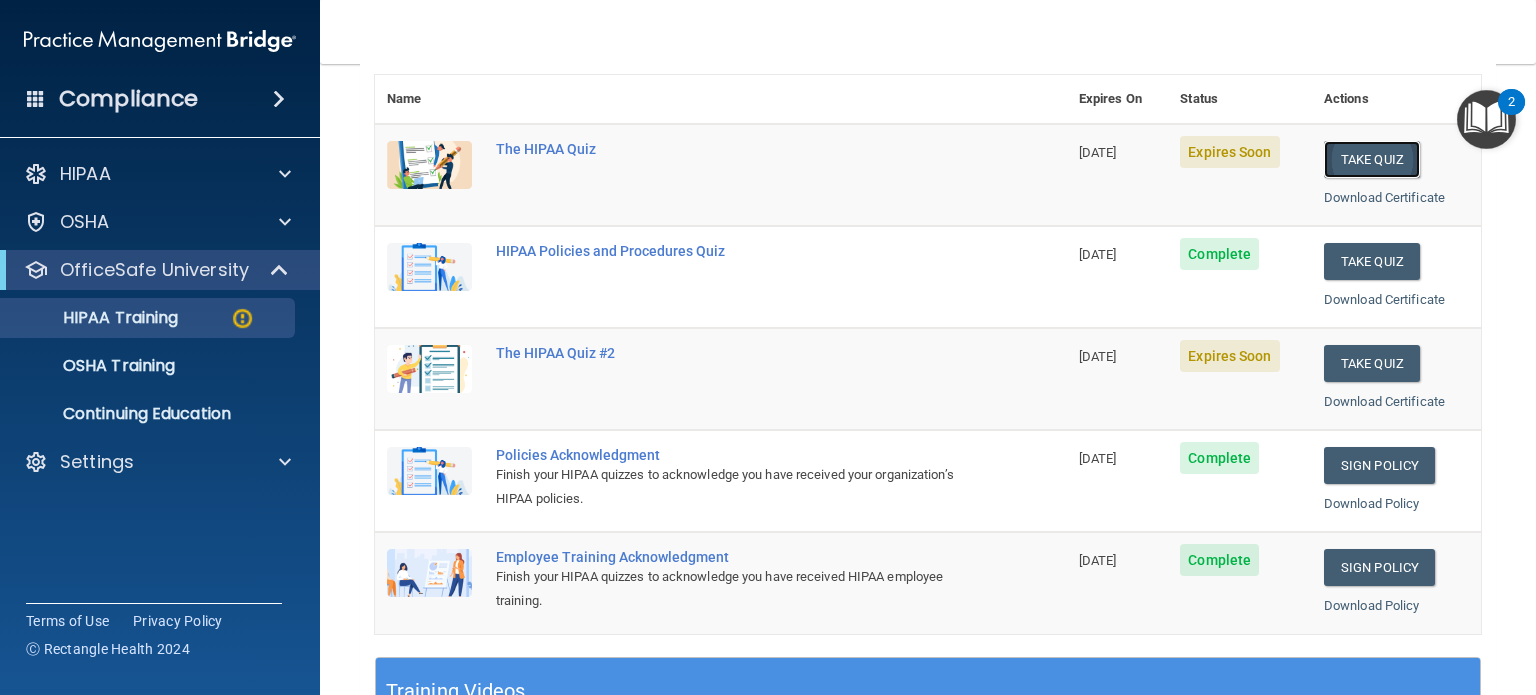 click on "Take Quiz" at bounding box center (1372, 159) 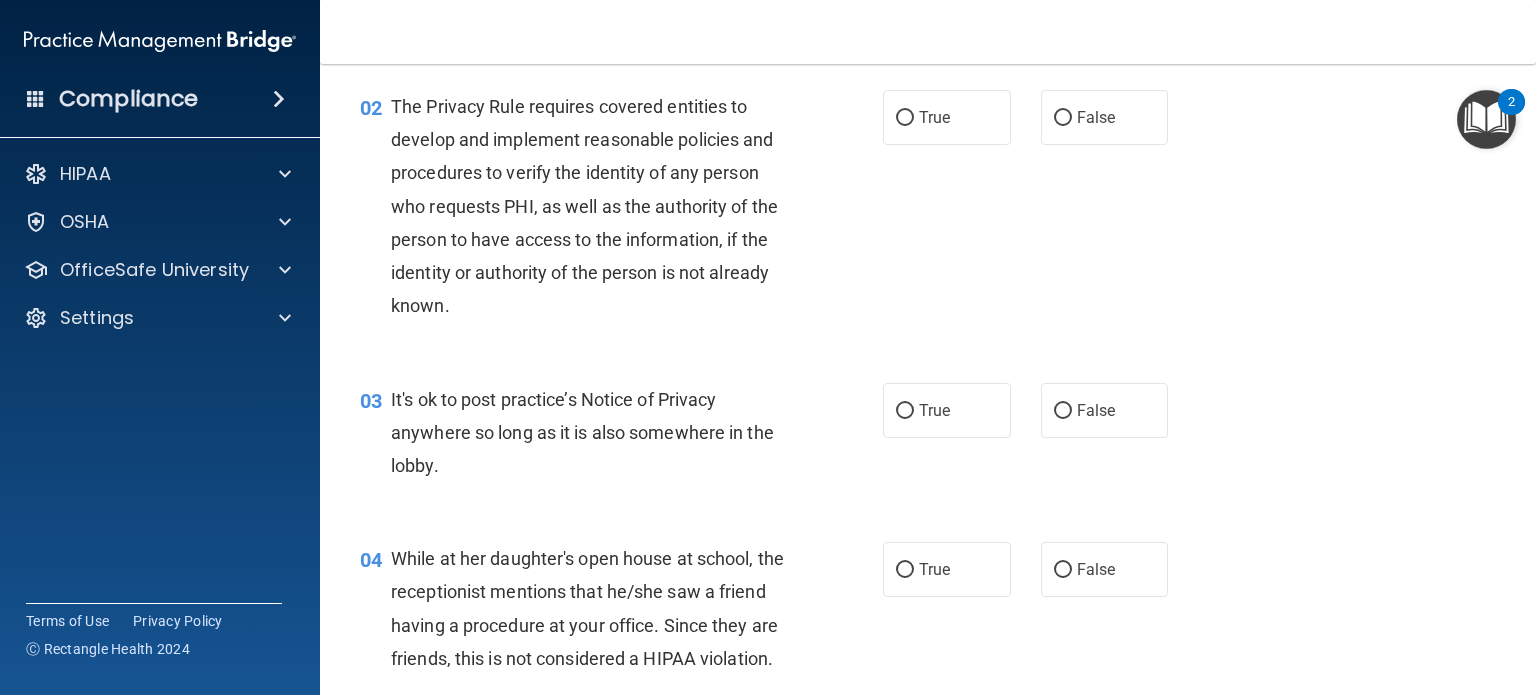 scroll, scrollTop: 0, scrollLeft: 0, axis: both 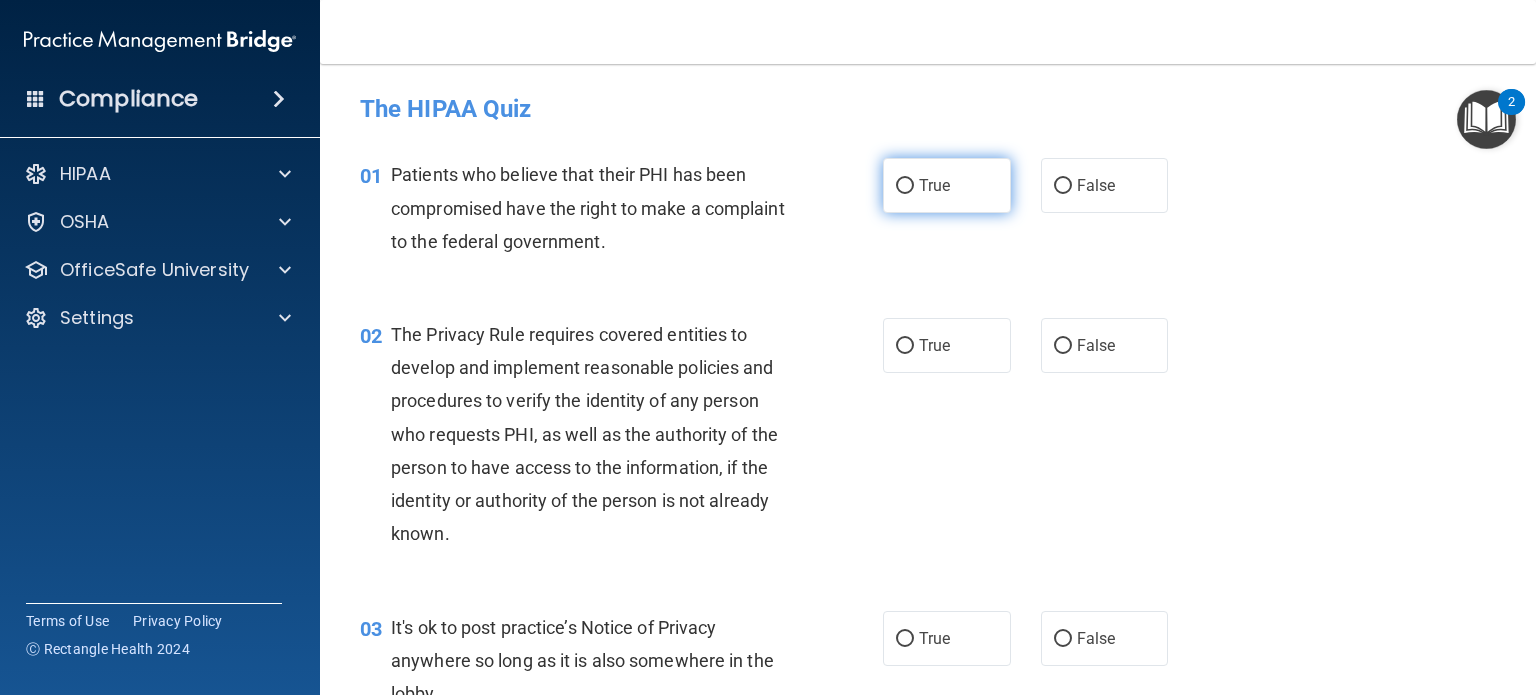click on "True" at bounding box center (934, 185) 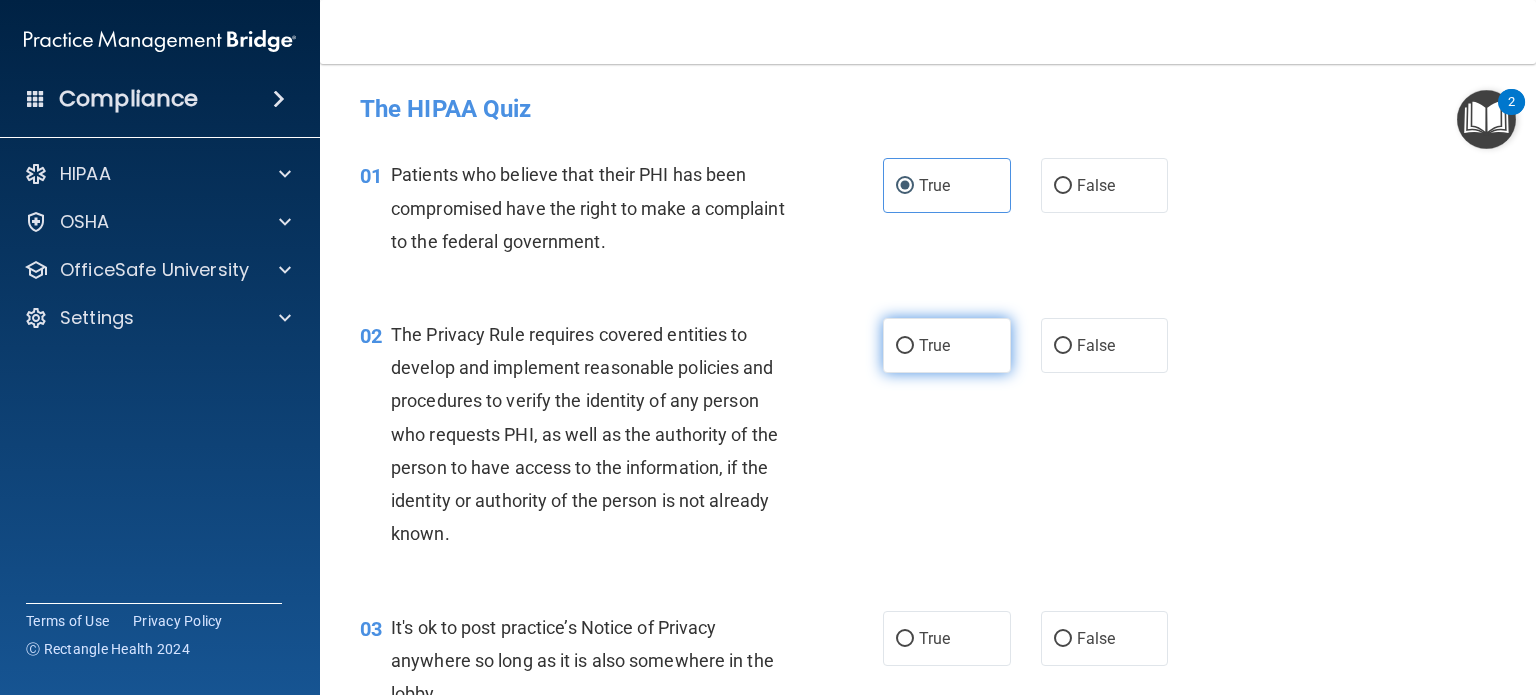 click on "True" at bounding box center (934, 345) 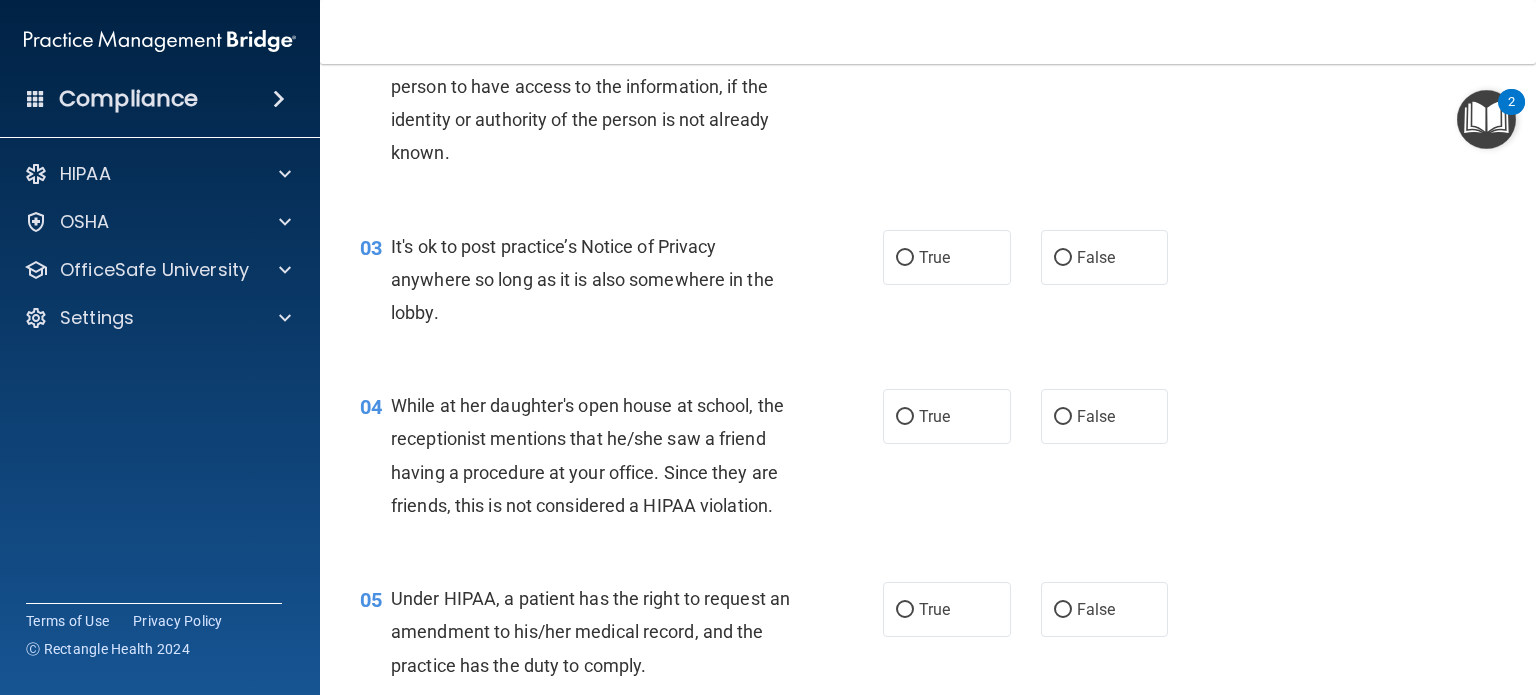scroll, scrollTop: 400, scrollLeft: 0, axis: vertical 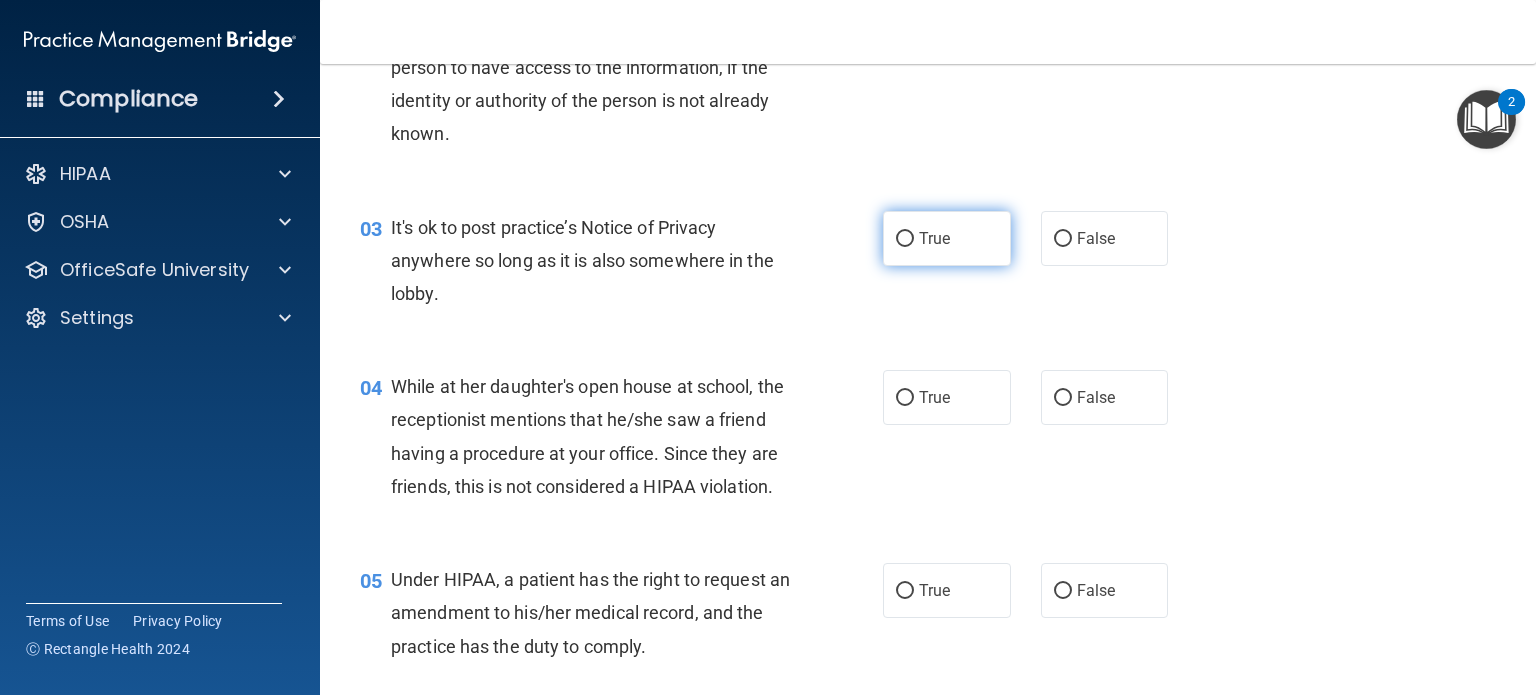click on "True" at bounding box center [947, 238] 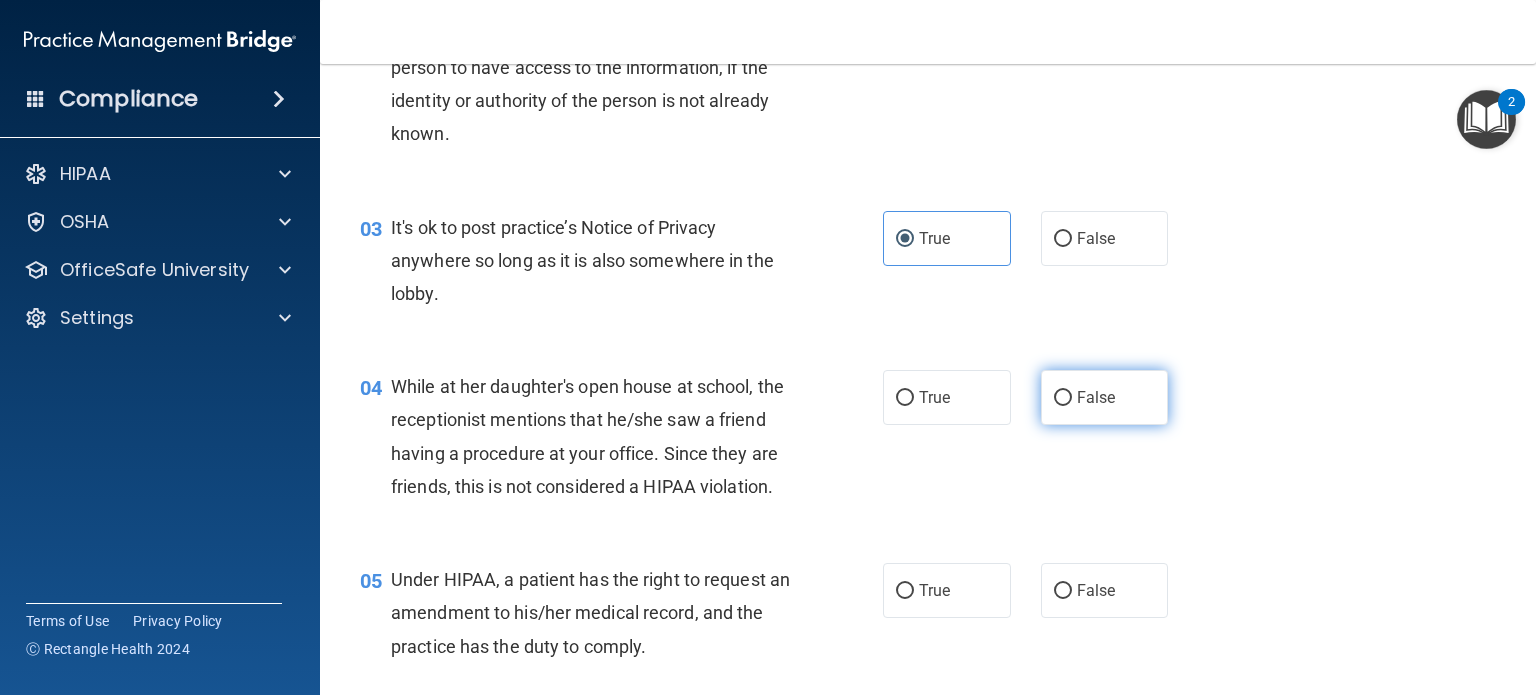 click on "False" at bounding box center (1096, 397) 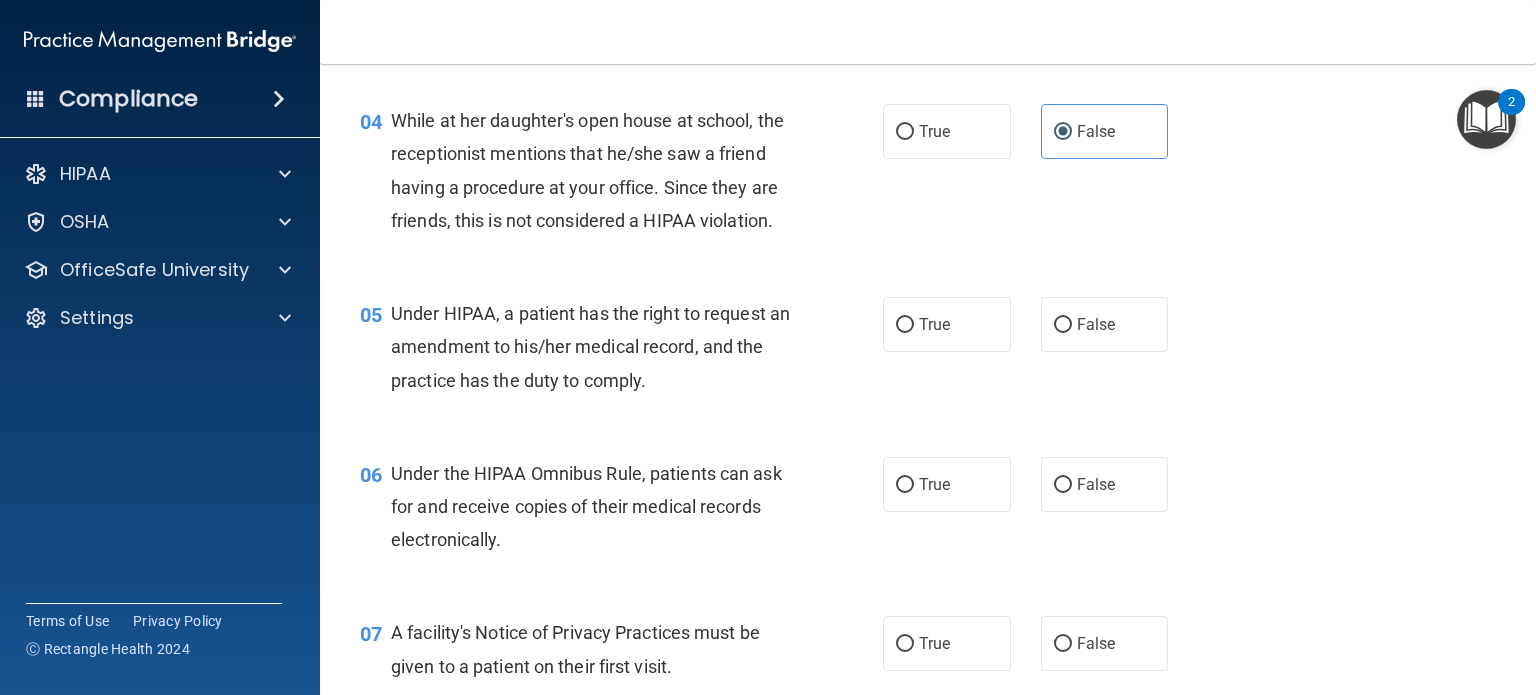 scroll, scrollTop: 760, scrollLeft: 0, axis: vertical 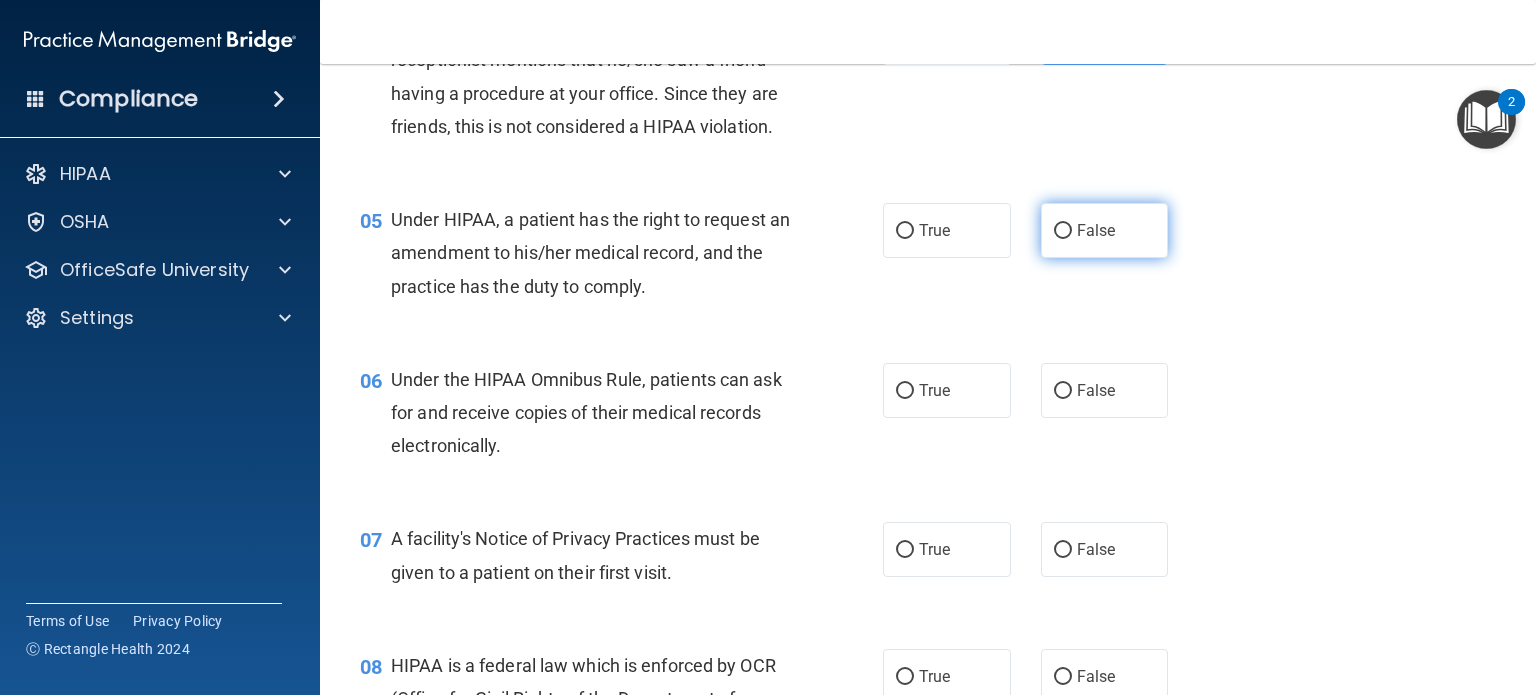 click on "False" at bounding box center (1096, 230) 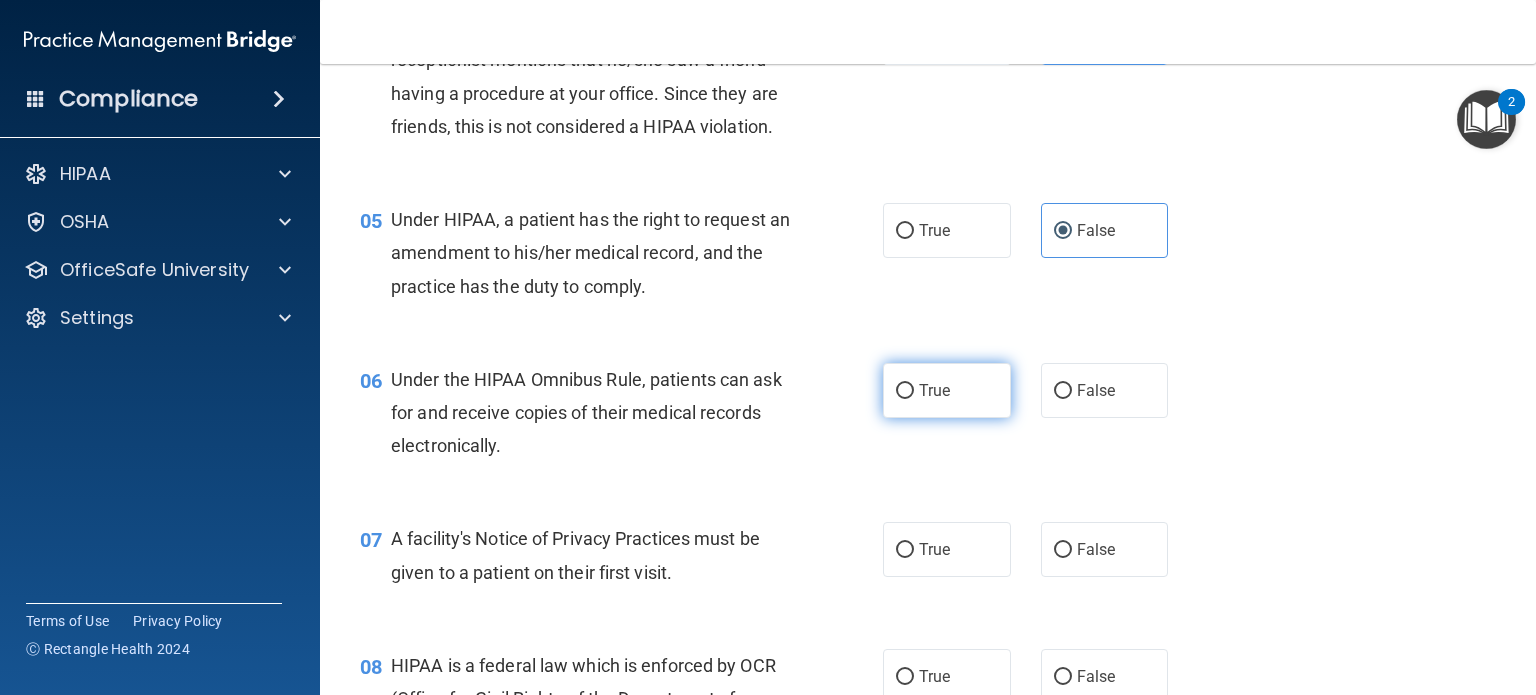 click on "True" at bounding box center [947, 390] 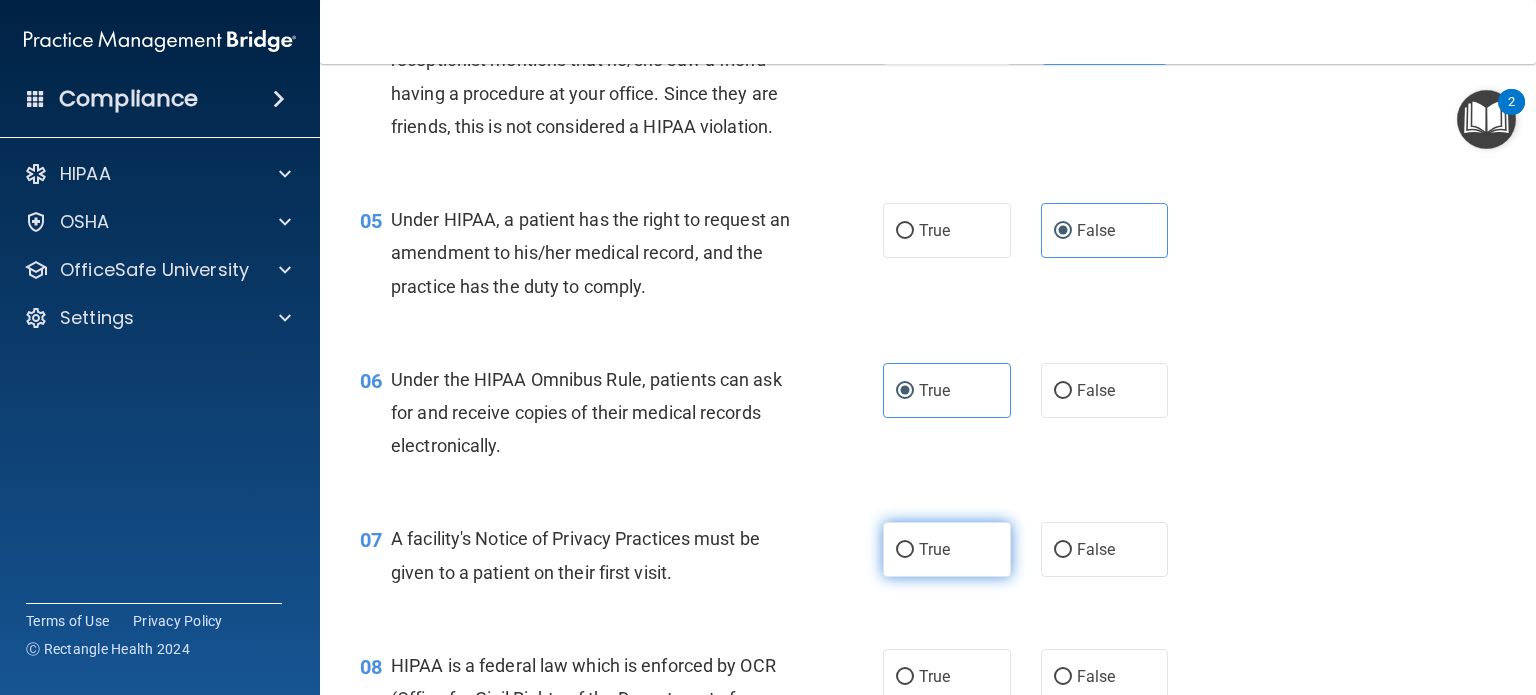 click on "True" at bounding box center [947, 549] 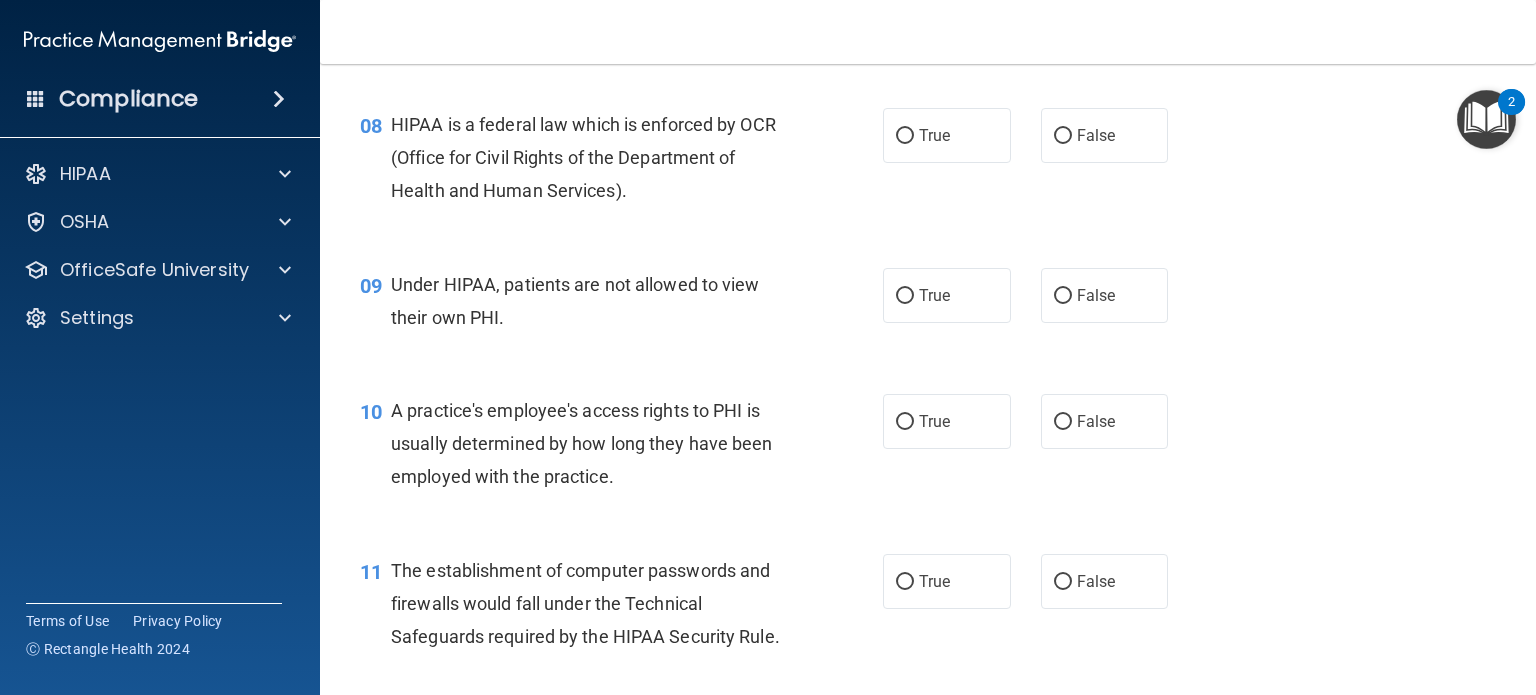 scroll, scrollTop: 1320, scrollLeft: 0, axis: vertical 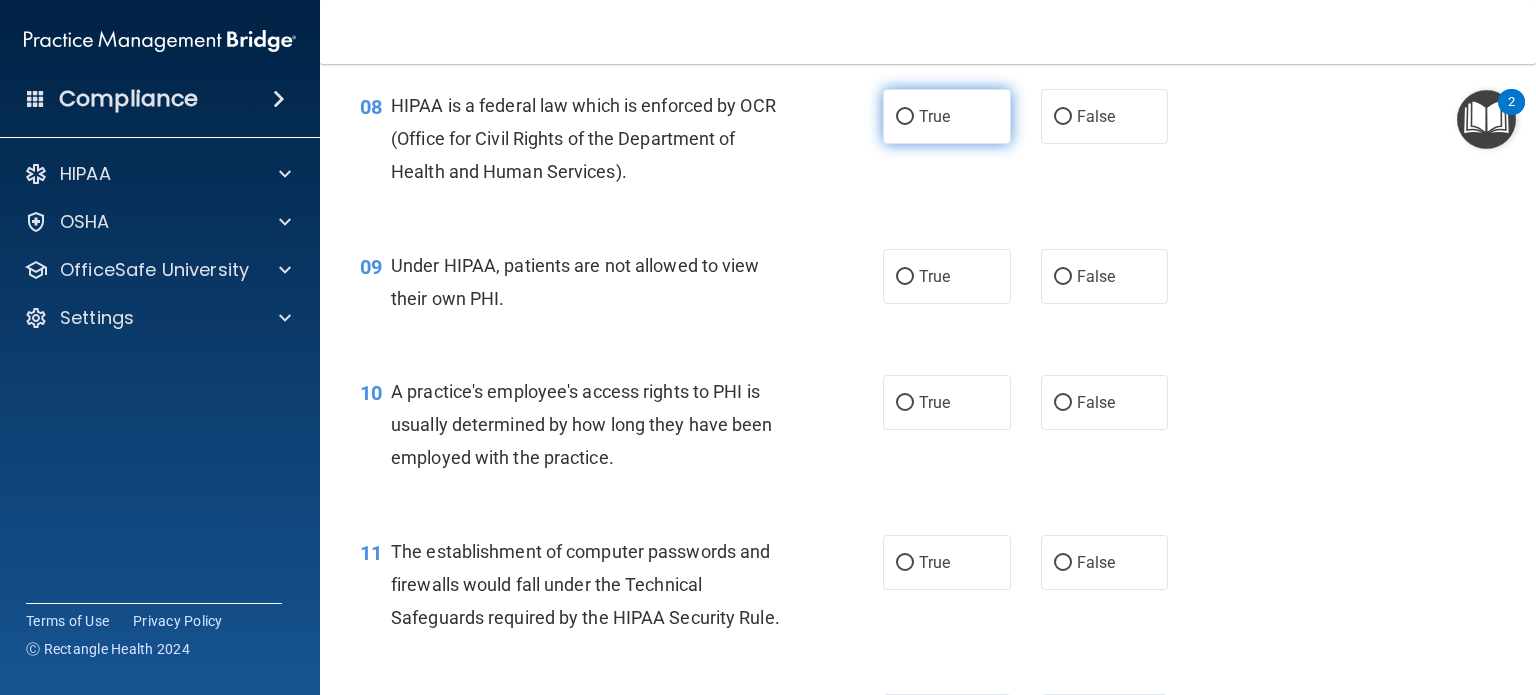 click on "True" at bounding box center (947, 116) 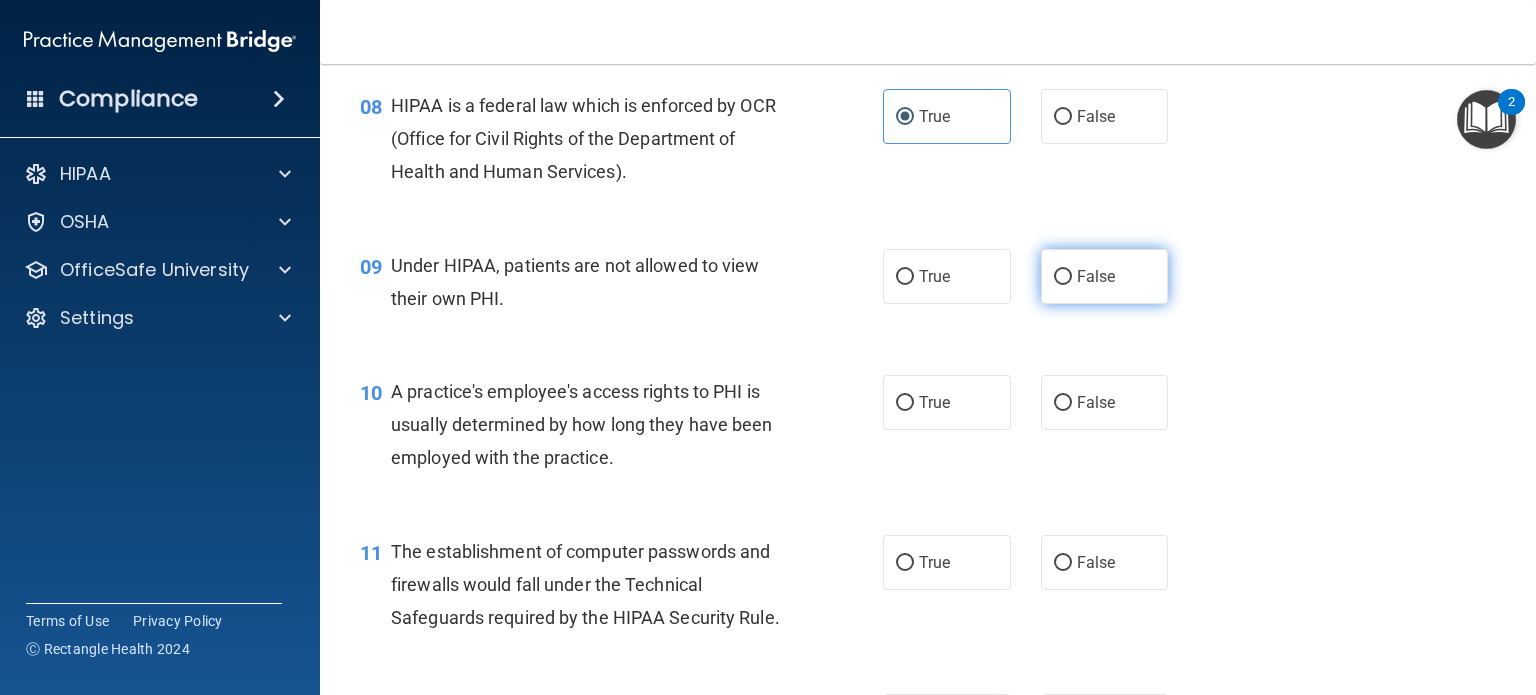 click on "False" at bounding box center (1105, 276) 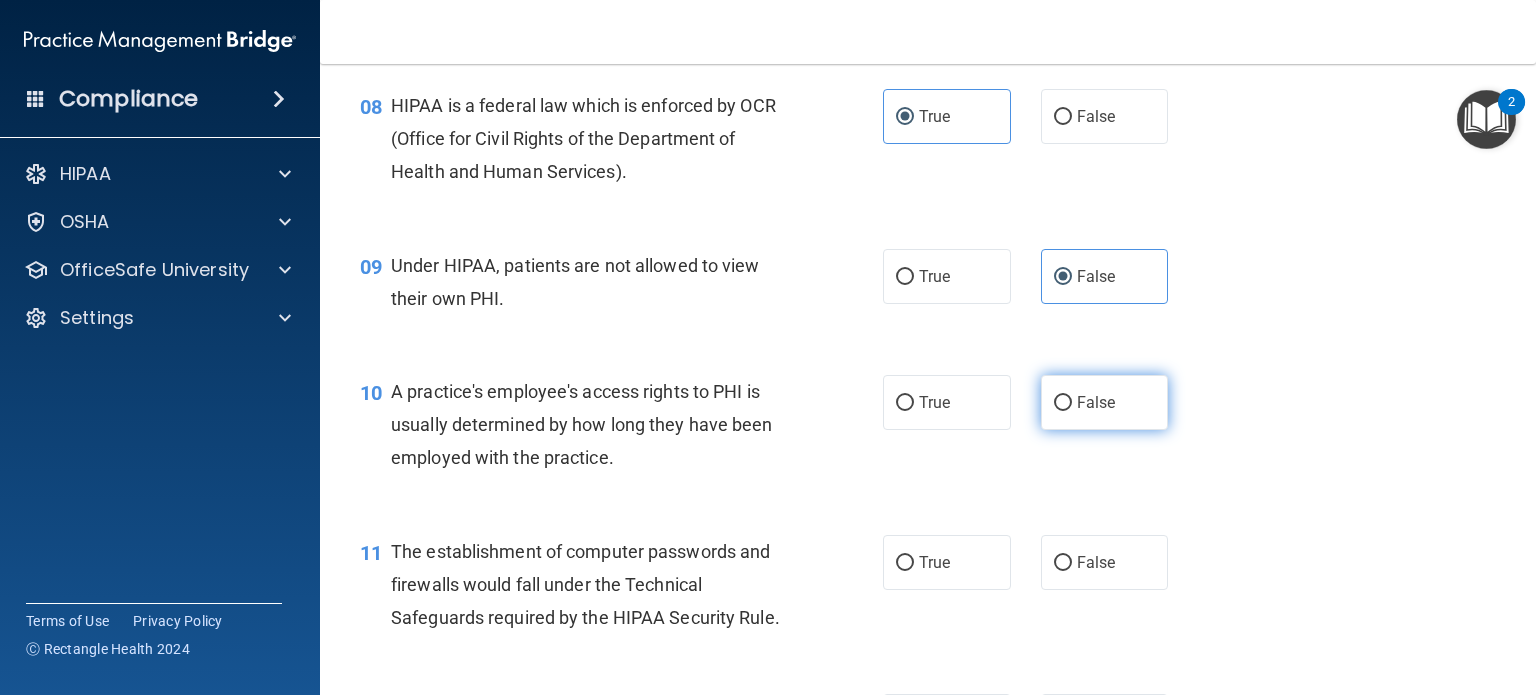 click on "False" at bounding box center (1105, 402) 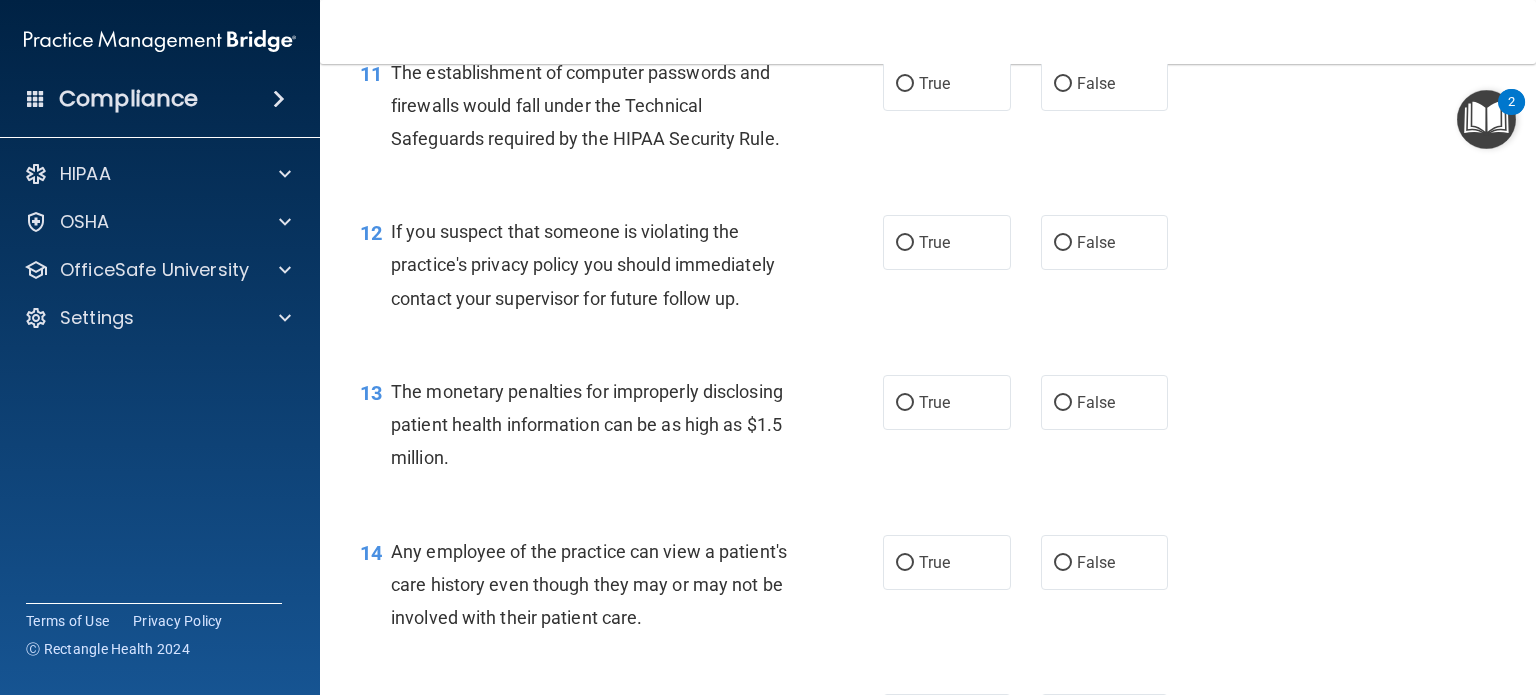 scroll, scrollTop: 1800, scrollLeft: 0, axis: vertical 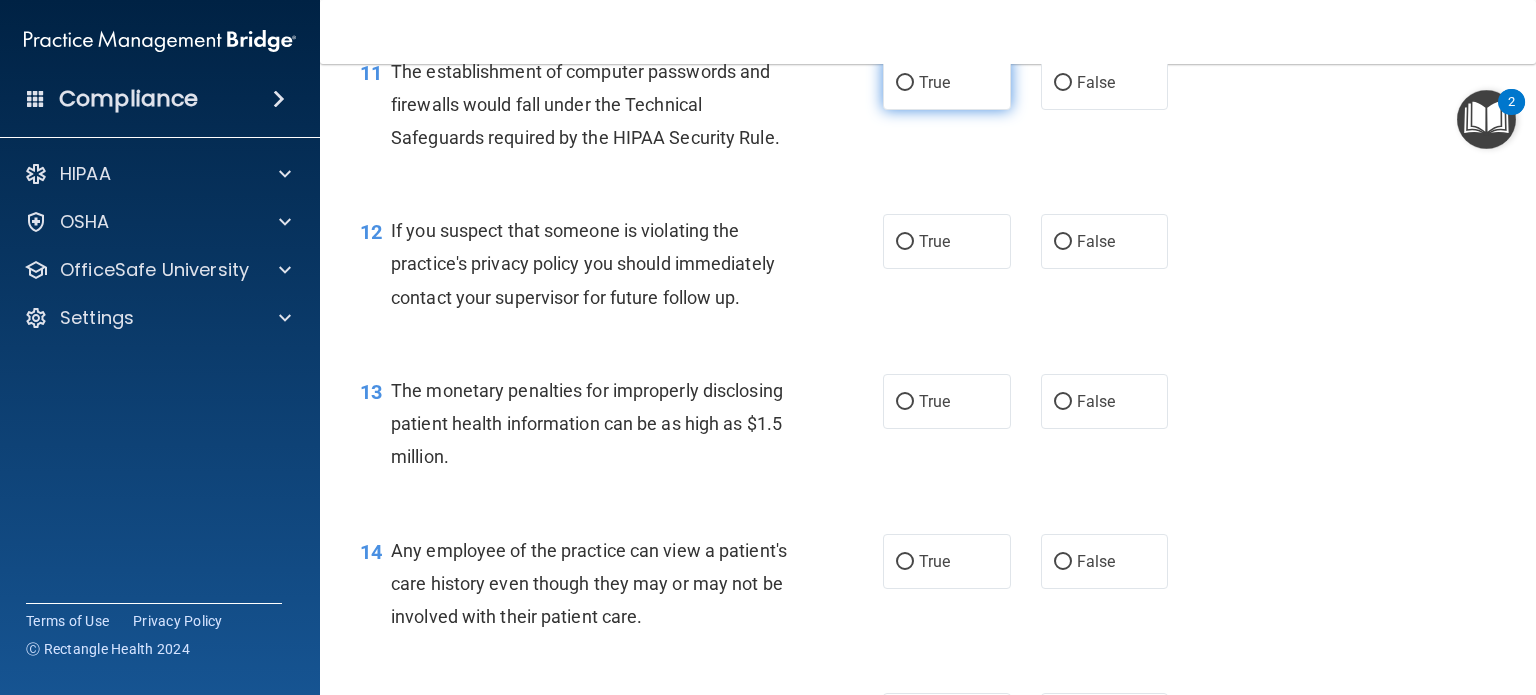 click on "True" at bounding box center (947, 82) 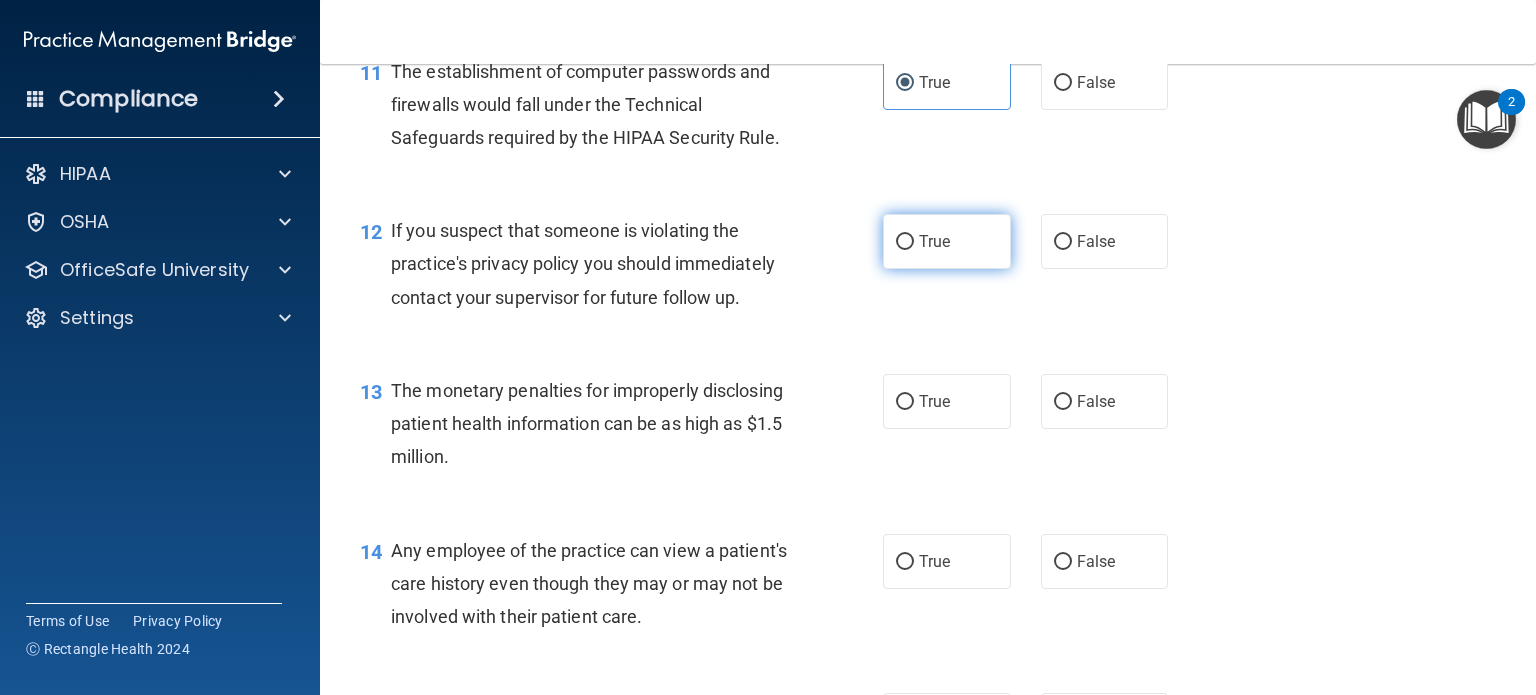 click on "True" at bounding box center (947, 241) 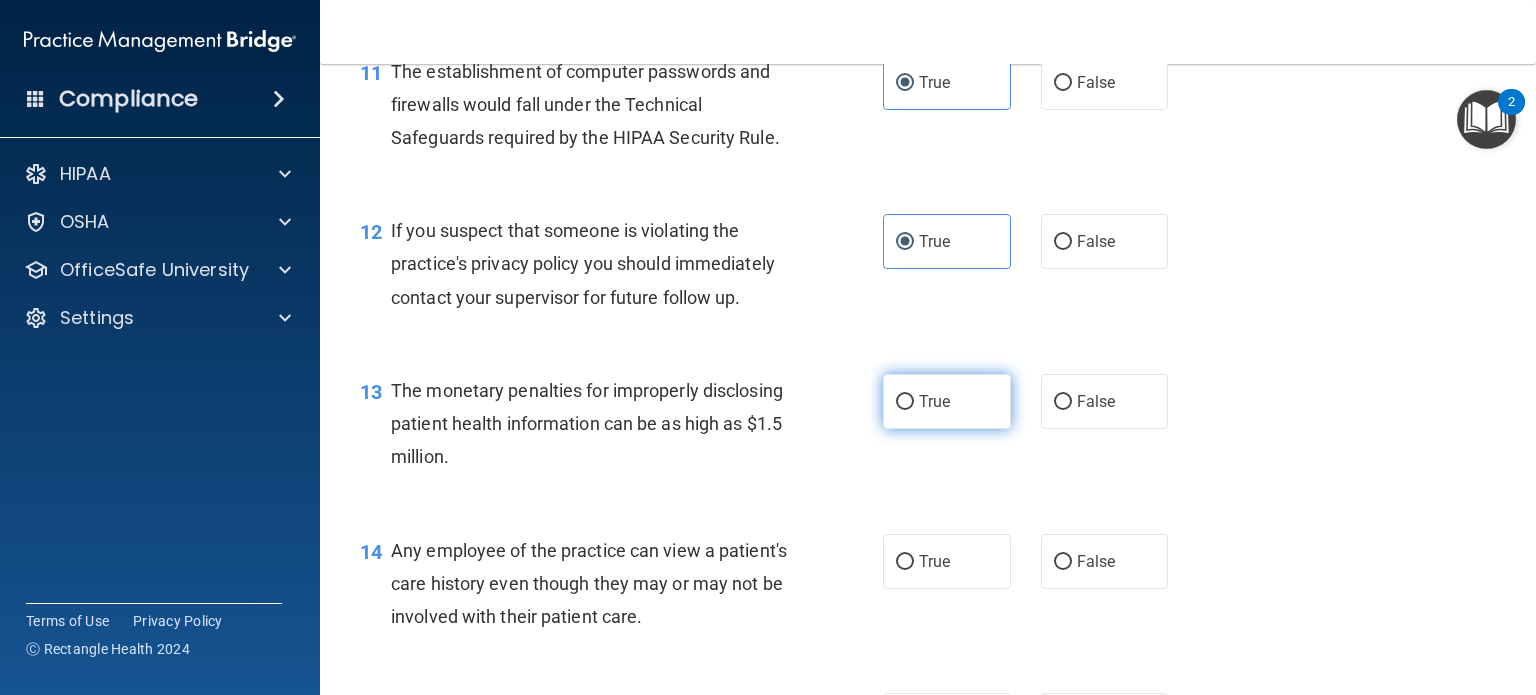 click on "True" at bounding box center [947, 401] 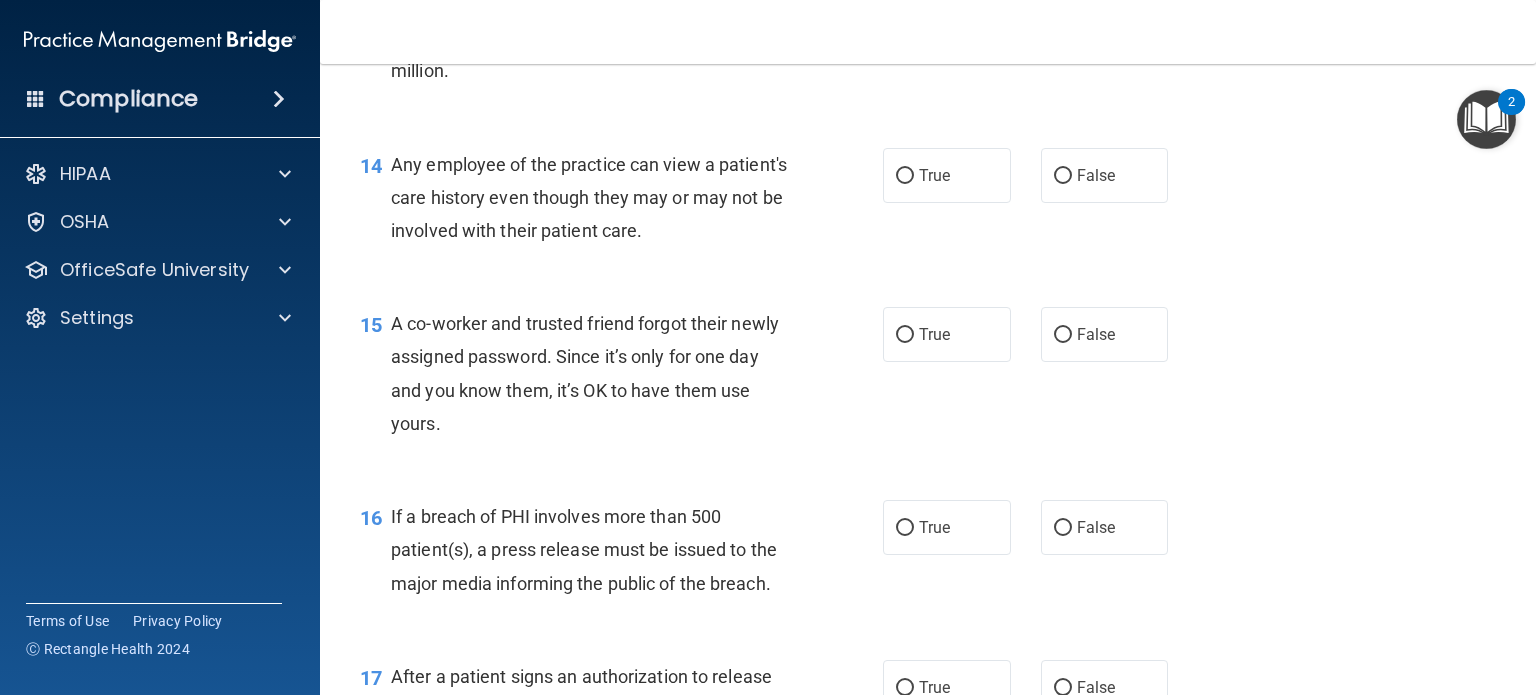 scroll, scrollTop: 2226, scrollLeft: 0, axis: vertical 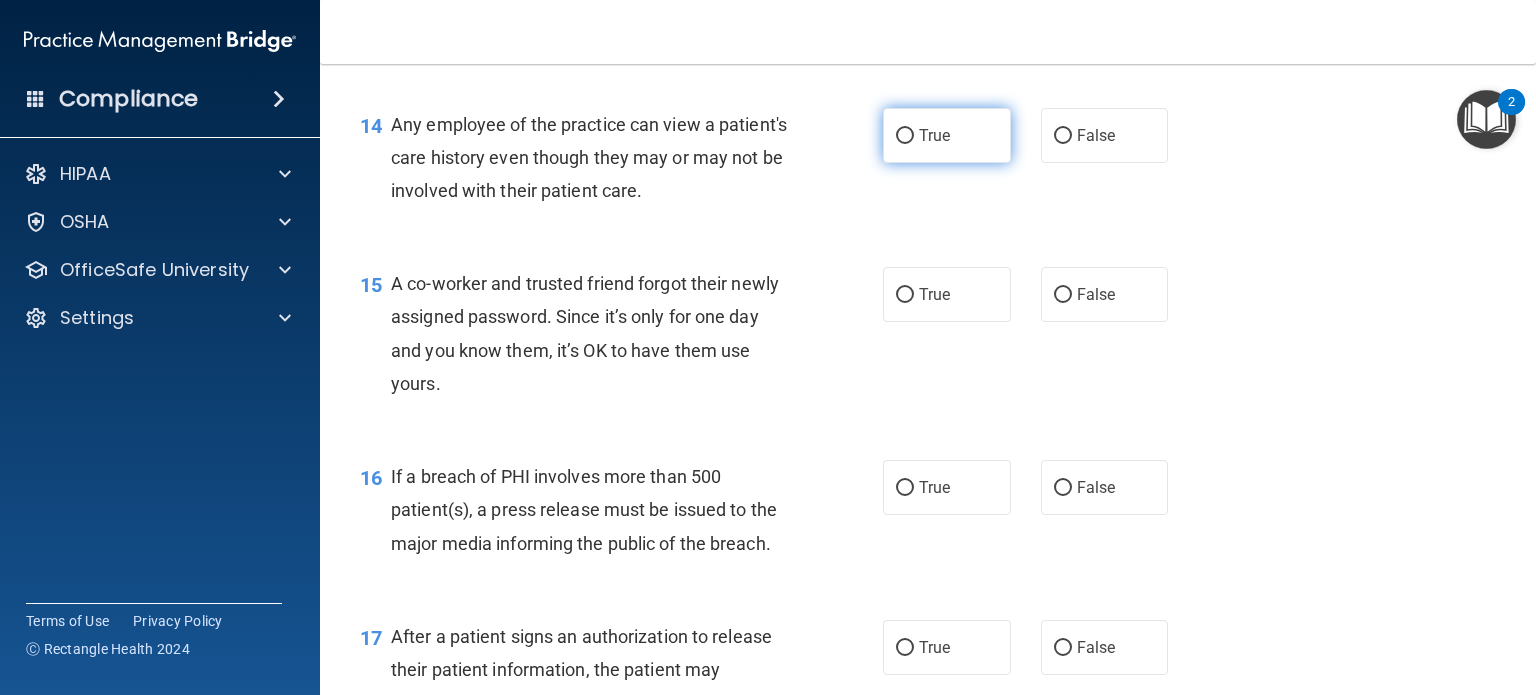 click on "True" at bounding box center (947, 135) 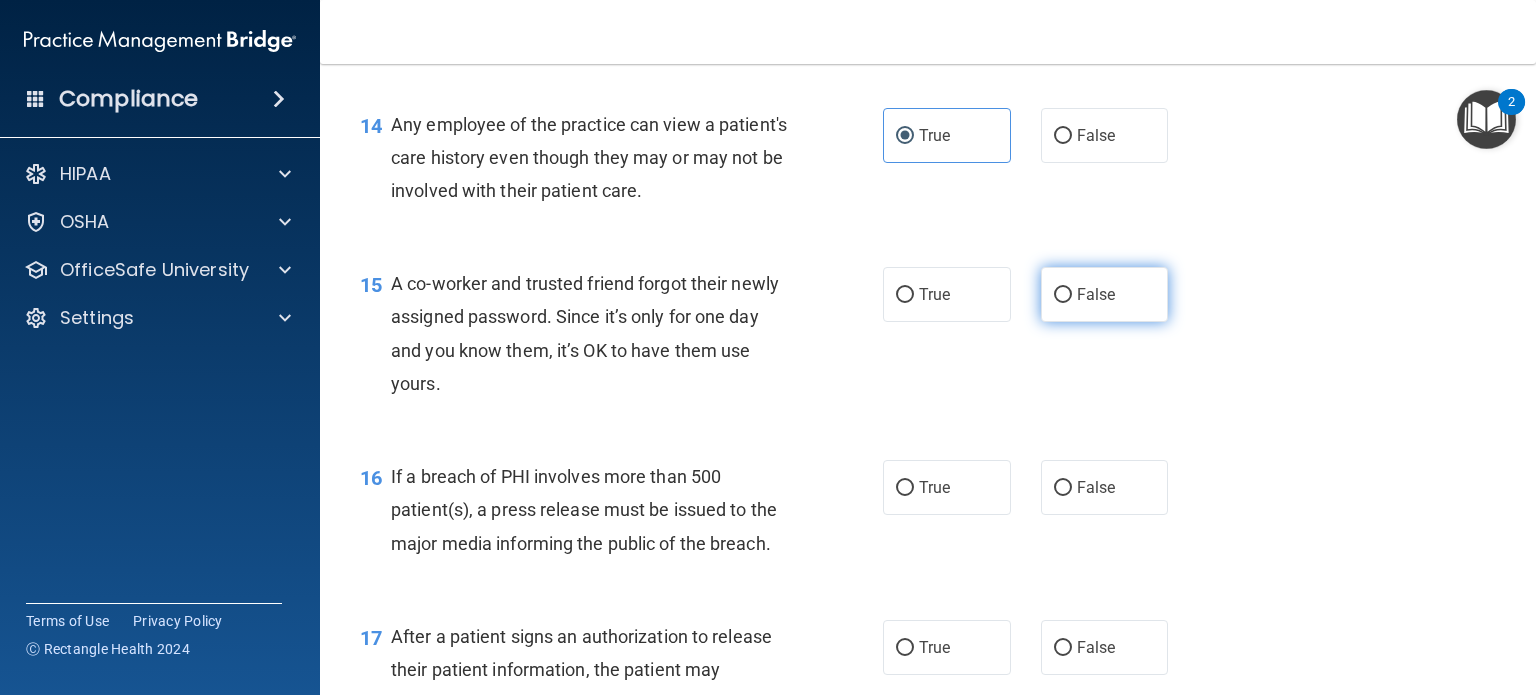 click on "False" at bounding box center [1063, 295] 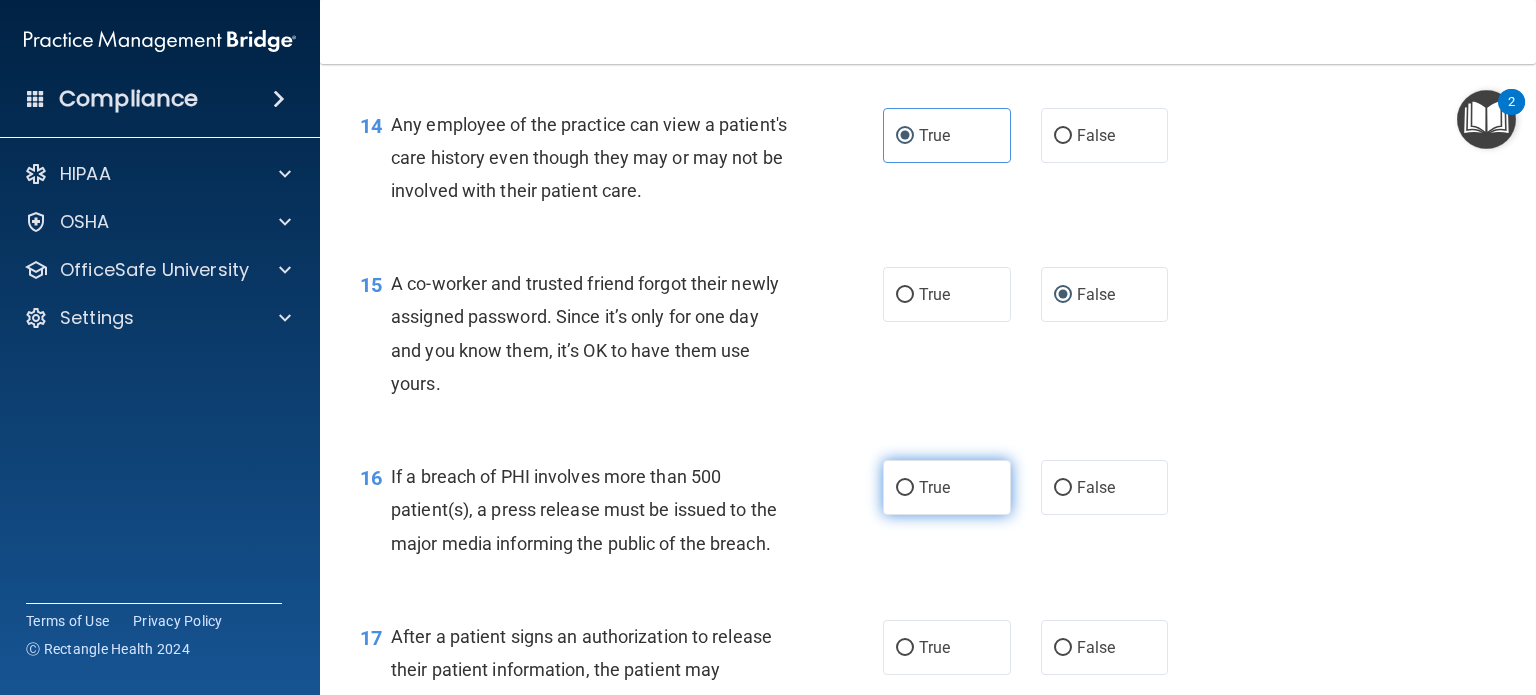 click on "True" at bounding box center [934, 487] 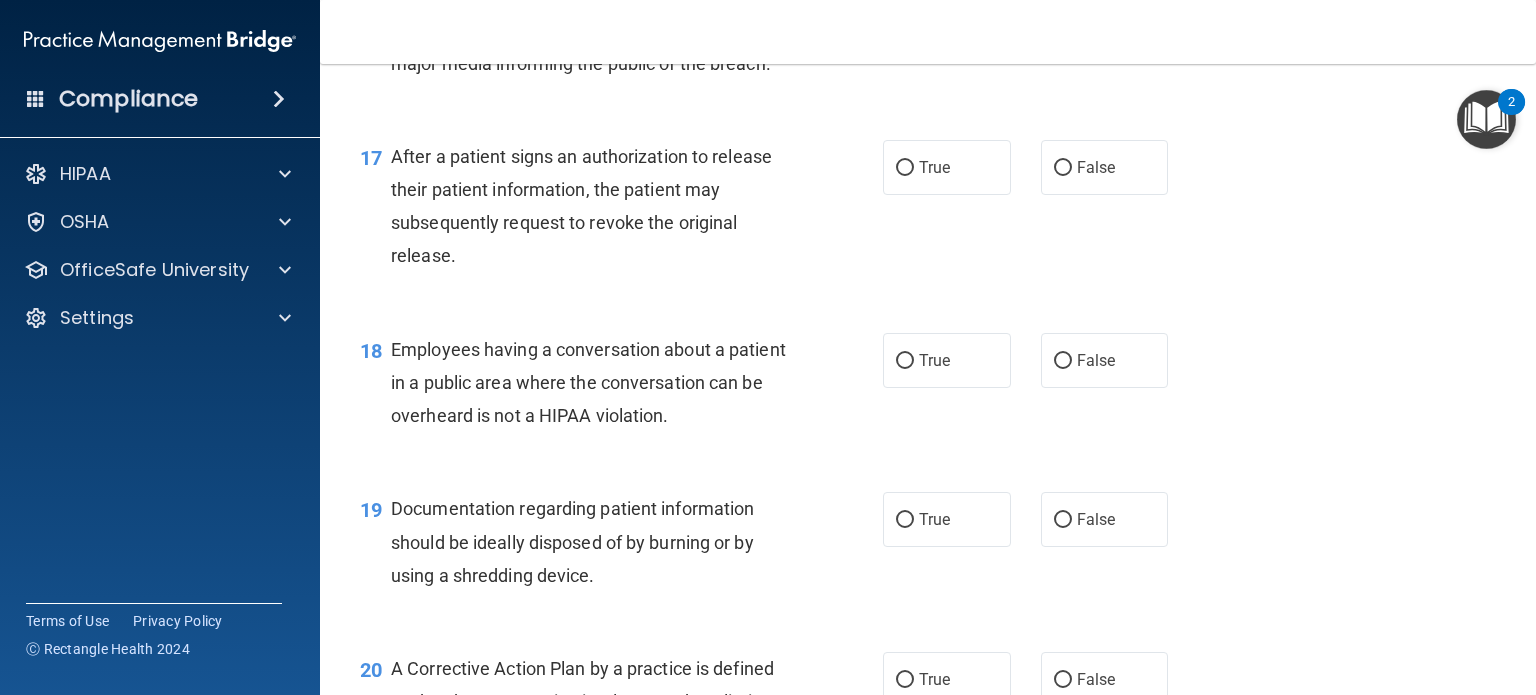 scroll, scrollTop: 2746, scrollLeft: 0, axis: vertical 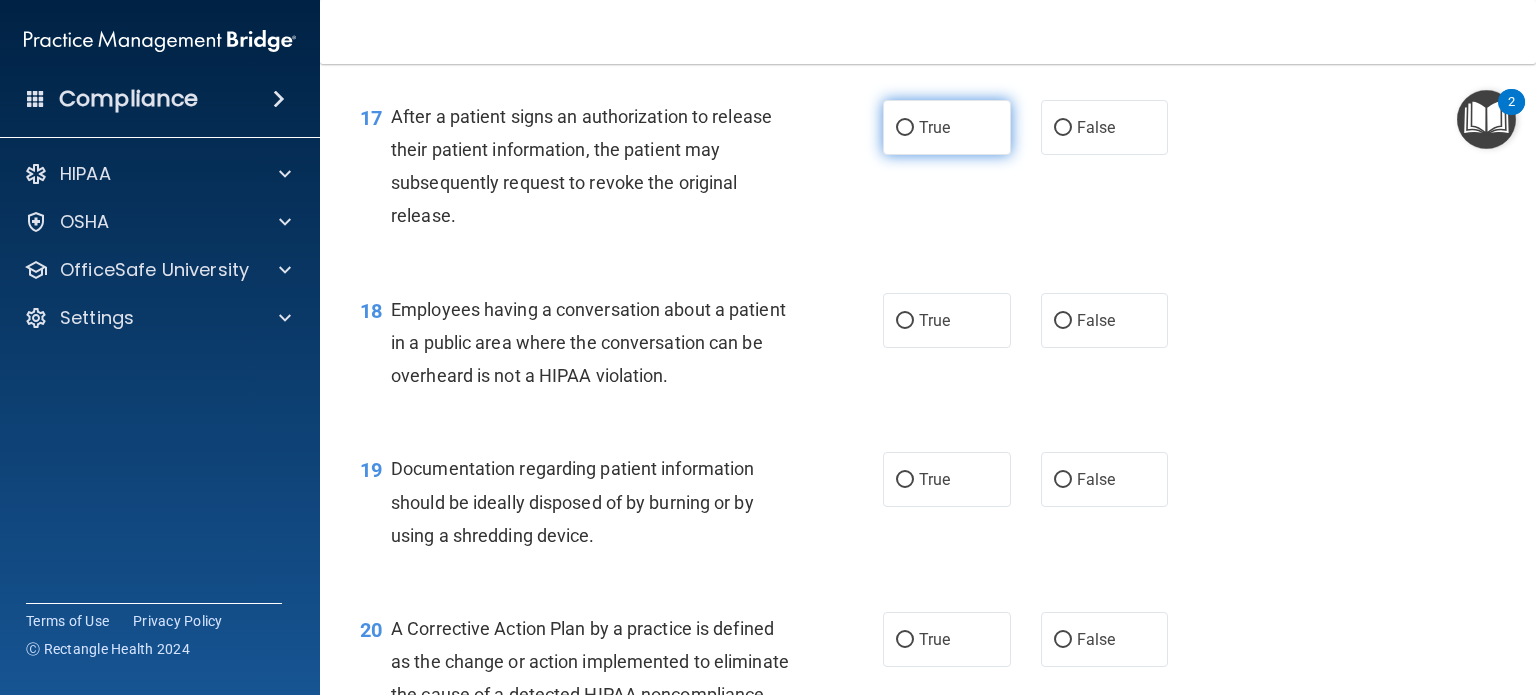 click on "True" at bounding box center [934, 127] 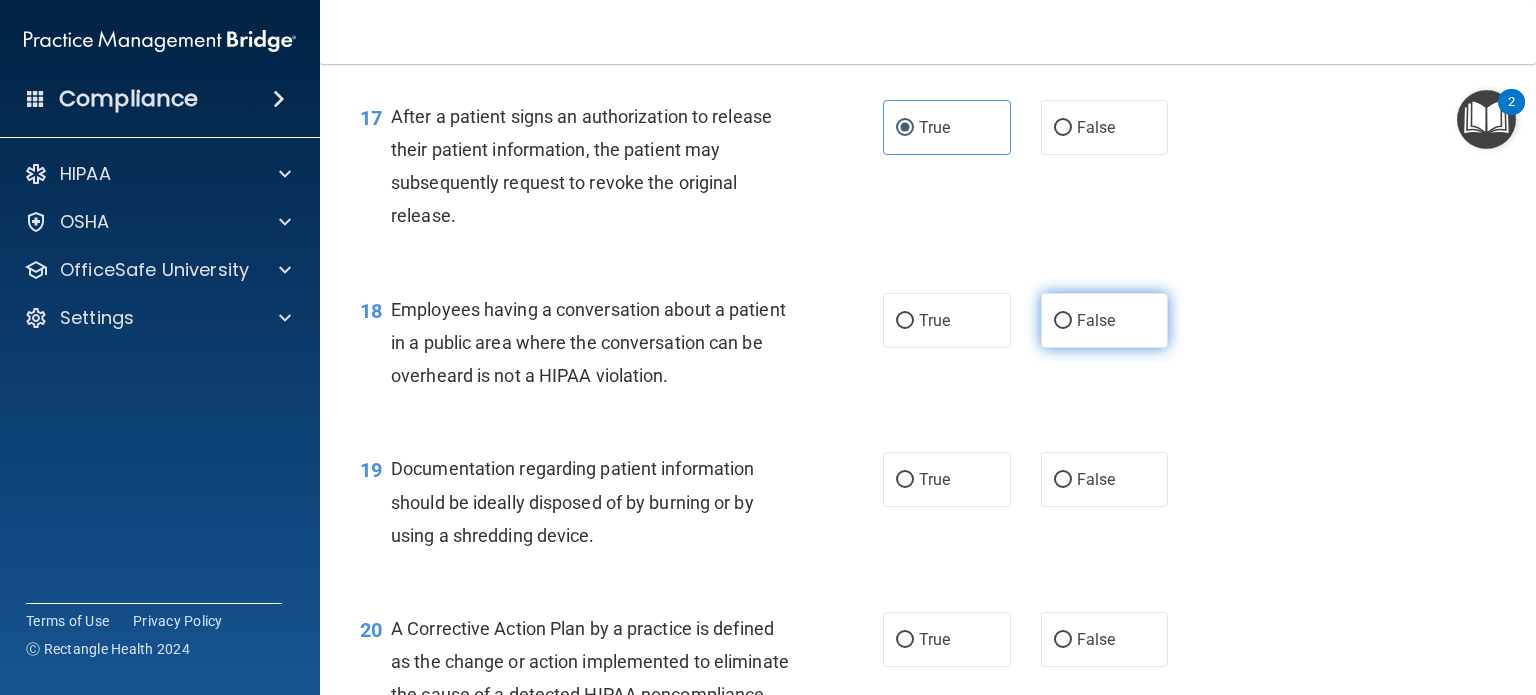 click on "False" at bounding box center [1063, 321] 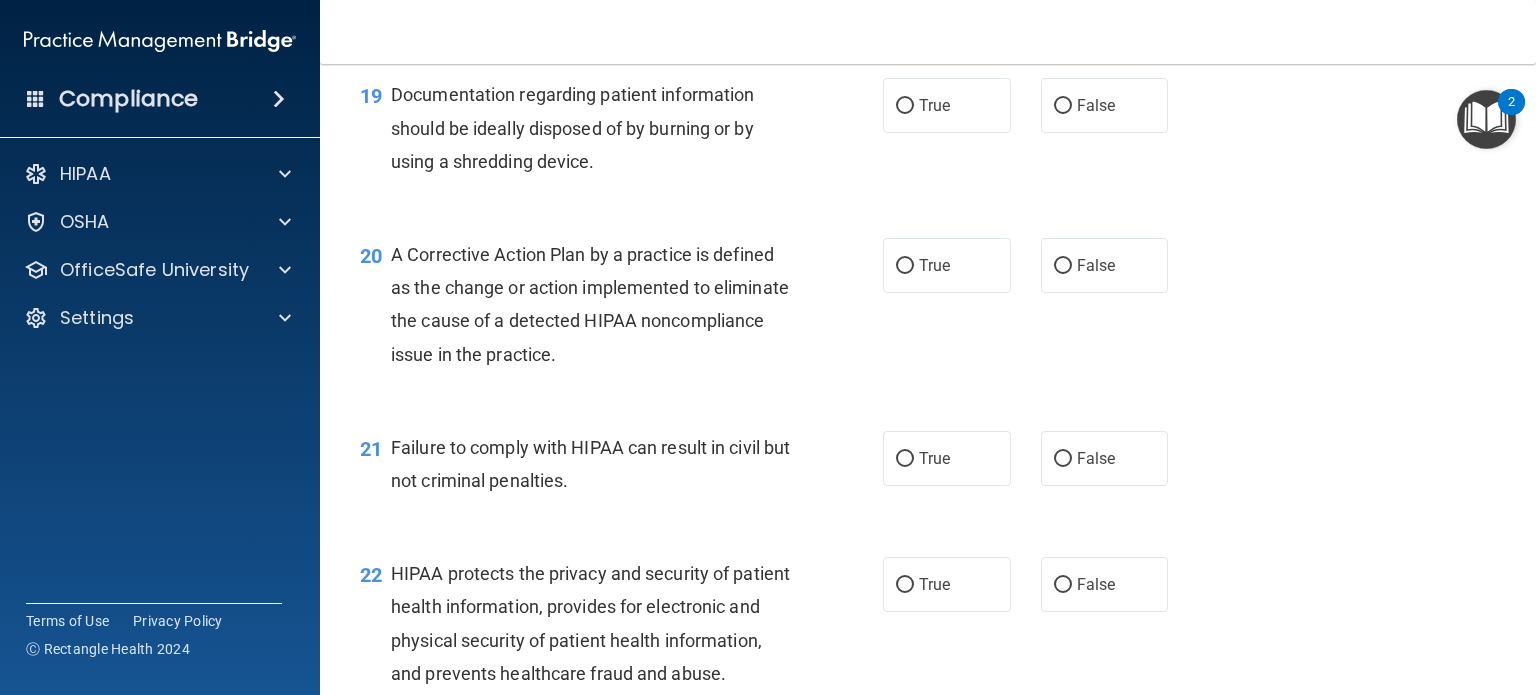 scroll, scrollTop: 3133, scrollLeft: 0, axis: vertical 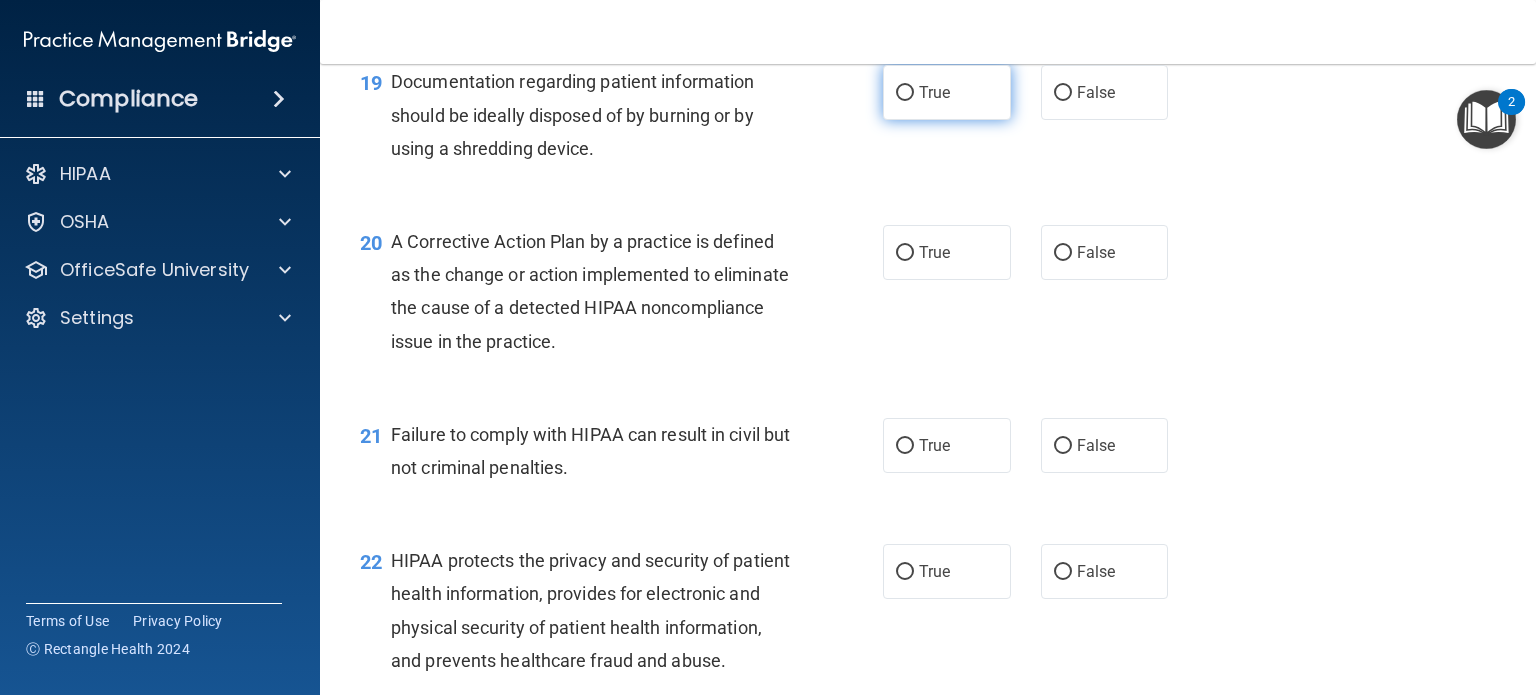 click on "True" at bounding box center [905, 93] 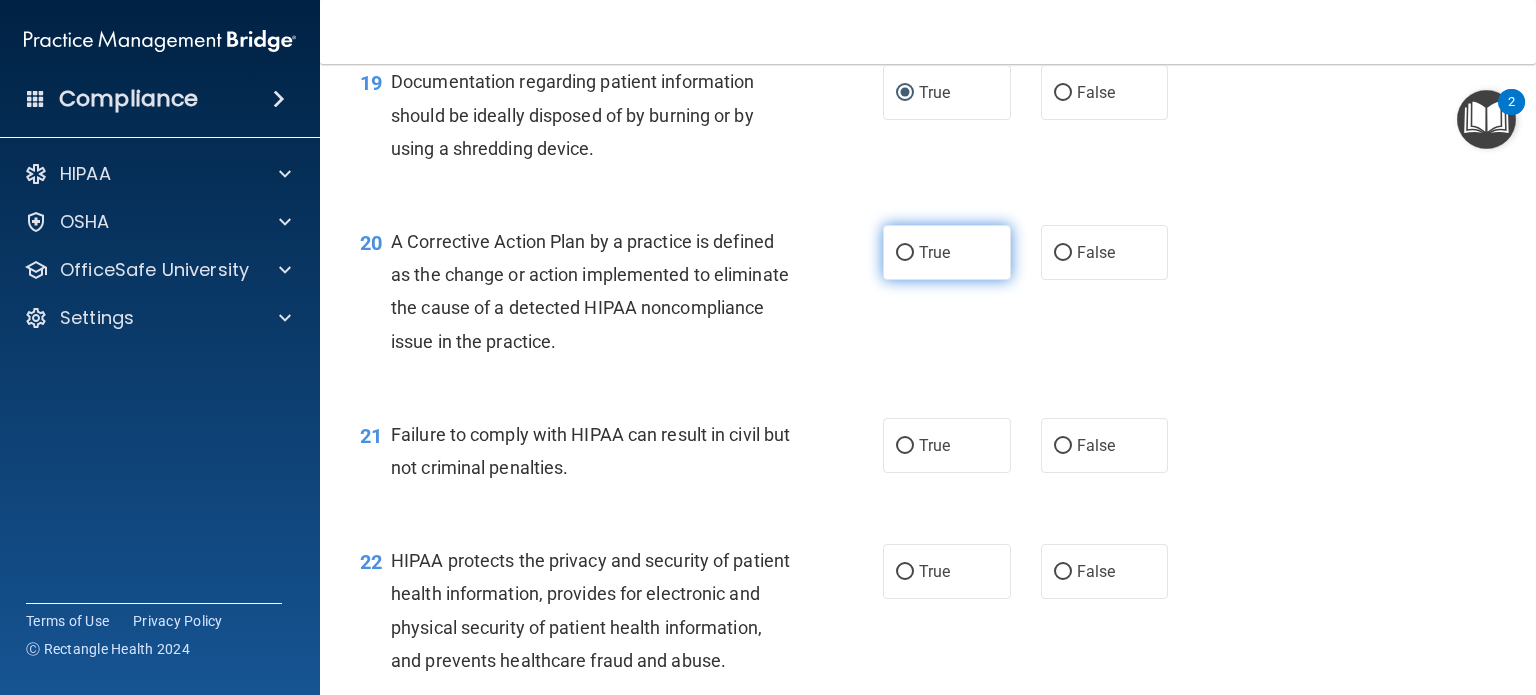 click on "True" at bounding box center [947, 252] 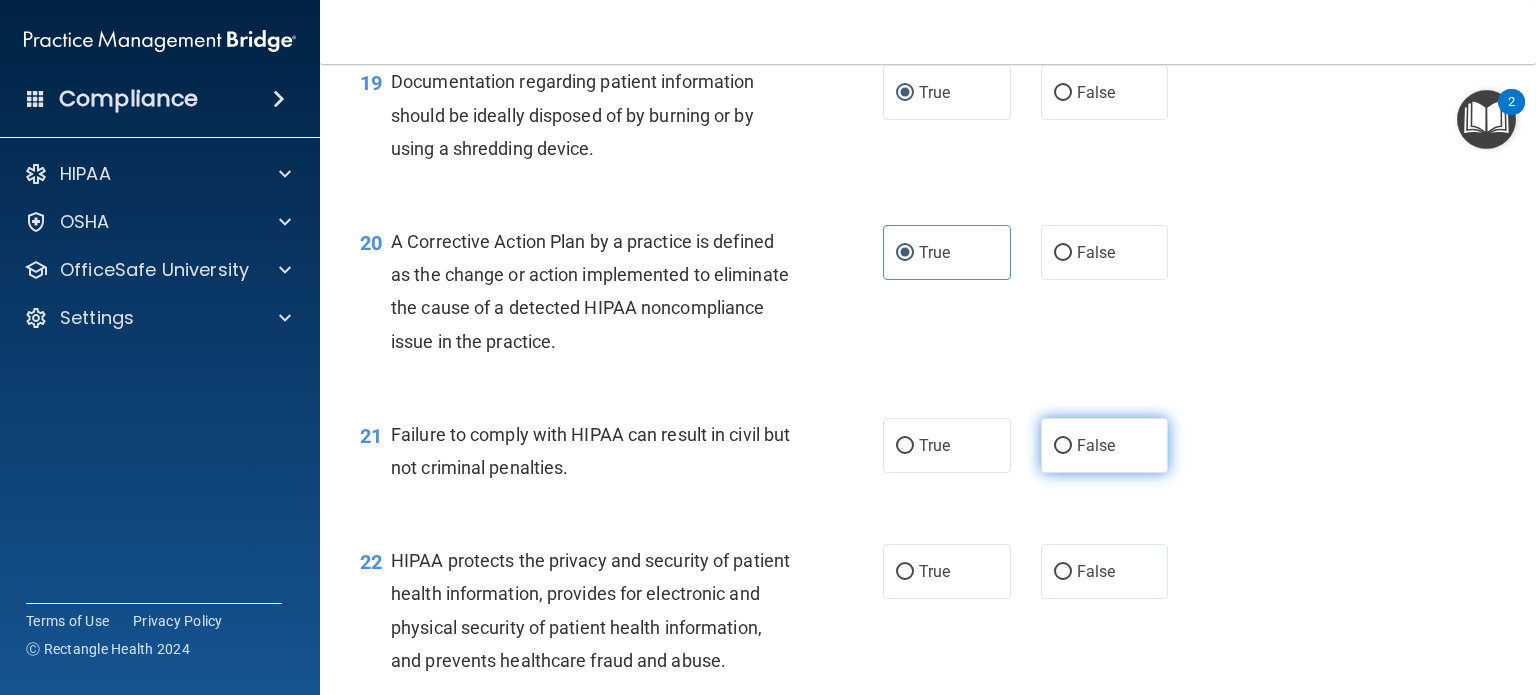 click on "False" at bounding box center (1105, 445) 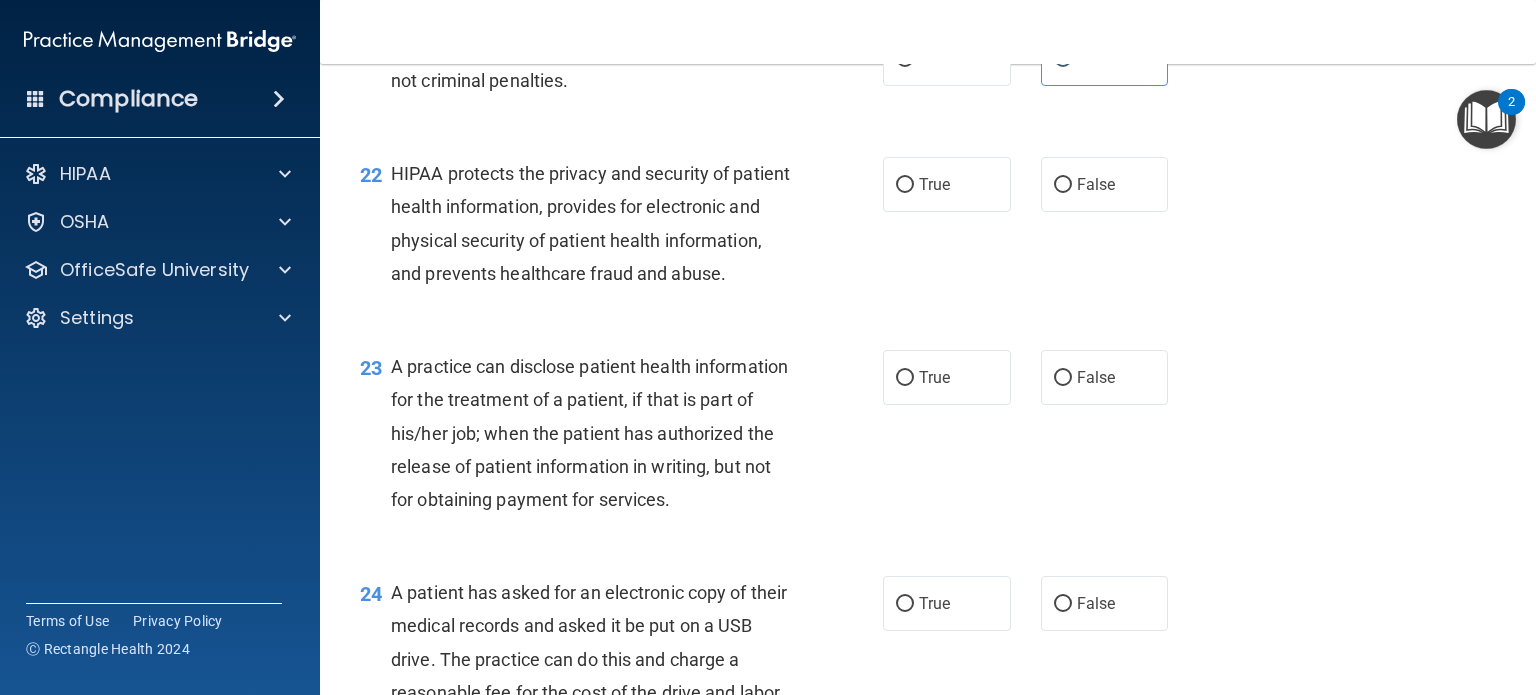 scroll, scrollTop: 3560, scrollLeft: 0, axis: vertical 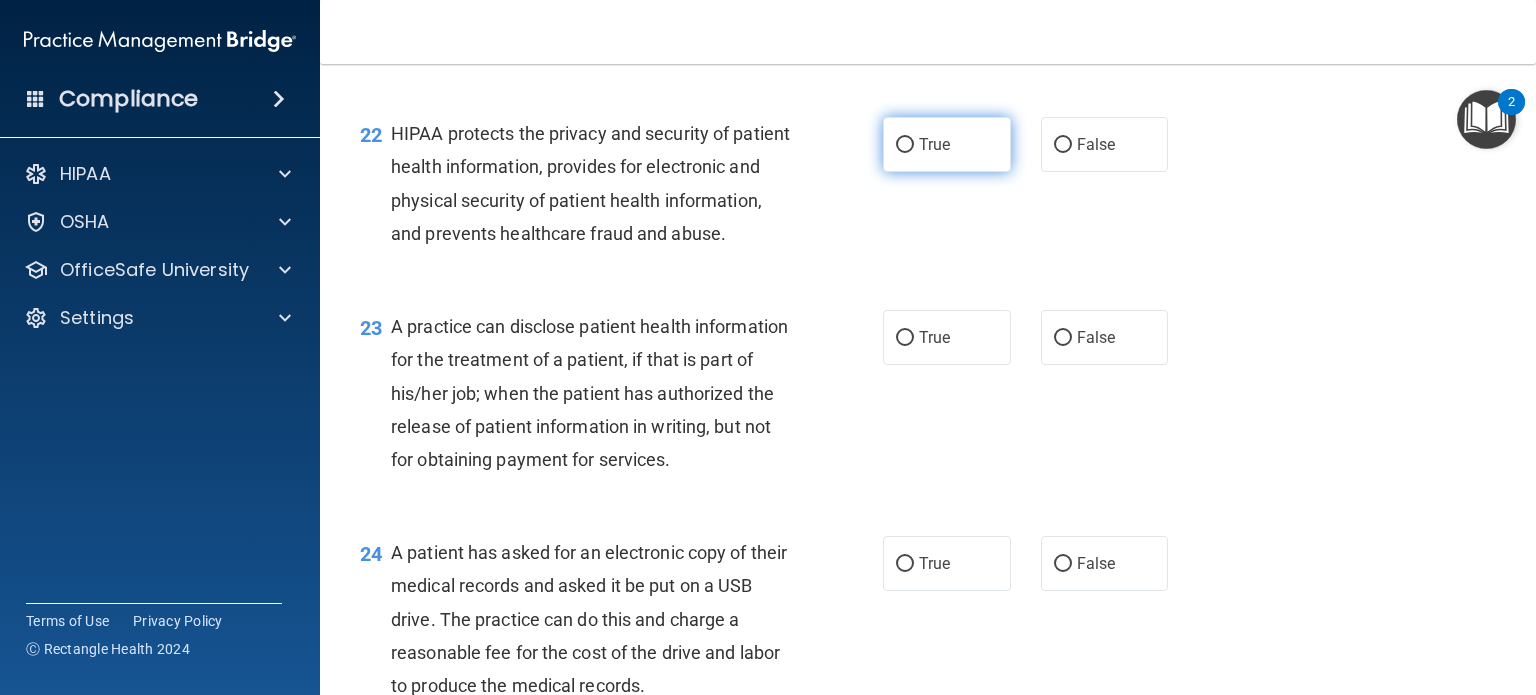 click on "True" at bounding box center (905, 145) 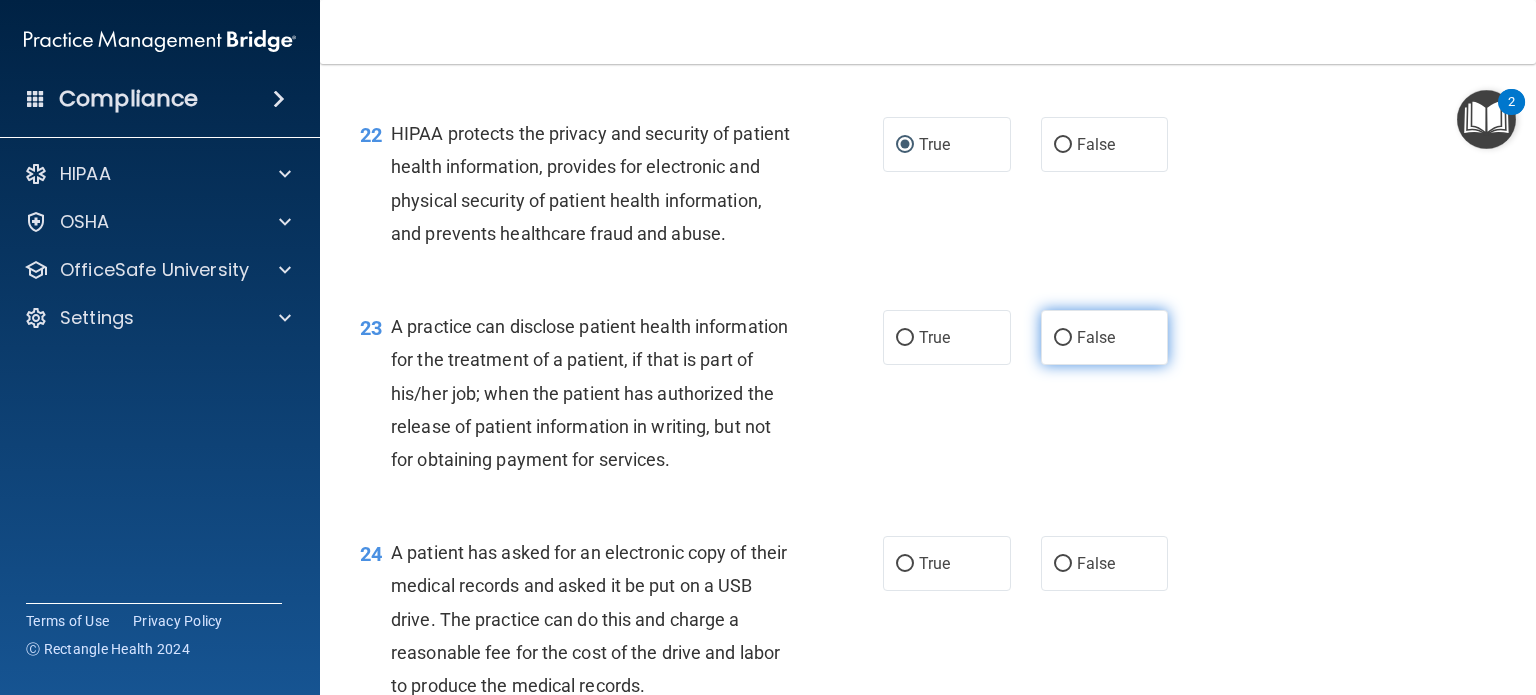 click on "False" at bounding box center [1096, 337] 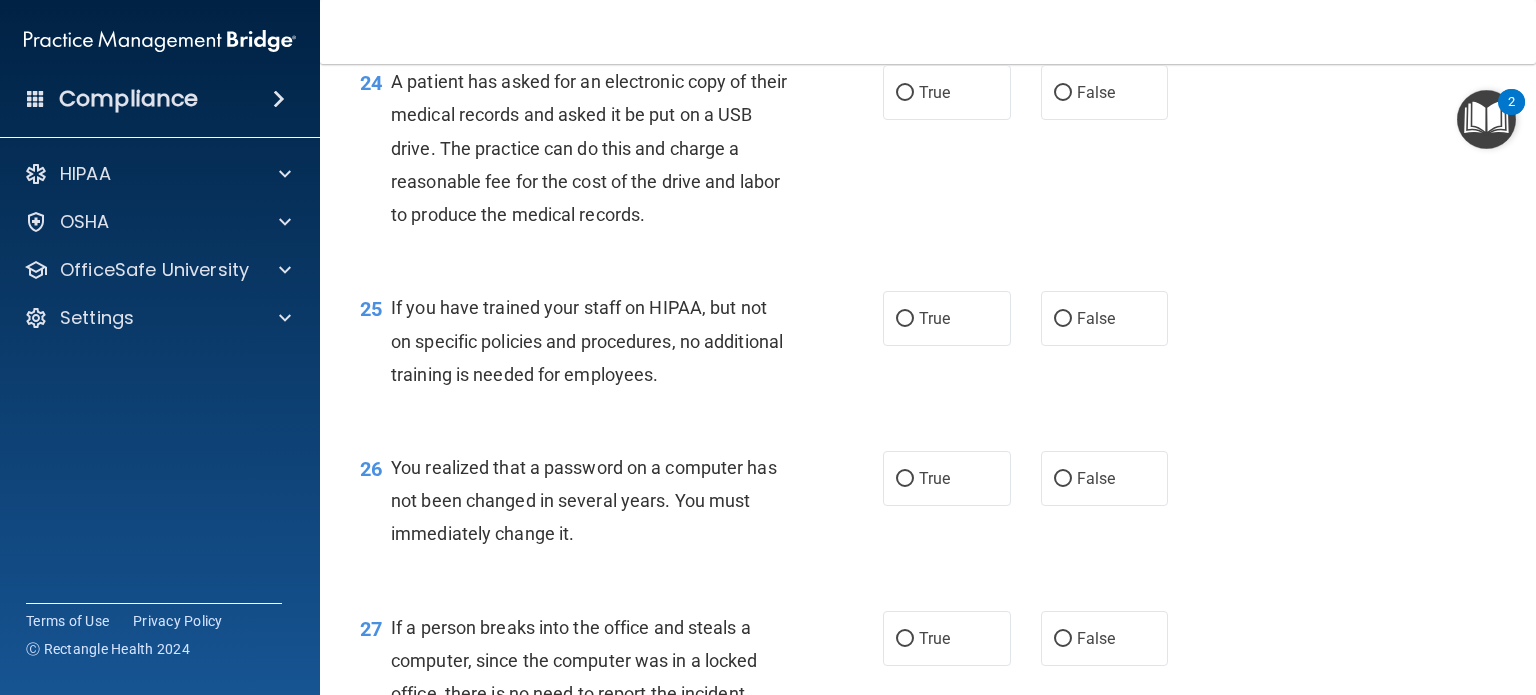 scroll, scrollTop: 4040, scrollLeft: 0, axis: vertical 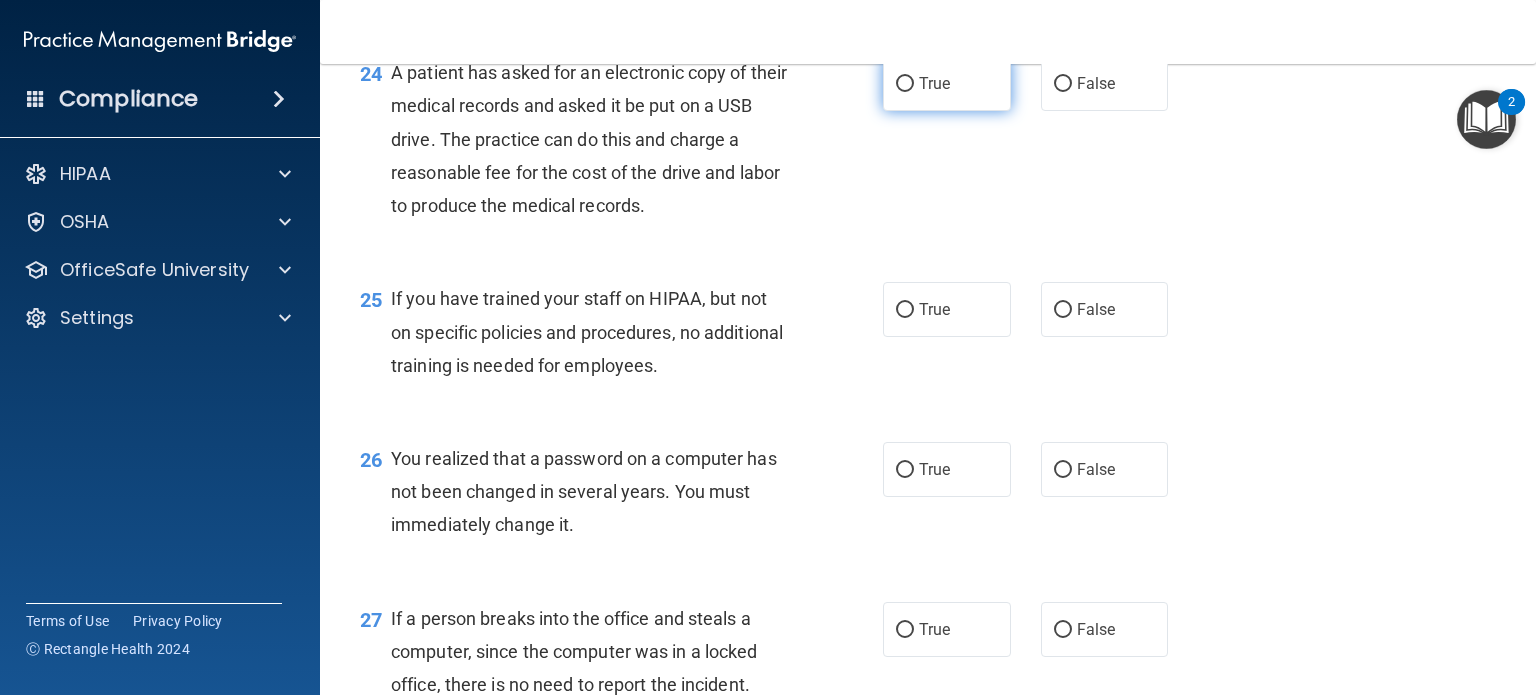 click on "True" at bounding box center [905, 84] 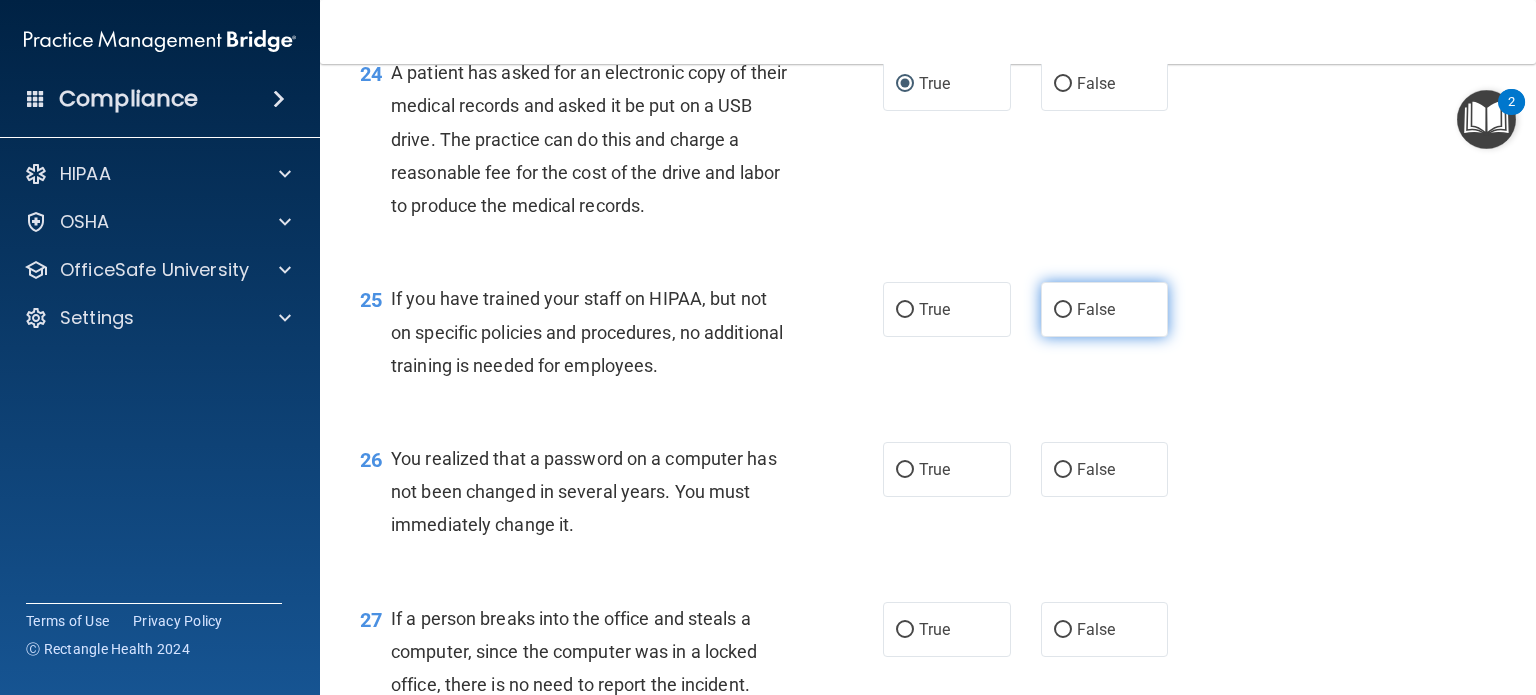 click on "False" at bounding box center (1105, 309) 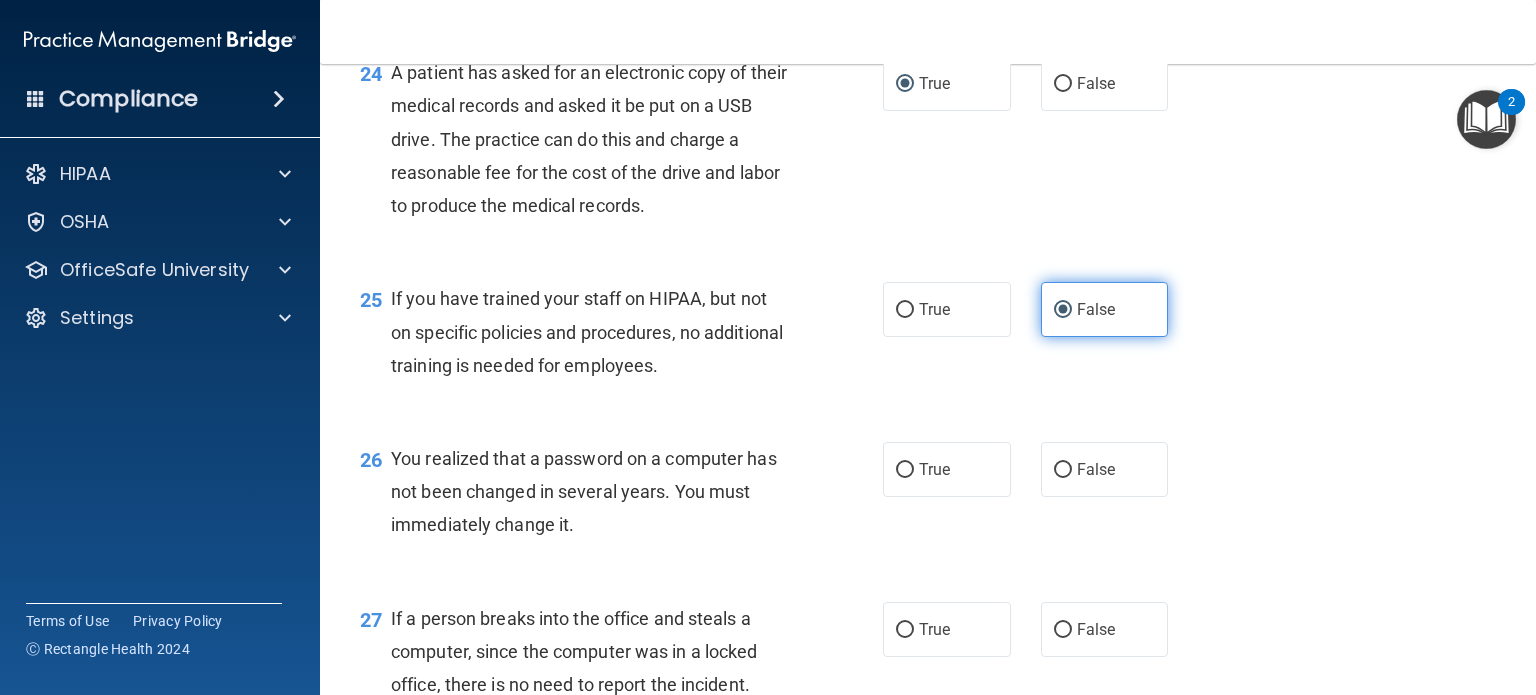 click on "False" at bounding box center (1063, 310) 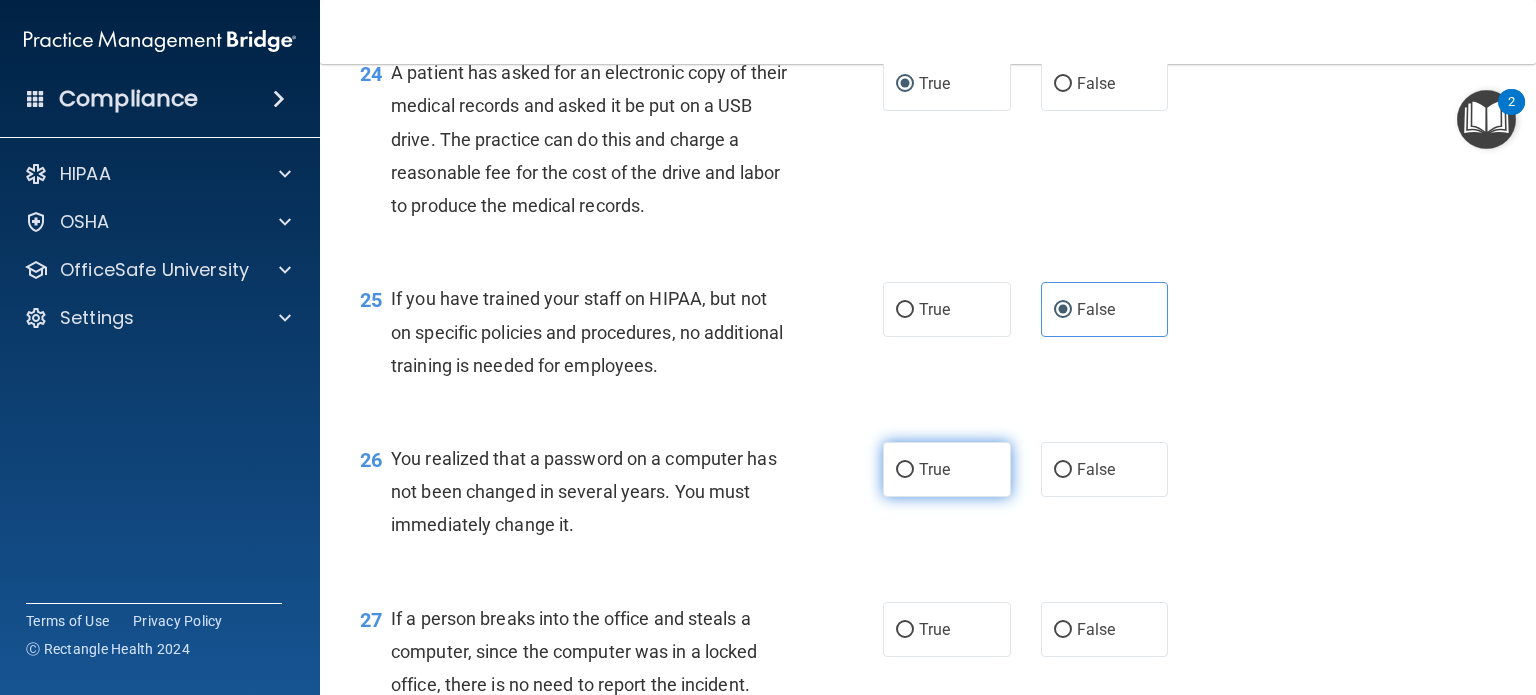 click on "True" at bounding box center [934, 469] 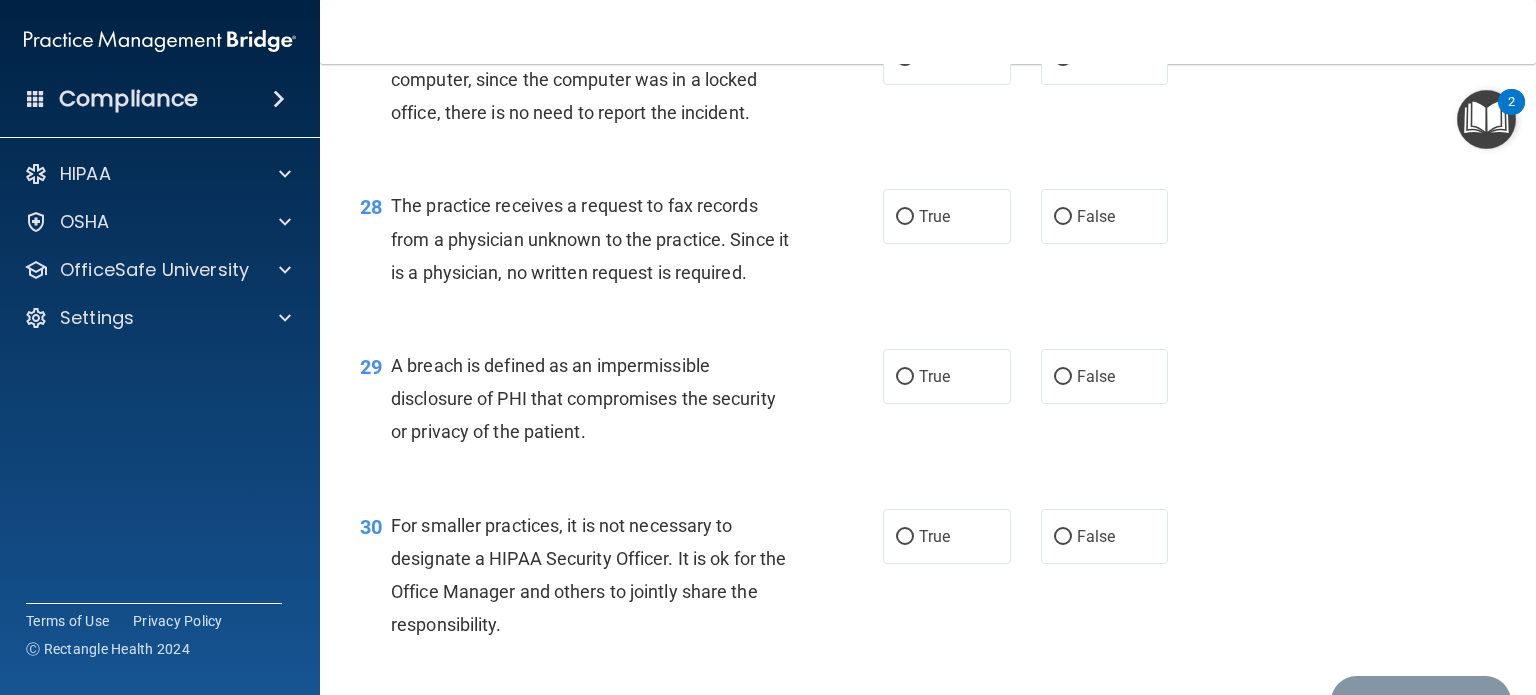 scroll, scrollTop: 4613, scrollLeft: 0, axis: vertical 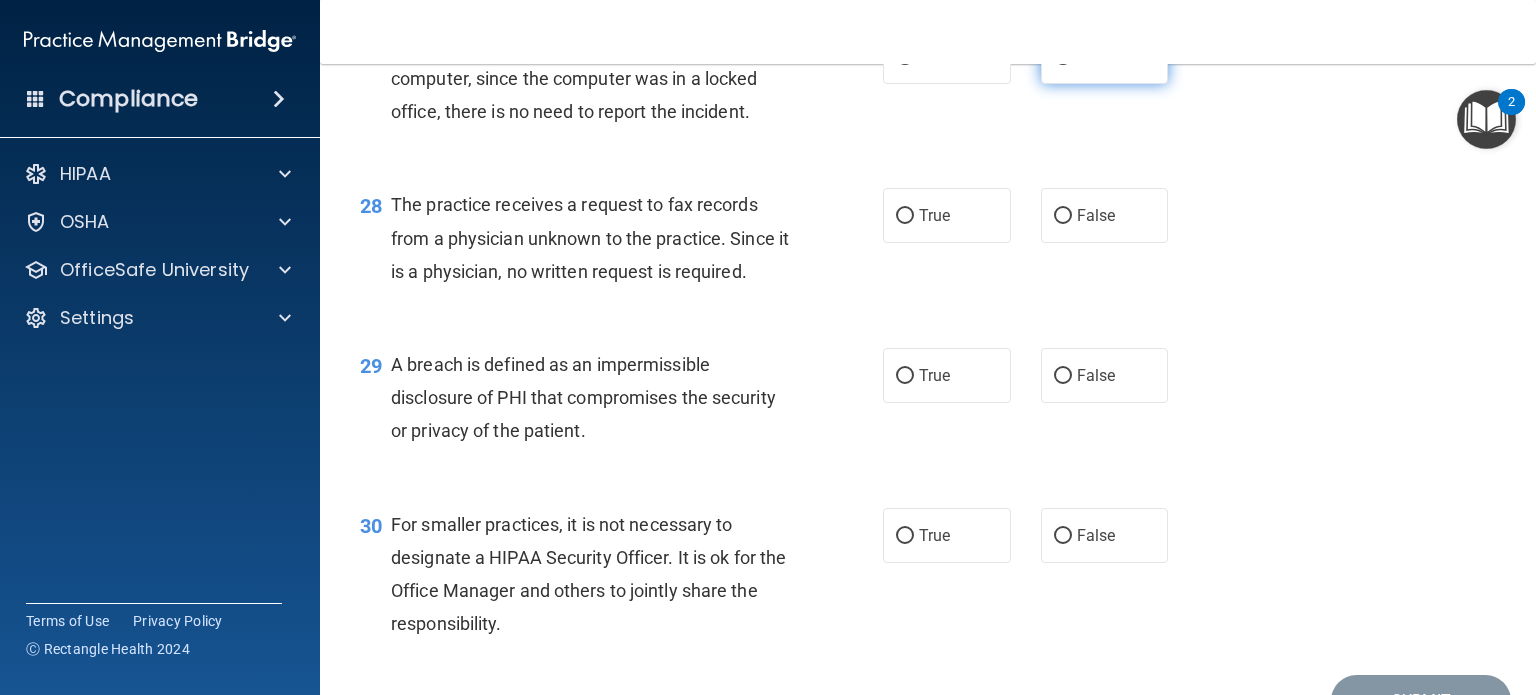 click on "False" at bounding box center [1063, 57] 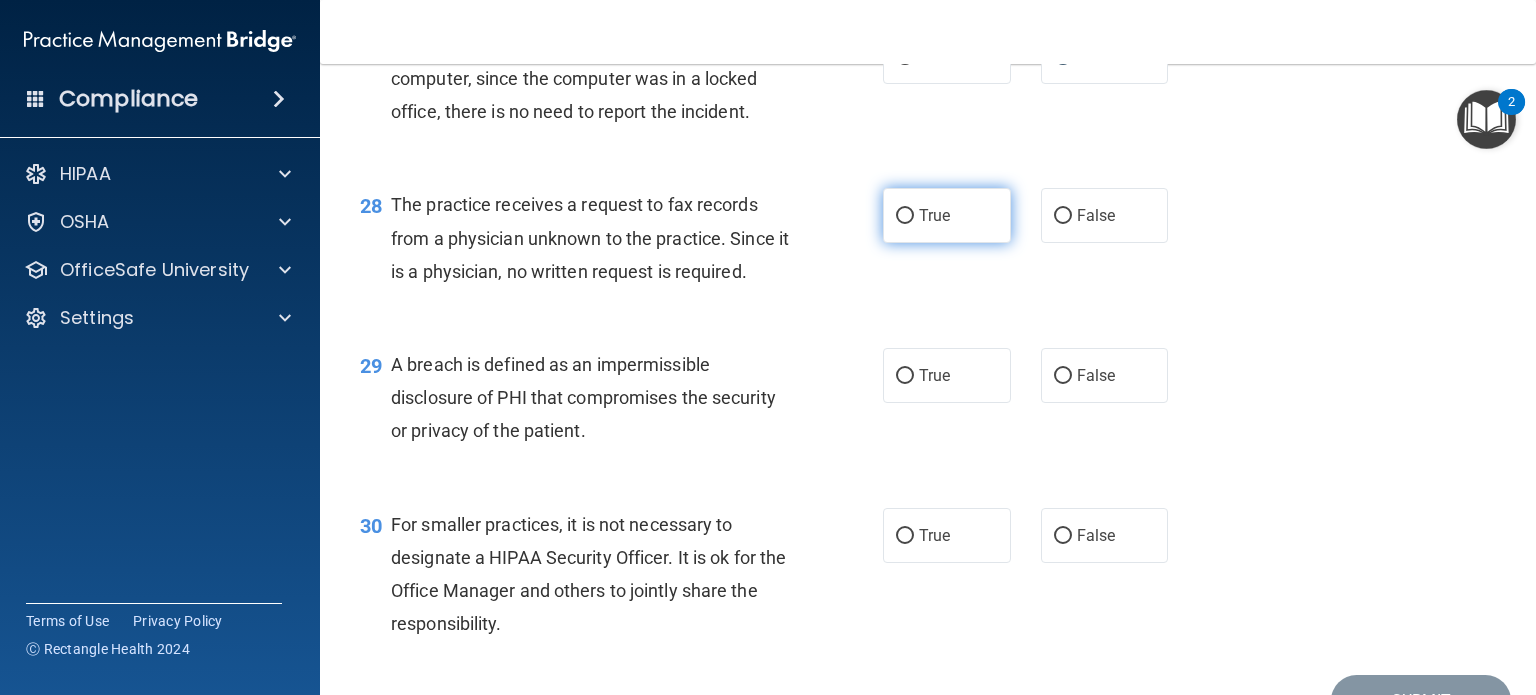 click on "True" at bounding box center (905, 216) 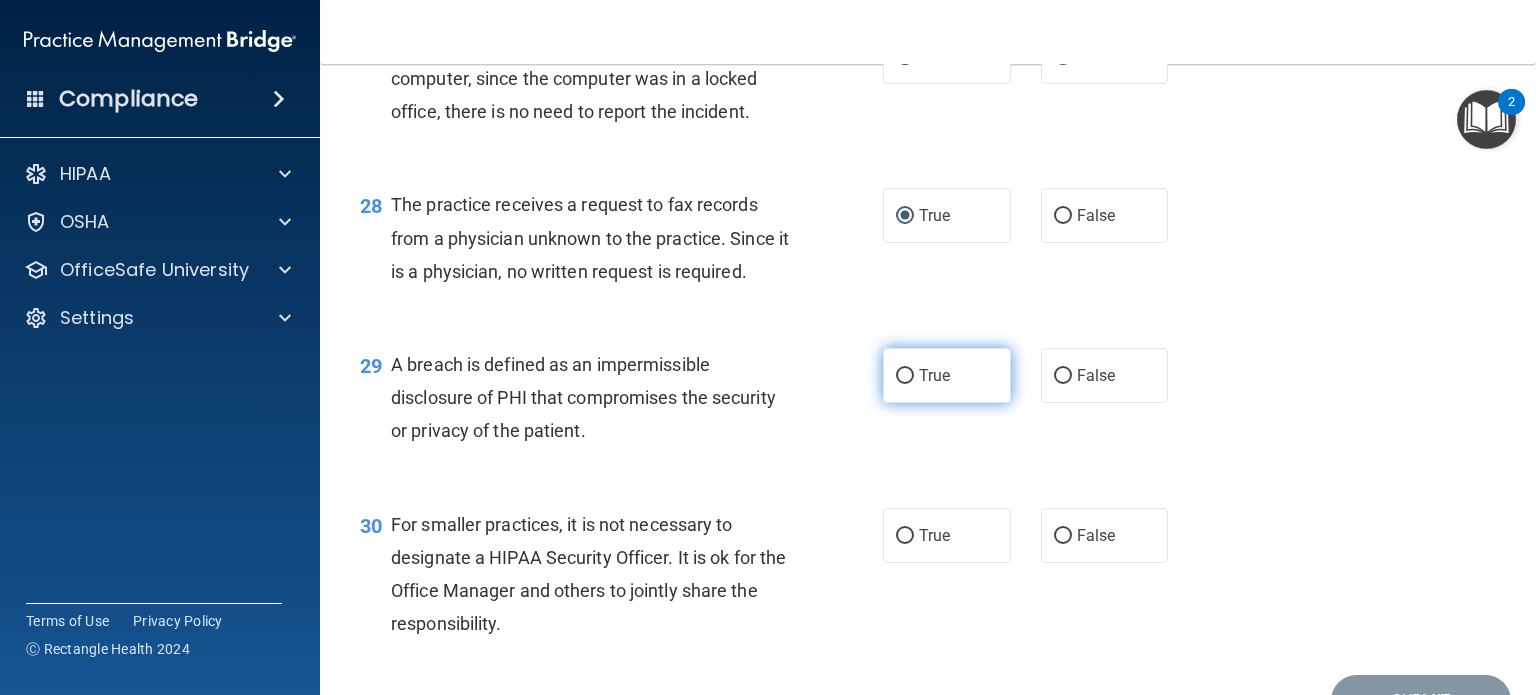 click on "True" at bounding box center [947, 375] 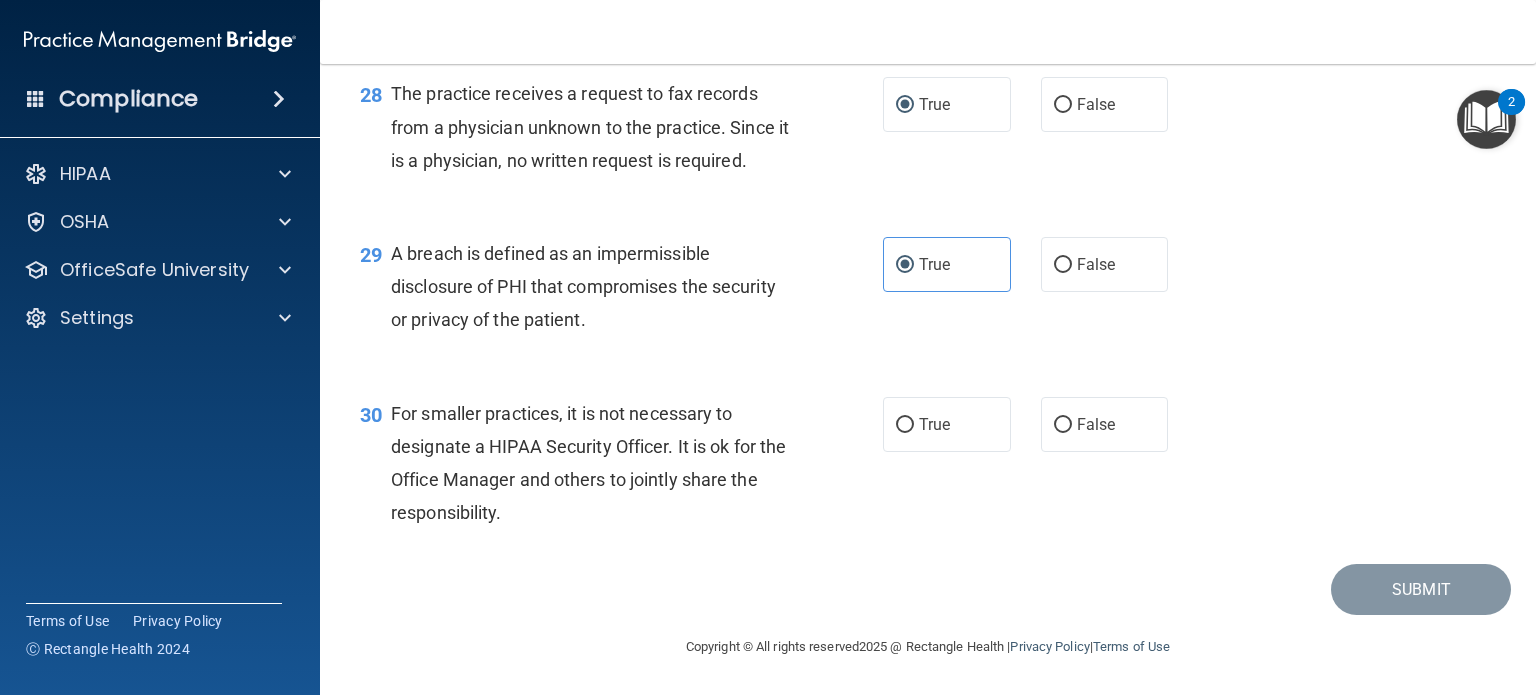 scroll, scrollTop: 4824, scrollLeft: 0, axis: vertical 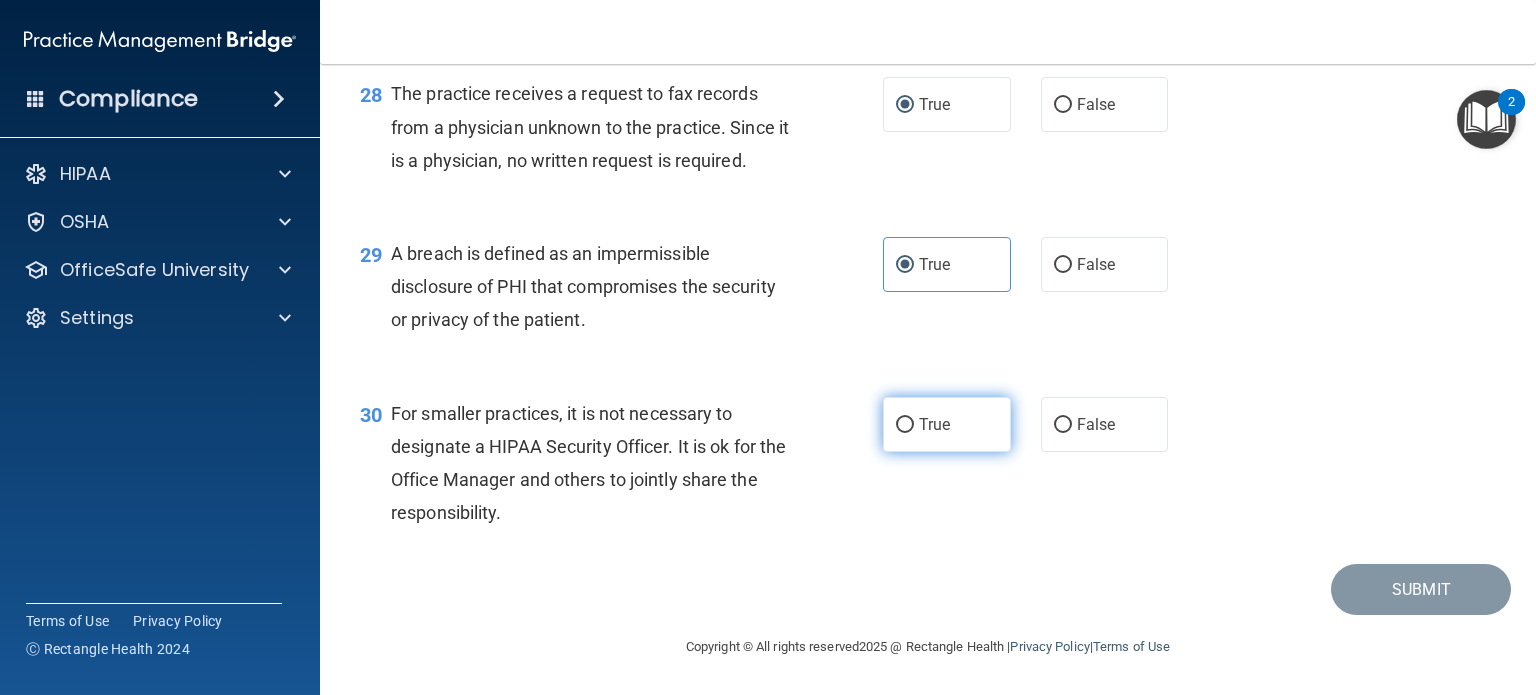click on "True" at bounding box center [934, 424] 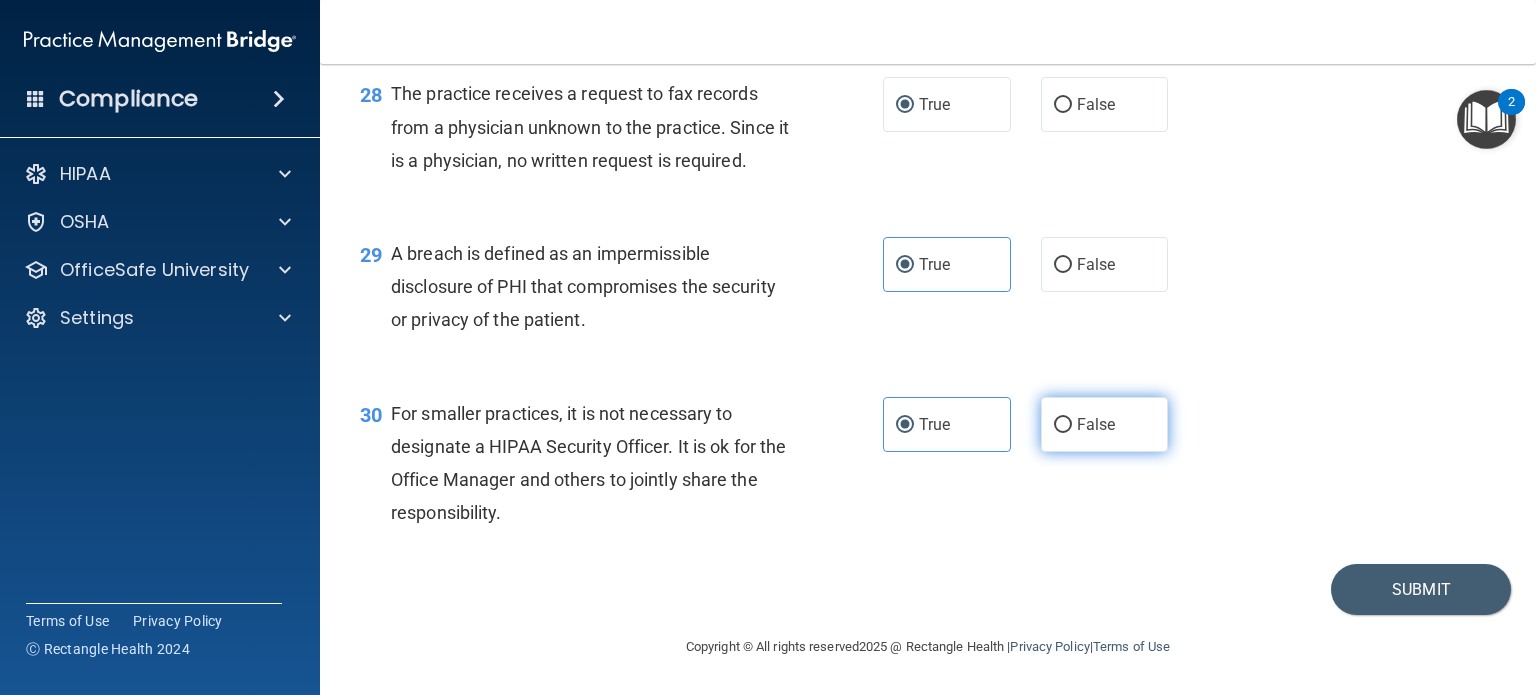 click on "False" at bounding box center [1105, 424] 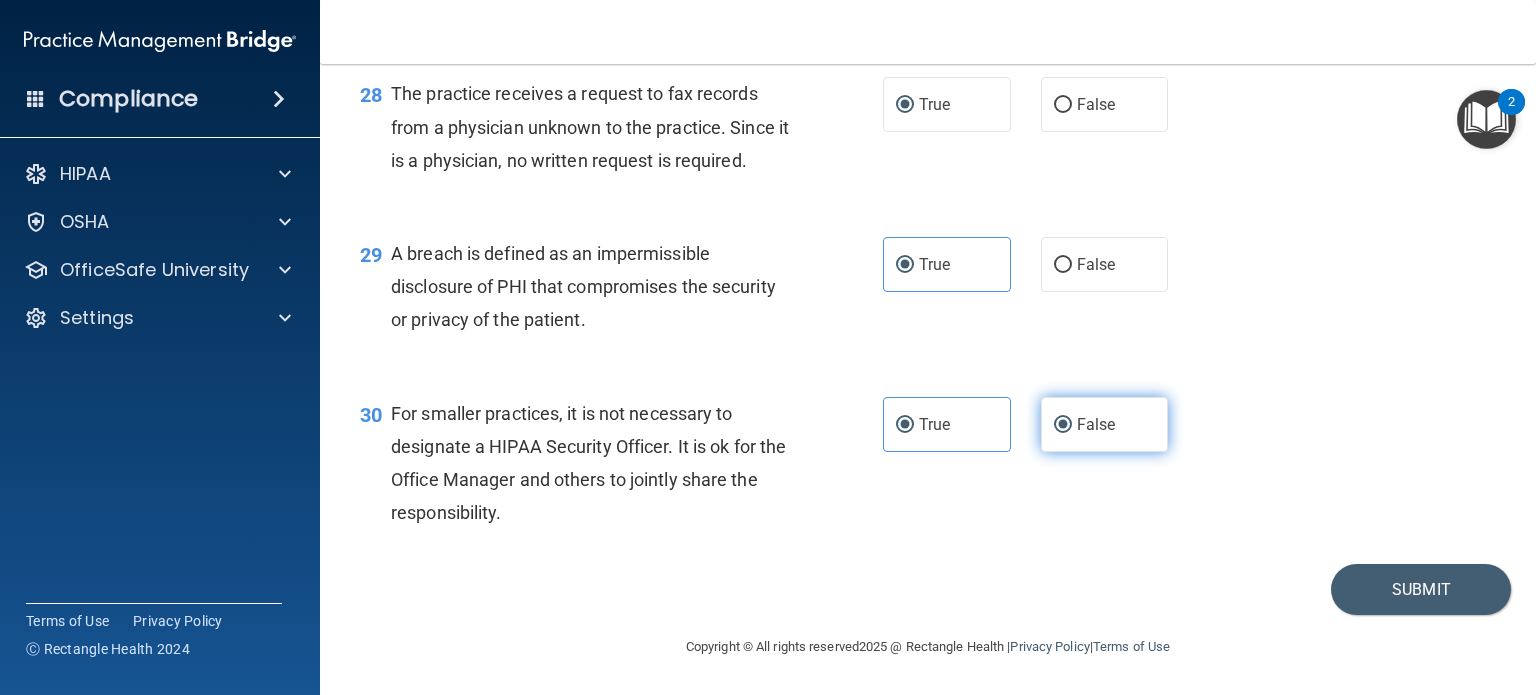 radio on "false" 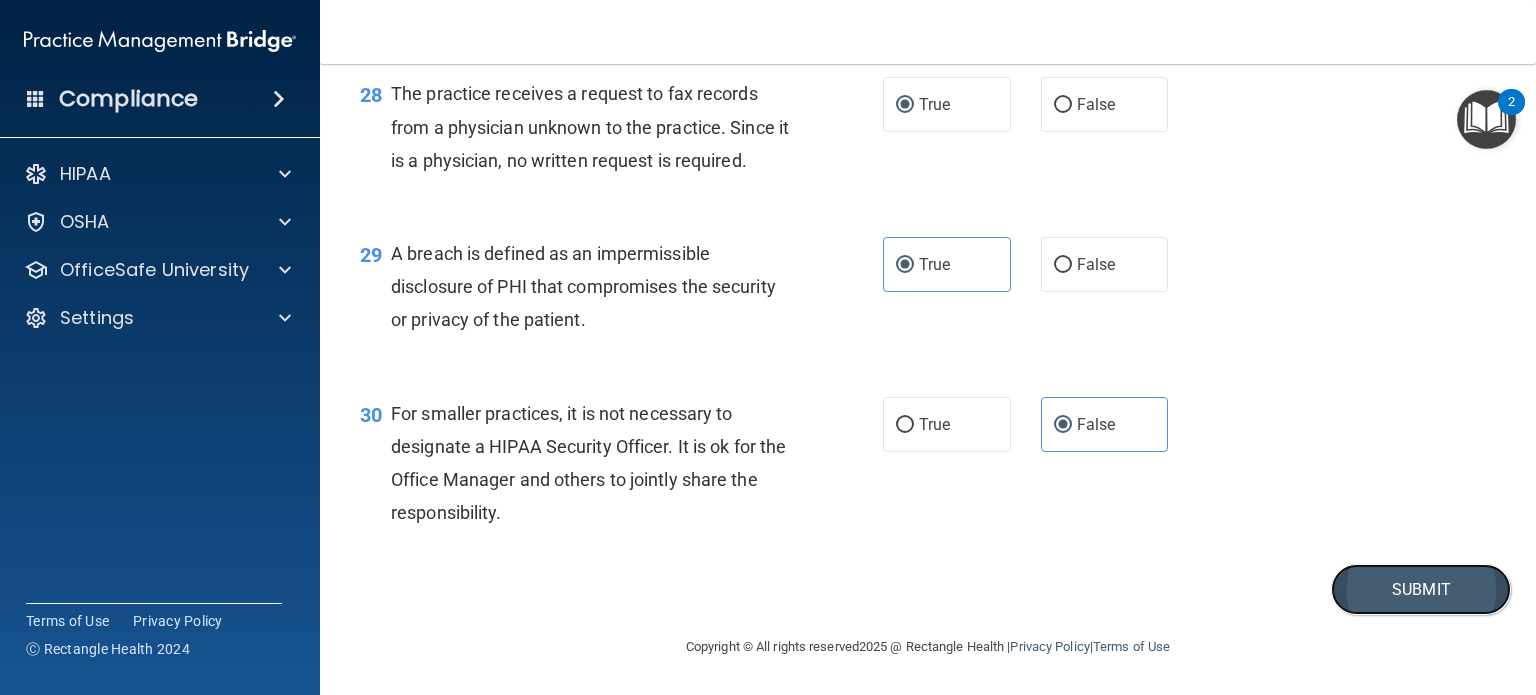 click on "Submit" at bounding box center (1421, 589) 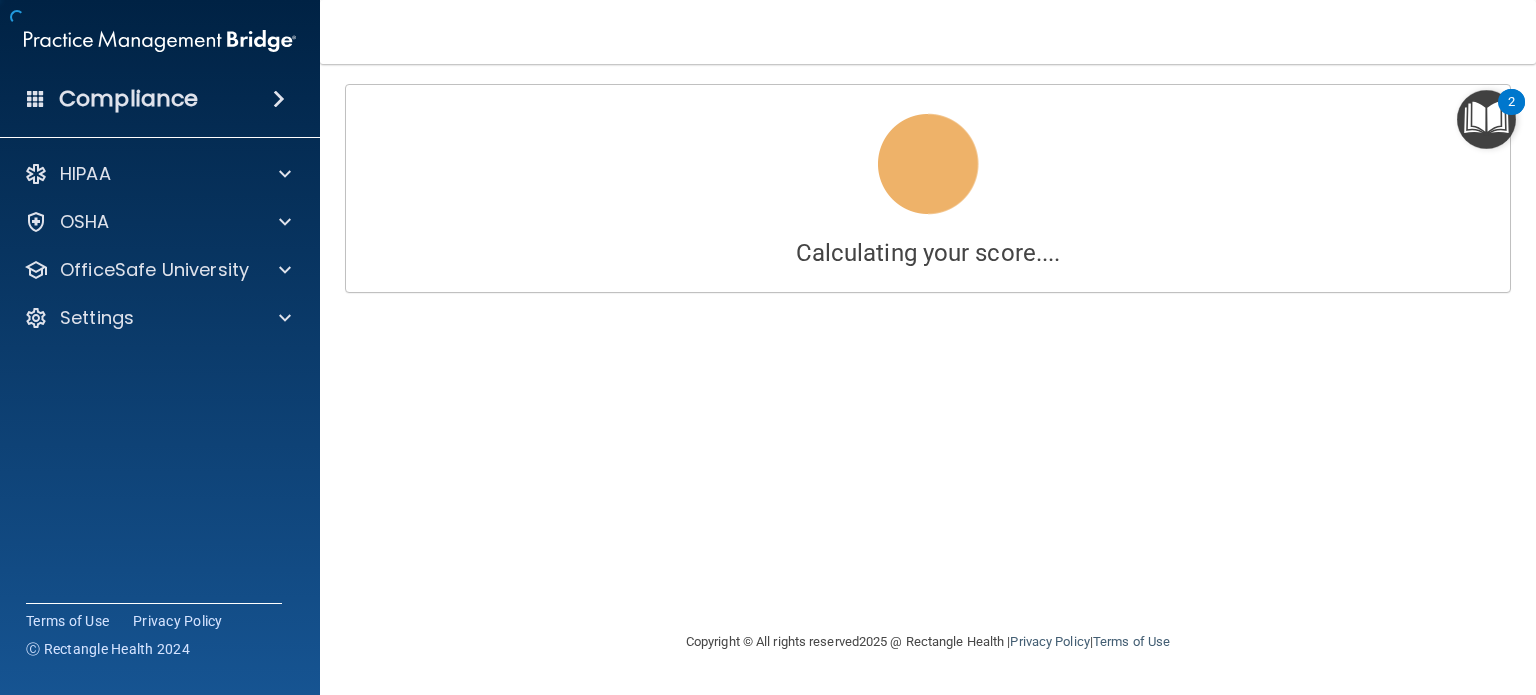 scroll, scrollTop: 0, scrollLeft: 0, axis: both 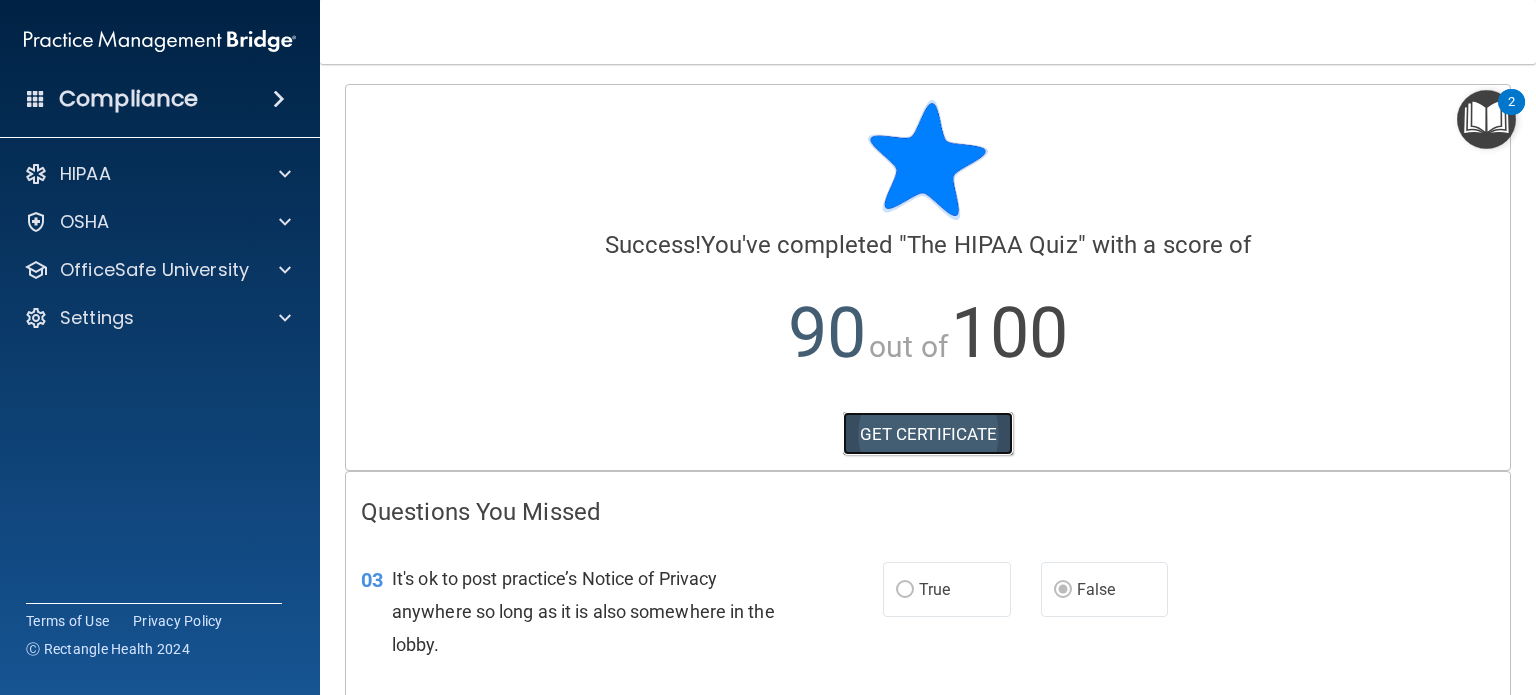 click on "GET CERTIFICATE" at bounding box center (928, 434) 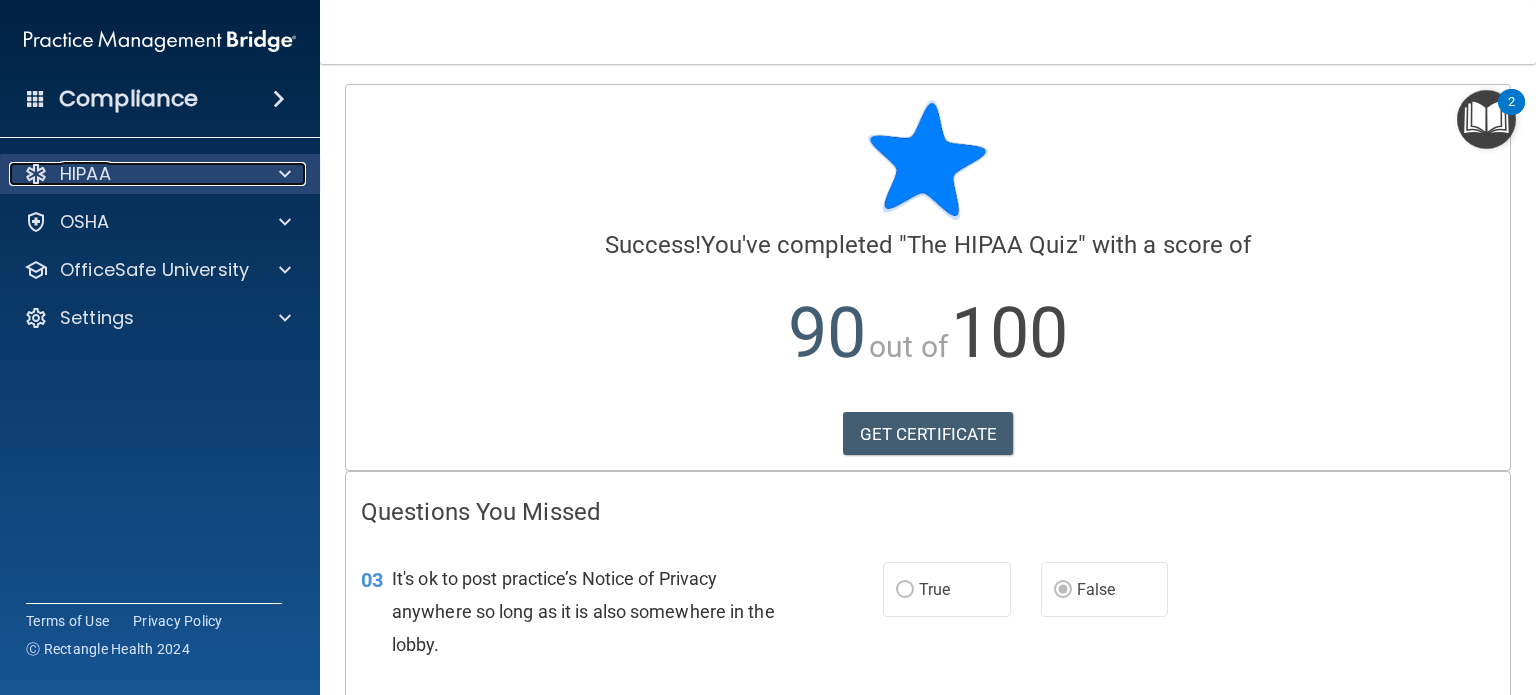 click at bounding box center [285, 174] 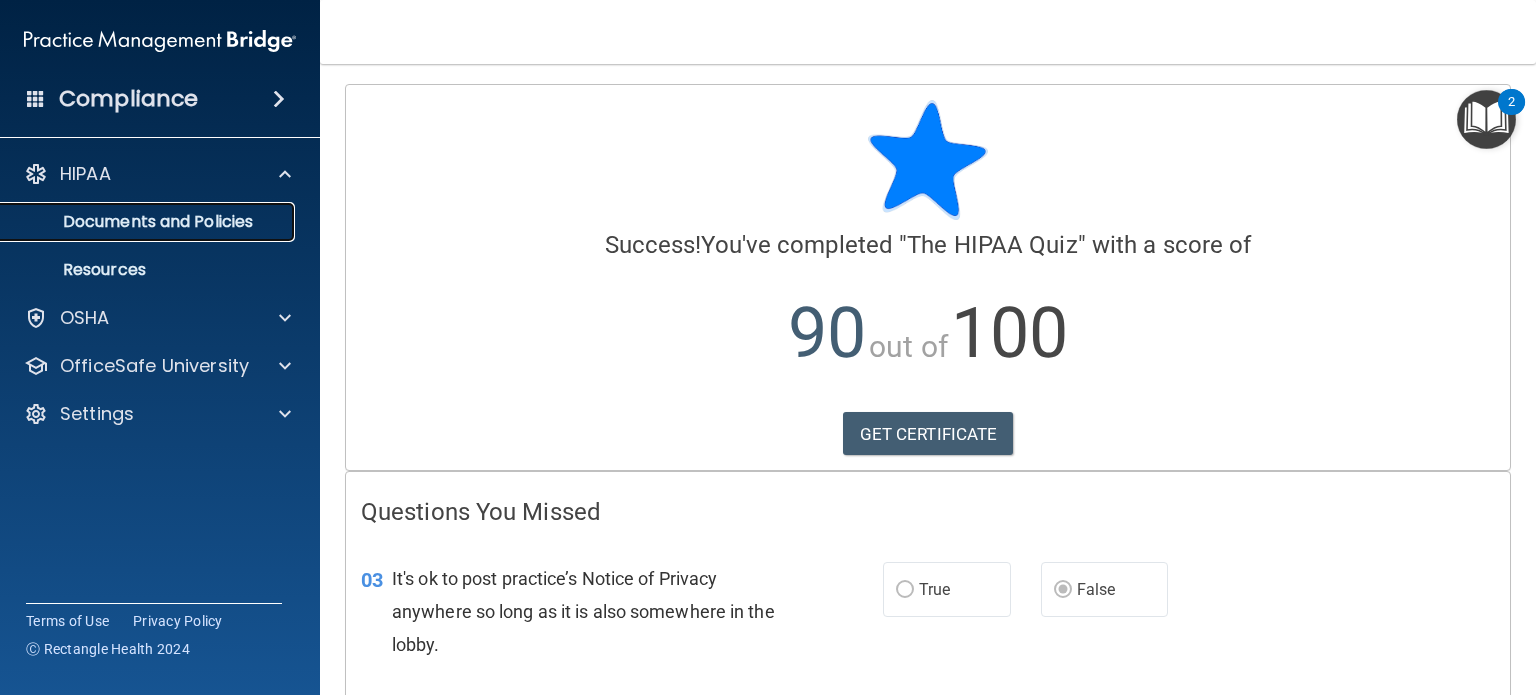 click on "Documents and Policies" at bounding box center (149, 222) 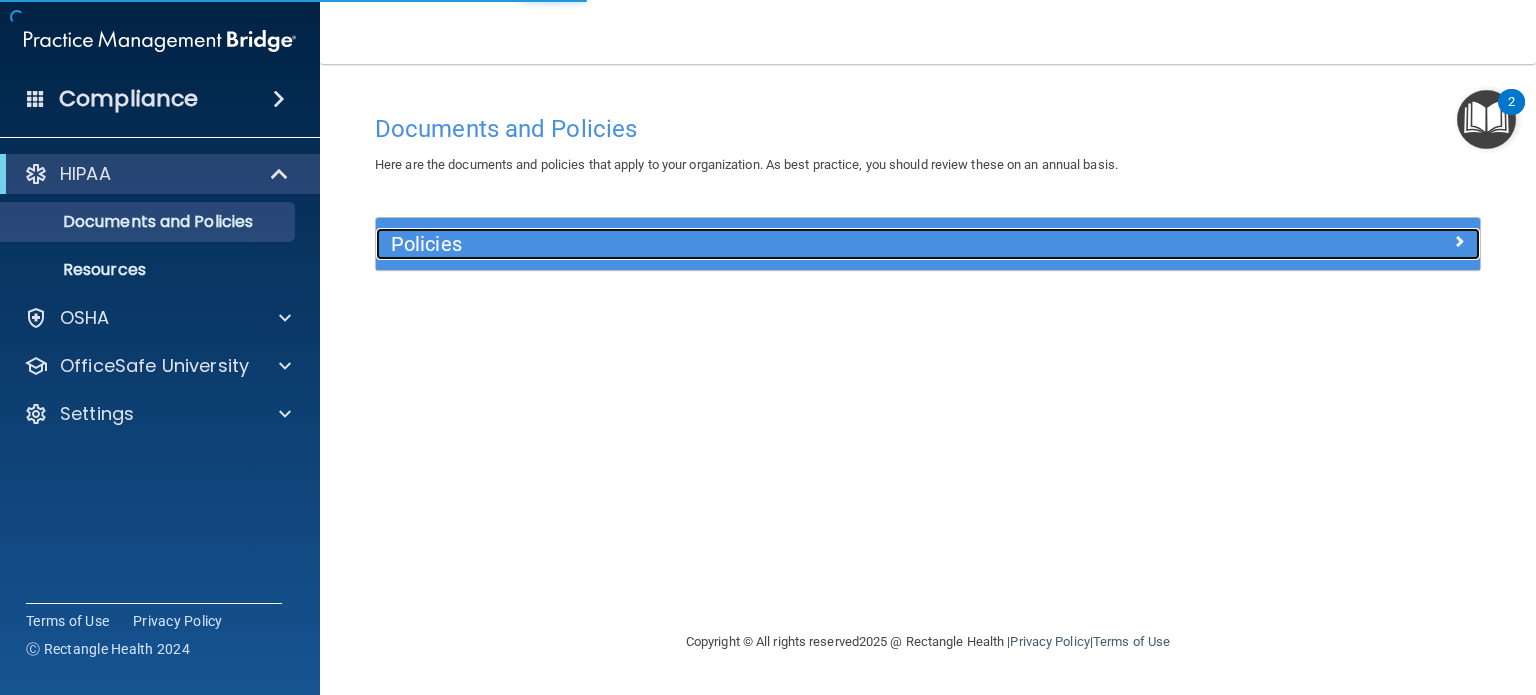 click on "Policies" at bounding box center [790, 244] 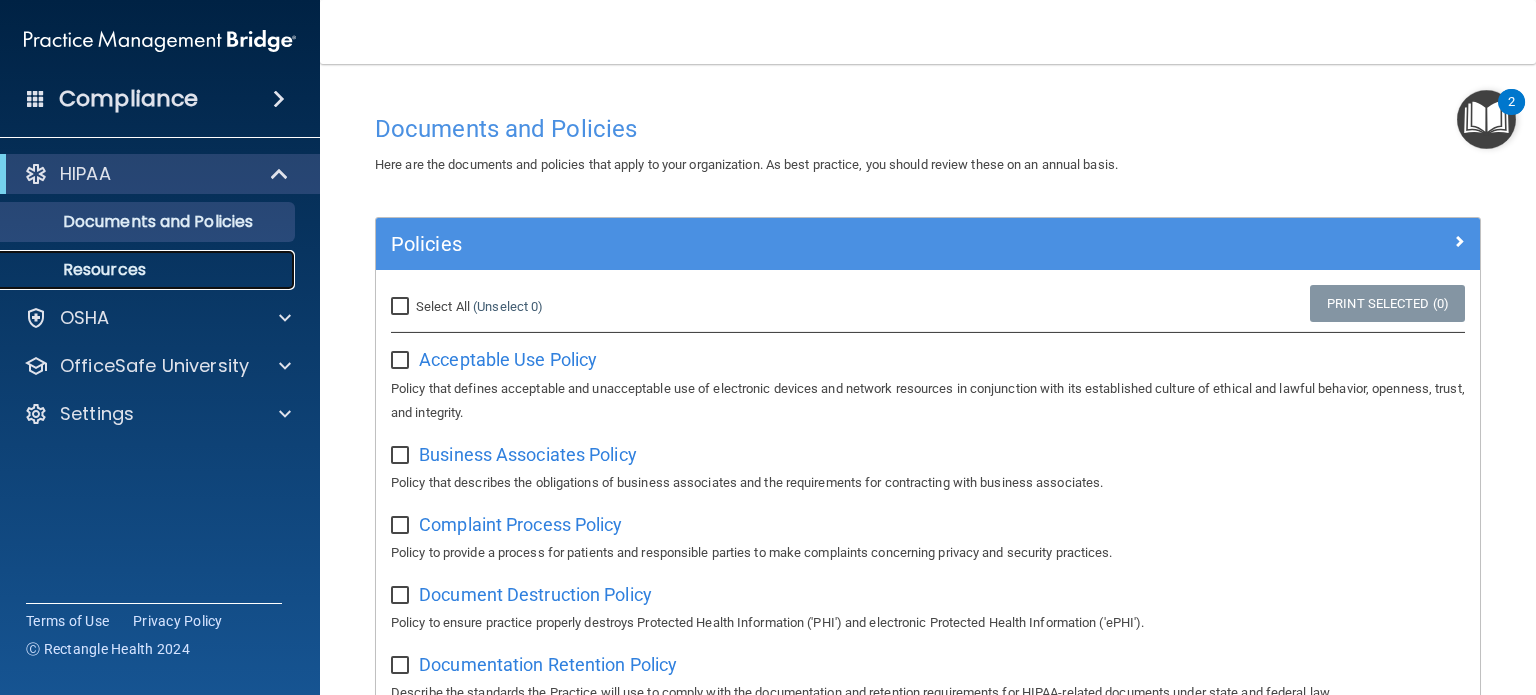 click on "Resources" at bounding box center (149, 270) 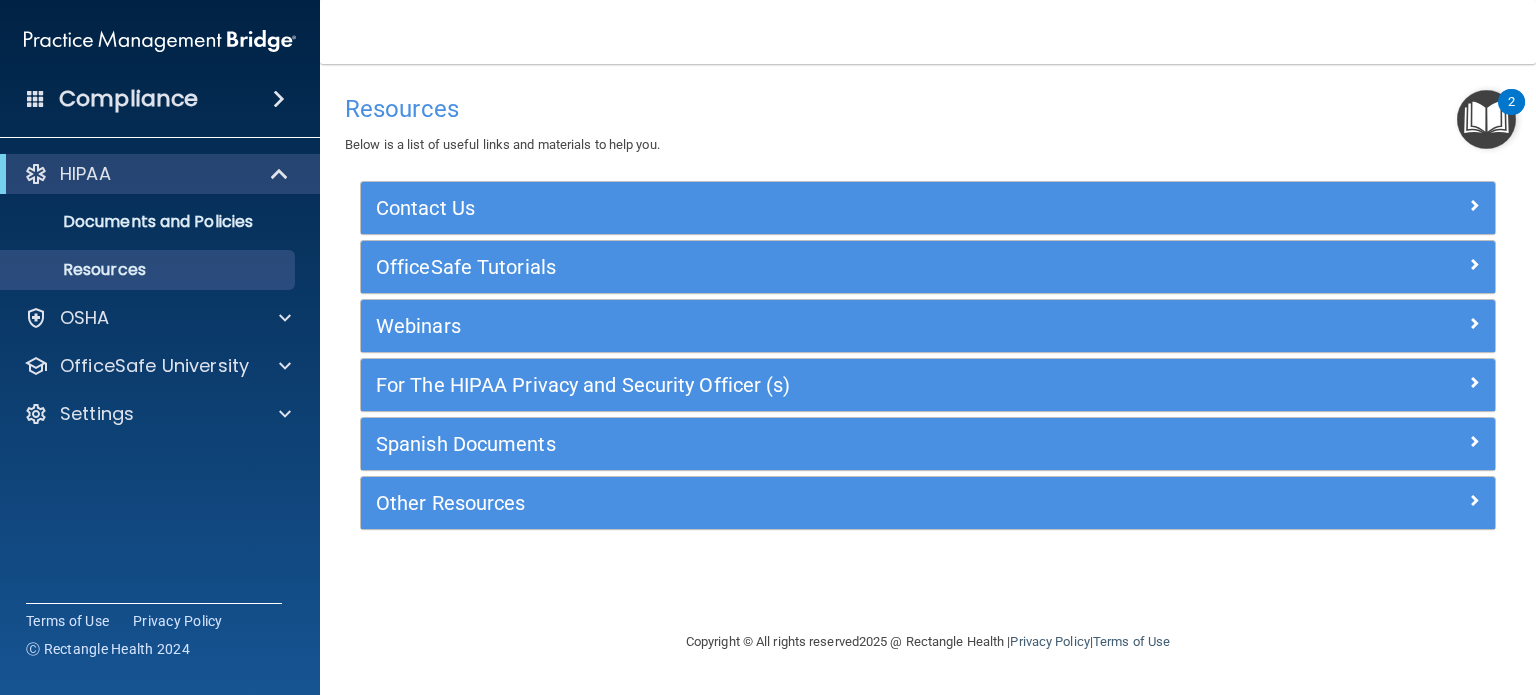 click at bounding box center (1486, 119) 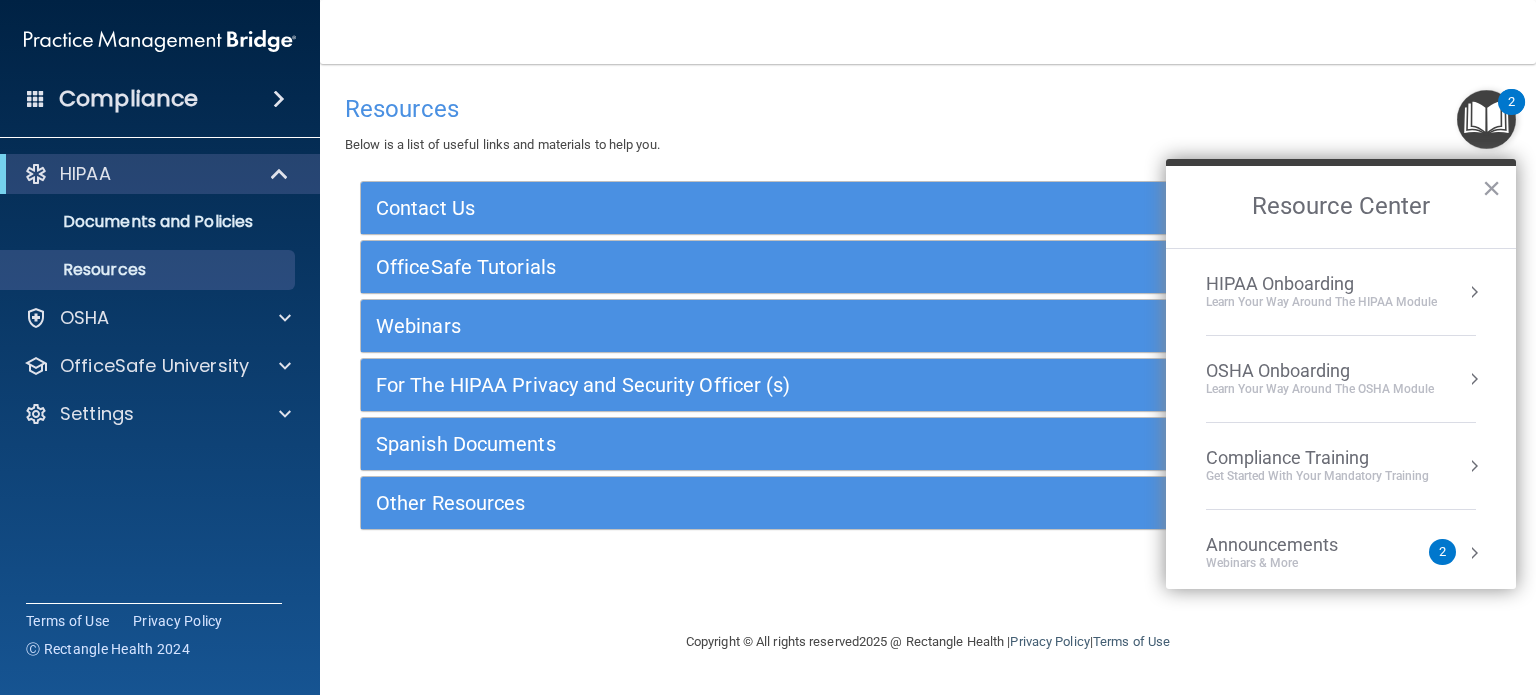 click on "HIPAA Onboarding" at bounding box center [1321, 284] 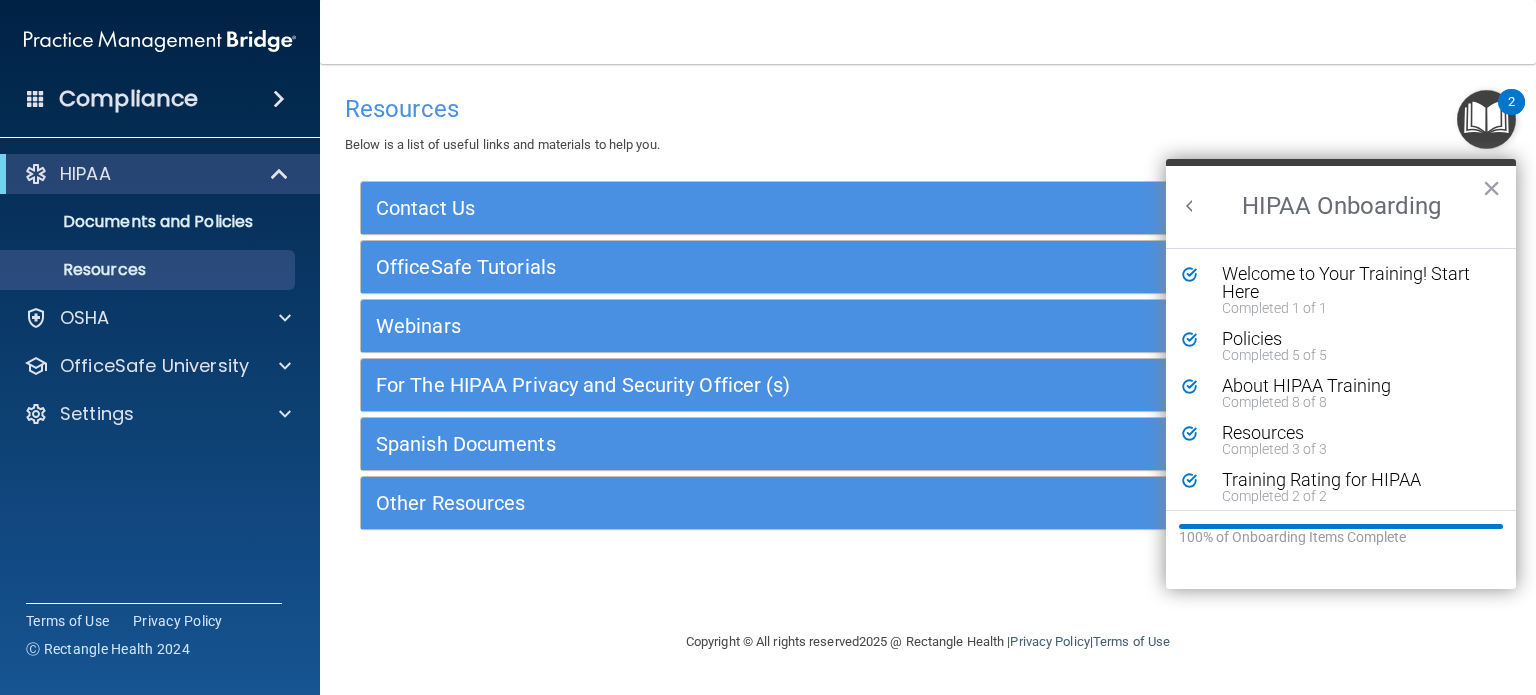 scroll, scrollTop: 0, scrollLeft: 0, axis: both 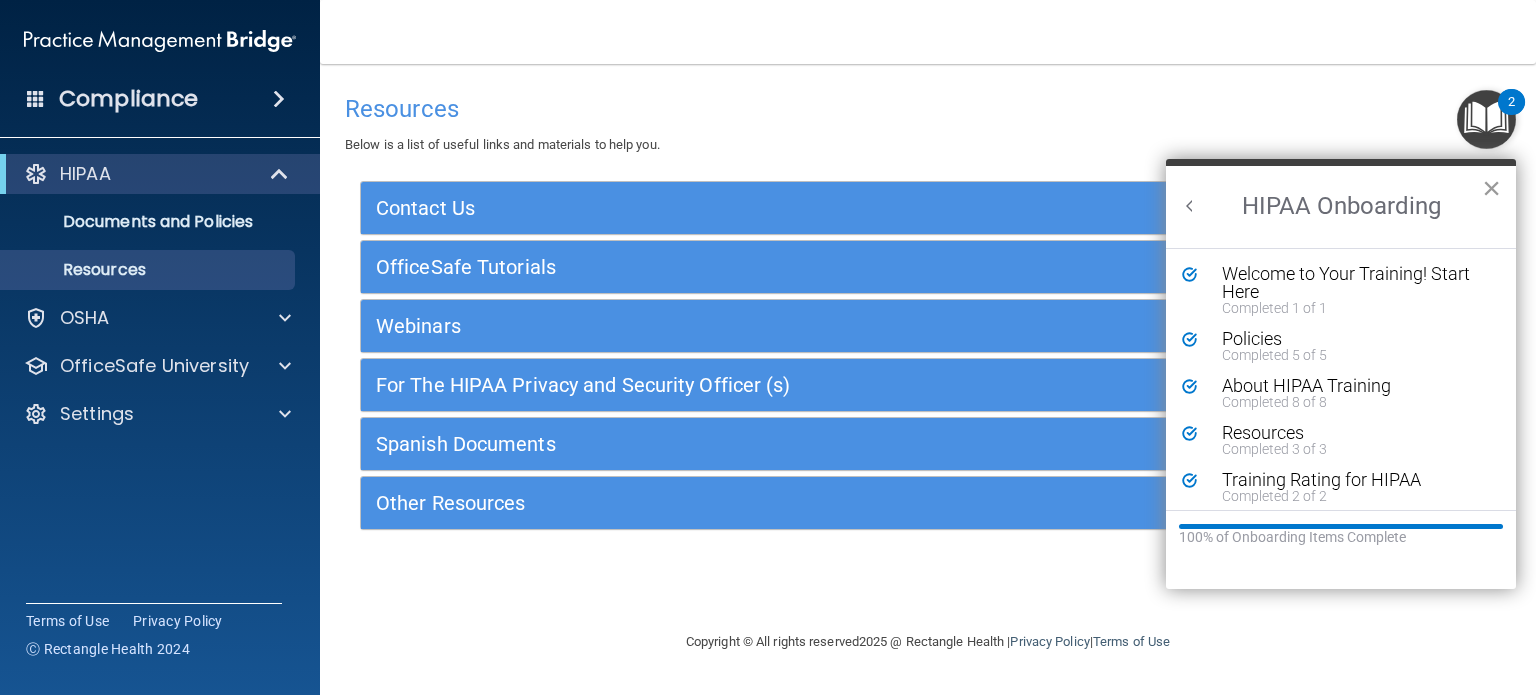 click on "×" at bounding box center (1491, 188) 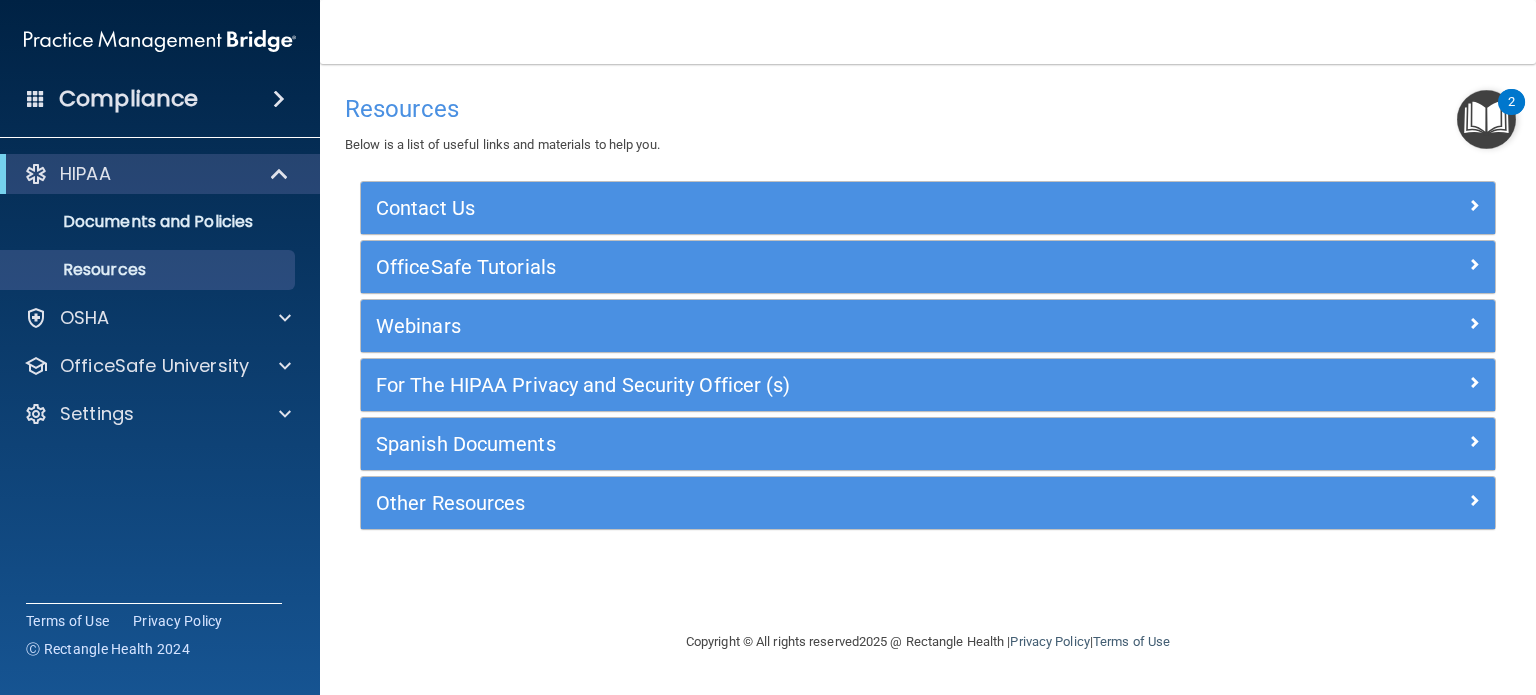 click at bounding box center [1486, 119] 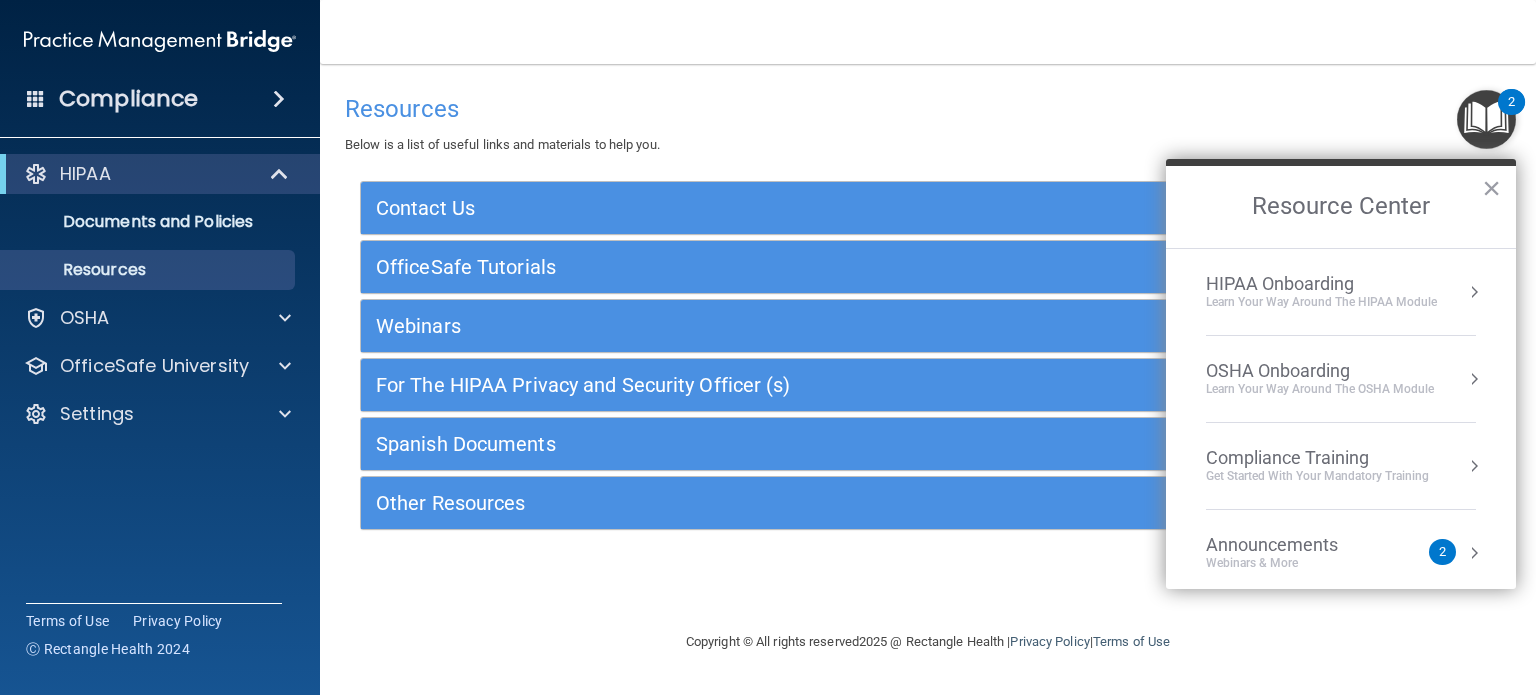 click on "OSHA Onboarding" at bounding box center (1320, 371) 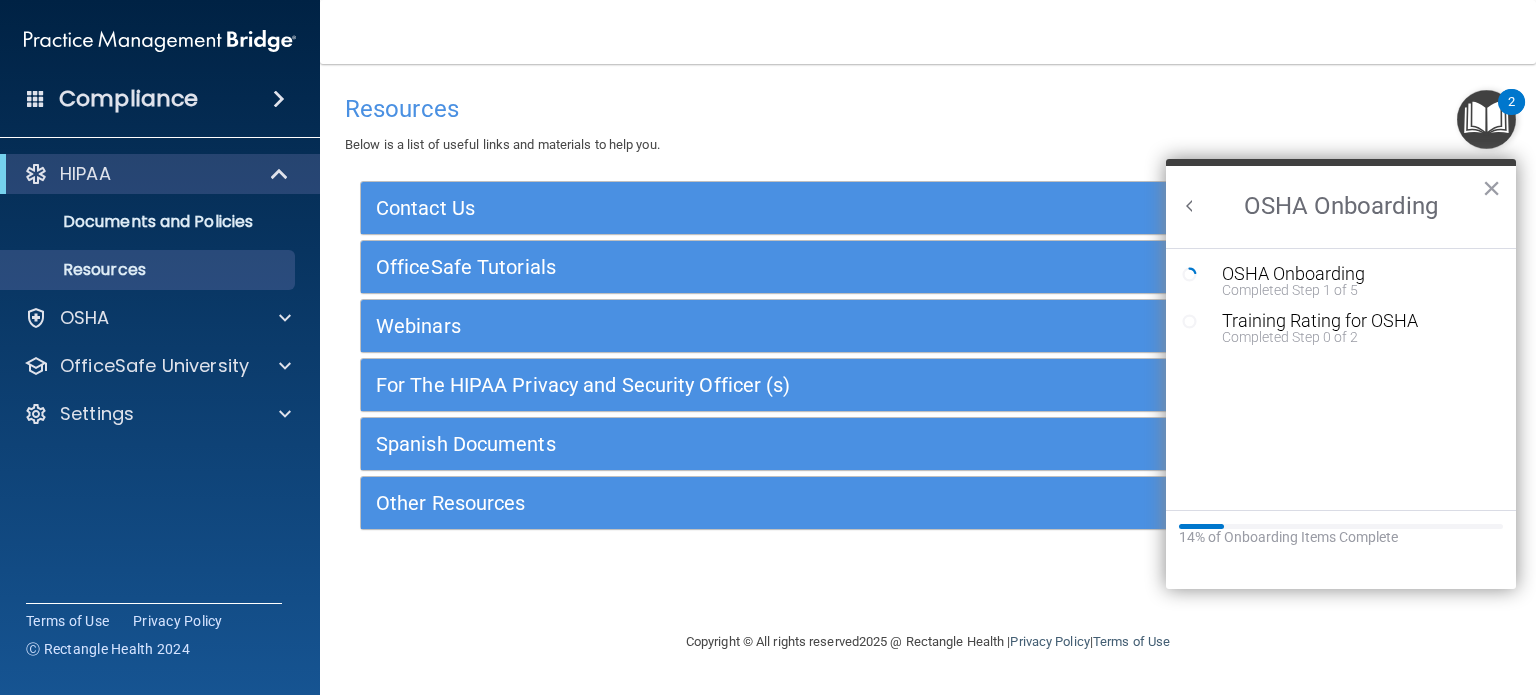 scroll, scrollTop: 0, scrollLeft: 0, axis: both 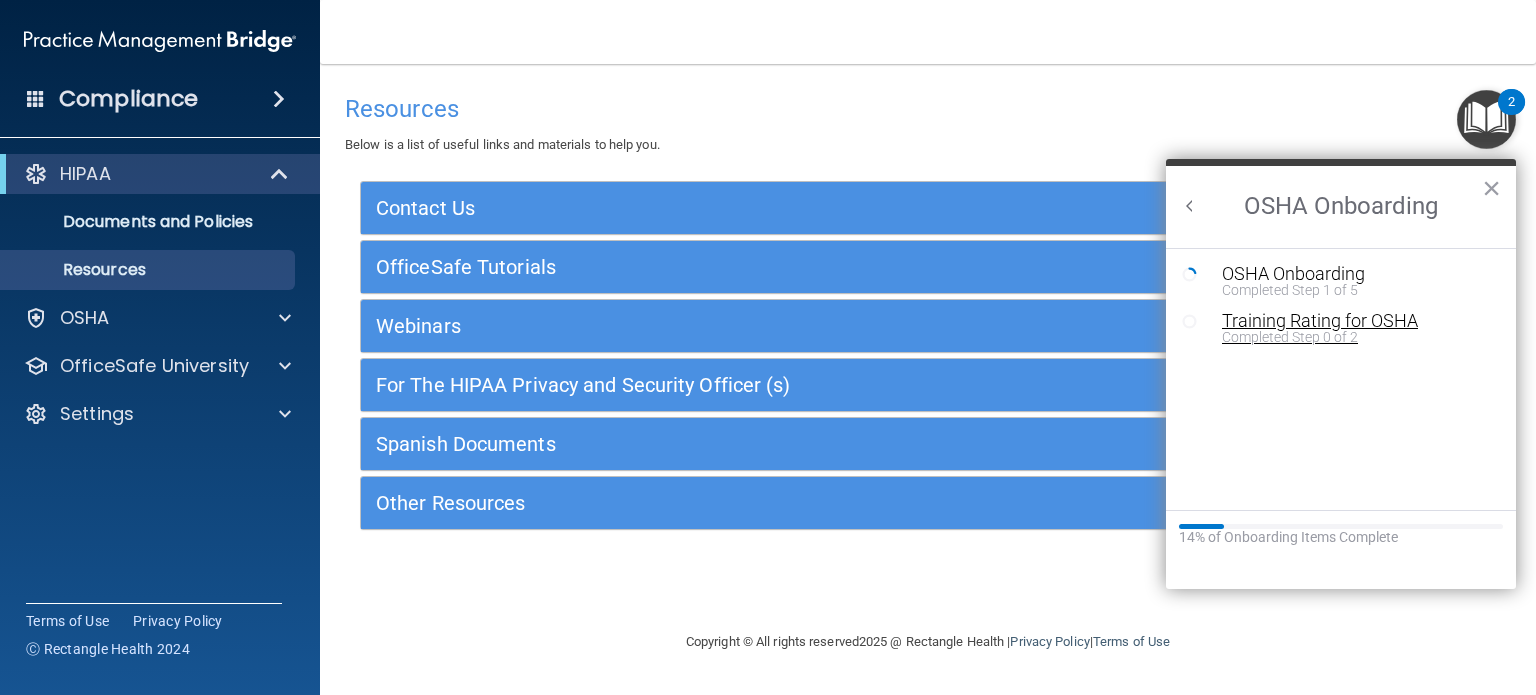 click on "Training Rating for OSHA" at bounding box center [1356, 321] 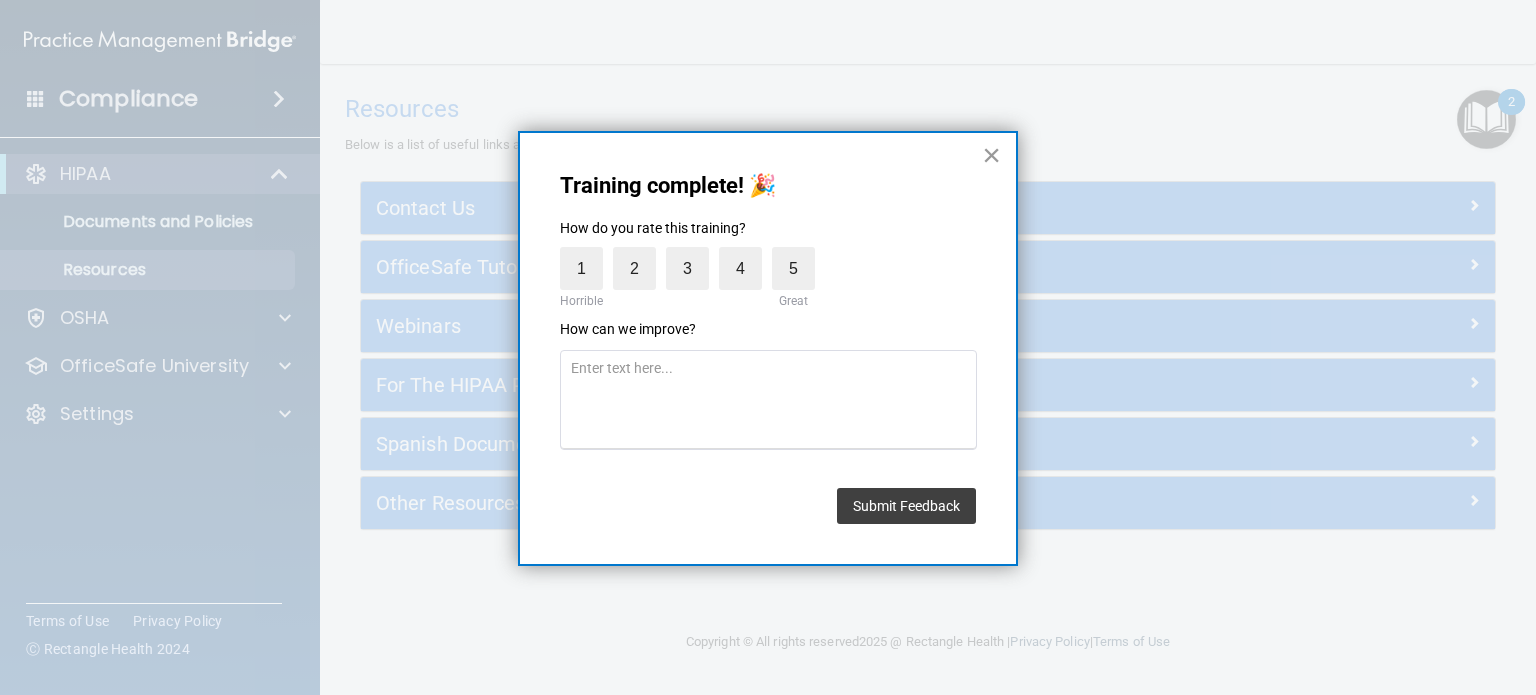 click on "×" at bounding box center (991, 155) 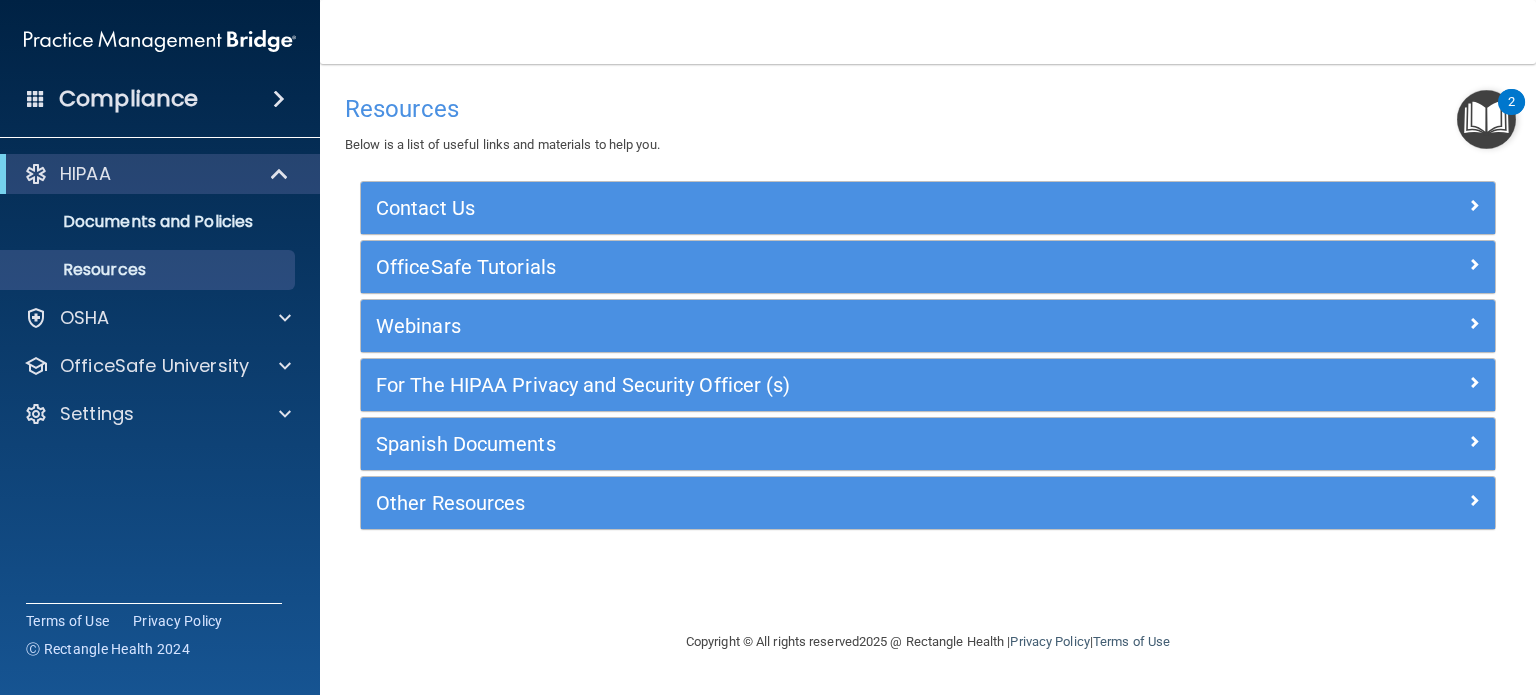 click at bounding box center [1486, 119] 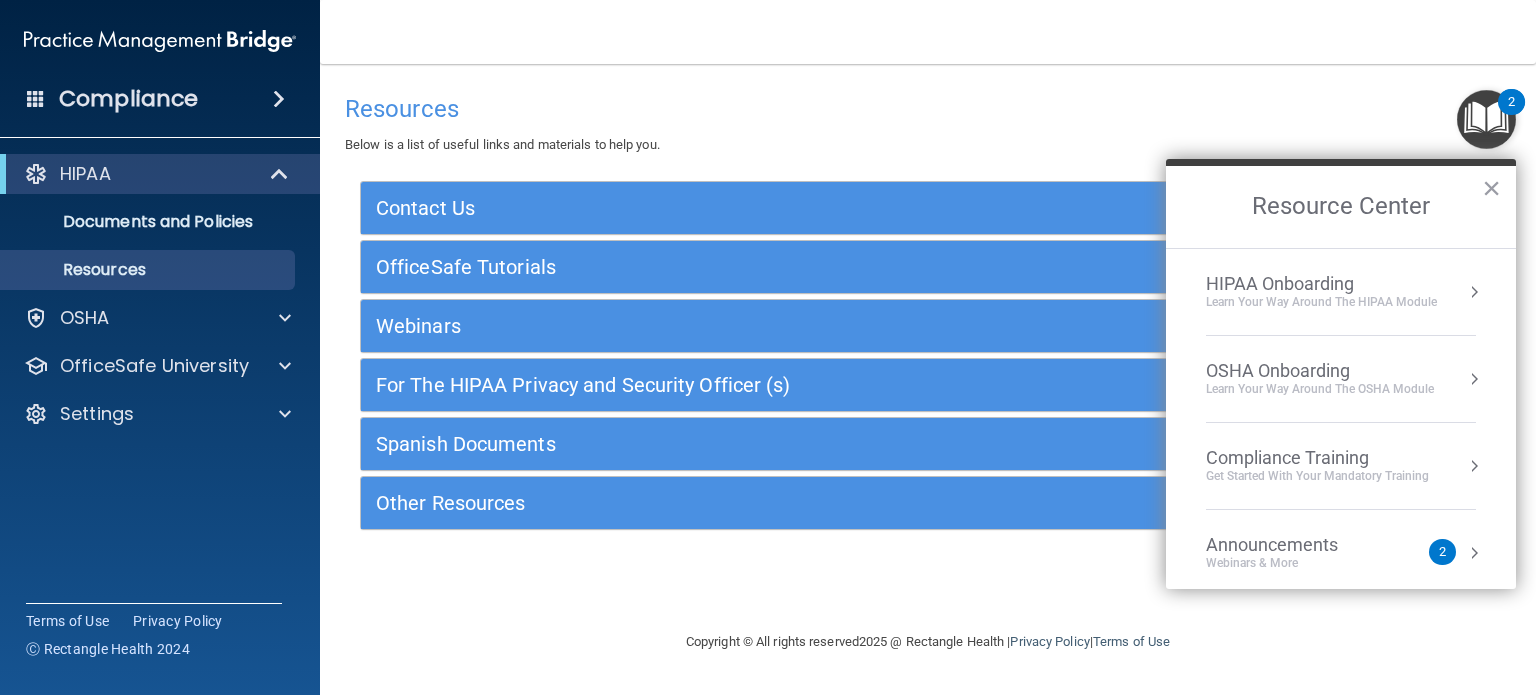 click on "OSHA Onboarding" at bounding box center (1320, 371) 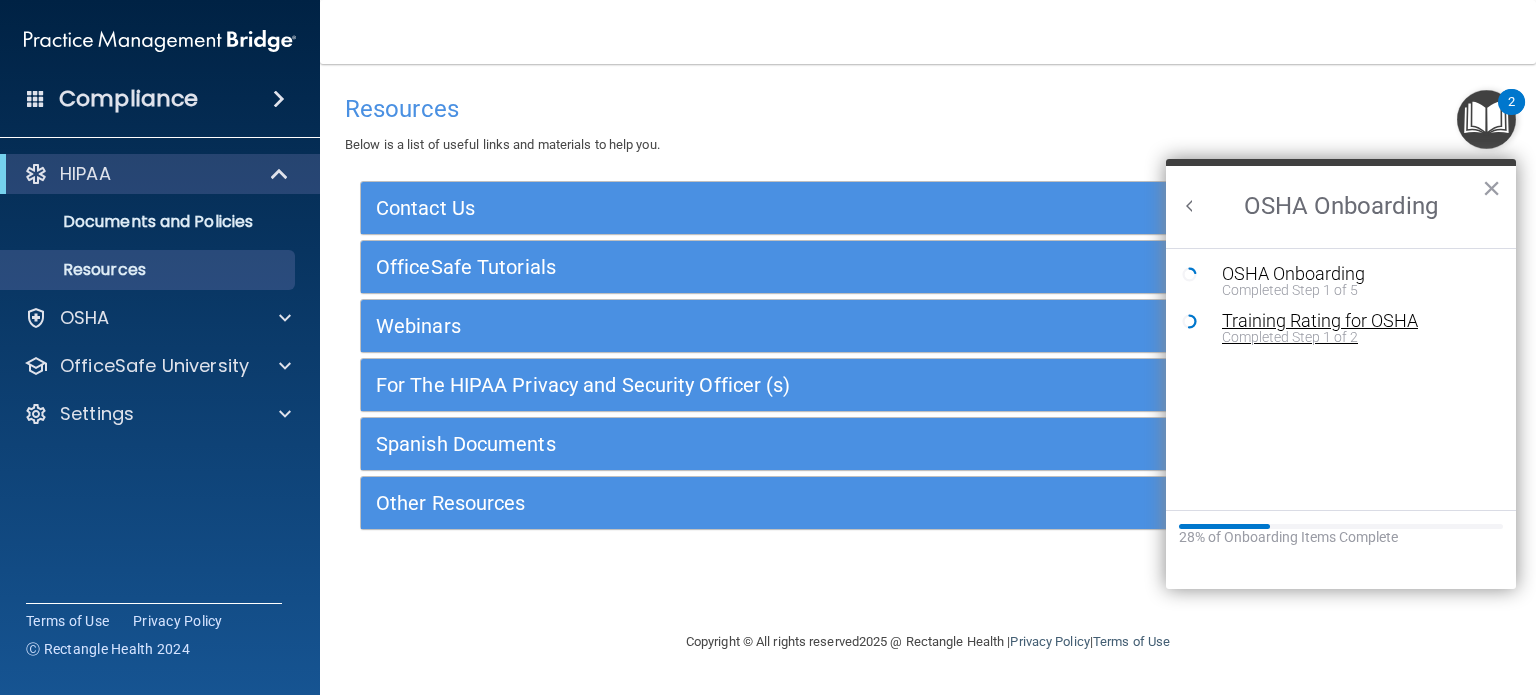 click on "Completed Step 1 of 2" at bounding box center (1356, 337) 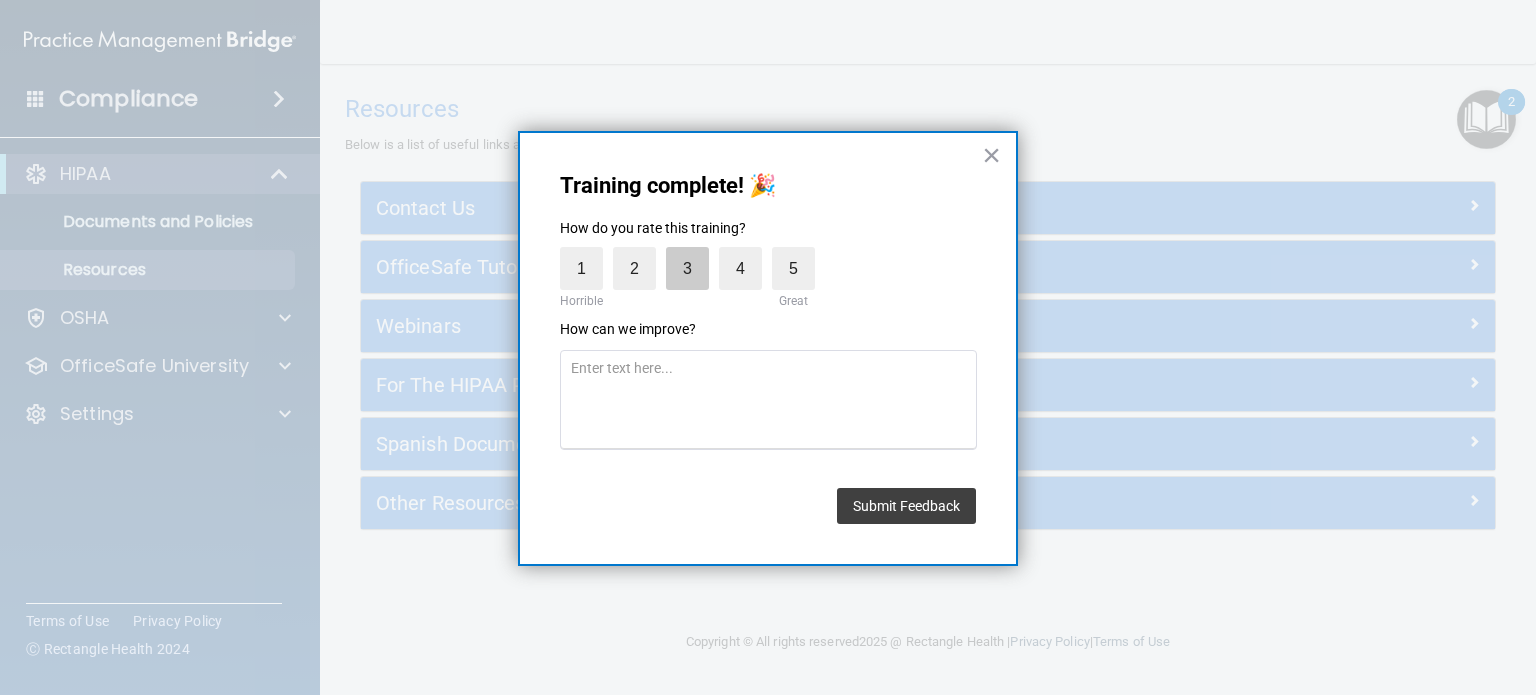 click on "3" at bounding box center [687, 268] 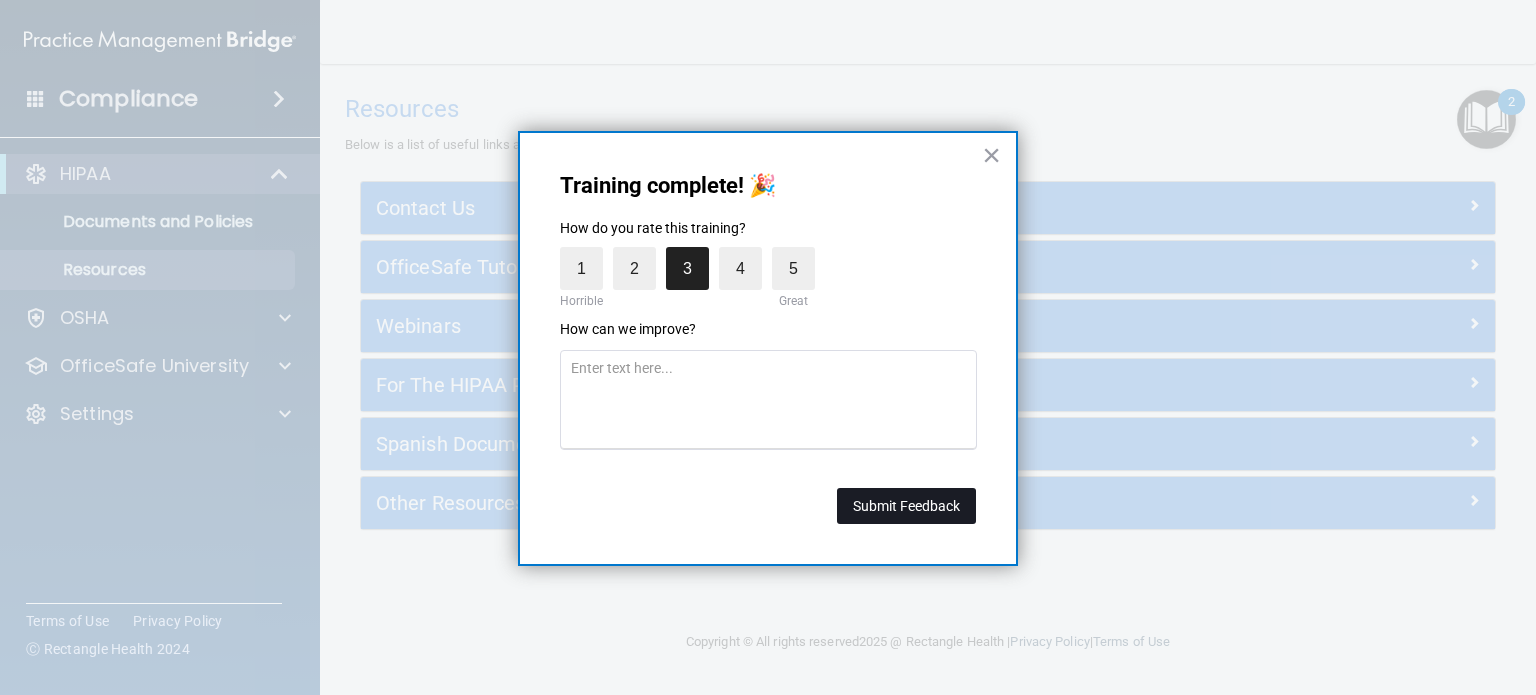 click on "Submit Feedback" at bounding box center [906, 506] 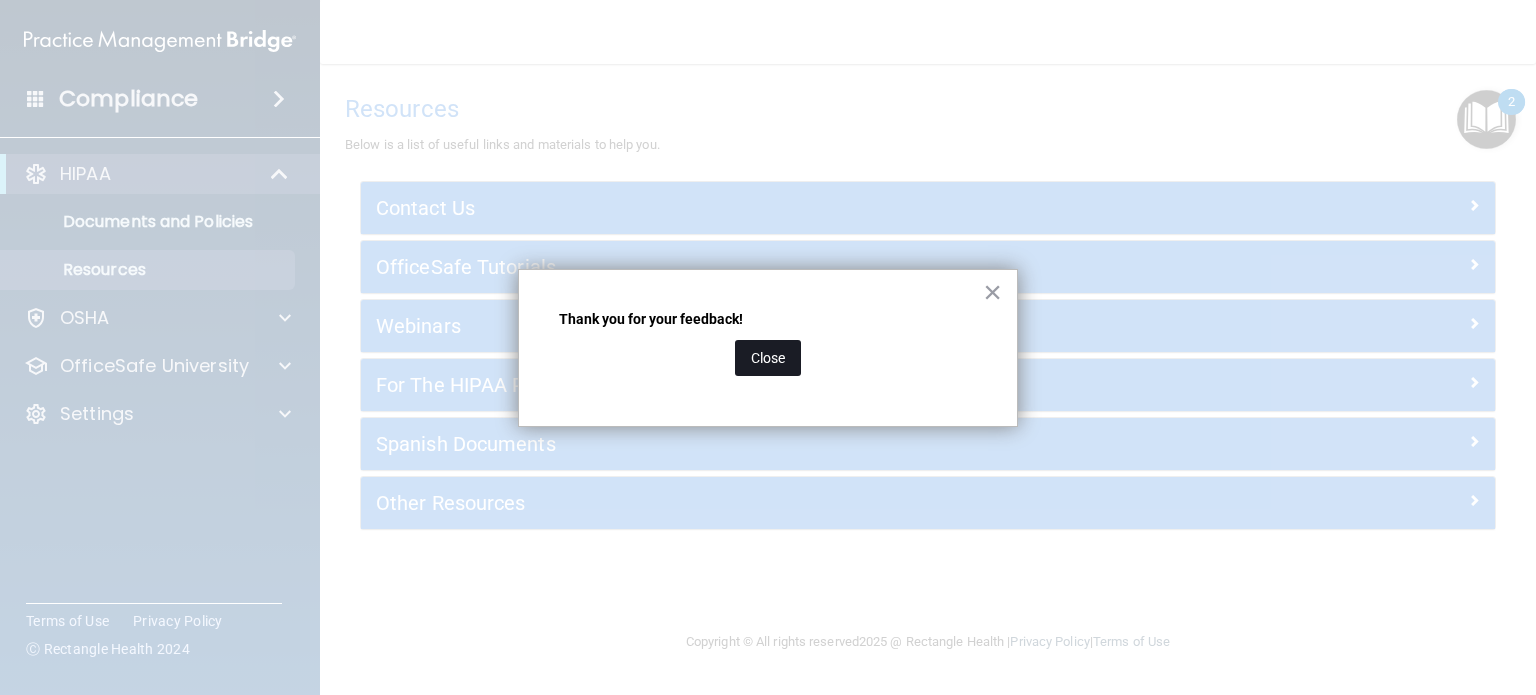 click on "Close" at bounding box center [768, 358] 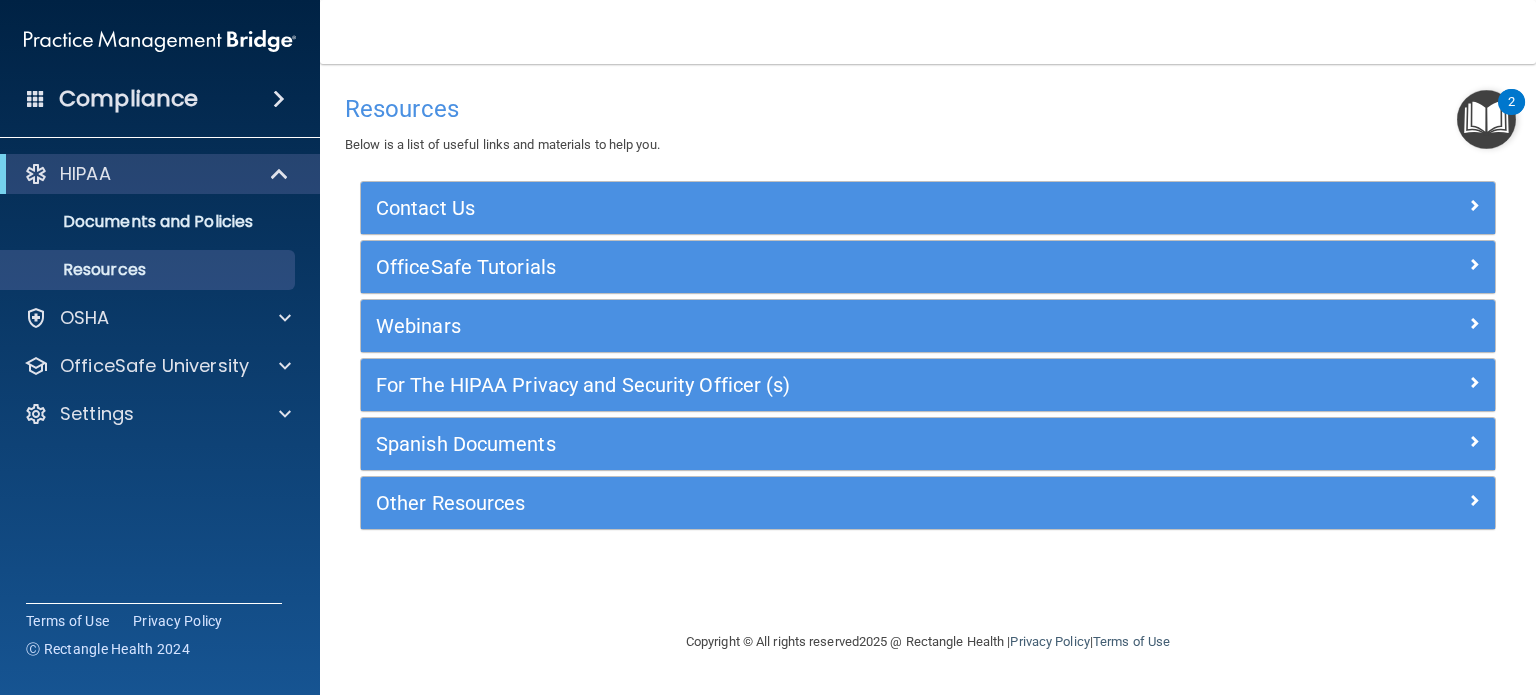 click at bounding box center [1486, 119] 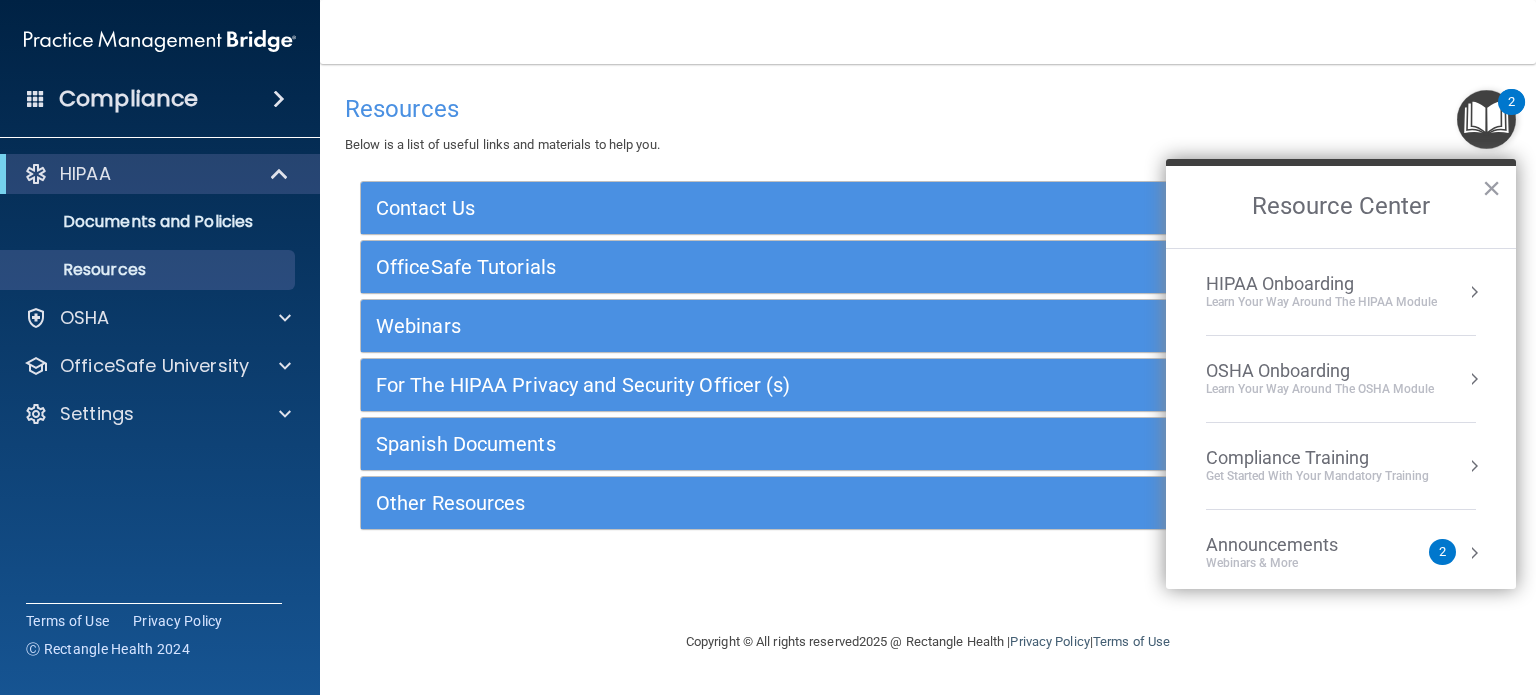 click on "Learn your way around the OSHA module" at bounding box center [1320, 389] 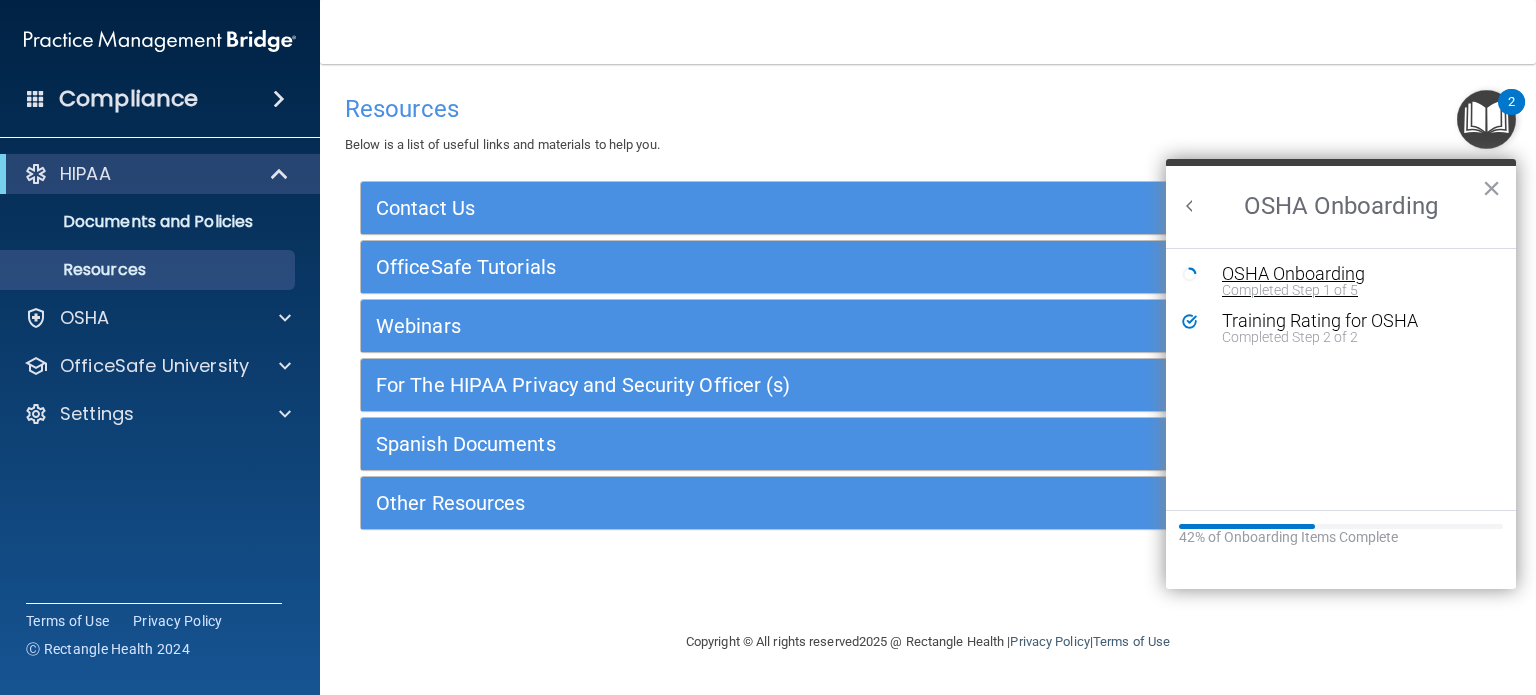 click on "Completed Step 1 of 5" at bounding box center (1356, 290) 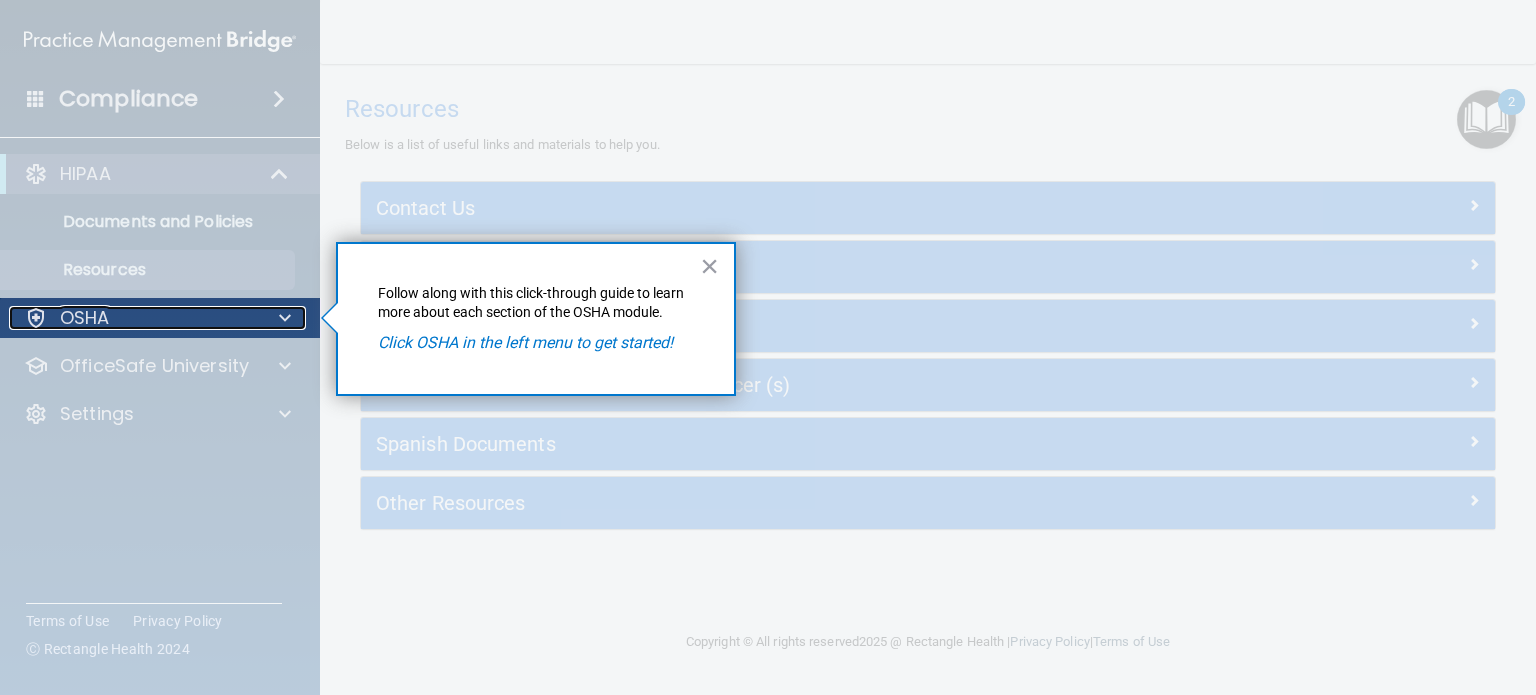 click at bounding box center (285, 318) 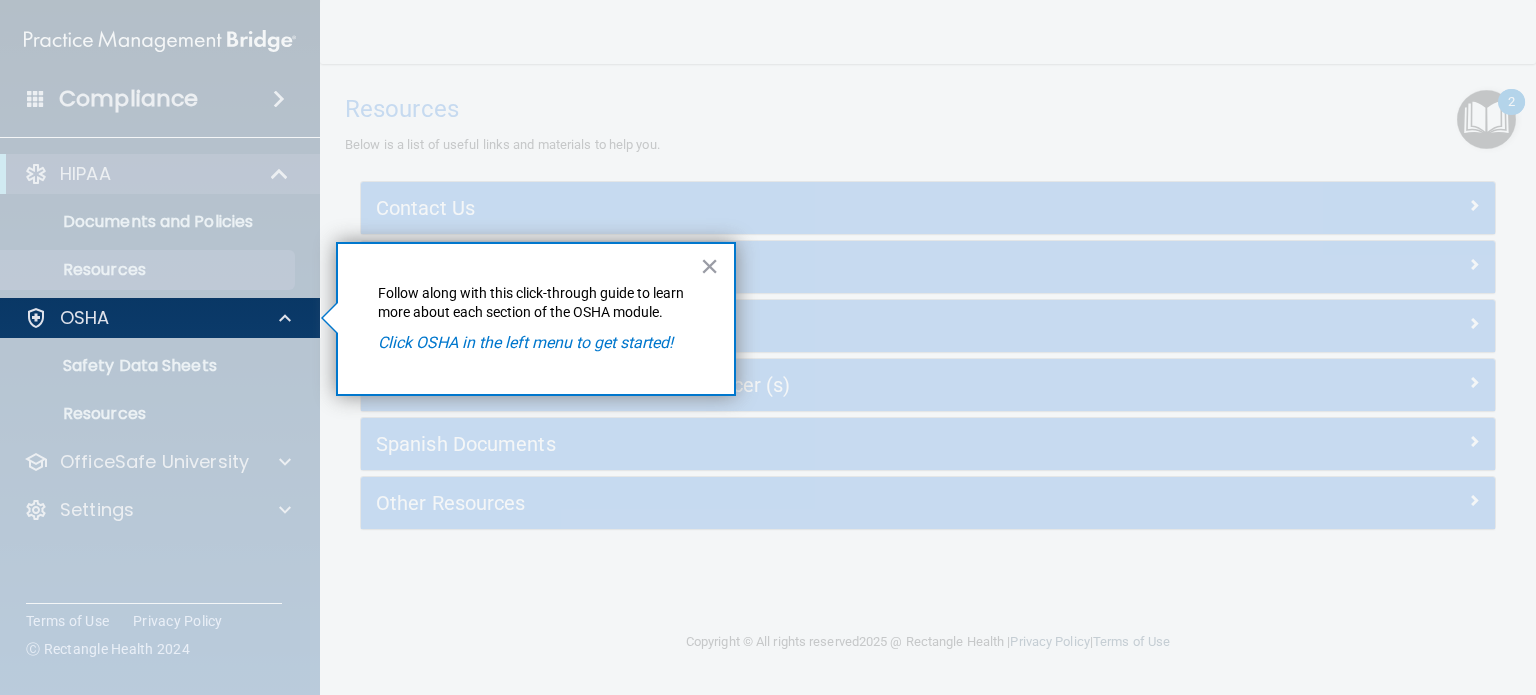 click at bounding box center (160, 516) 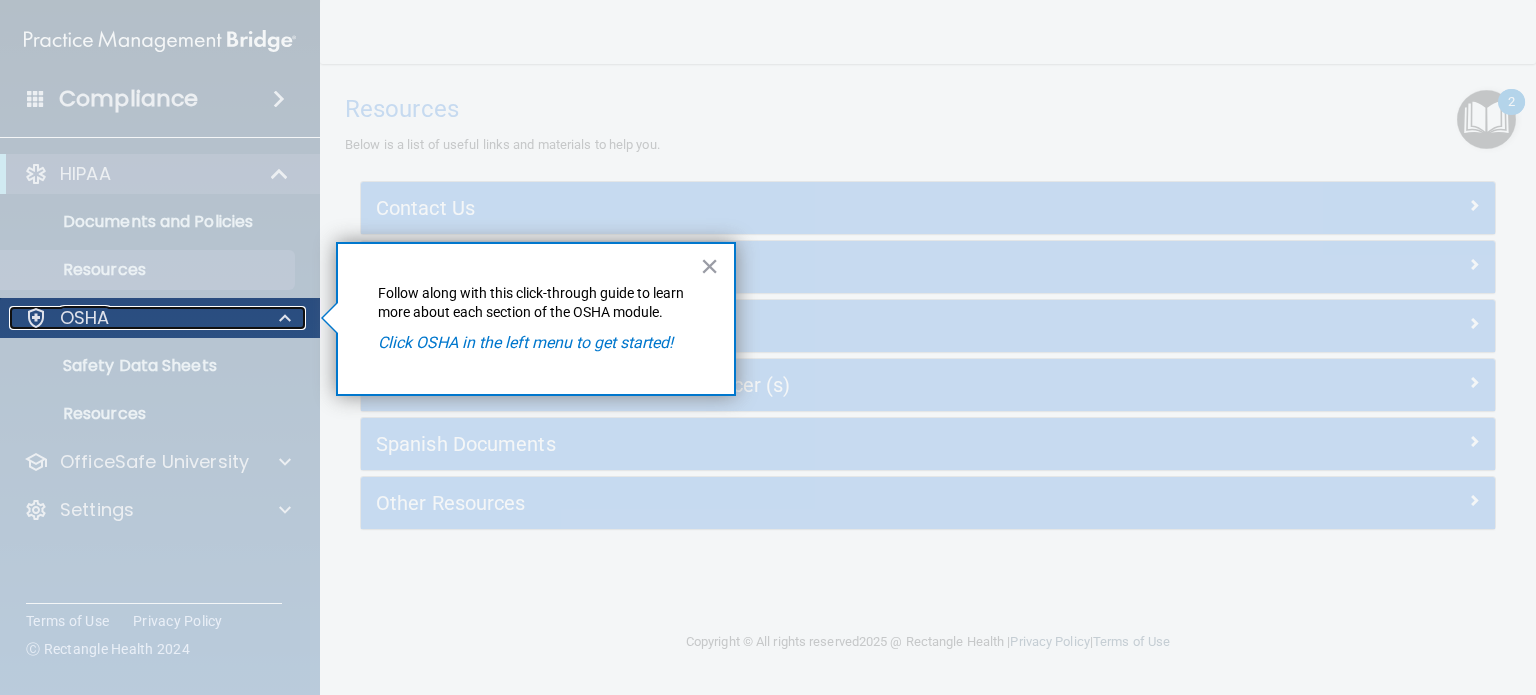 click at bounding box center (36, 318) 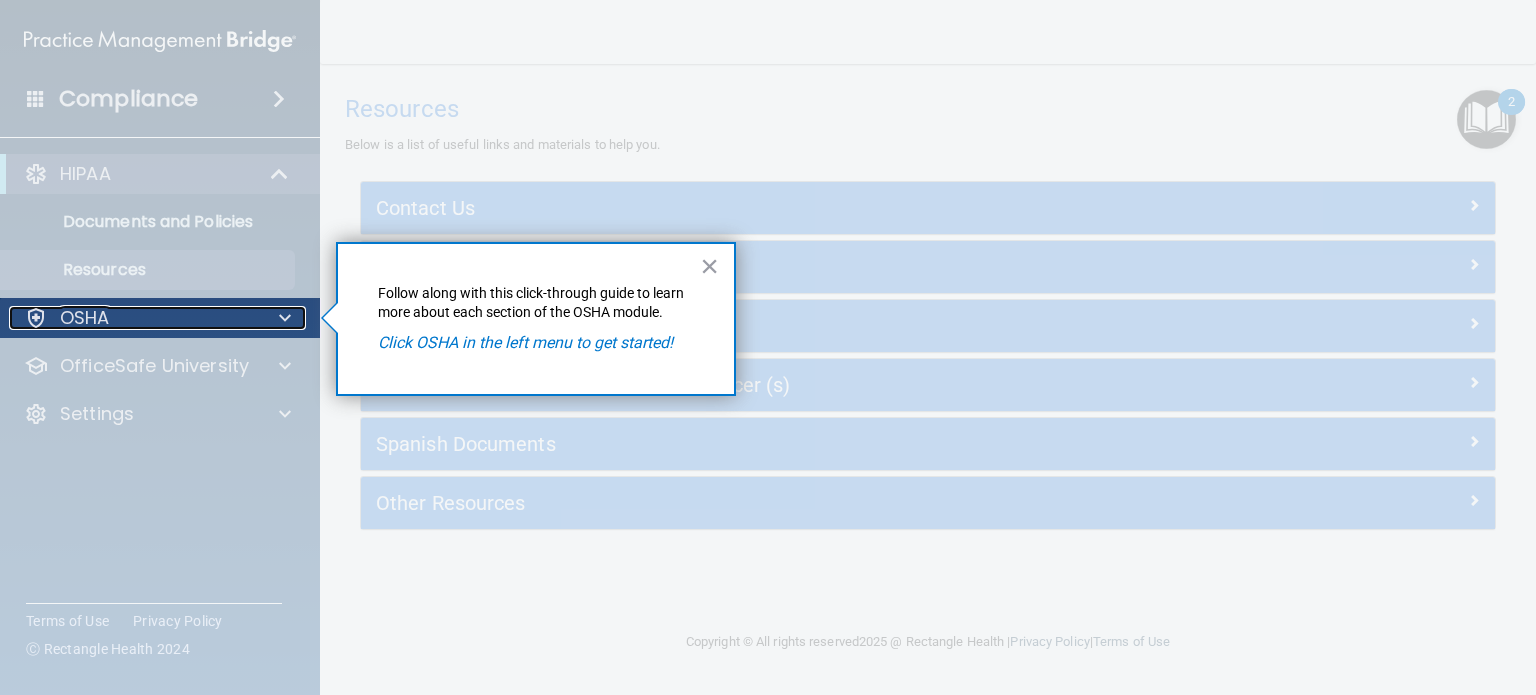 click at bounding box center [36, 318] 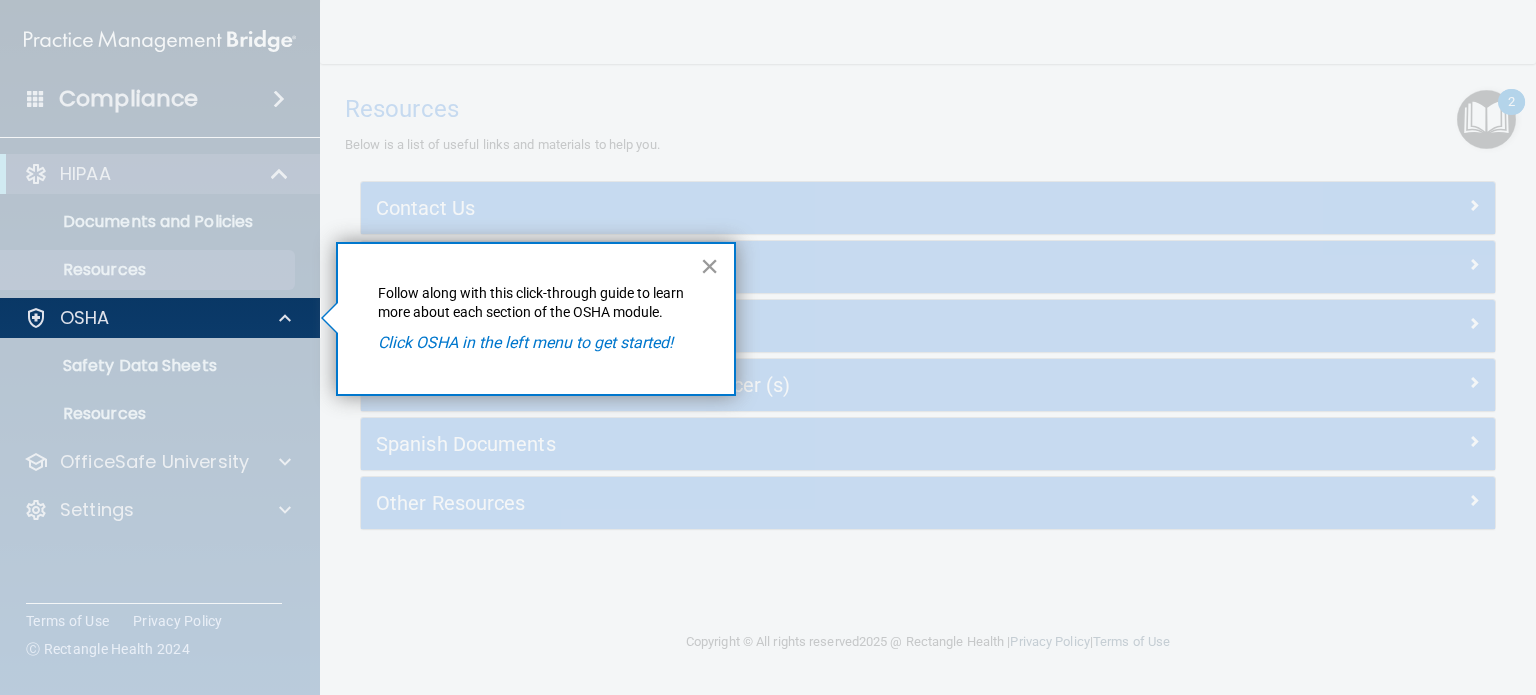 click on "×" at bounding box center [709, 266] 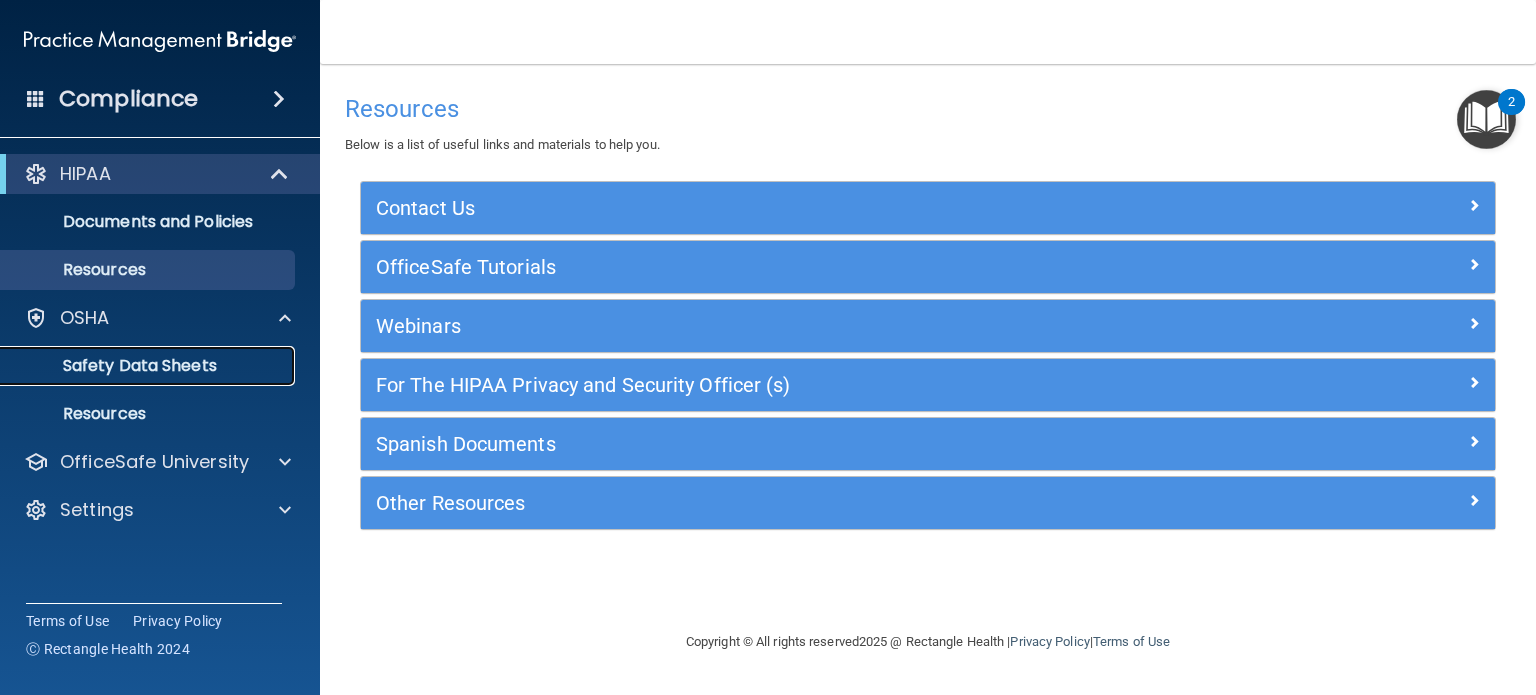 click on "Safety Data Sheets" at bounding box center [149, 366] 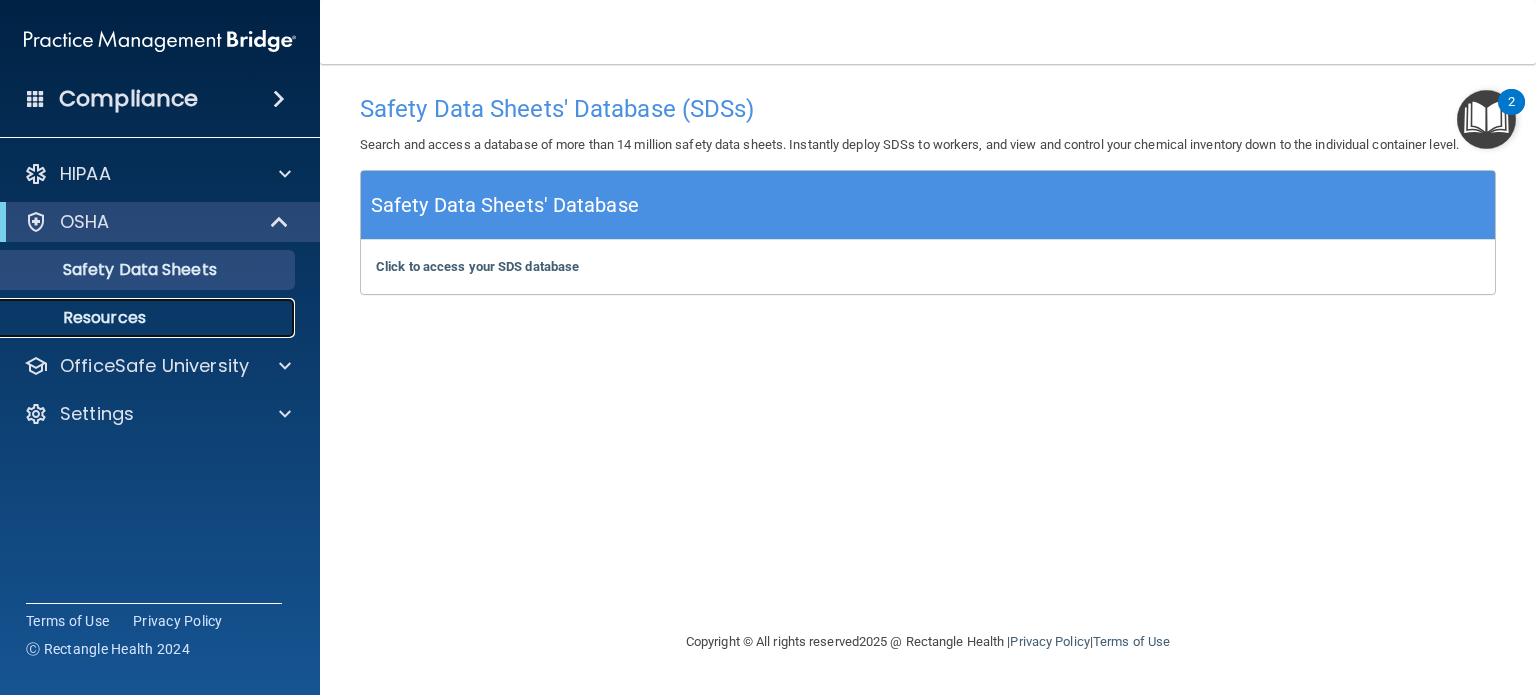 click on "Resources" at bounding box center [149, 318] 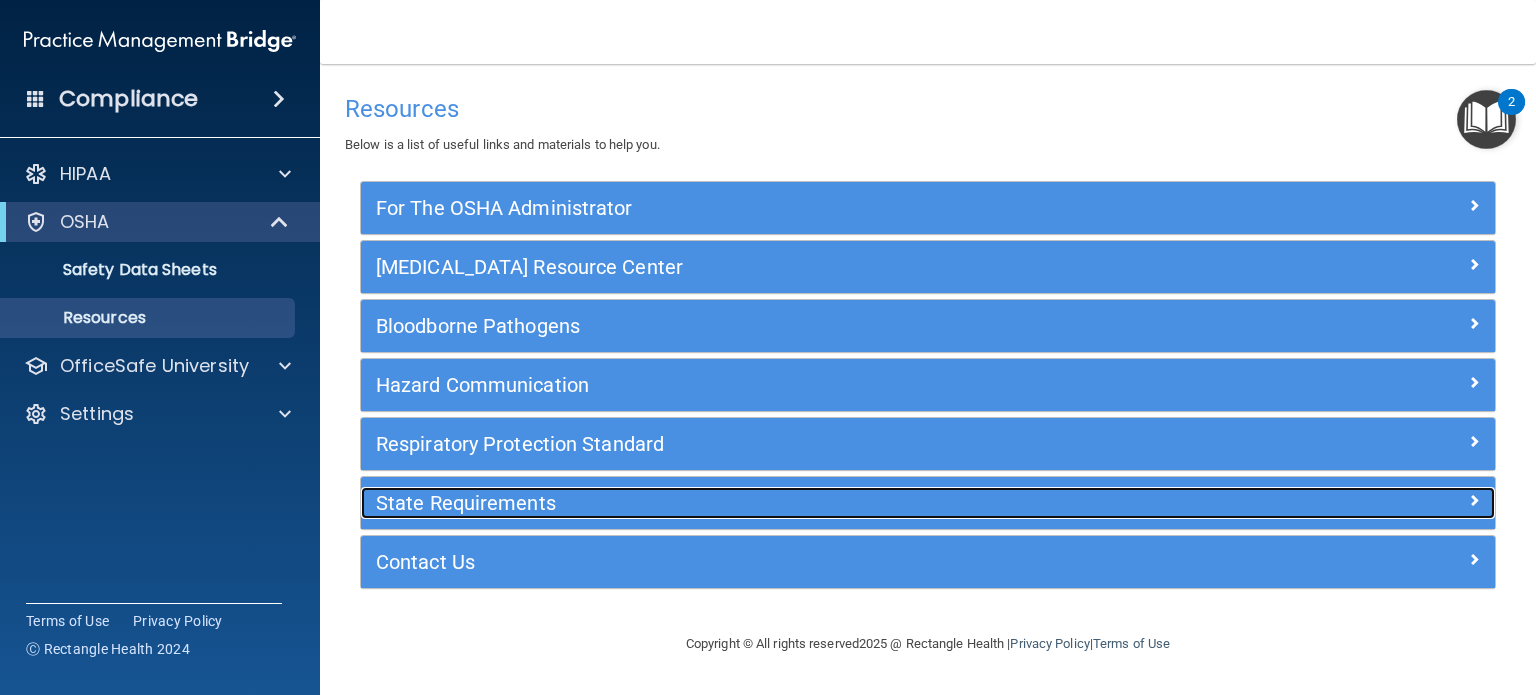 click on "State Requirements" at bounding box center (786, 503) 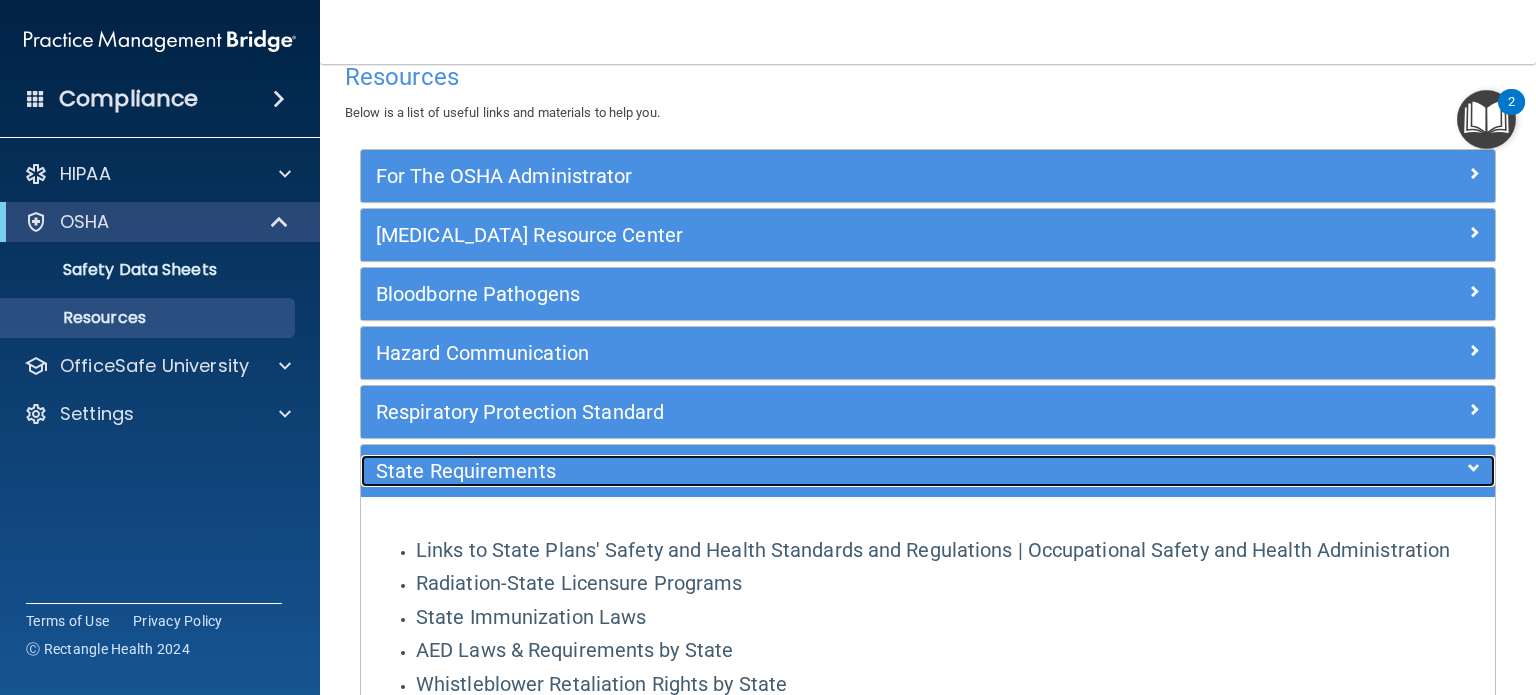 scroll, scrollTop: 22, scrollLeft: 0, axis: vertical 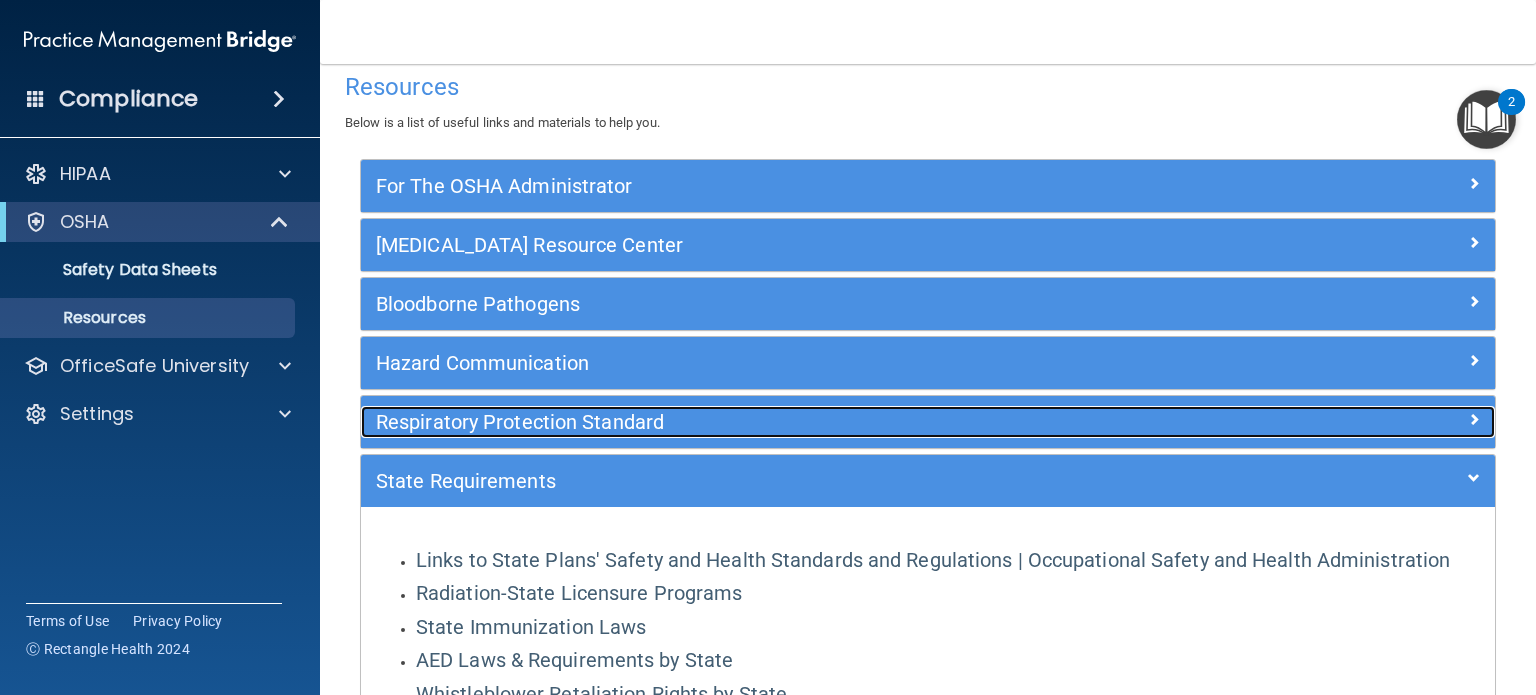 click on "Respiratory Protection Standard" at bounding box center (786, 422) 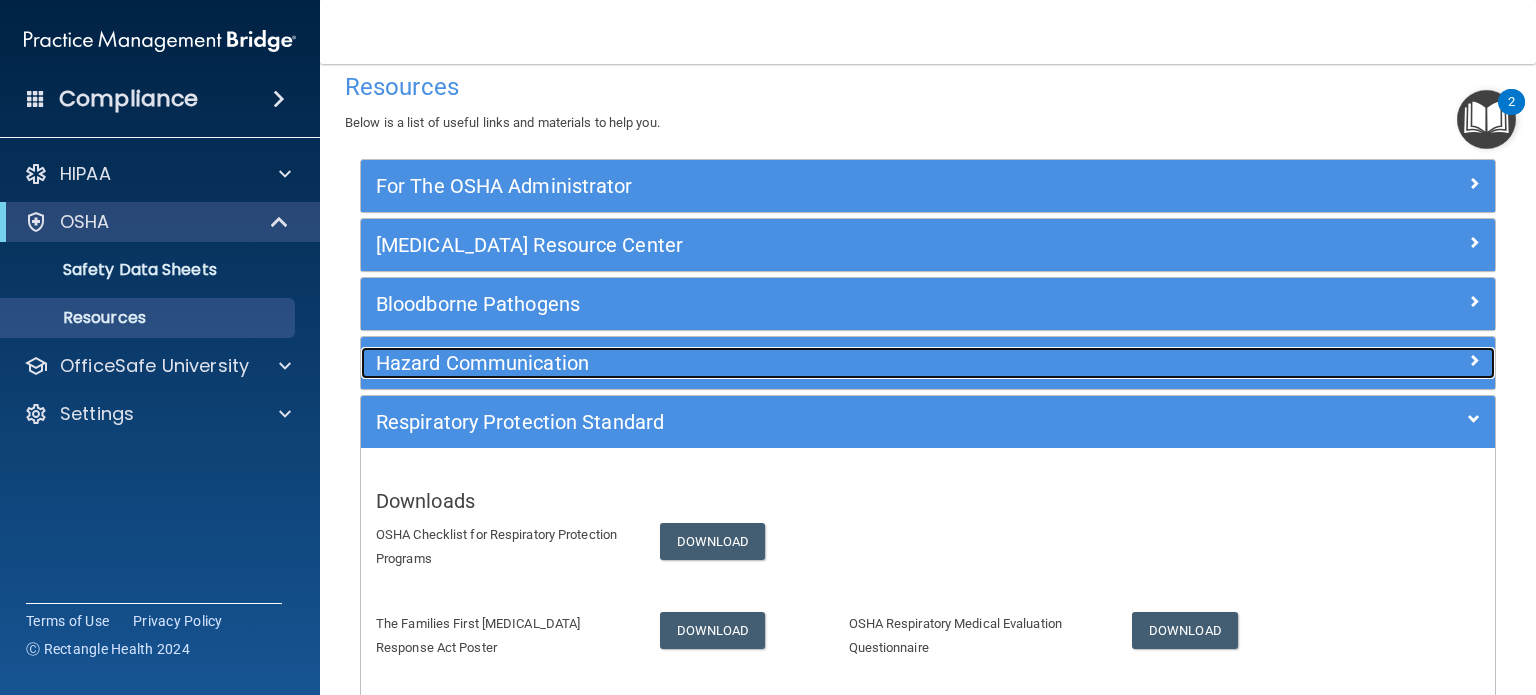 click on "Hazard Communication" at bounding box center (786, 363) 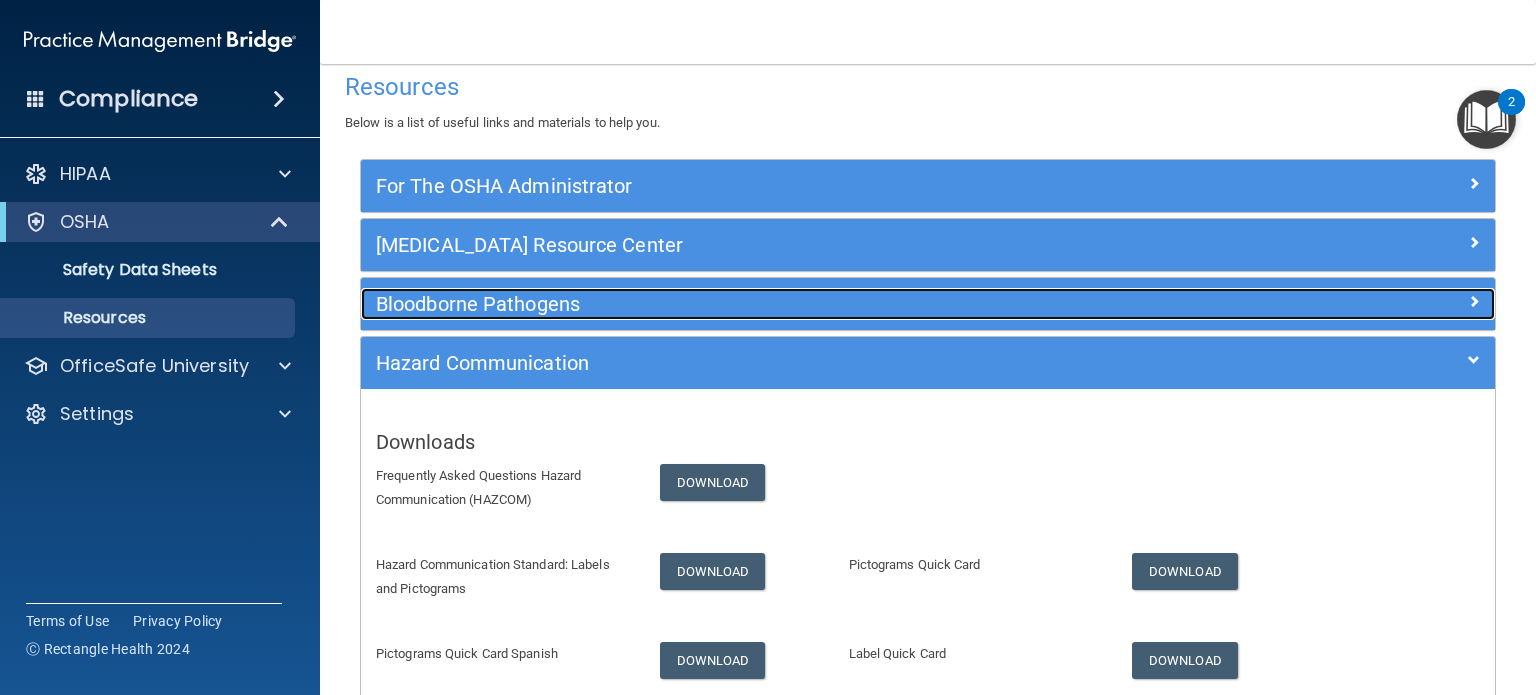 click on "Bloodborne Pathogens" at bounding box center (786, 304) 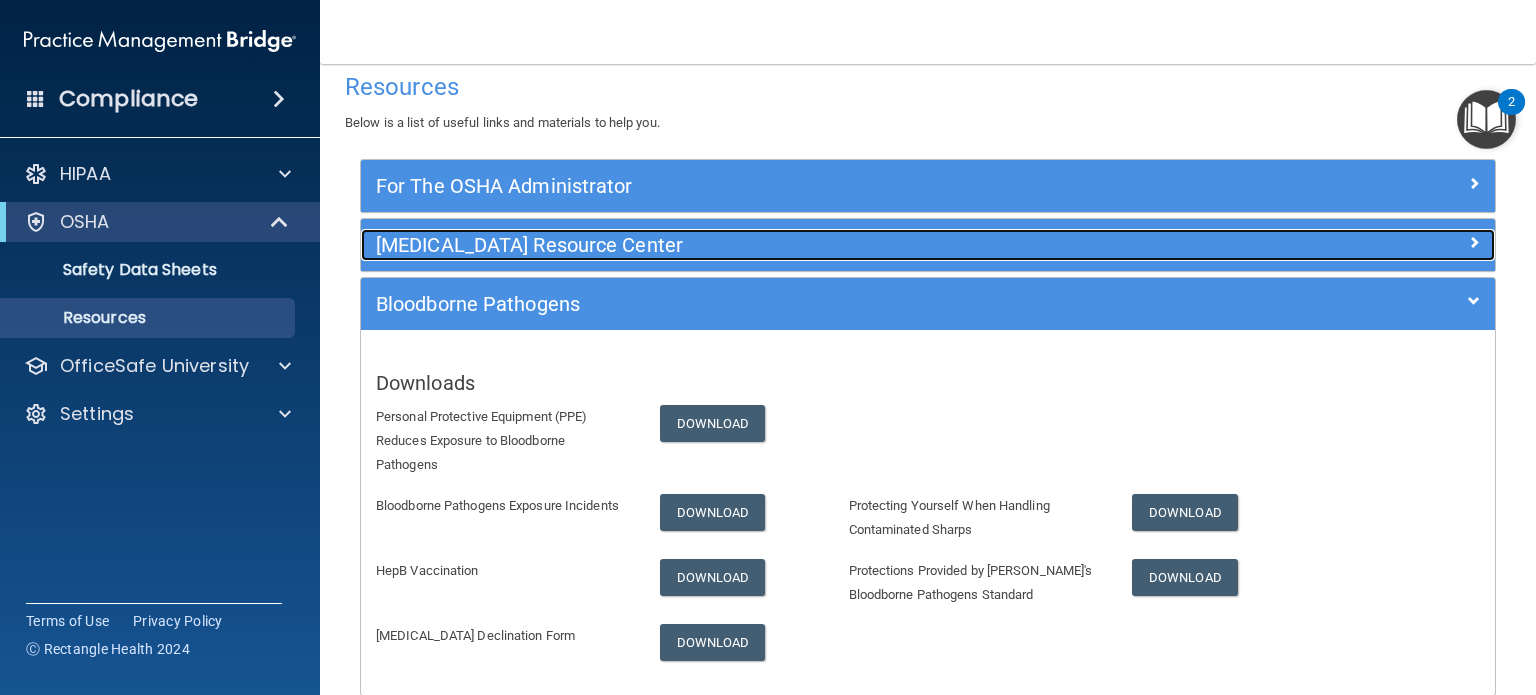 click on "[MEDICAL_DATA] Resource Center" at bounding box center [786, 245] 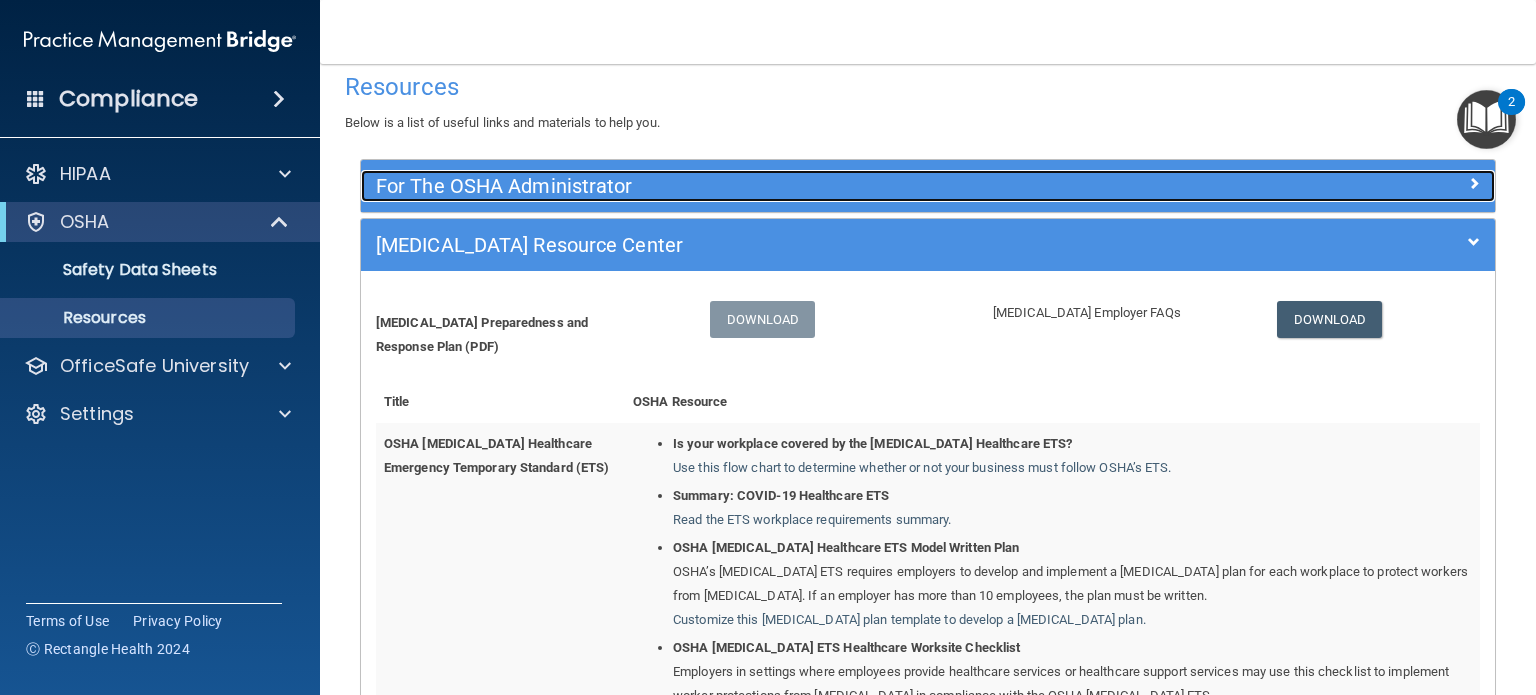 click on "For The OSHA Administrator" at bounding box center (786, 186) 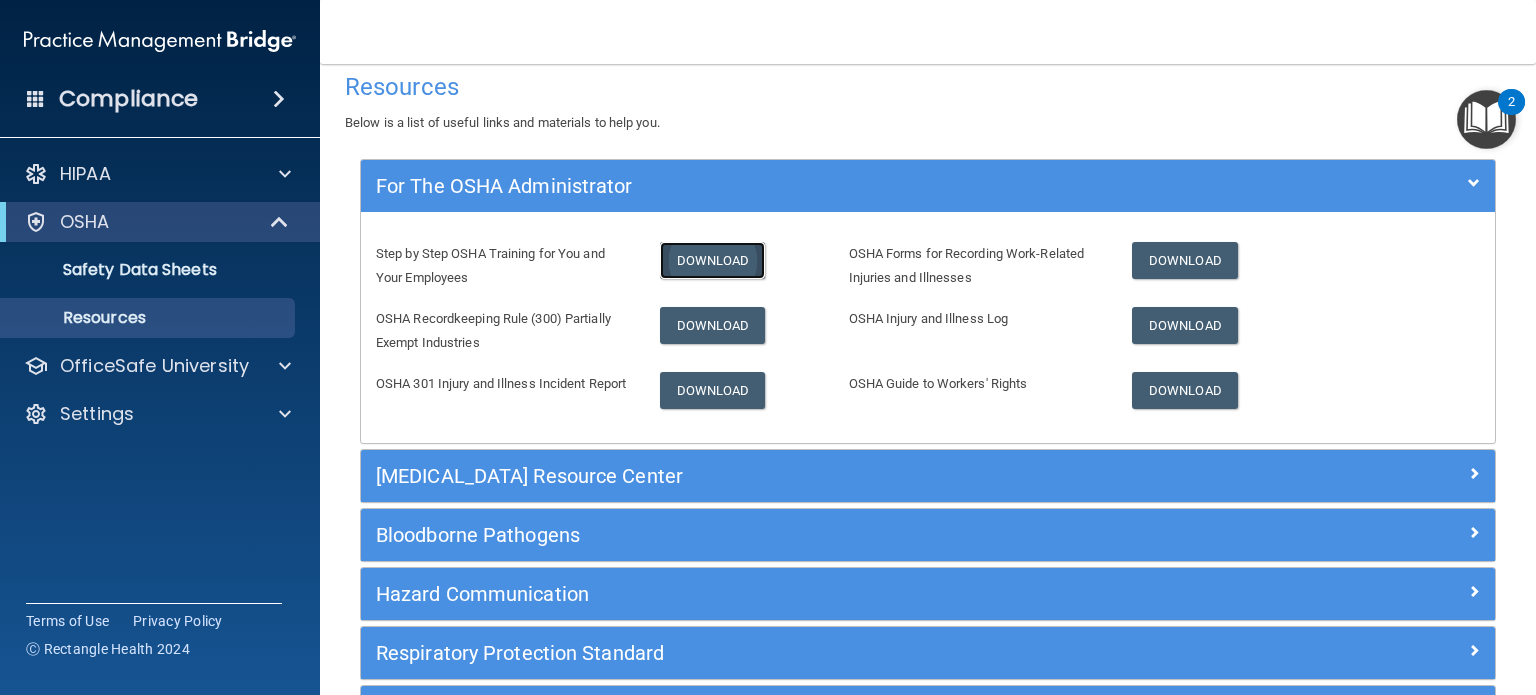 click on "Download" at bounding box center [713, 260] 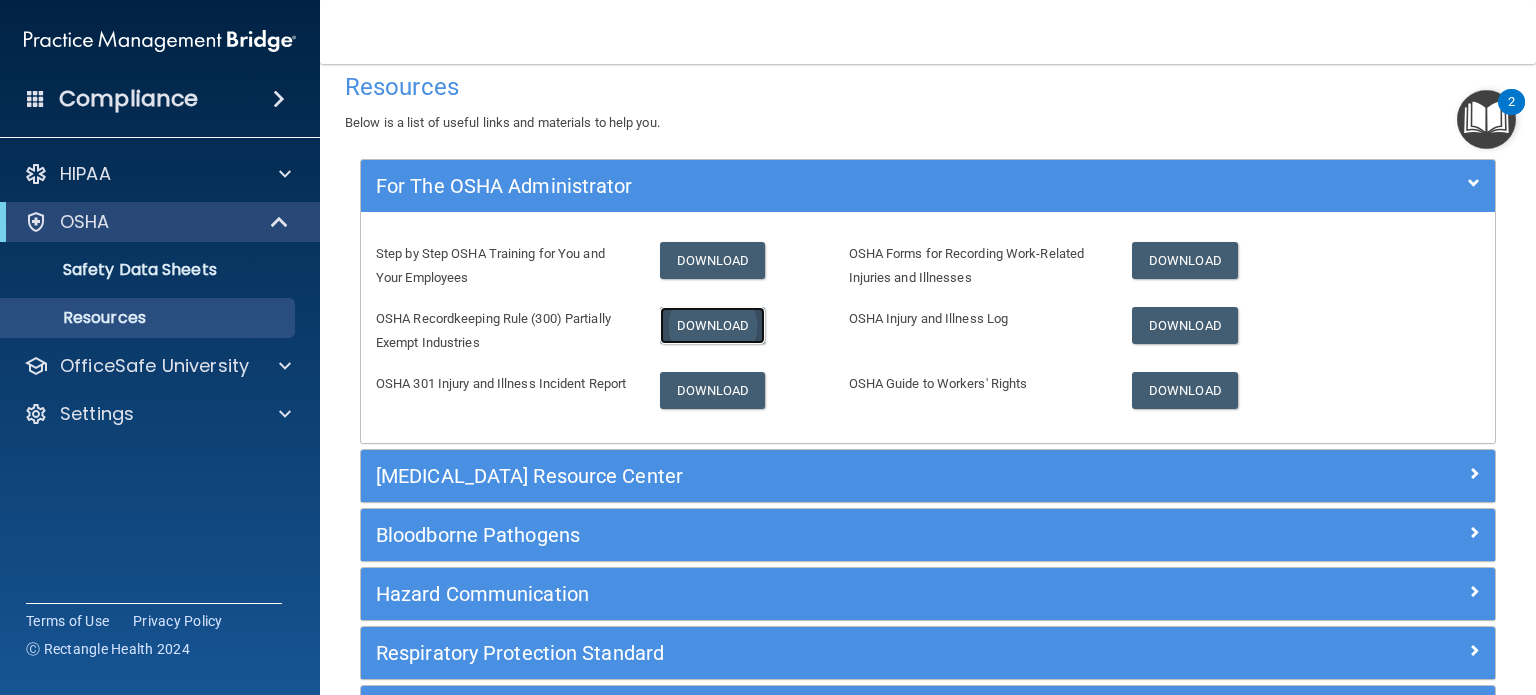 click on "Download" at bounding box center (713, 325) 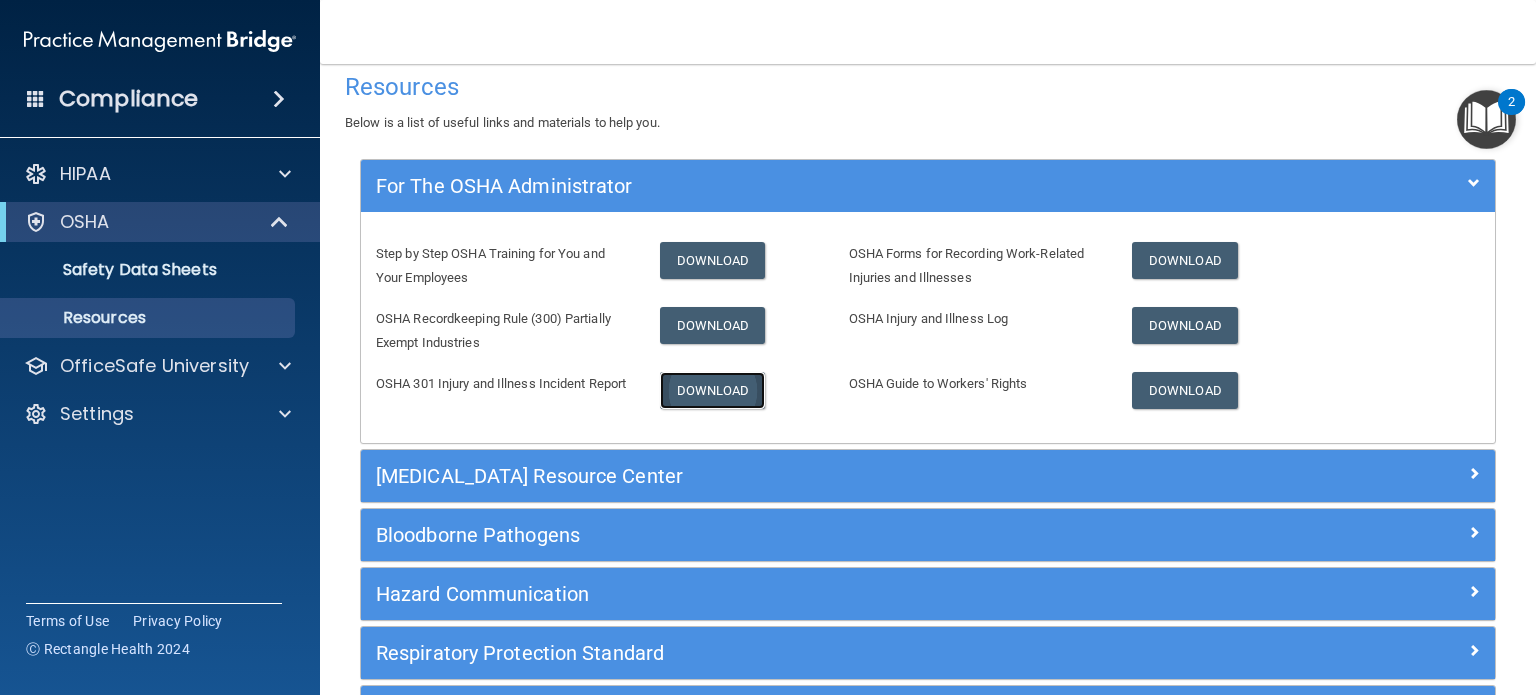 click on "Download" at bounding box center [713, 390] 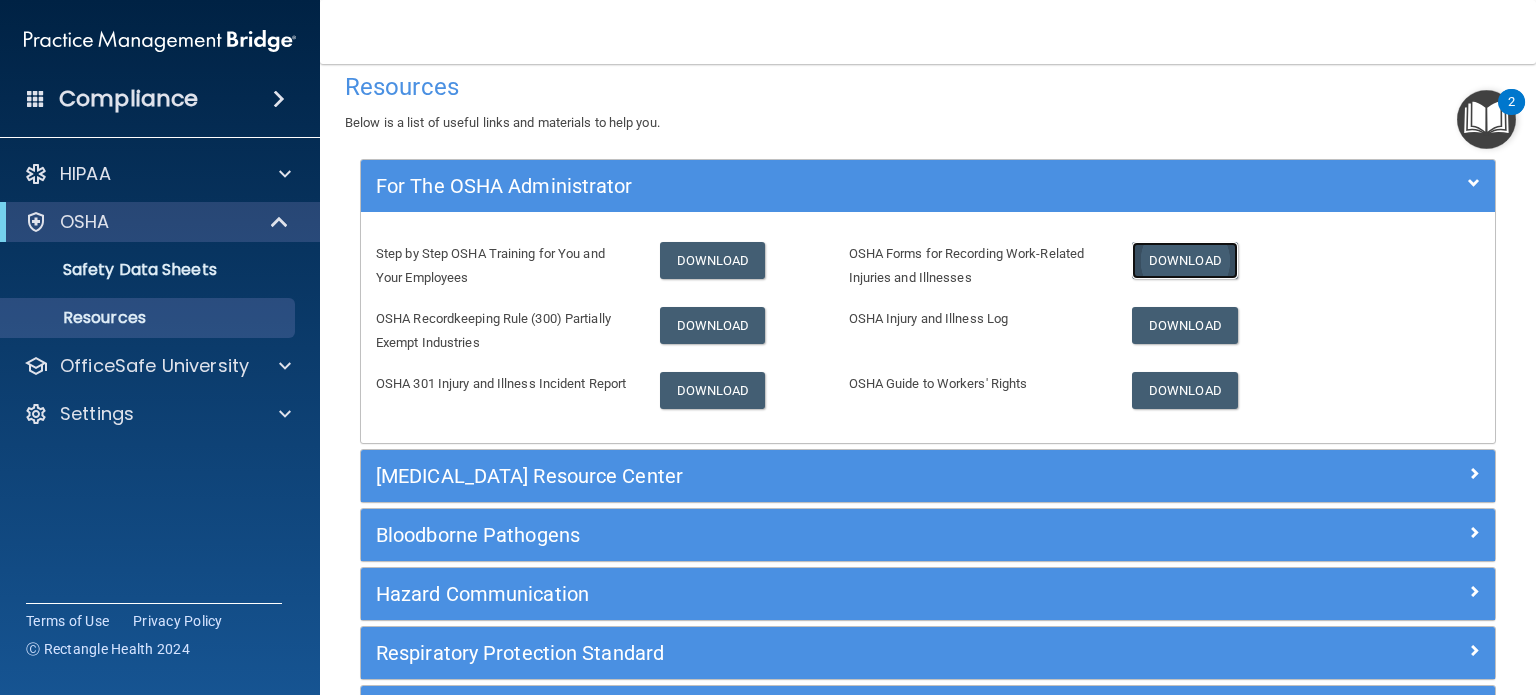 click on "Download" at bounding box center [1185, 260] 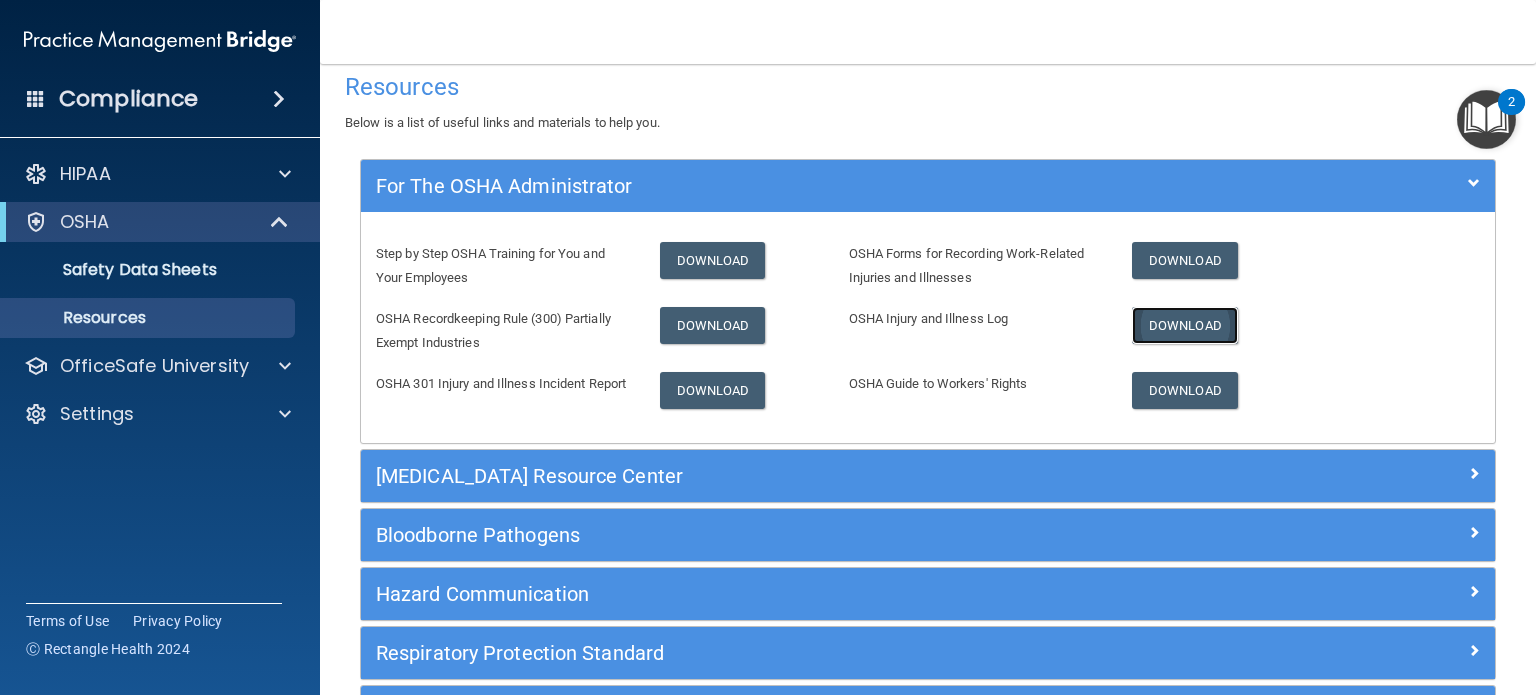 click on "Download" at bounding box center [1185, 325] 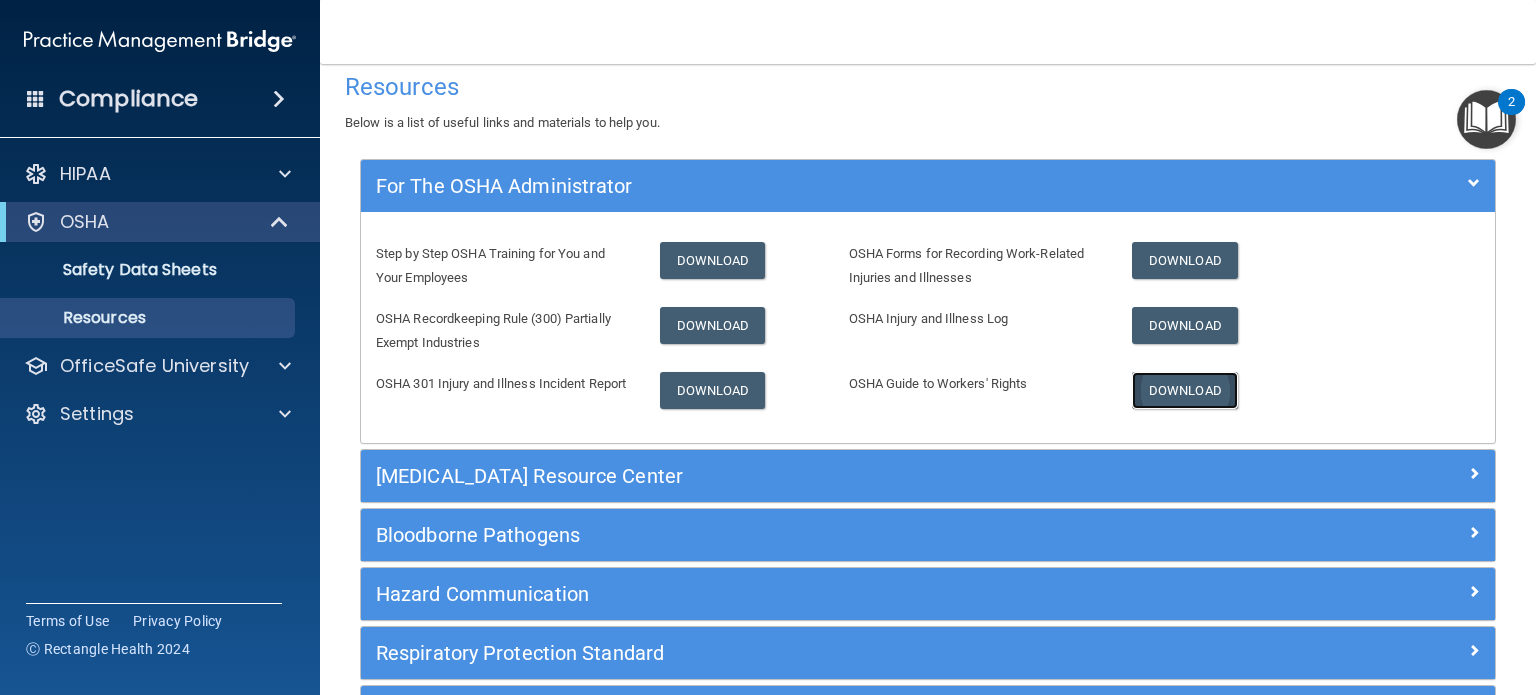 click on "Download" at bounding box center (1185, 390) 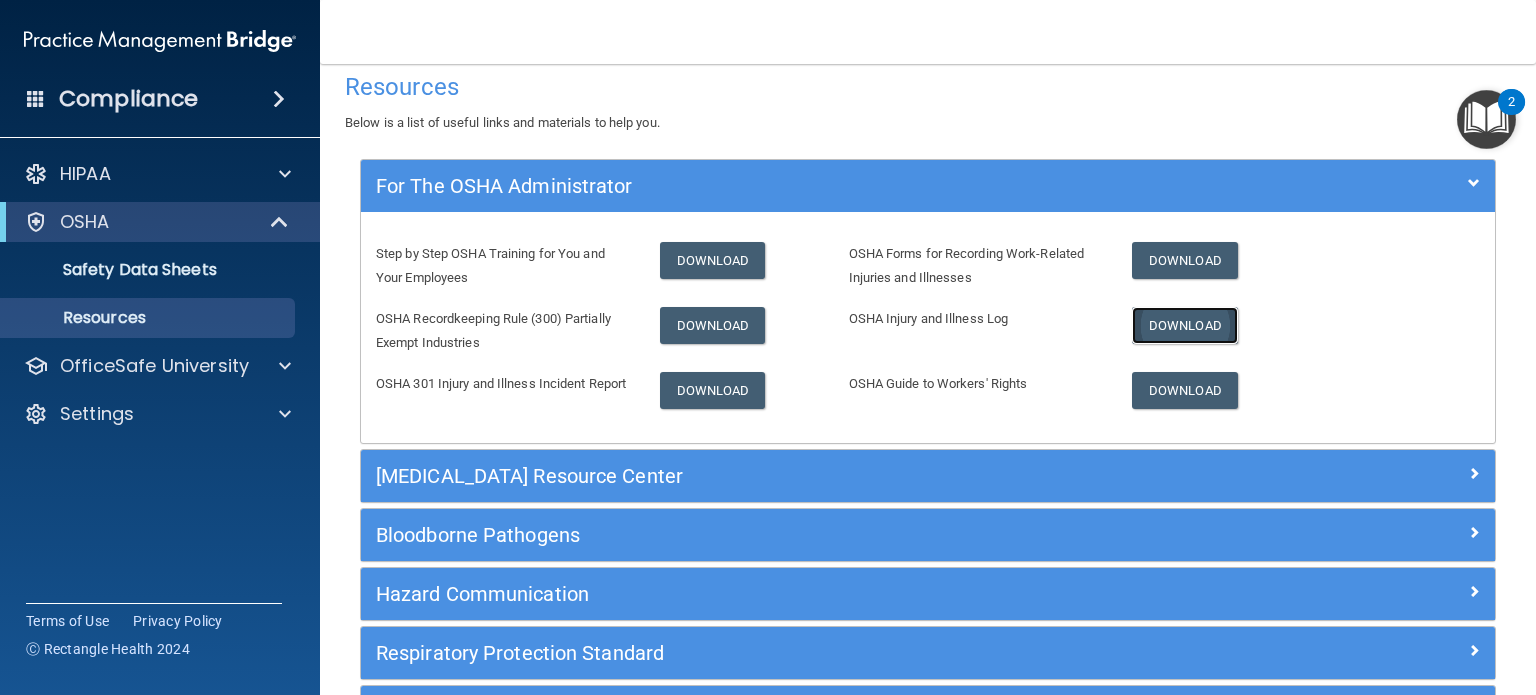 click on "Download" at bounding box center [1185, 325] 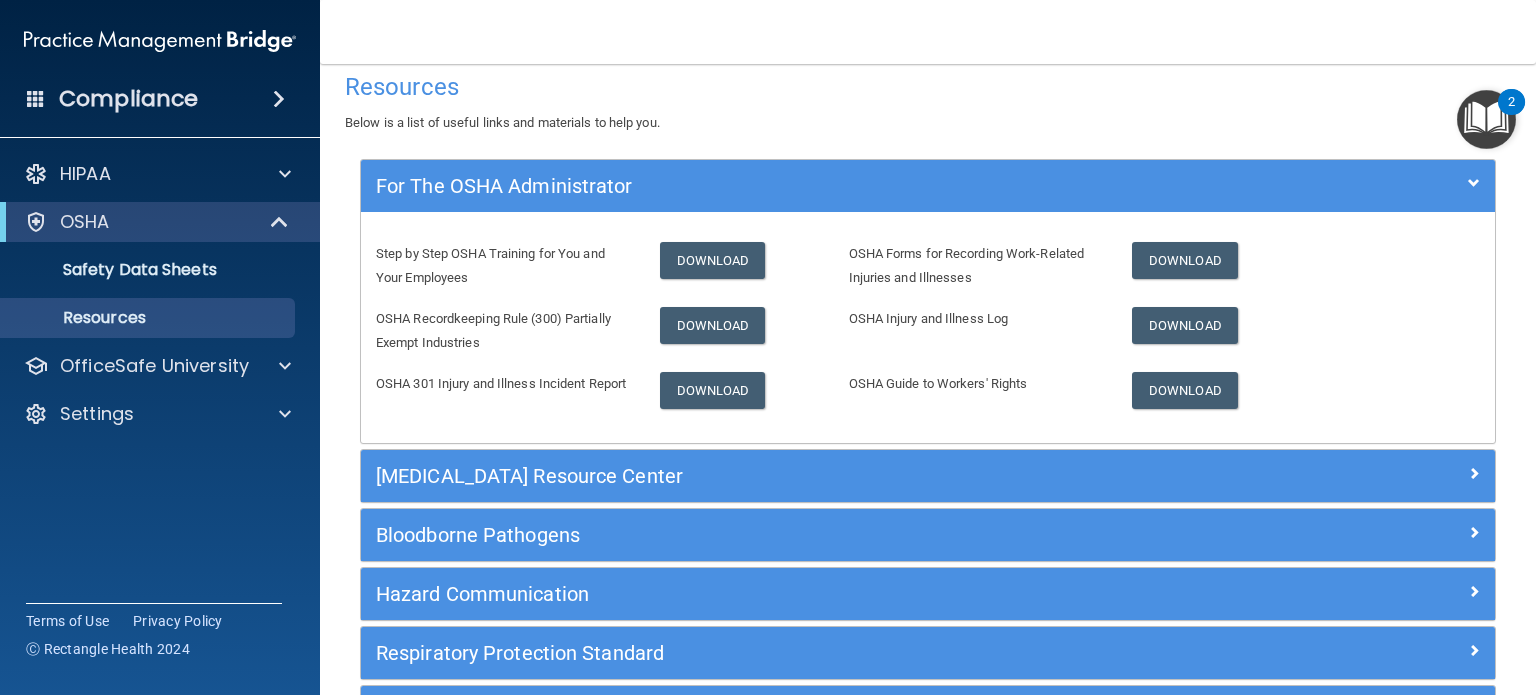 click at bounding box center [1486, 119] 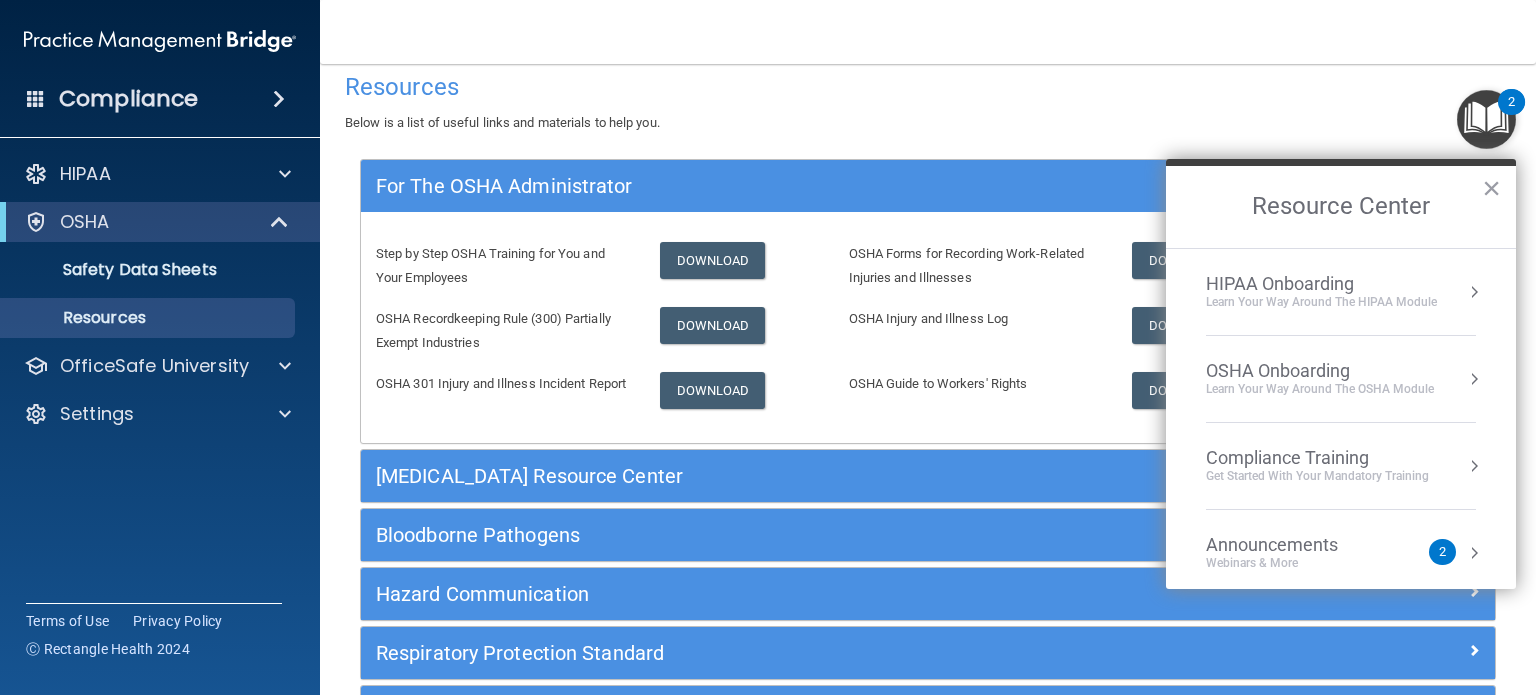 click on "OSHA Onboarding" at bounding box center [1320, 371] 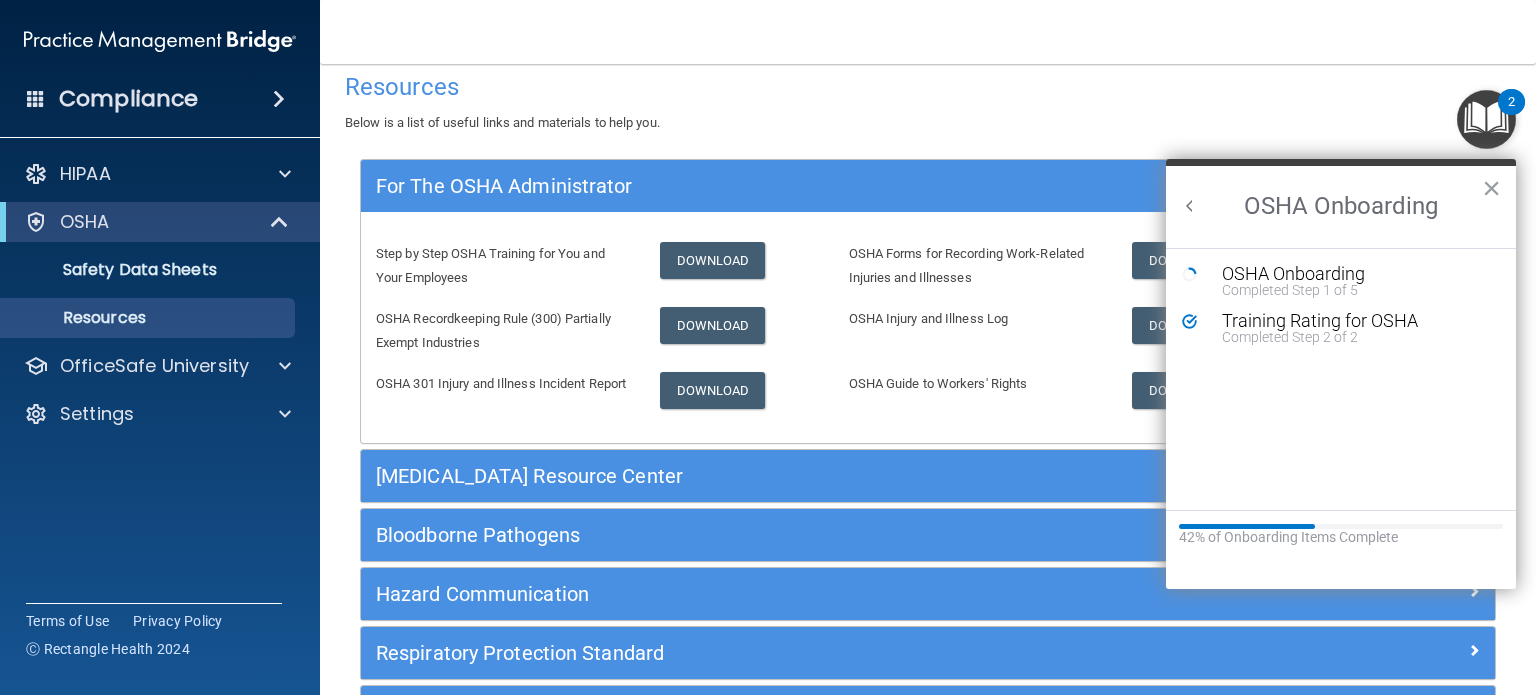 scroll, scrollTop: 0, scrollLeft: 0, axis: both 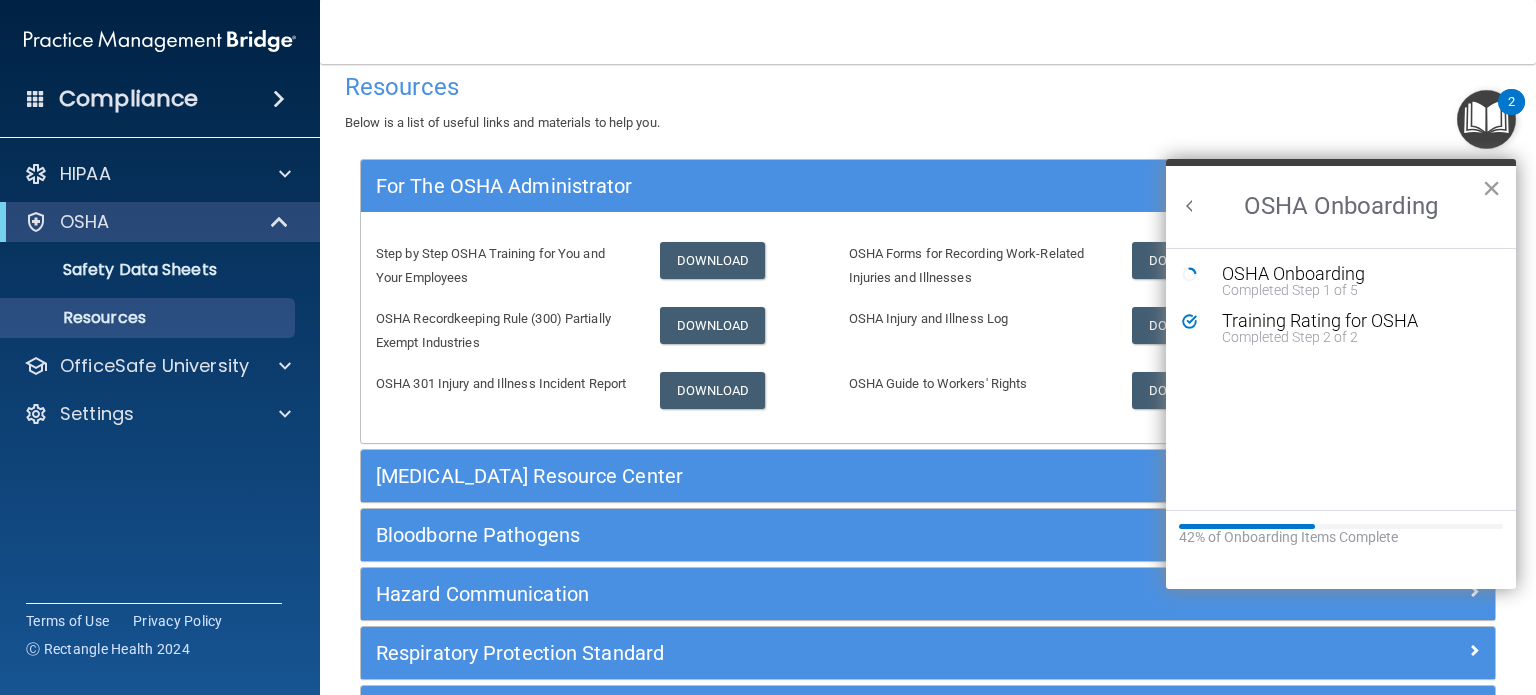 click on "×" at bounding box center [1491, 188] 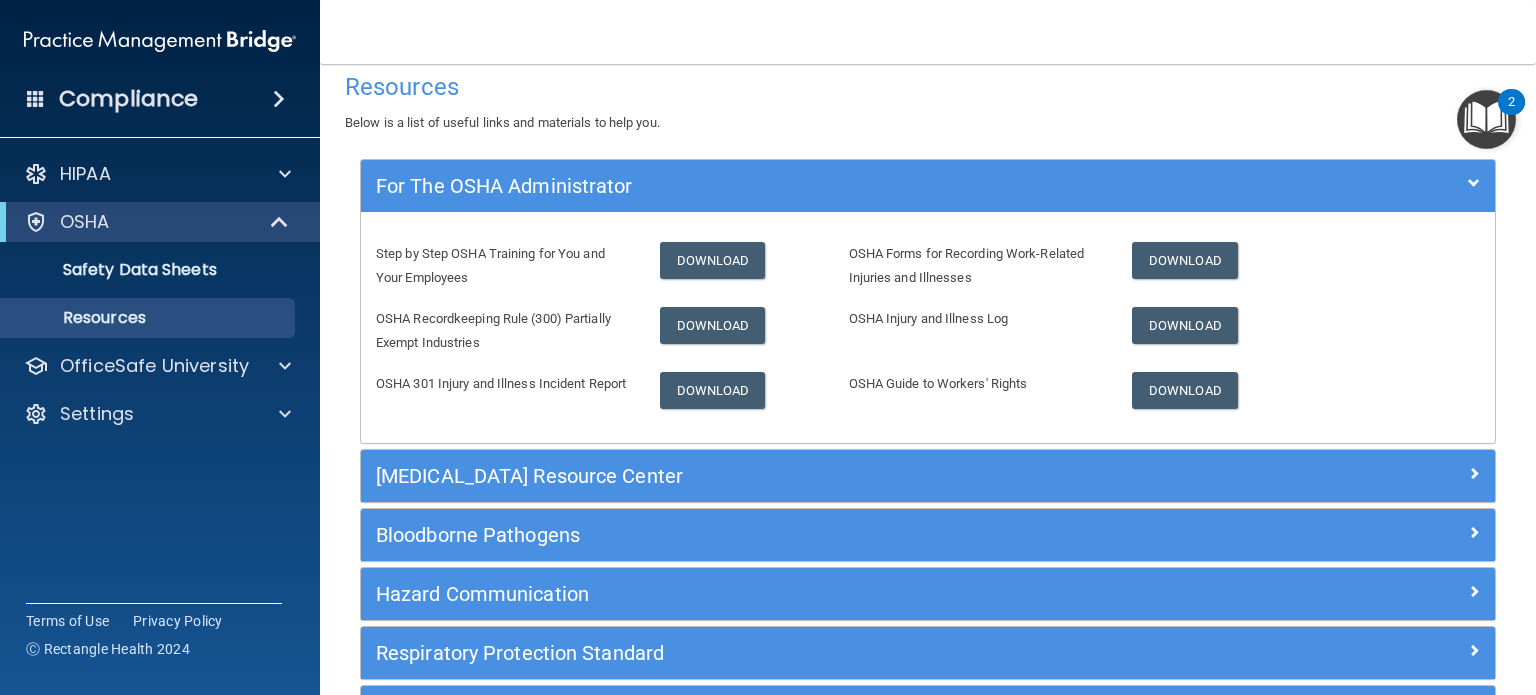 click at bounding box center [1486, 119] 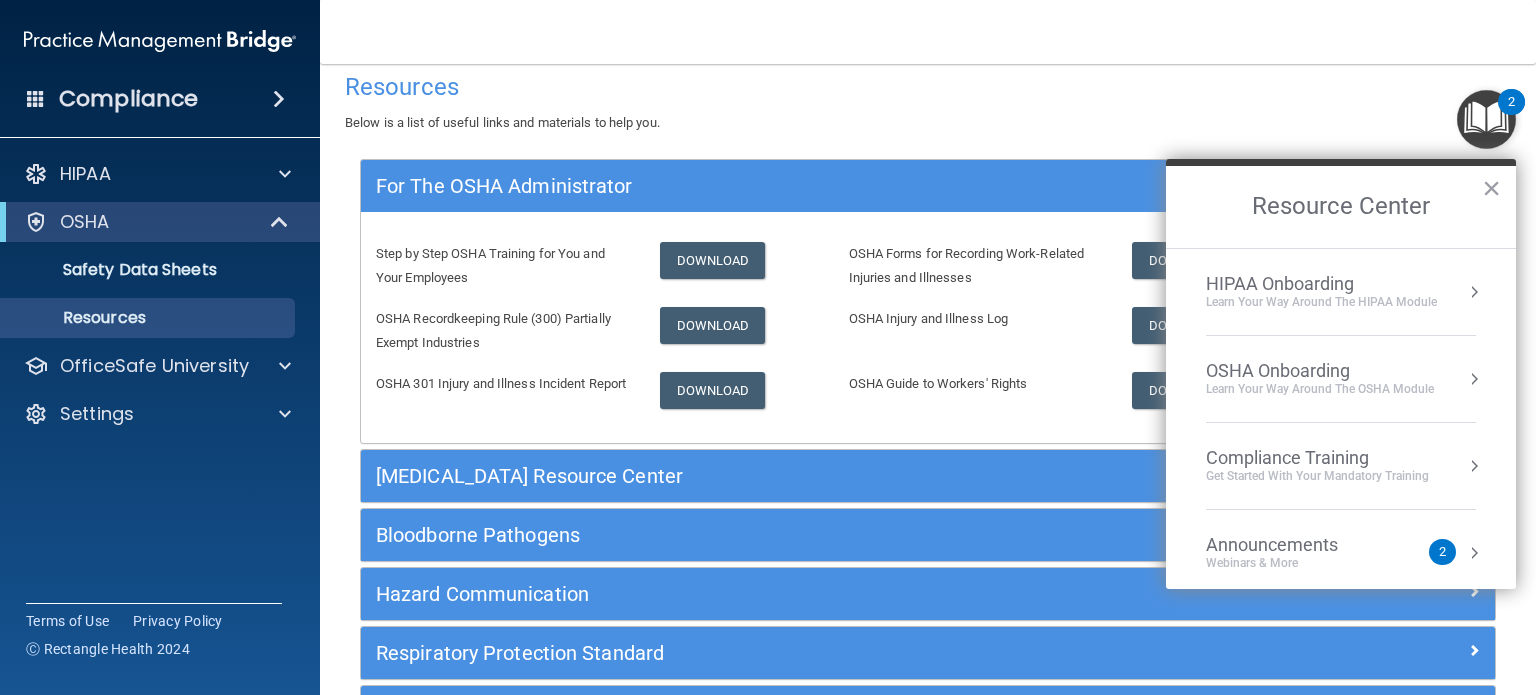 click on "Compliance Training" at bounding box center (1317, 458) 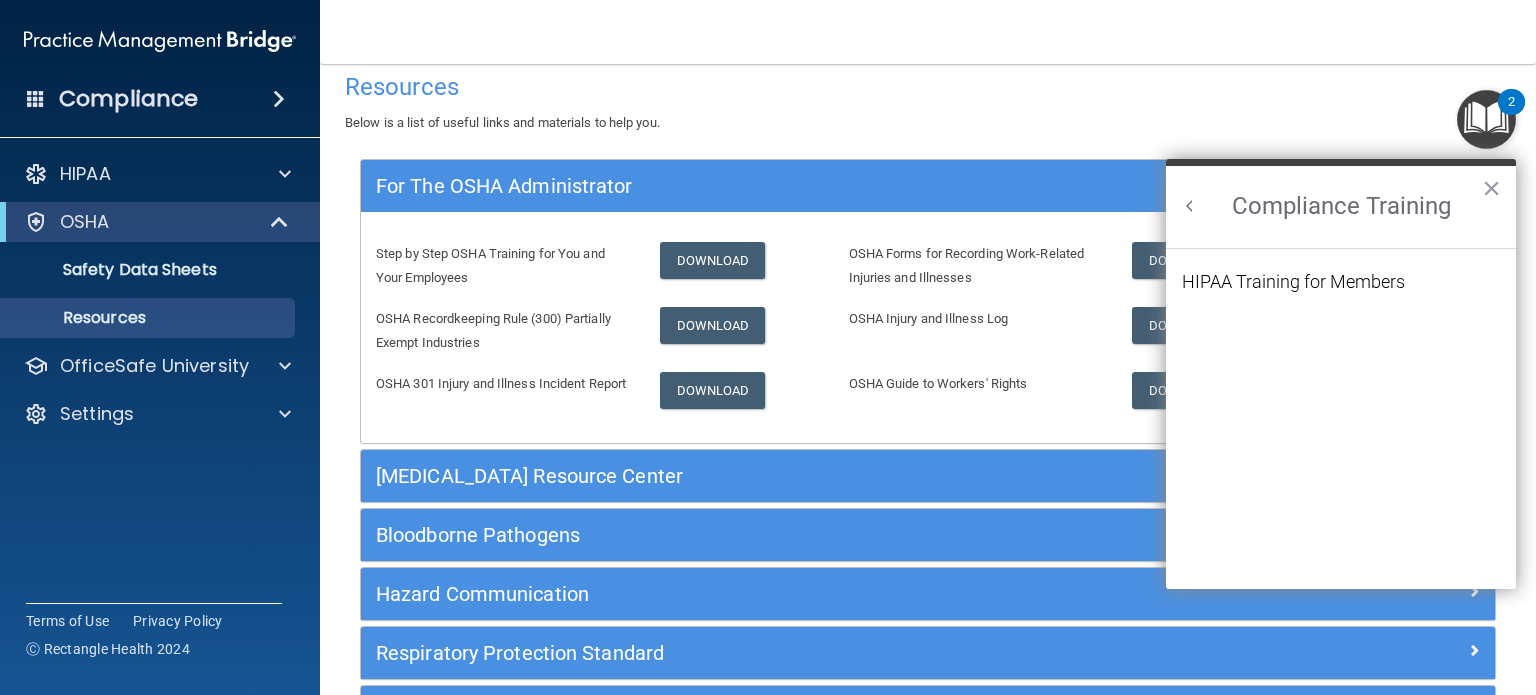 scroll, scrollTop: 0, scrollLeft: 0, axis: both 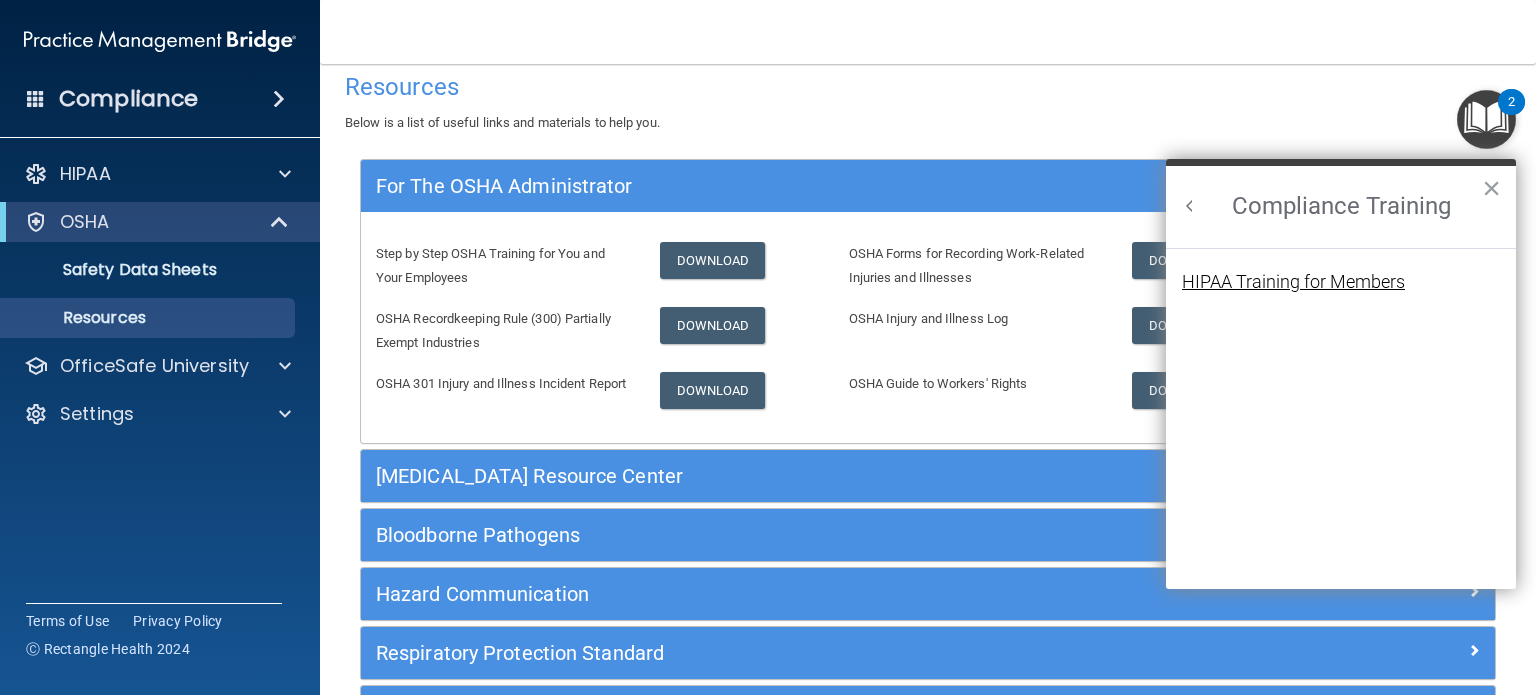 click on "HIPAA Training for Members" at bounding box center [1293, 282] 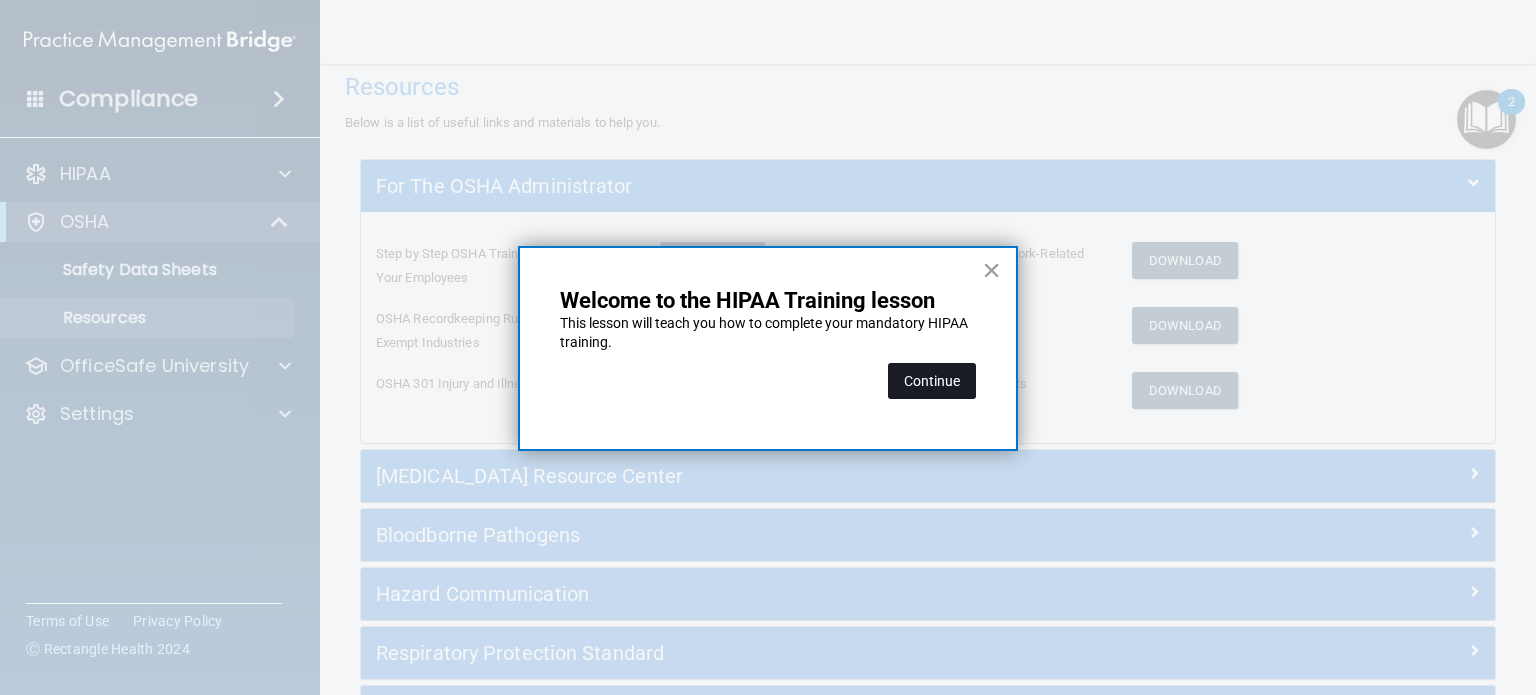 click on "Continue" at bounding box center [932, 381] 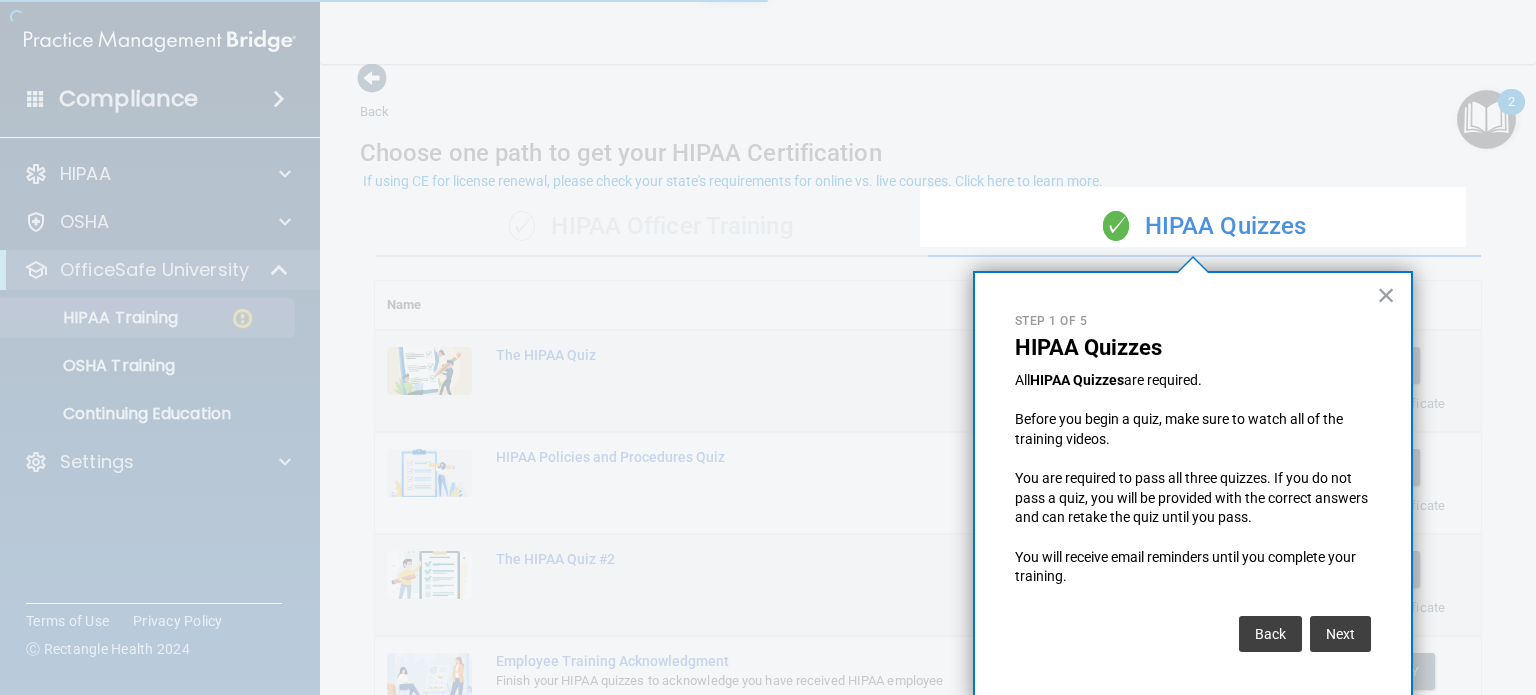 scroll, scrollTop: 8, scrollLeft: 0, axis: vertical 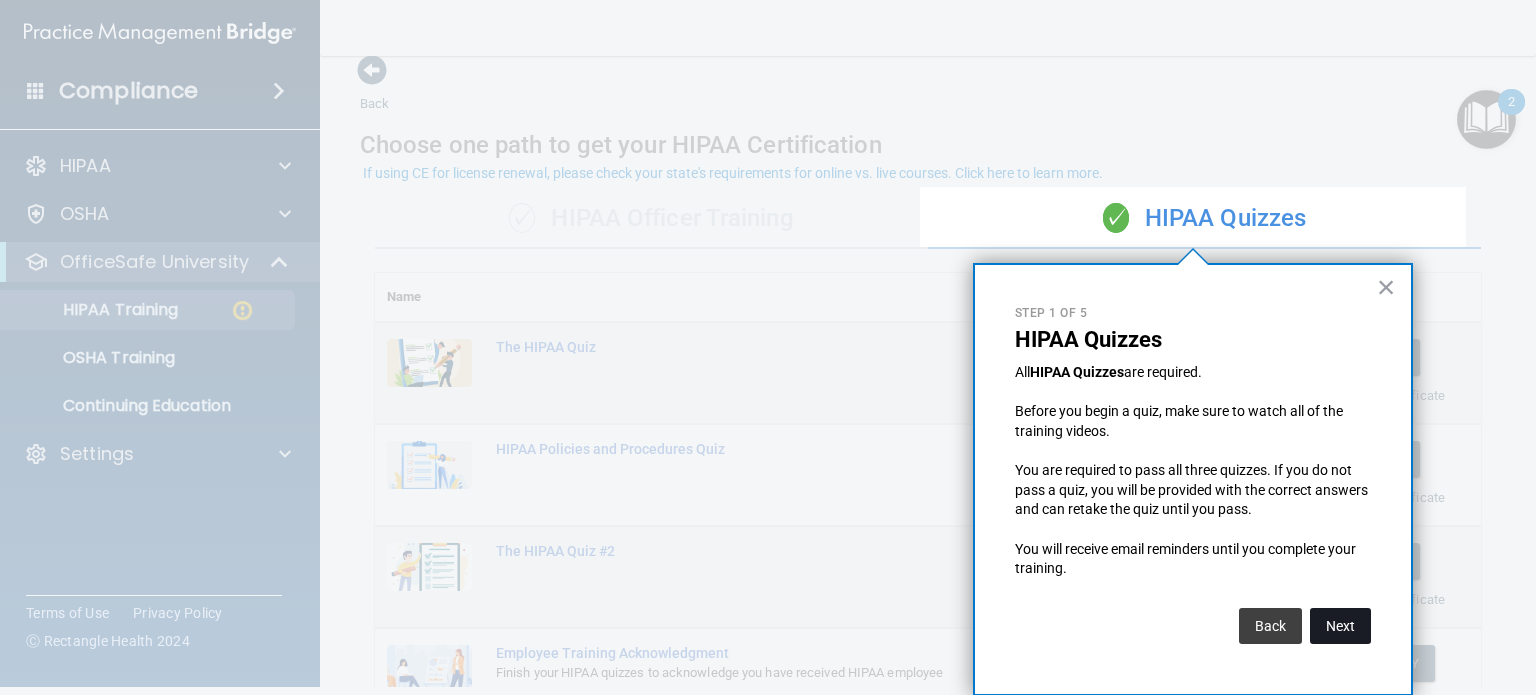 click on "Next" at bounding box center (1340, 626) 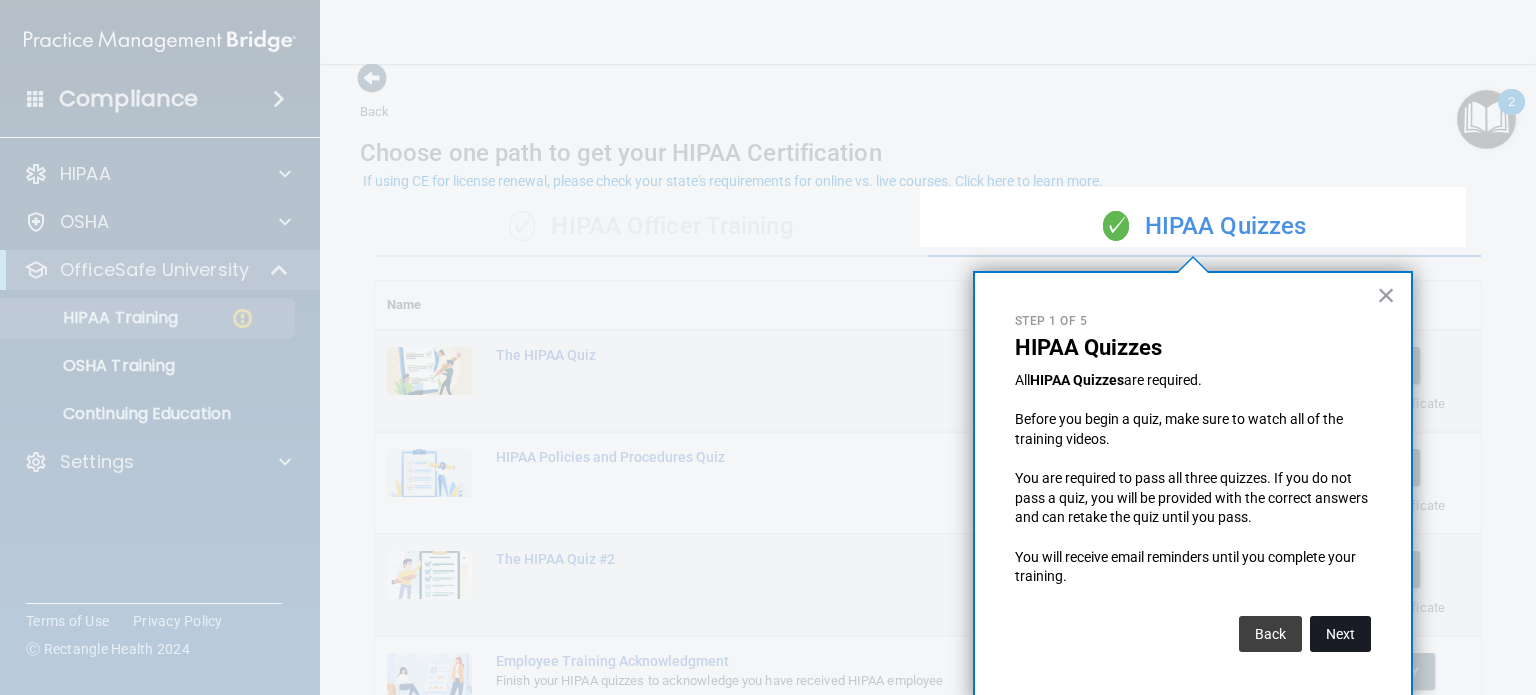 scroll, scrollTop: 286, scrollLeft: 0, axis: vertical 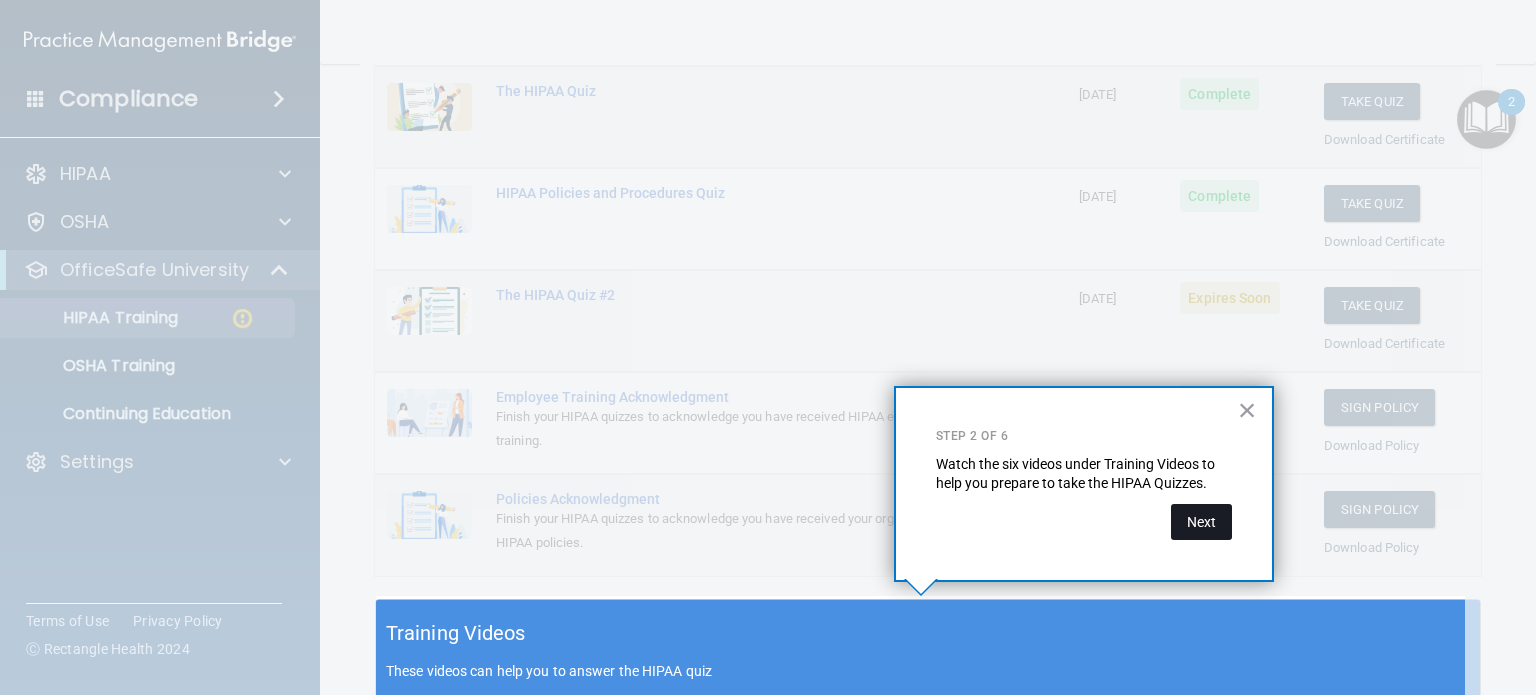 click on "Next" at bounding box center [1201, 522] 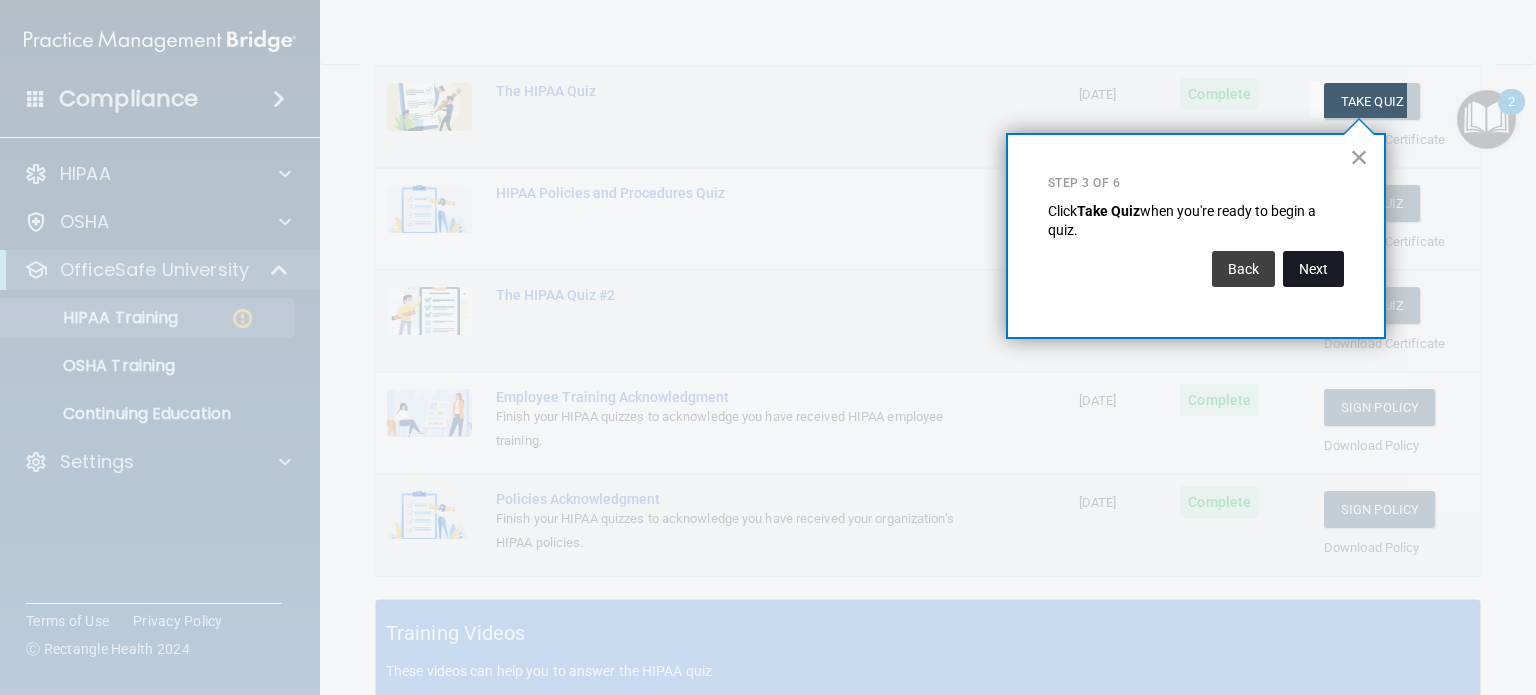 click on "Next" at bounding box center (1313, 269) 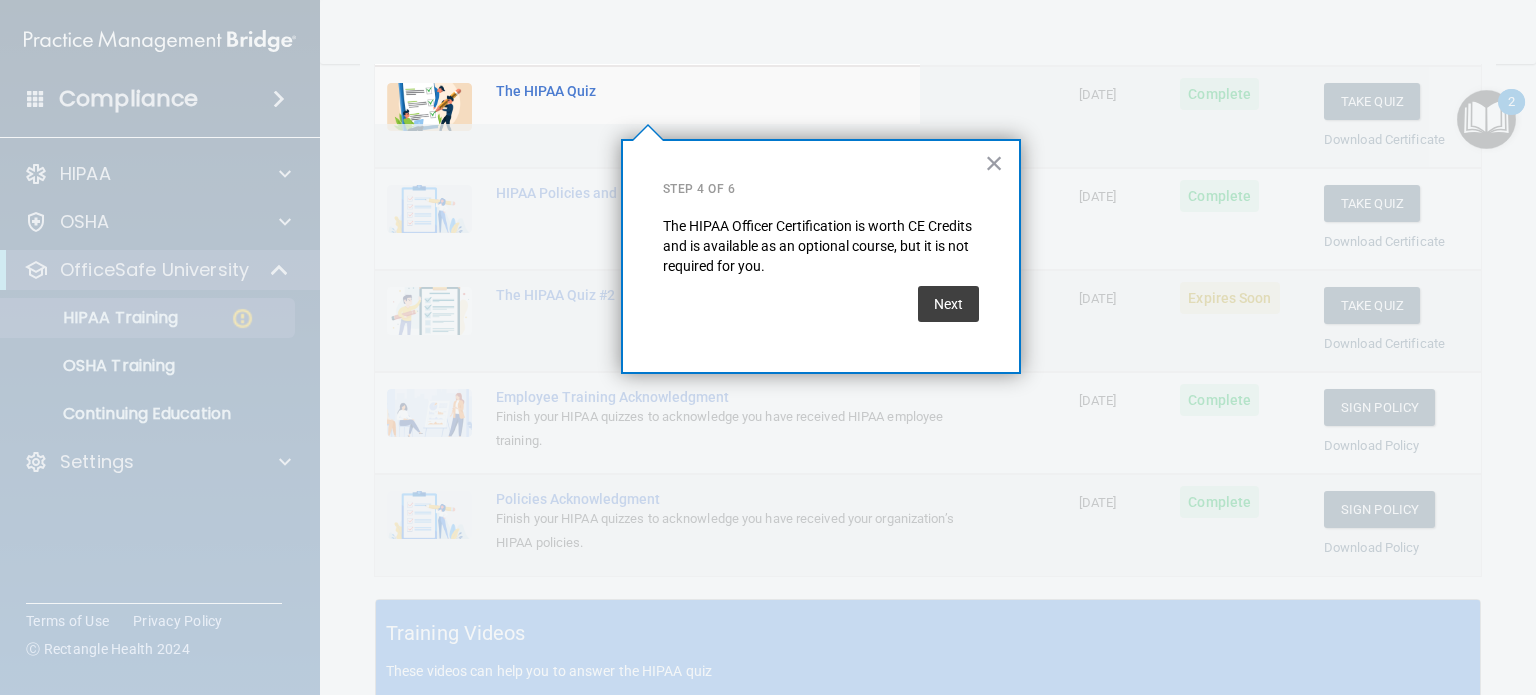 scroll, scrollTop: 154, scrollLeft: 0, axis: vertical 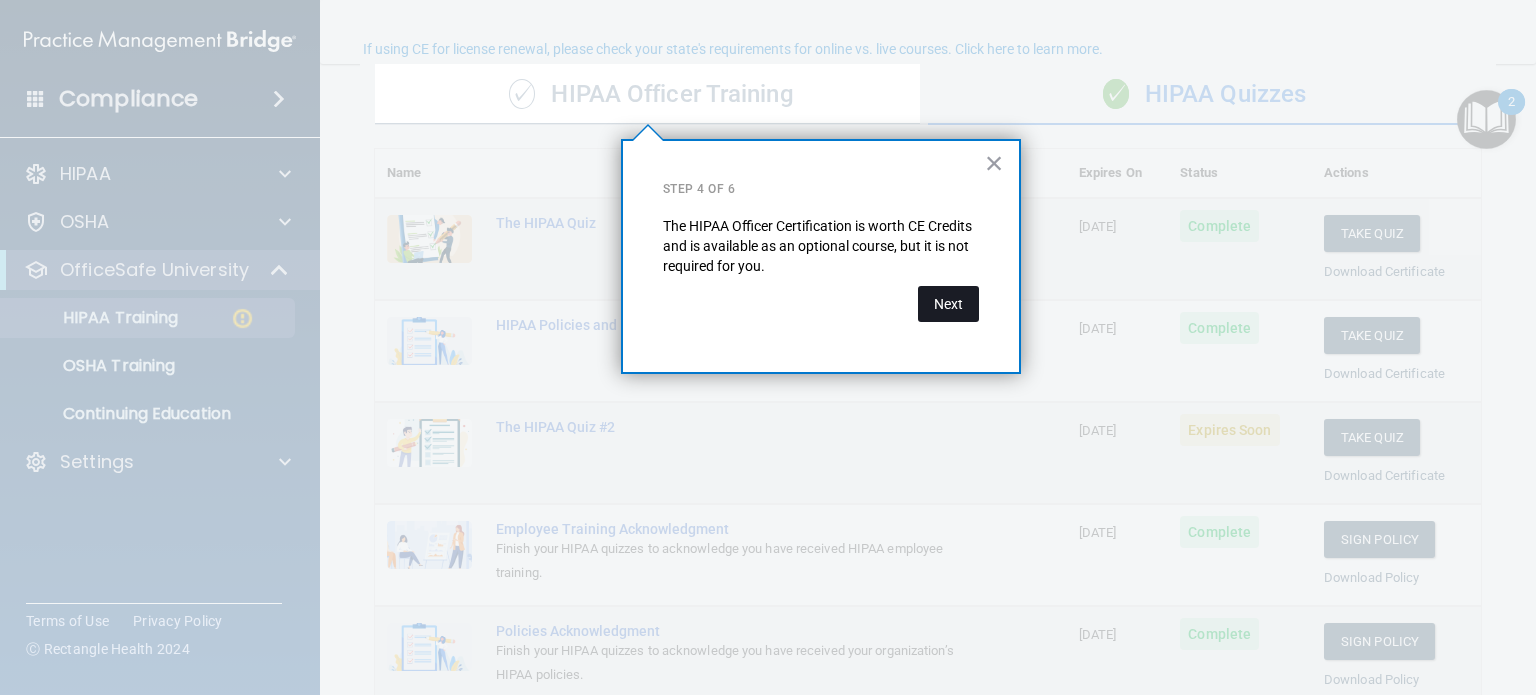 click on "Next" at bounding box center (948, 304) 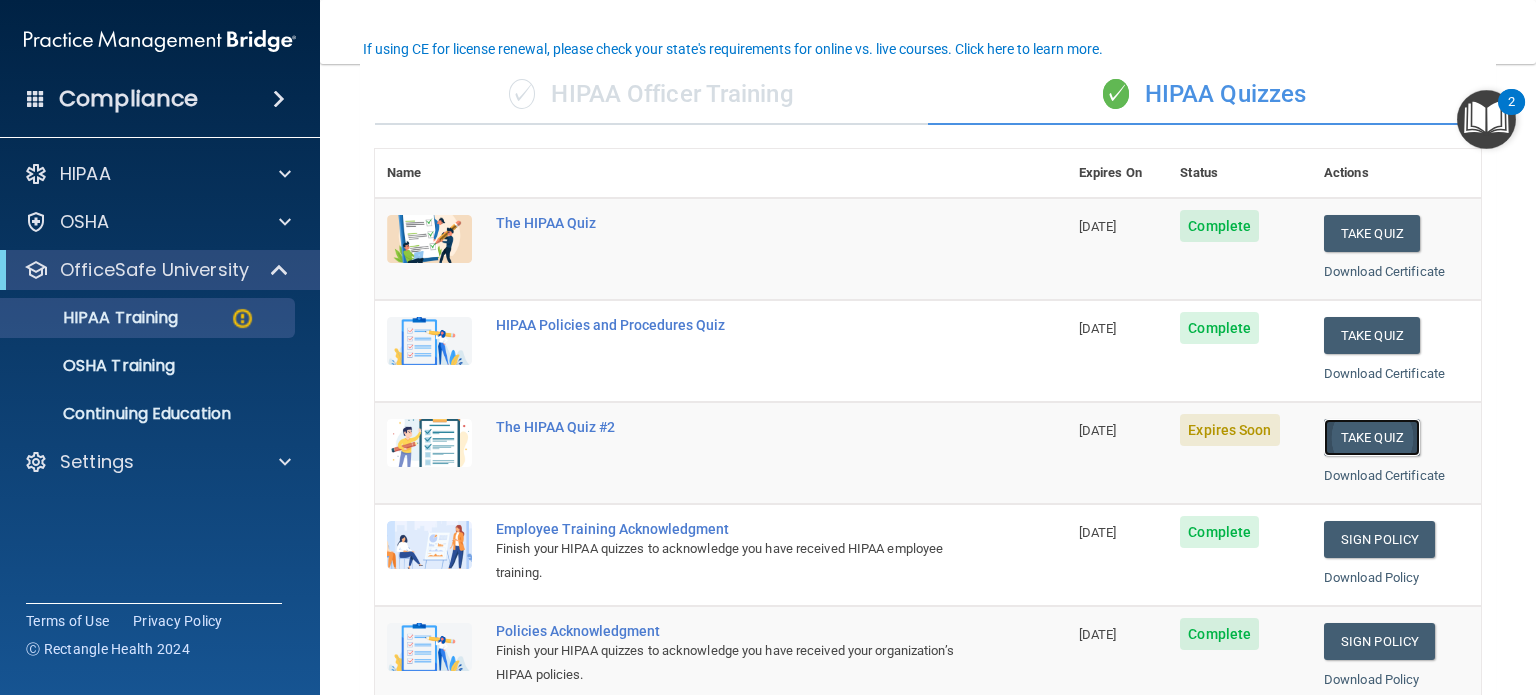 click on "Take Quiz" at bounding box center [1372, 437] 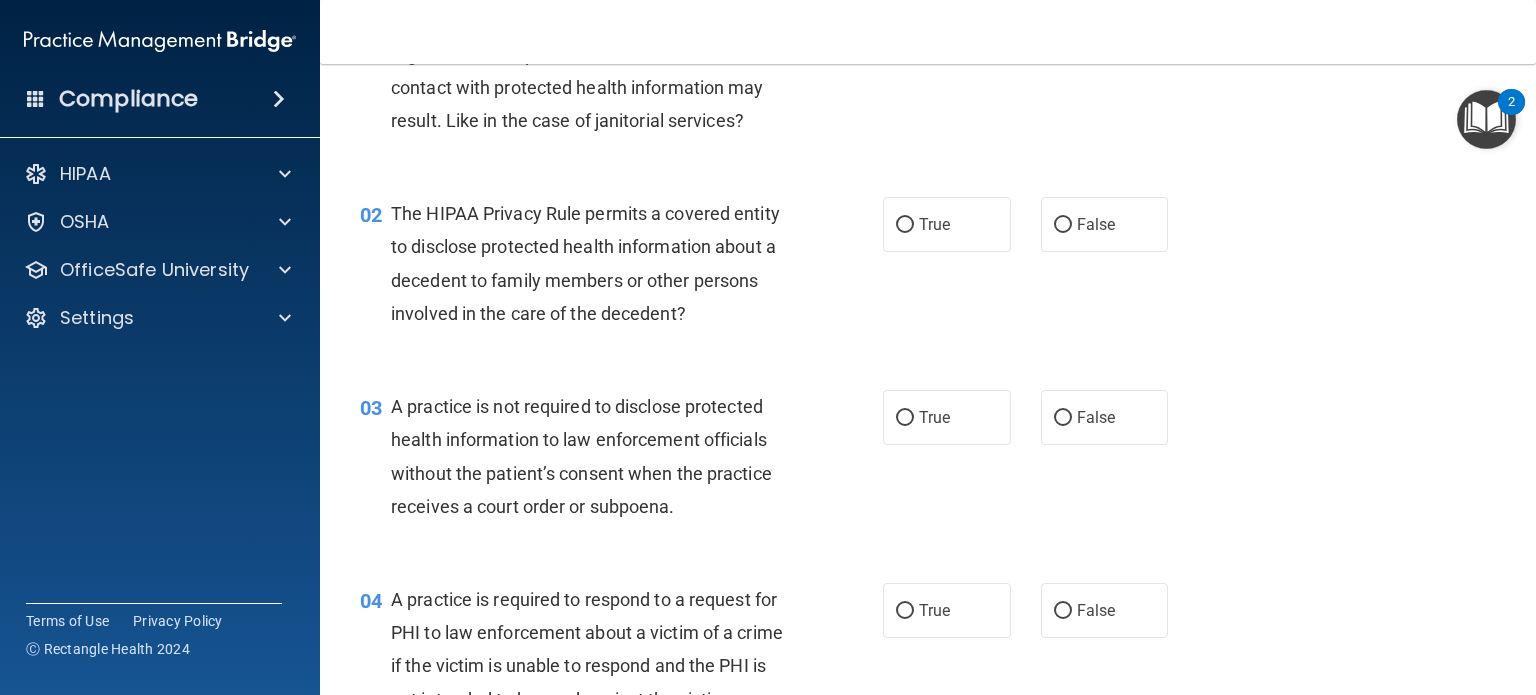 scroll, scrollTop: 0, scrollLeft: 0, axis: both 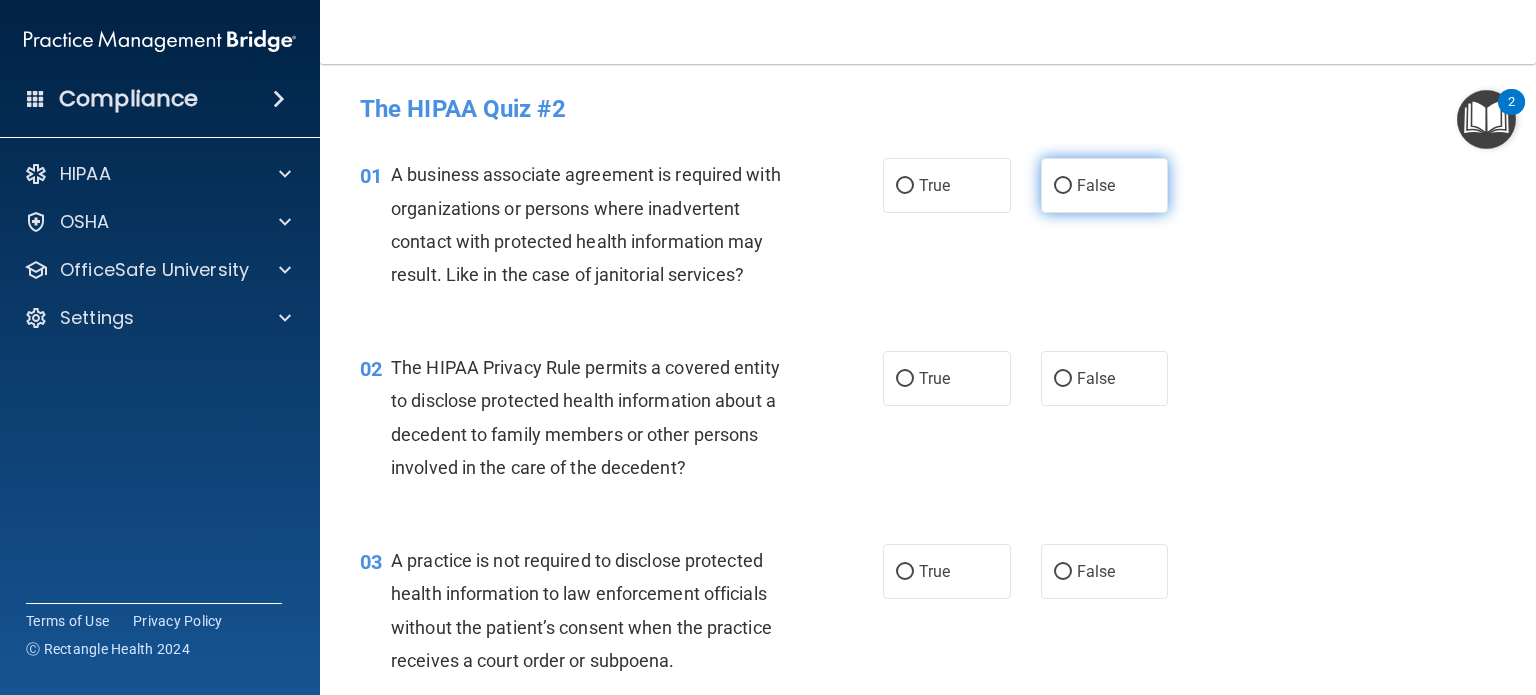click on "False" at bounding box center (1063, 186) 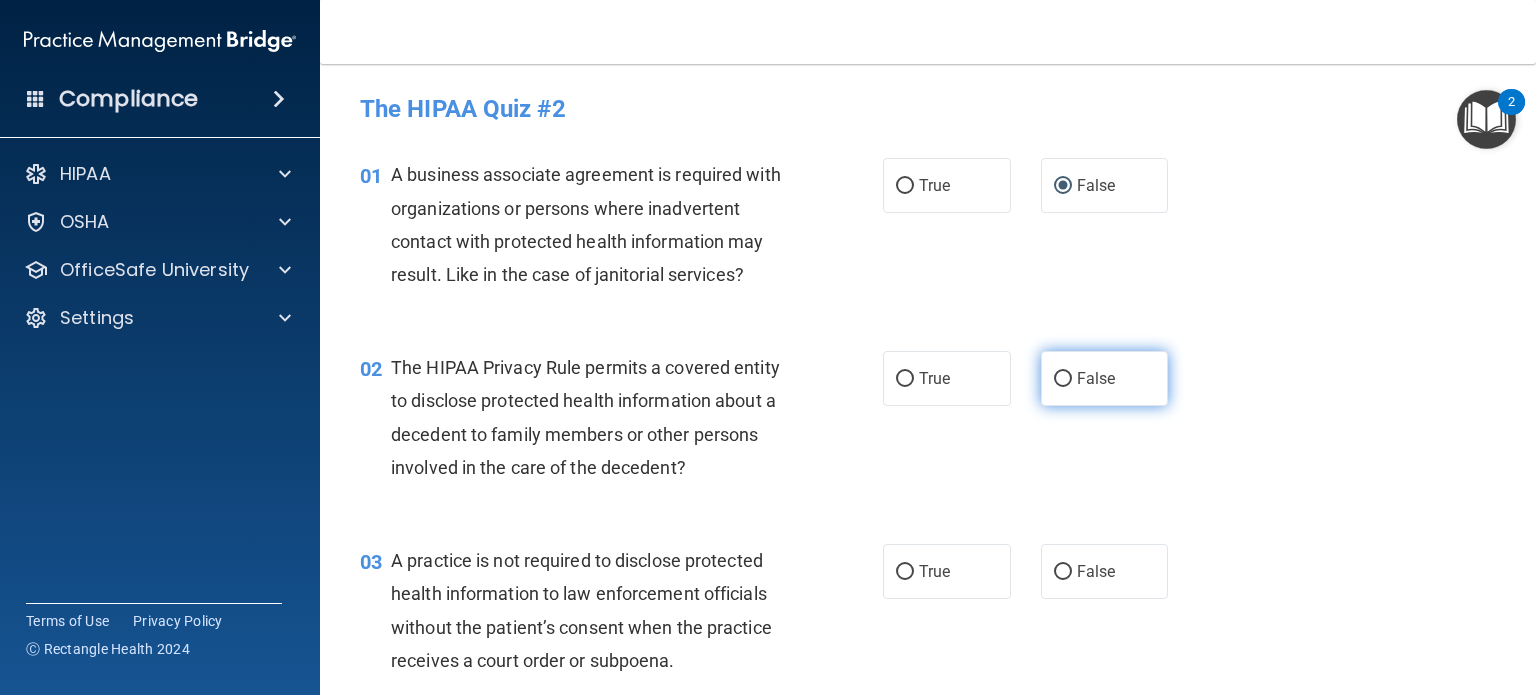 click on "False" at bounding box center [1105, 378] 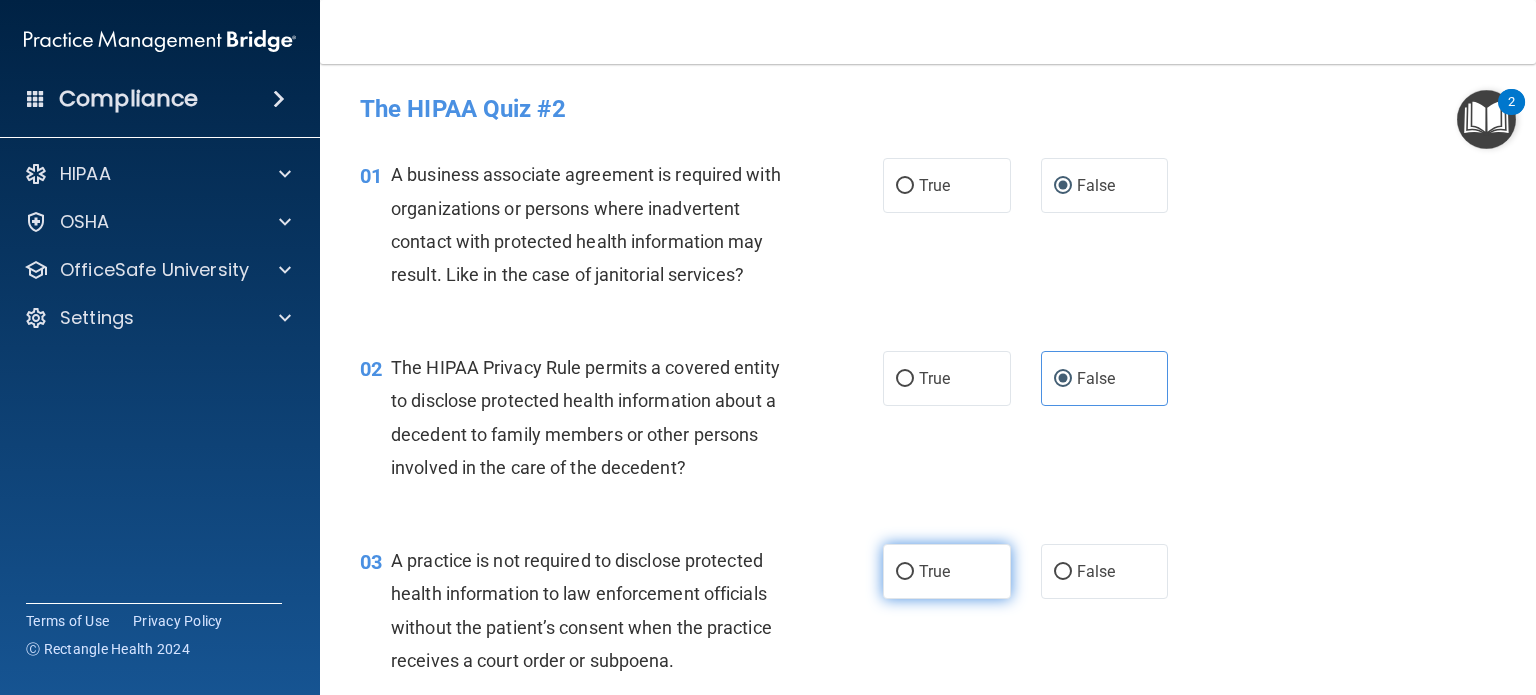 click on "True" at bounding box center [947, 571] 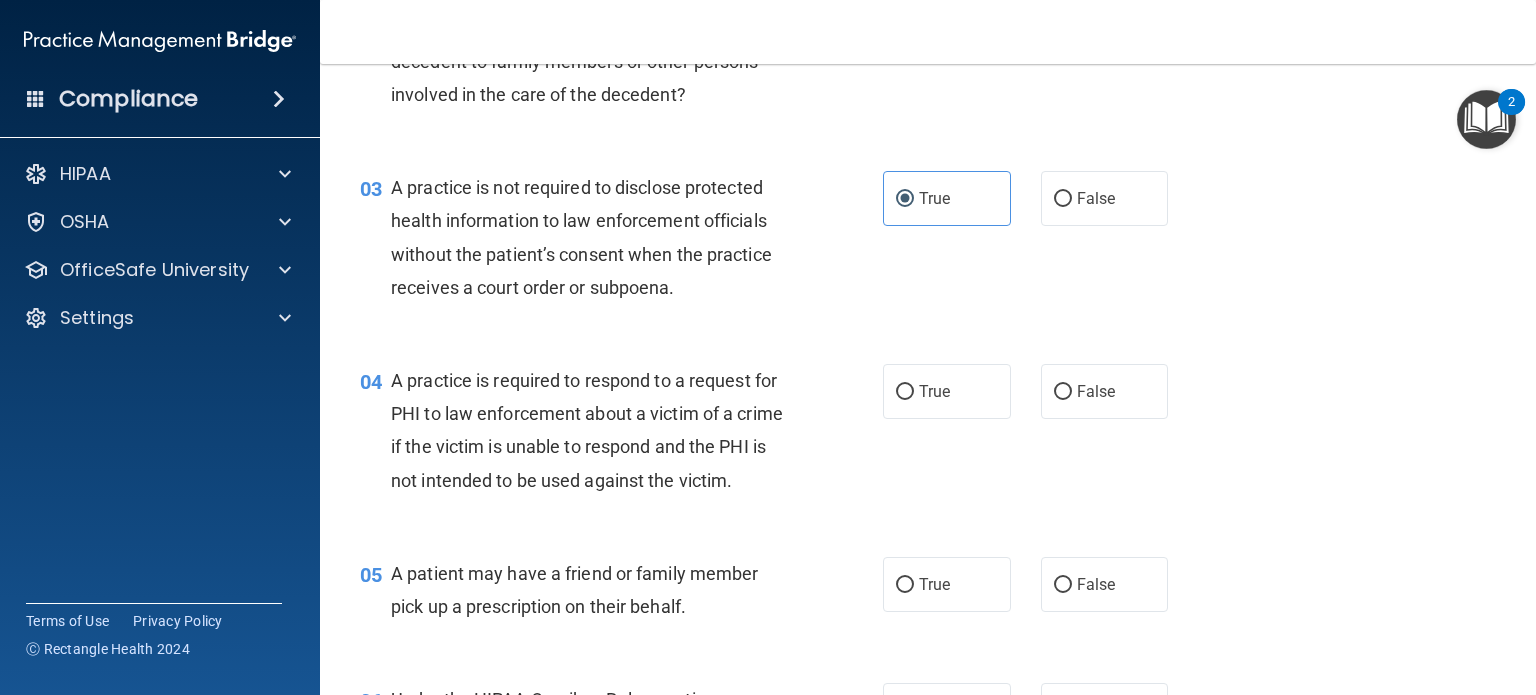 scroll, scrollTop: 400, scrollLeft: 0, axis: vertical 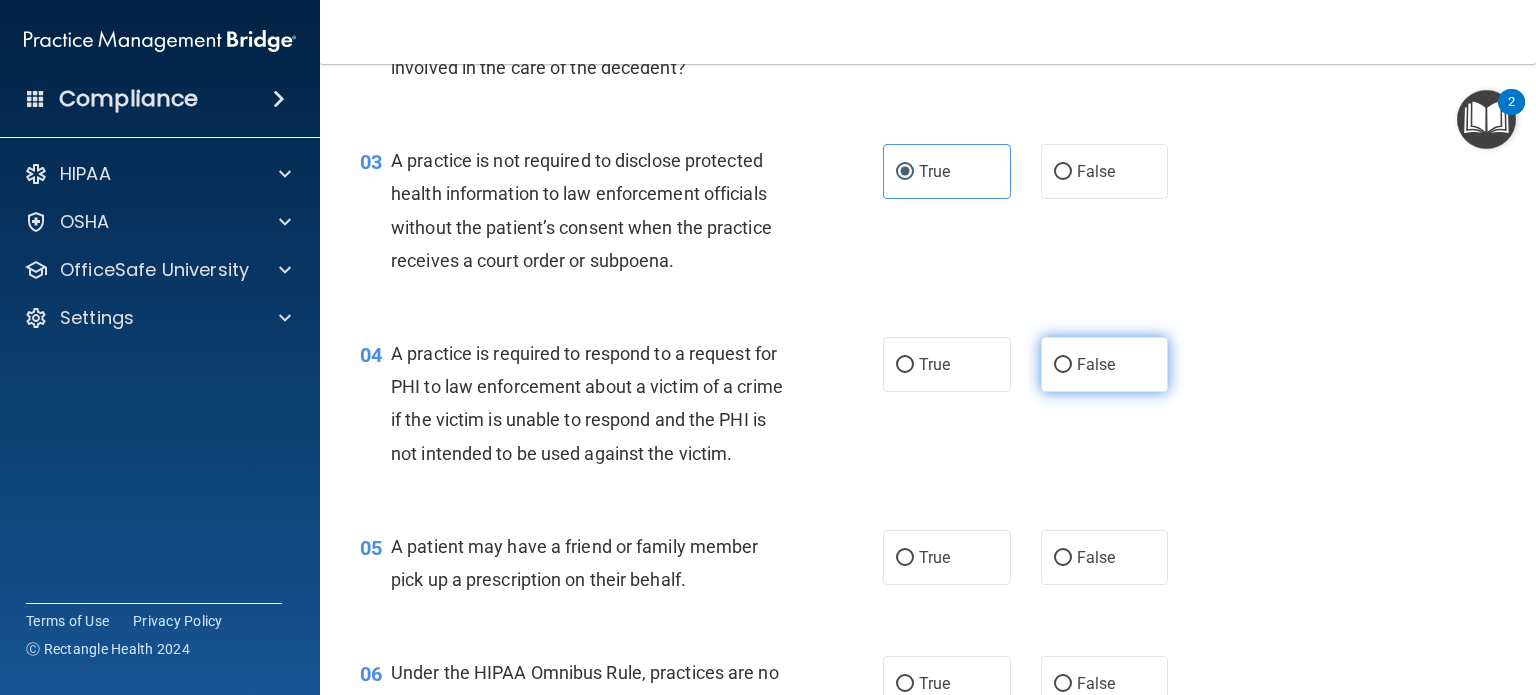 click on "False" at bounding box center (1096, 364) 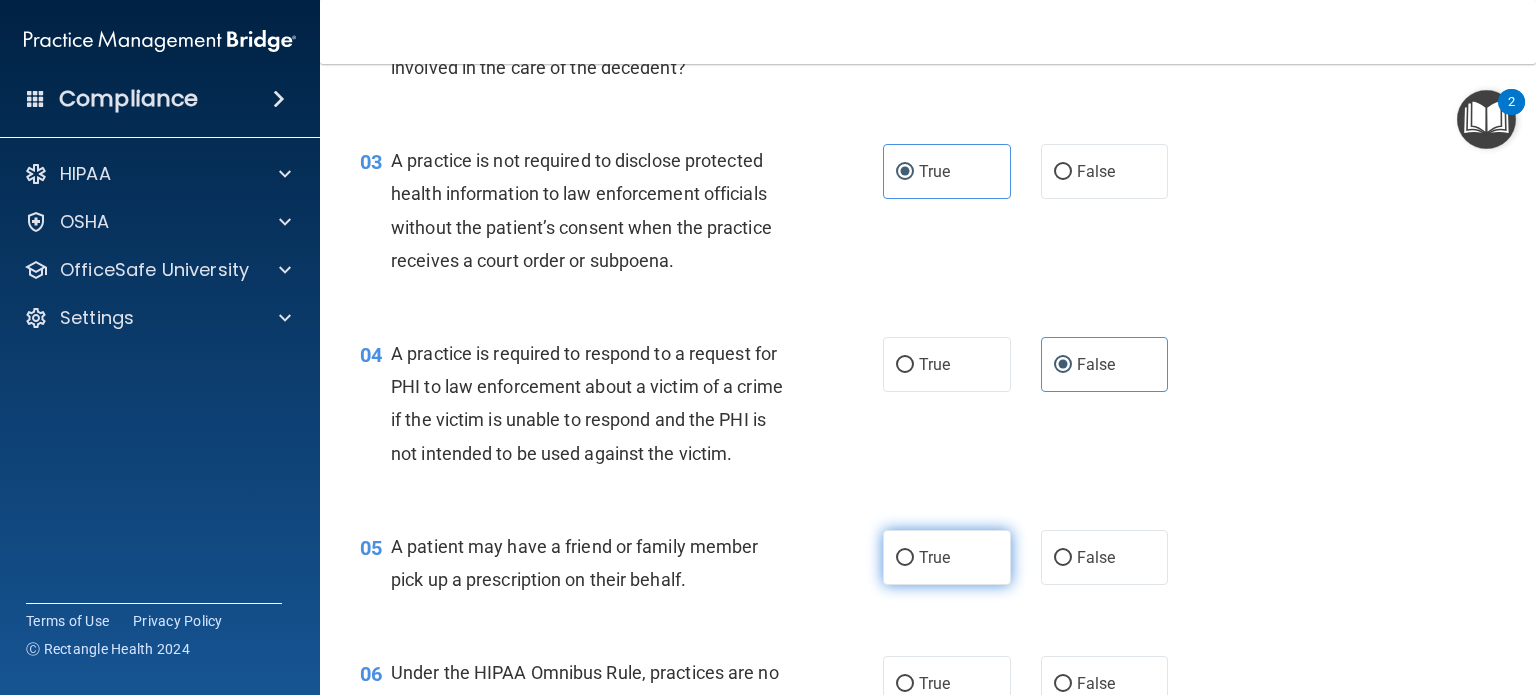 click on "True" at bounding box center [947, 557] 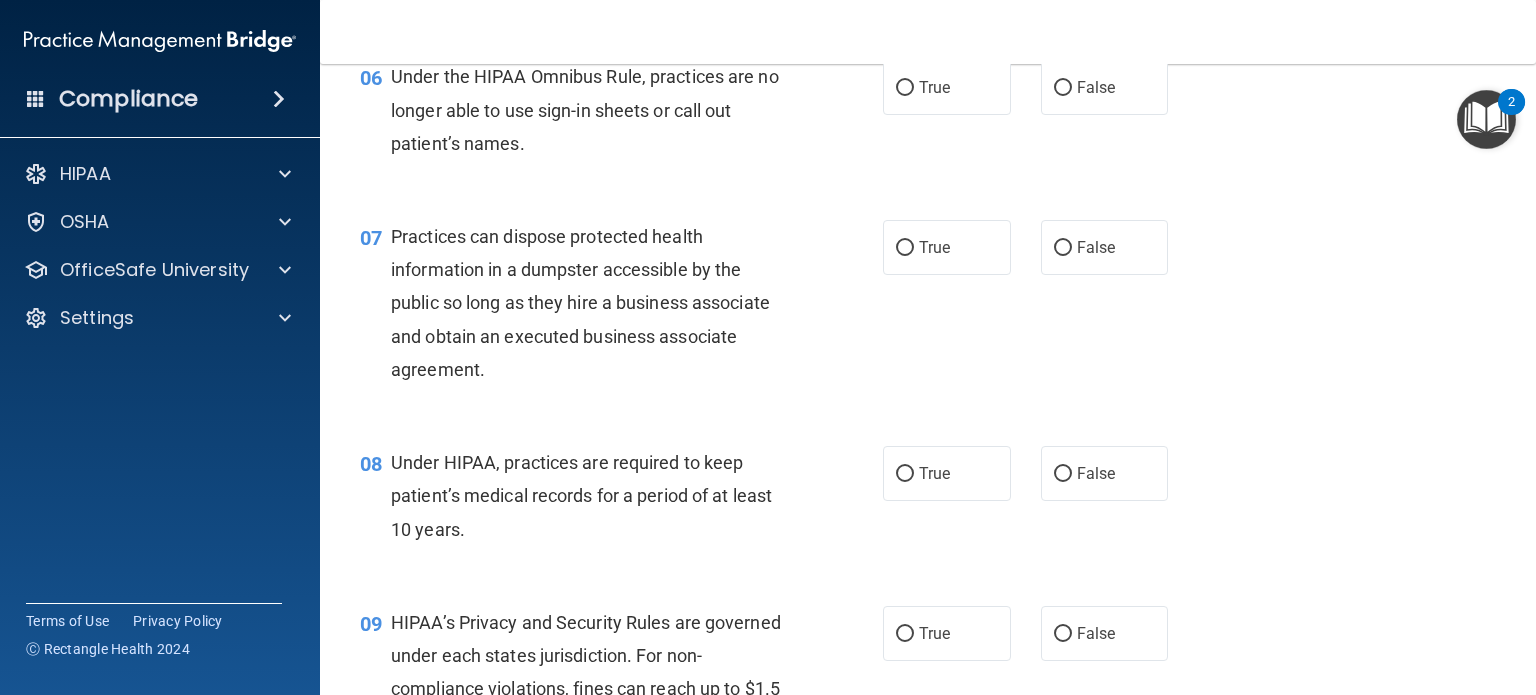 scroll, scrollTop: 1000, scrollLeft: 0, axis: vertical 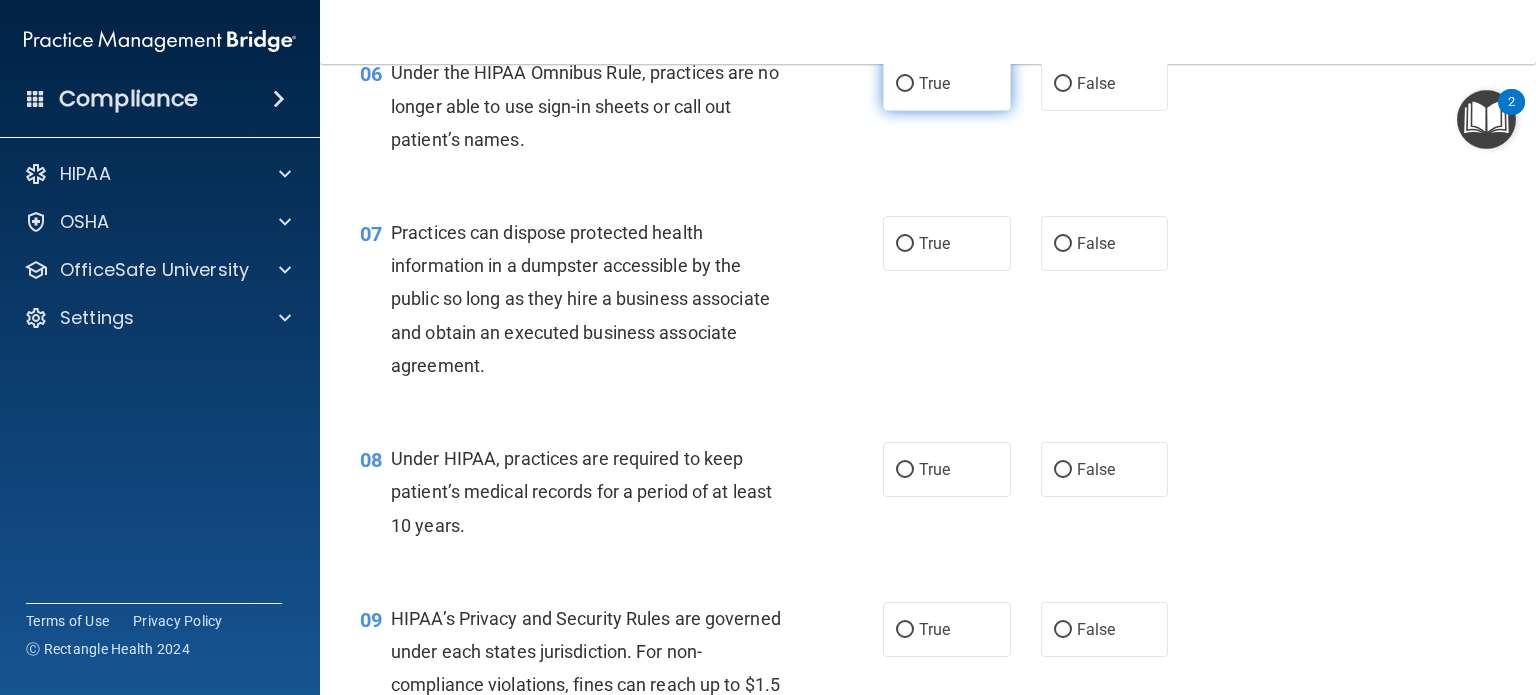 click on "True" at bounding box center (947, 83) 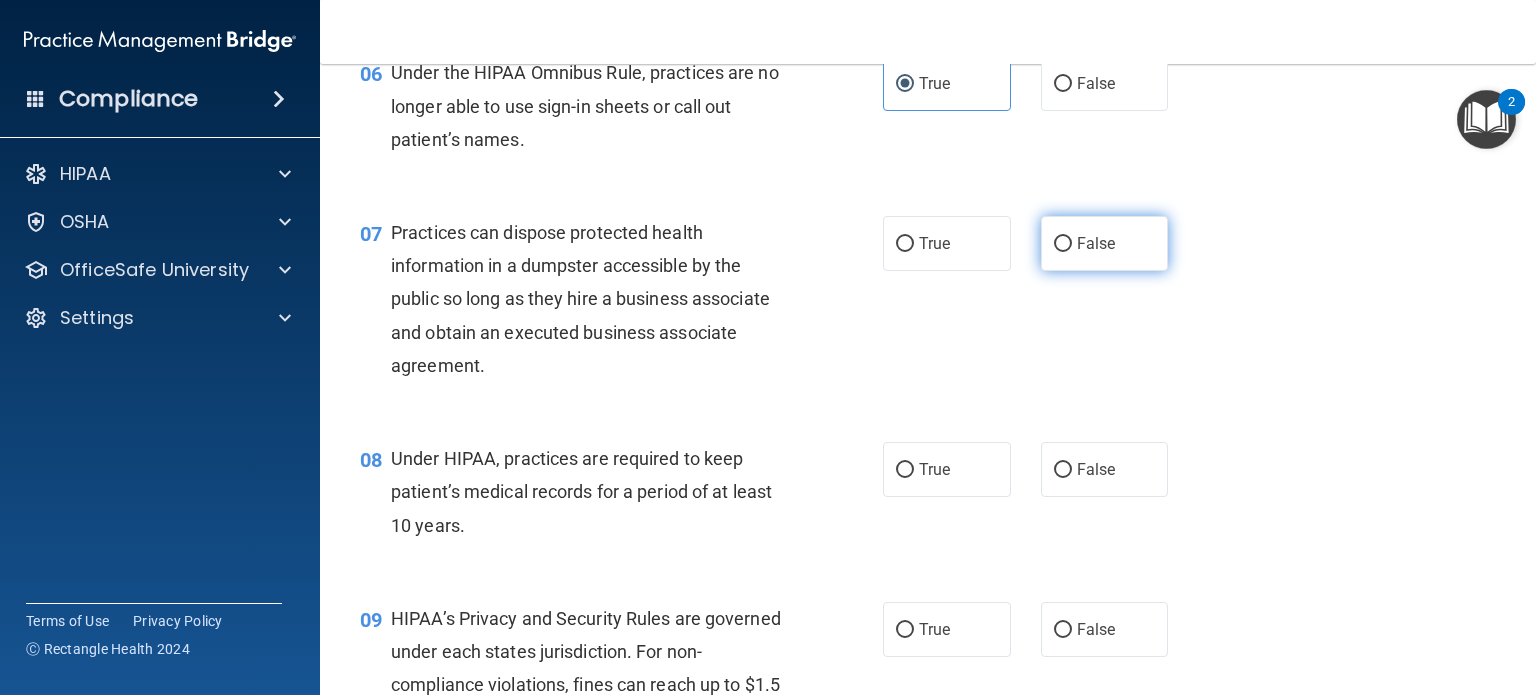 click on "False" at bounding box center [1105, 243] 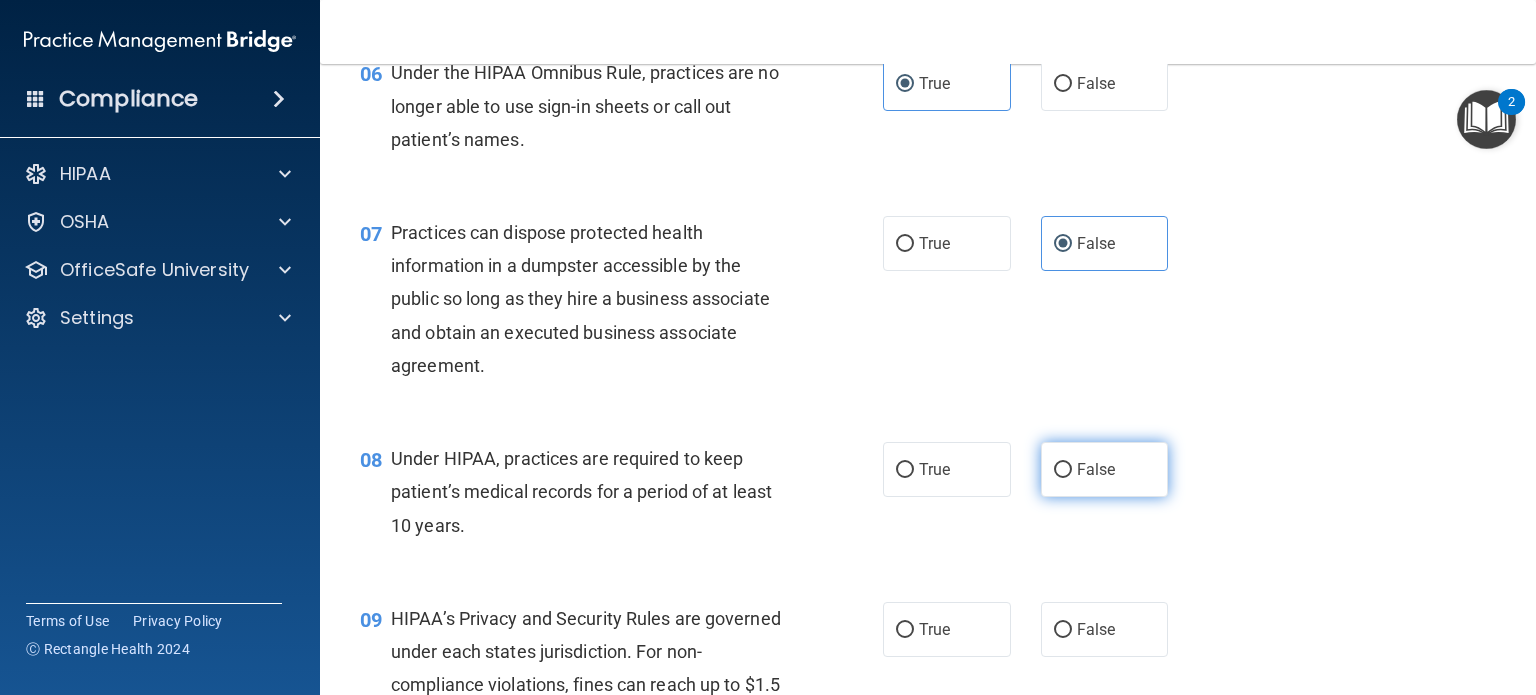 click on "False" at bounding box center (1063, 470) 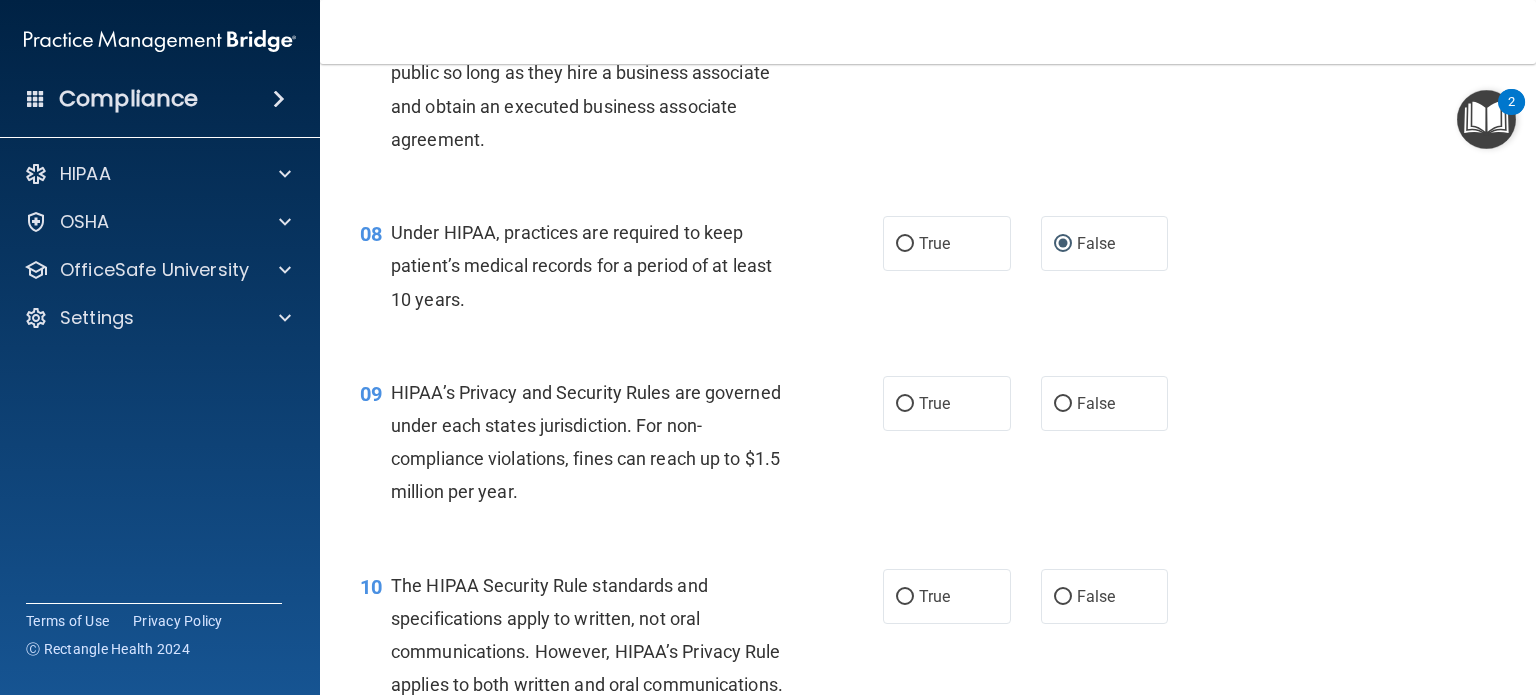 scroll, scrollTop: 1400, scrollLeft: 0, axis: vertical 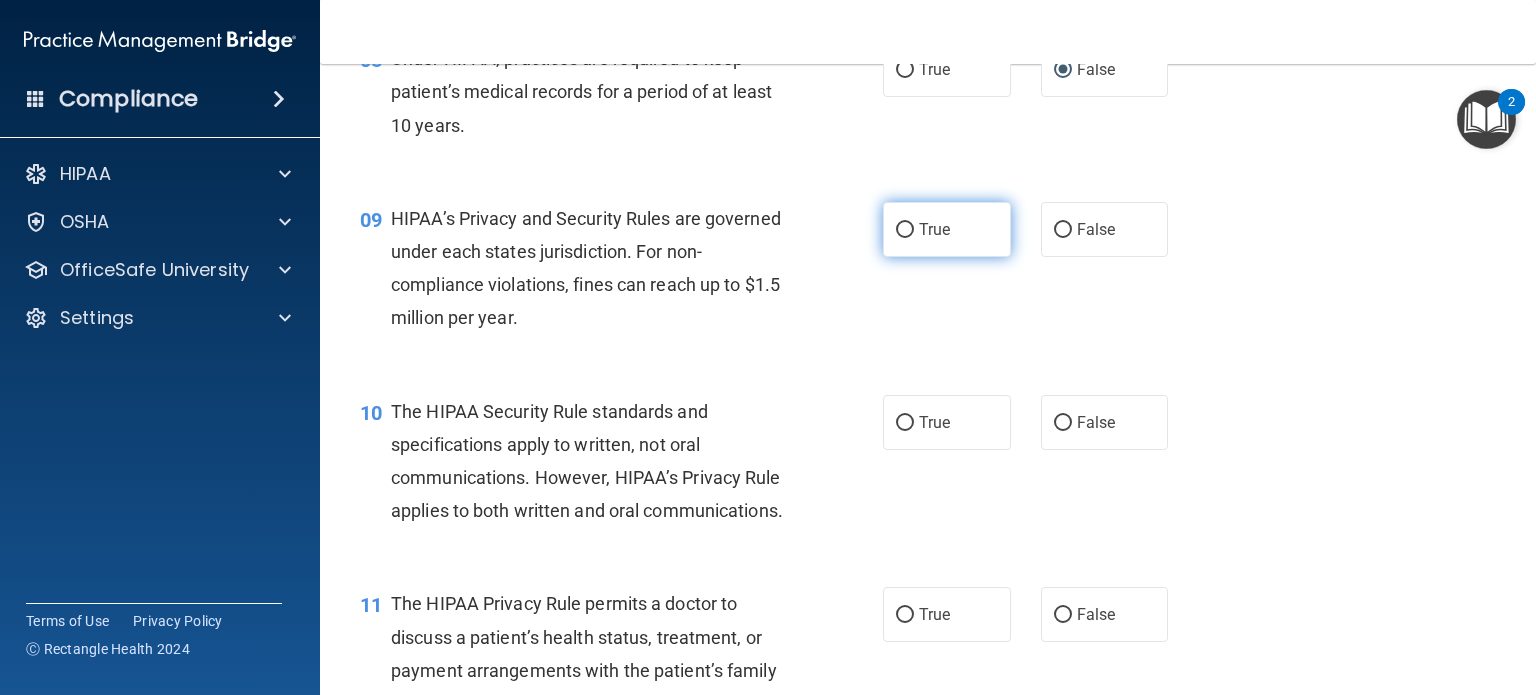 click on "True" at bounding box center (947, 229) 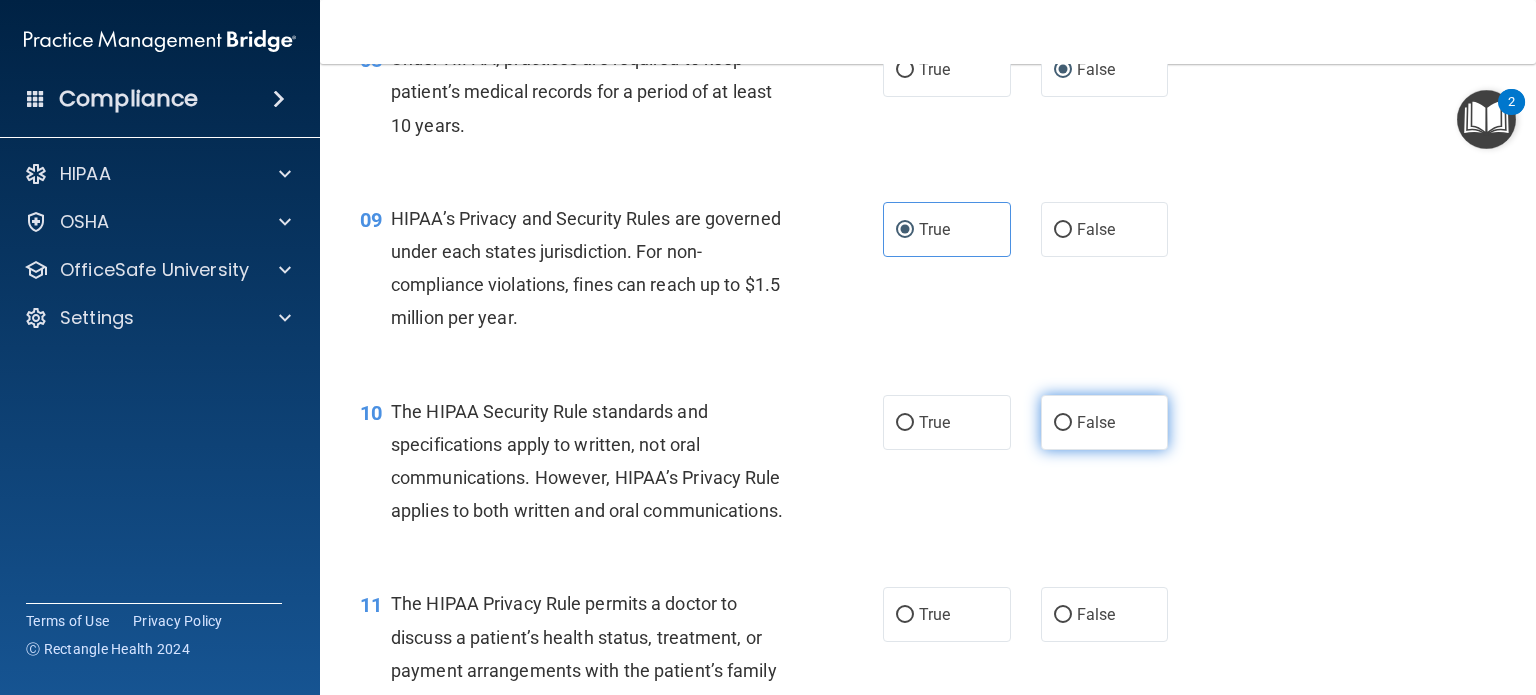 click on "False" at bounding box center (1105, 422) 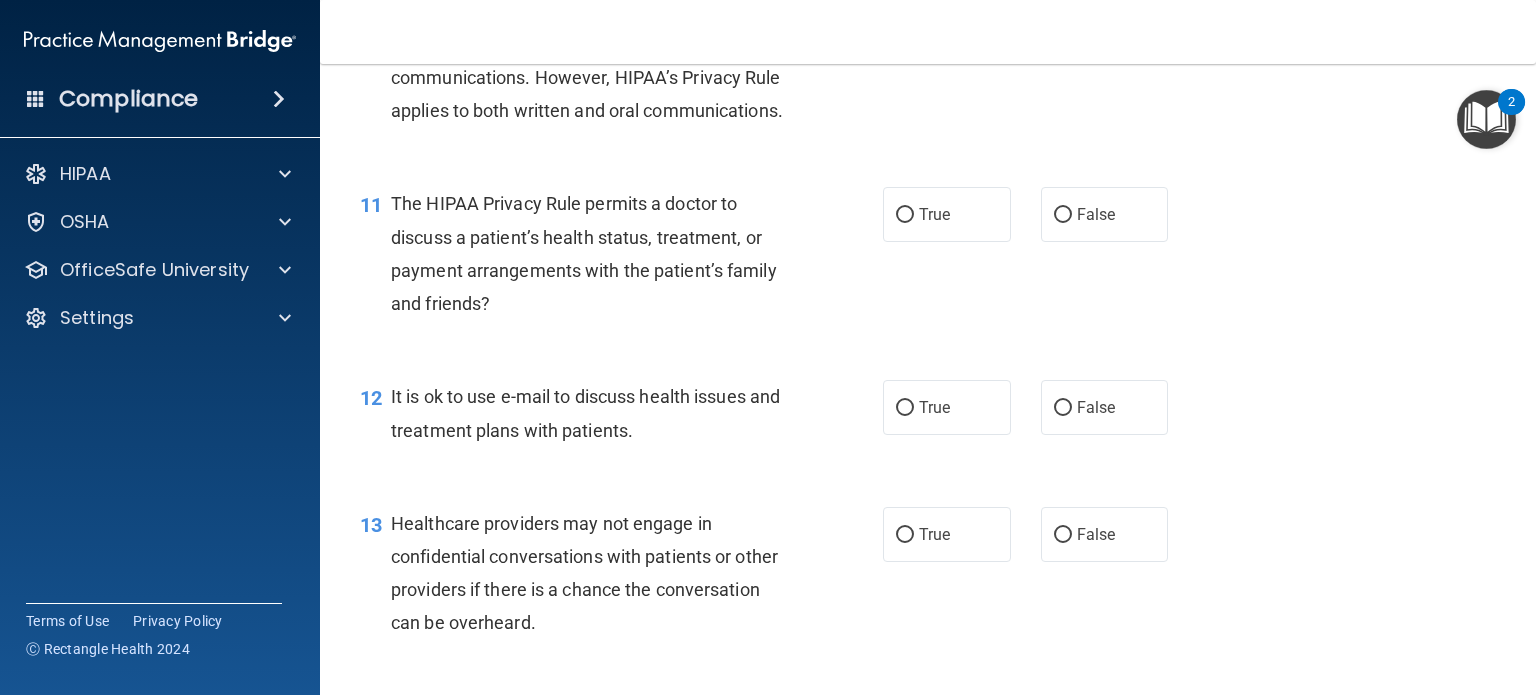 scroll, scrollTop: 1920, scrollLeft: 0, axis: vertical 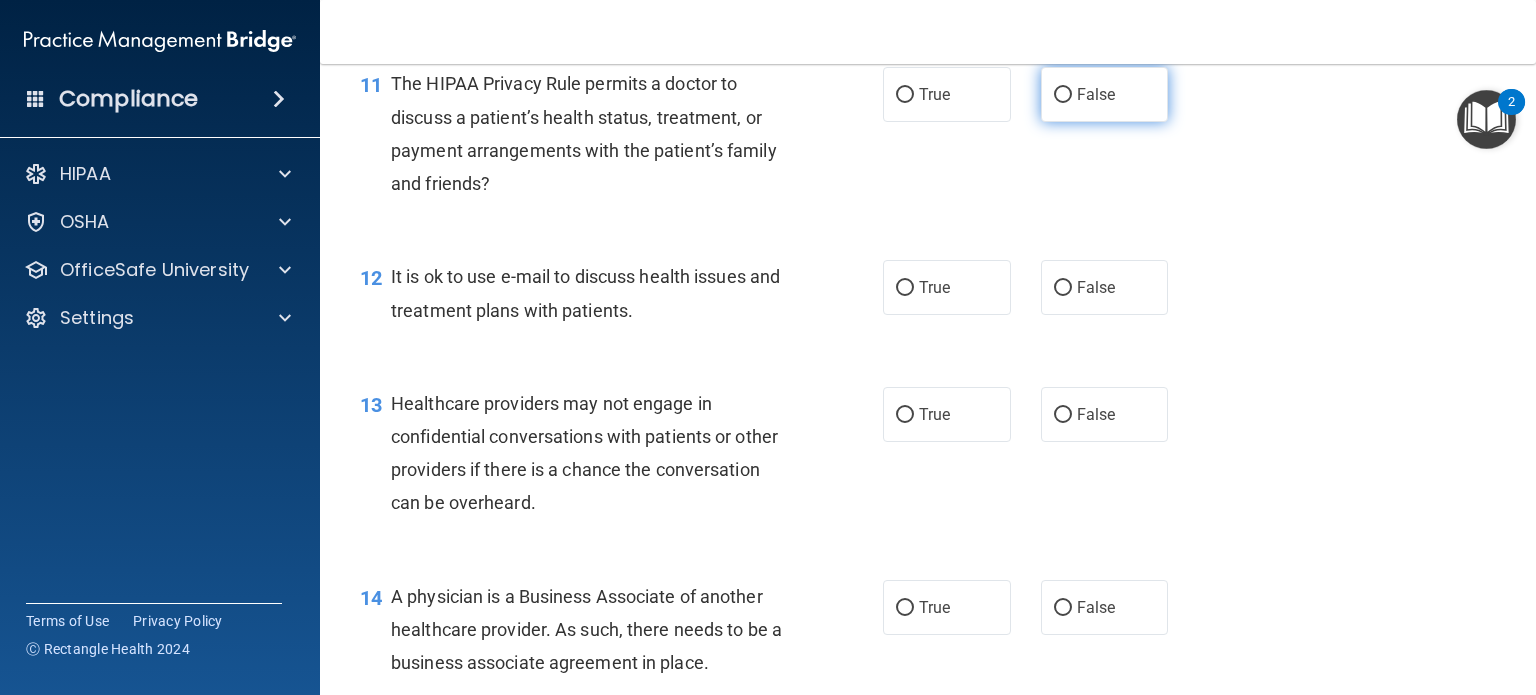 click on "False" at bounding box center [1105, 94] 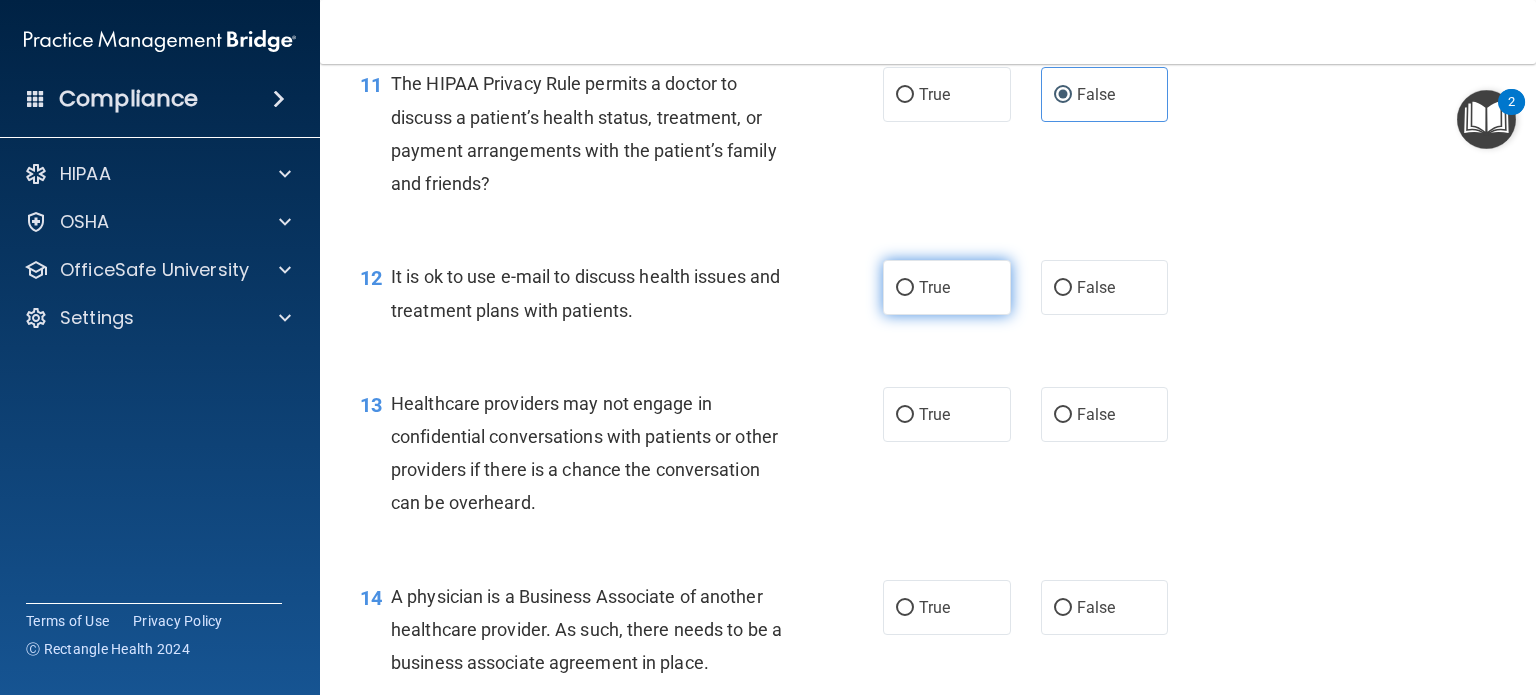 click on "True" at bounding box center (947, 287) 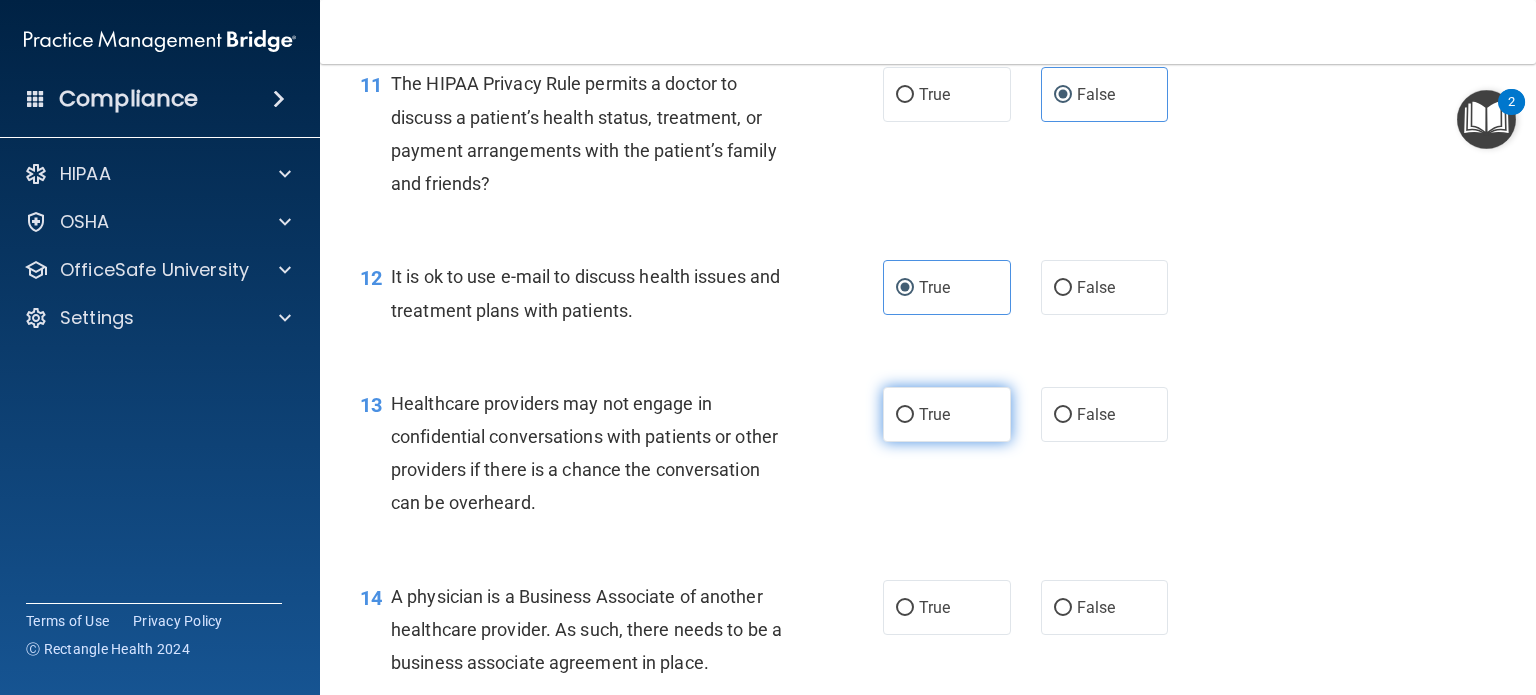 click on "True" at bounding box center (947, 414) 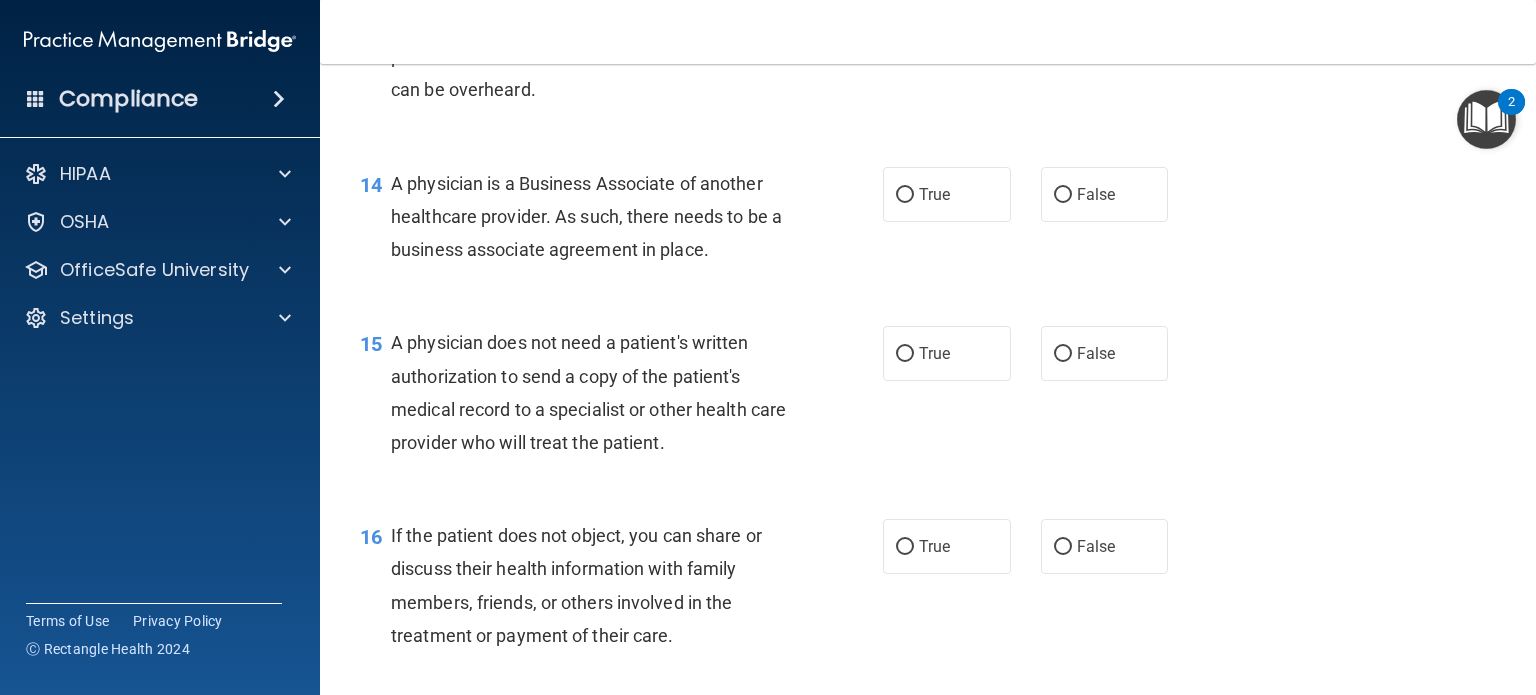 scroll, scrollTop: 2400, scrollLeft: 0, axis: vertical 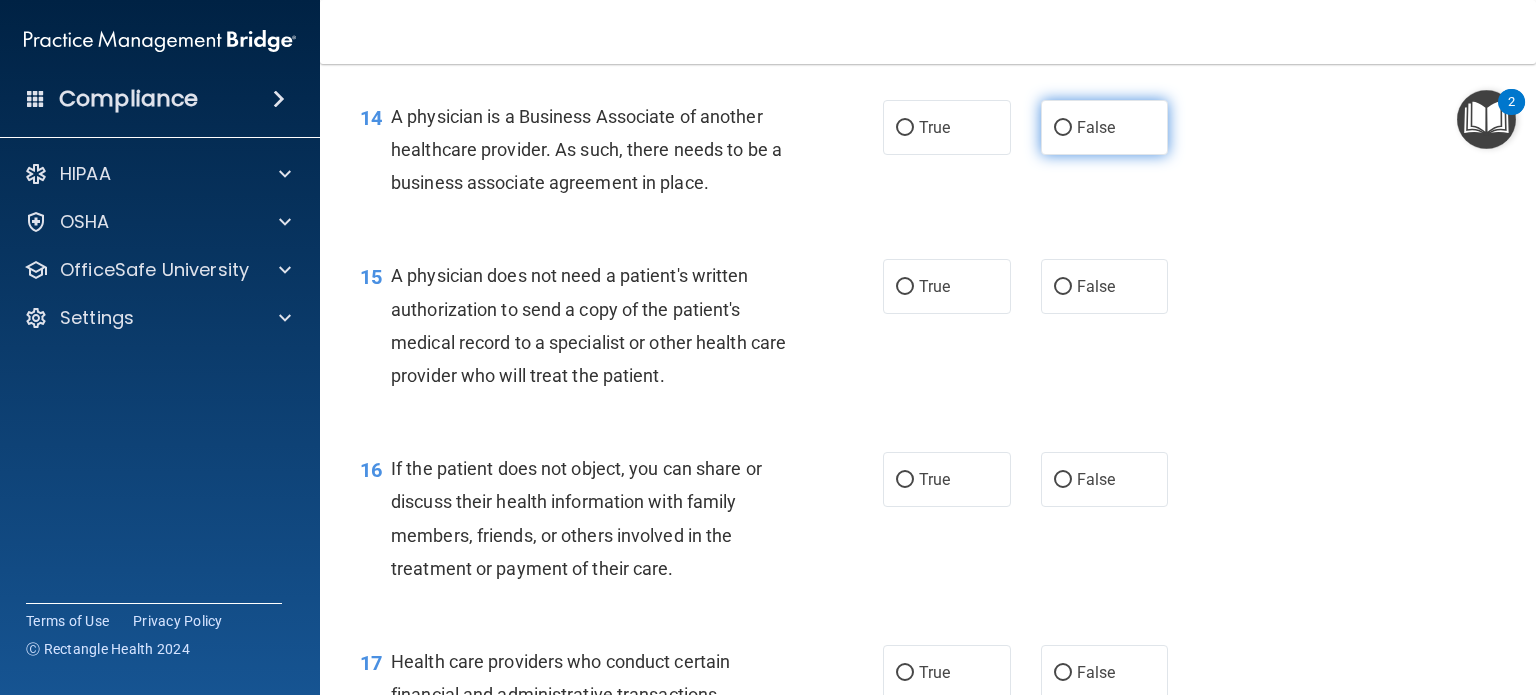 click on "False" at bounding box center [1105, 127] 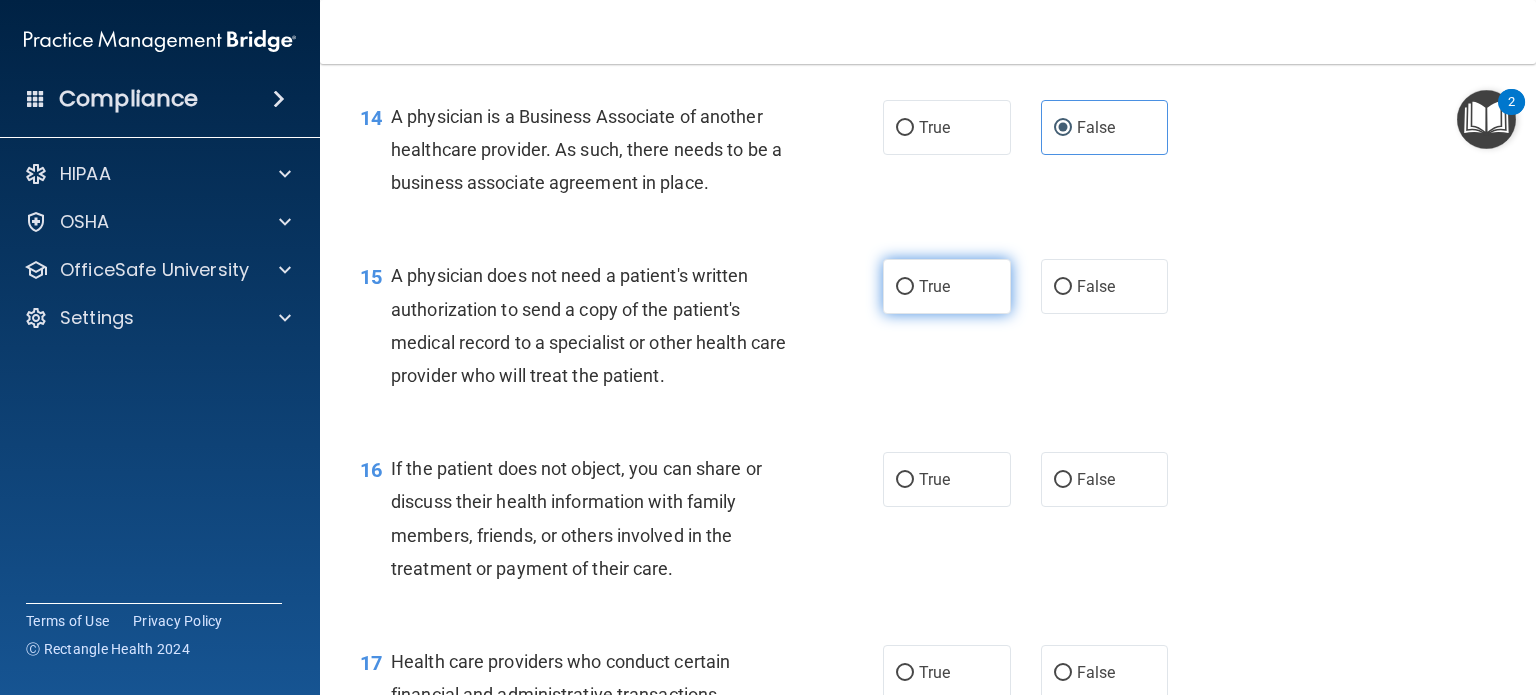 click on "True" at bounding box center (934, 286) 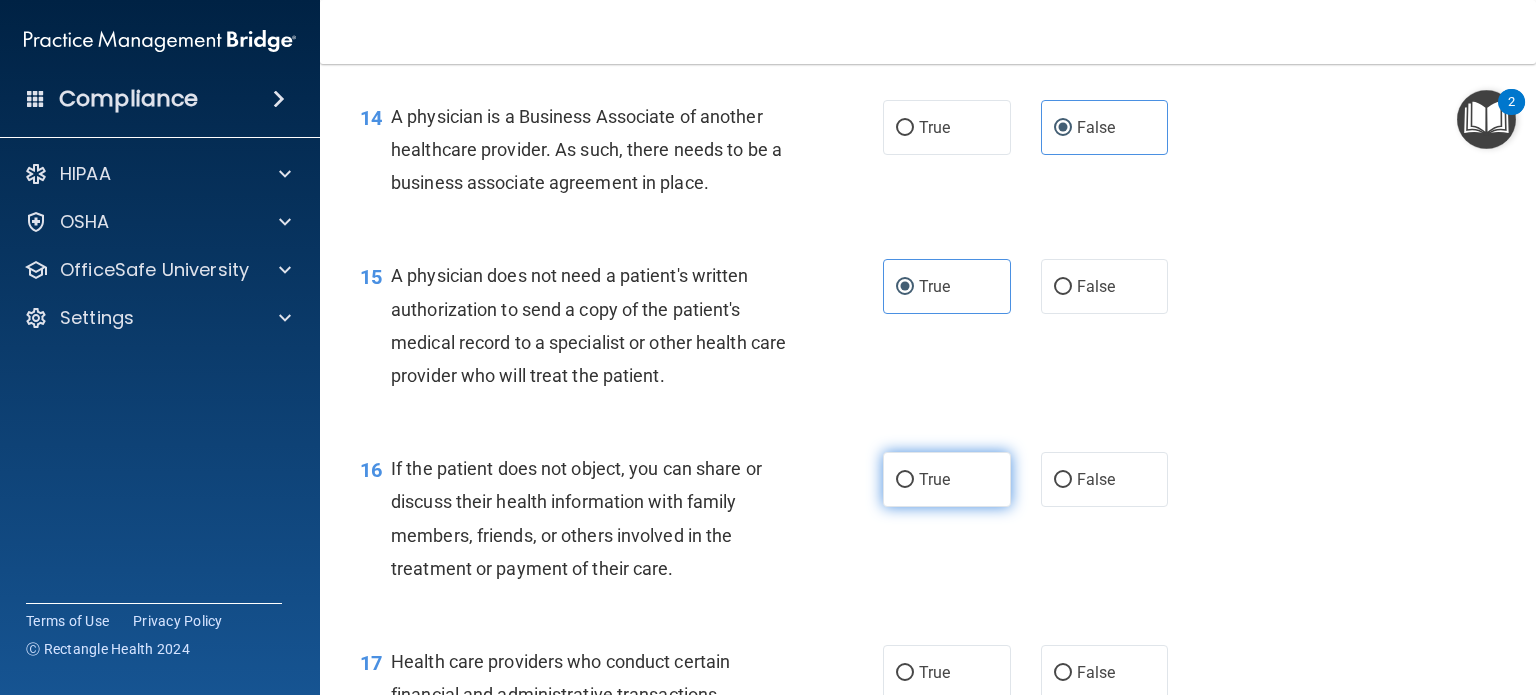 drag, startPoint x: 1089, startPoint y: 558, endPoint x: 937, endPoint y: 547, distance: 152.3975 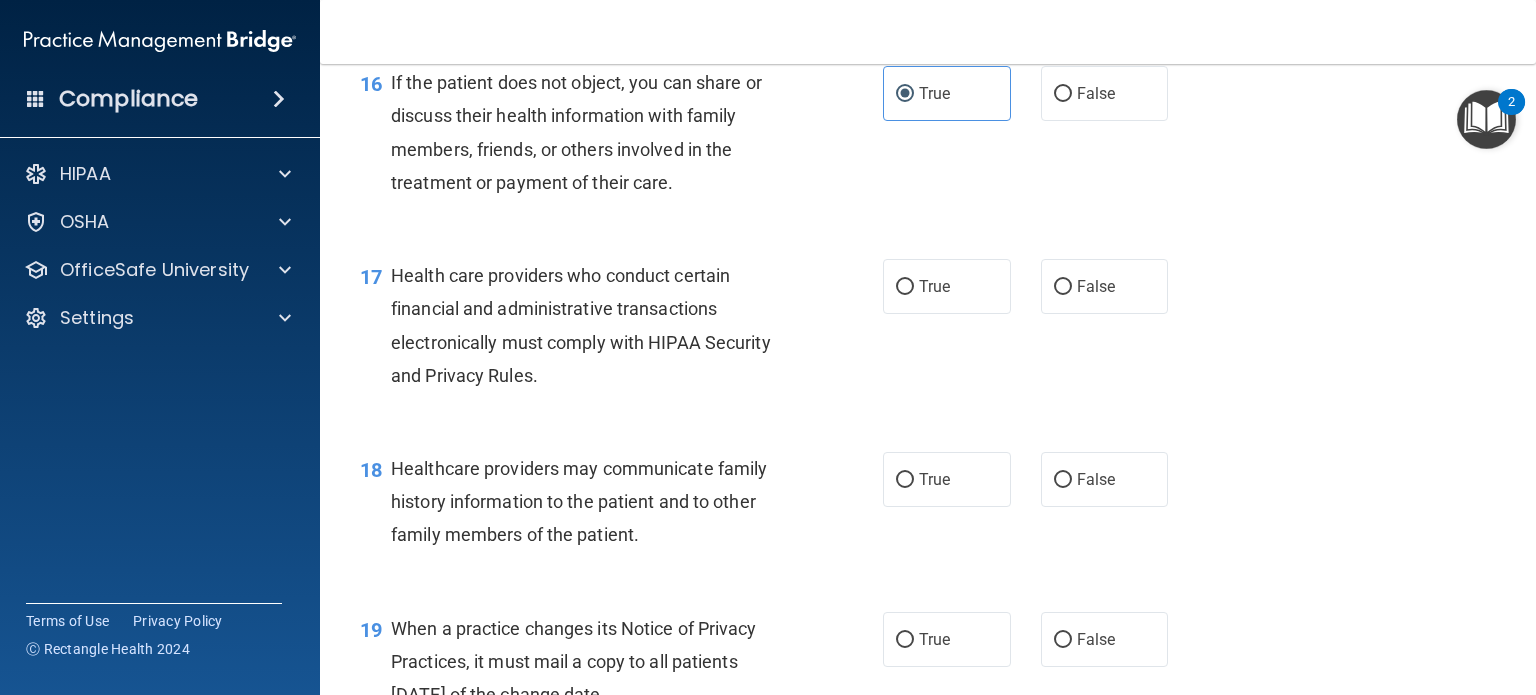 scroll, scrollTop: 2920, scrollLeft: 0, axis: vertical 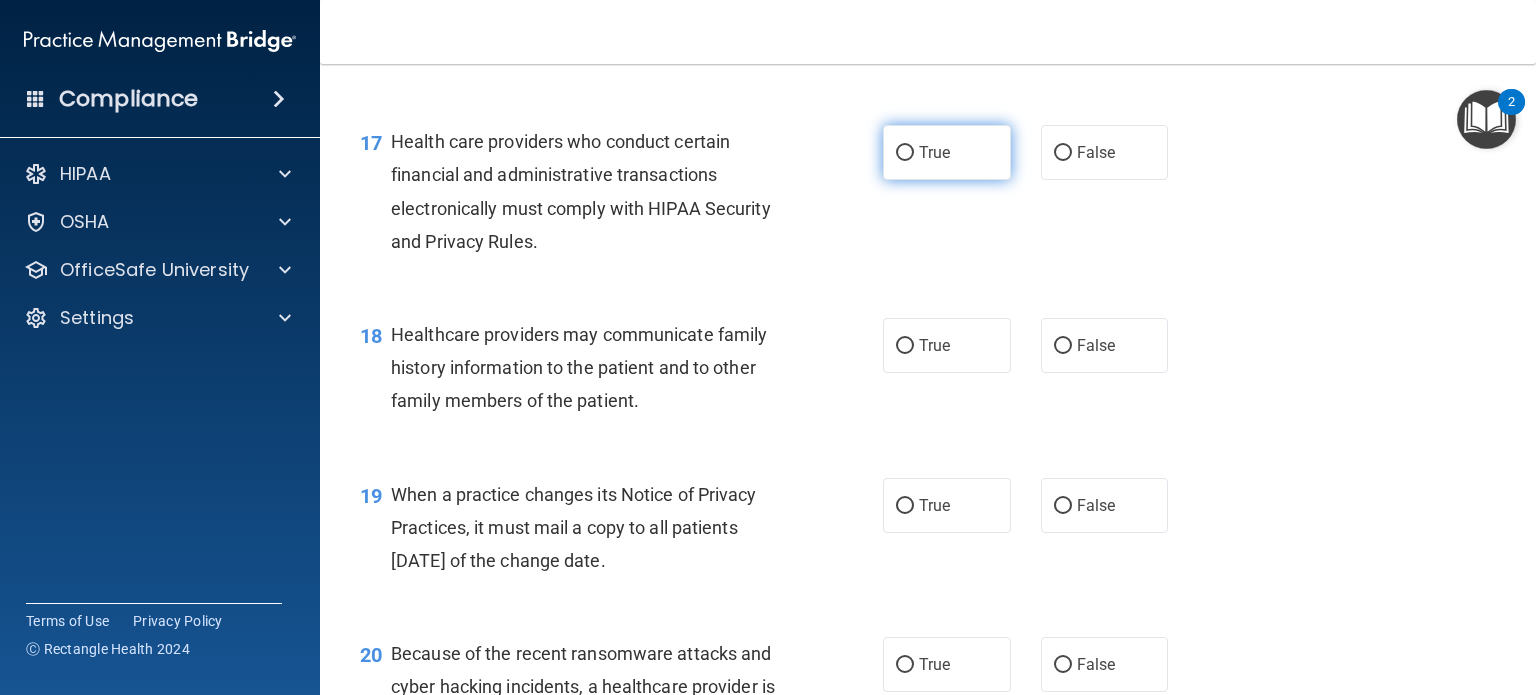 click on "True" at bounding box center (934, 152) 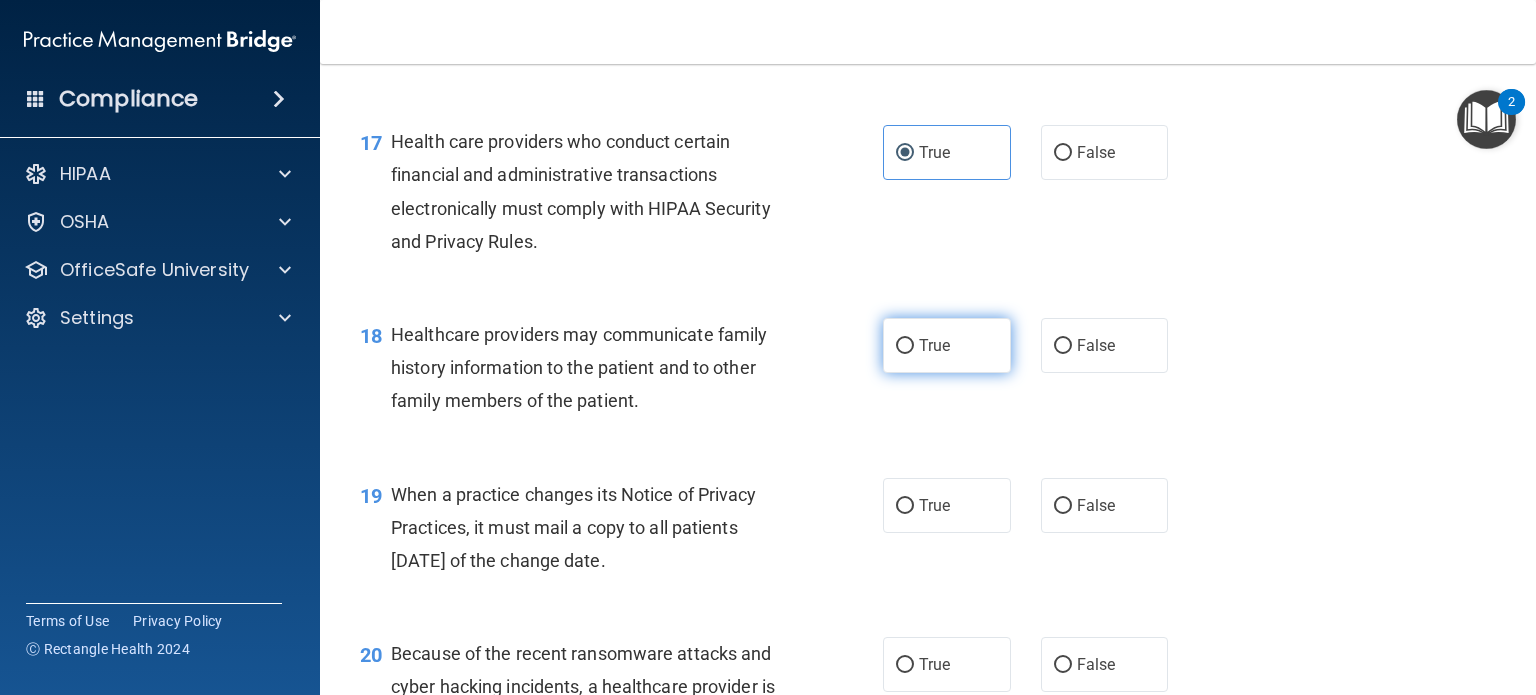 click on "True" at bounding box center [905, 346] 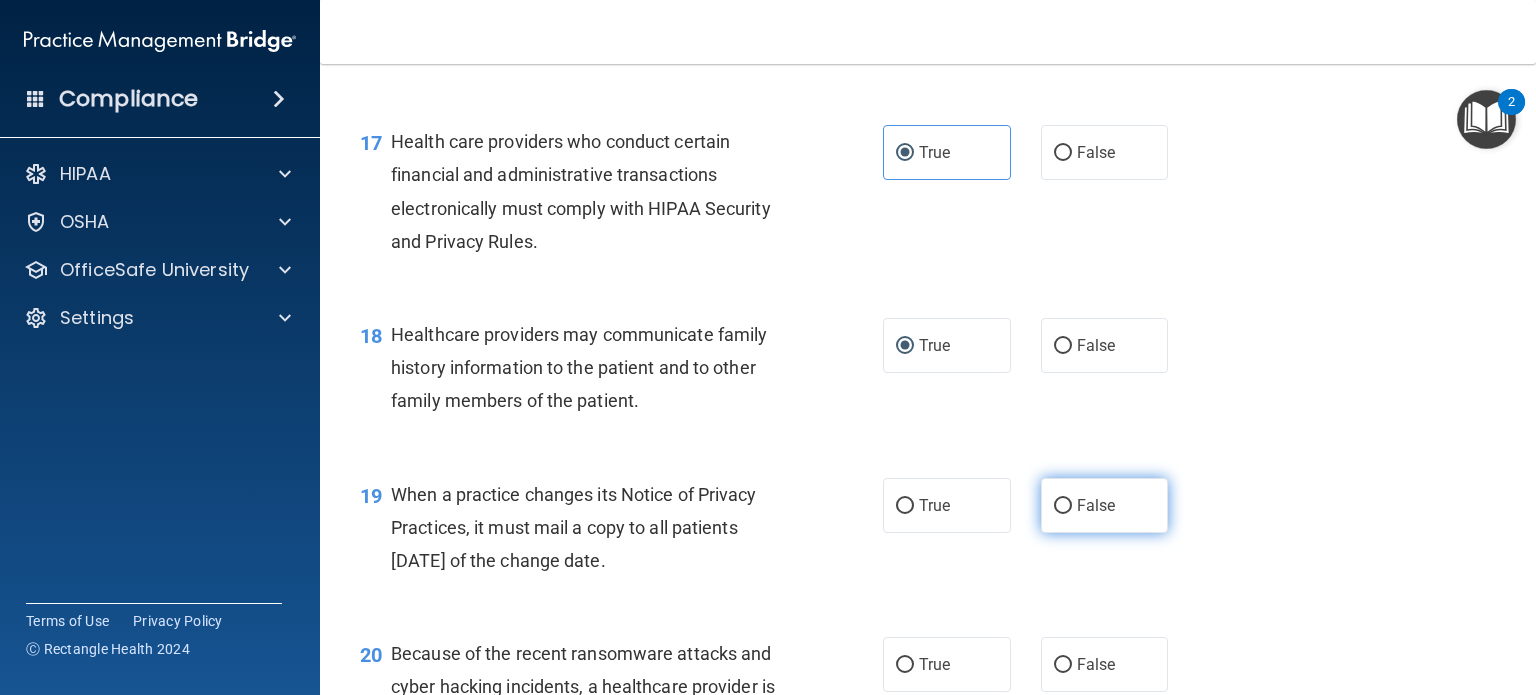 click on "False" at bounding box center (1063, 506) 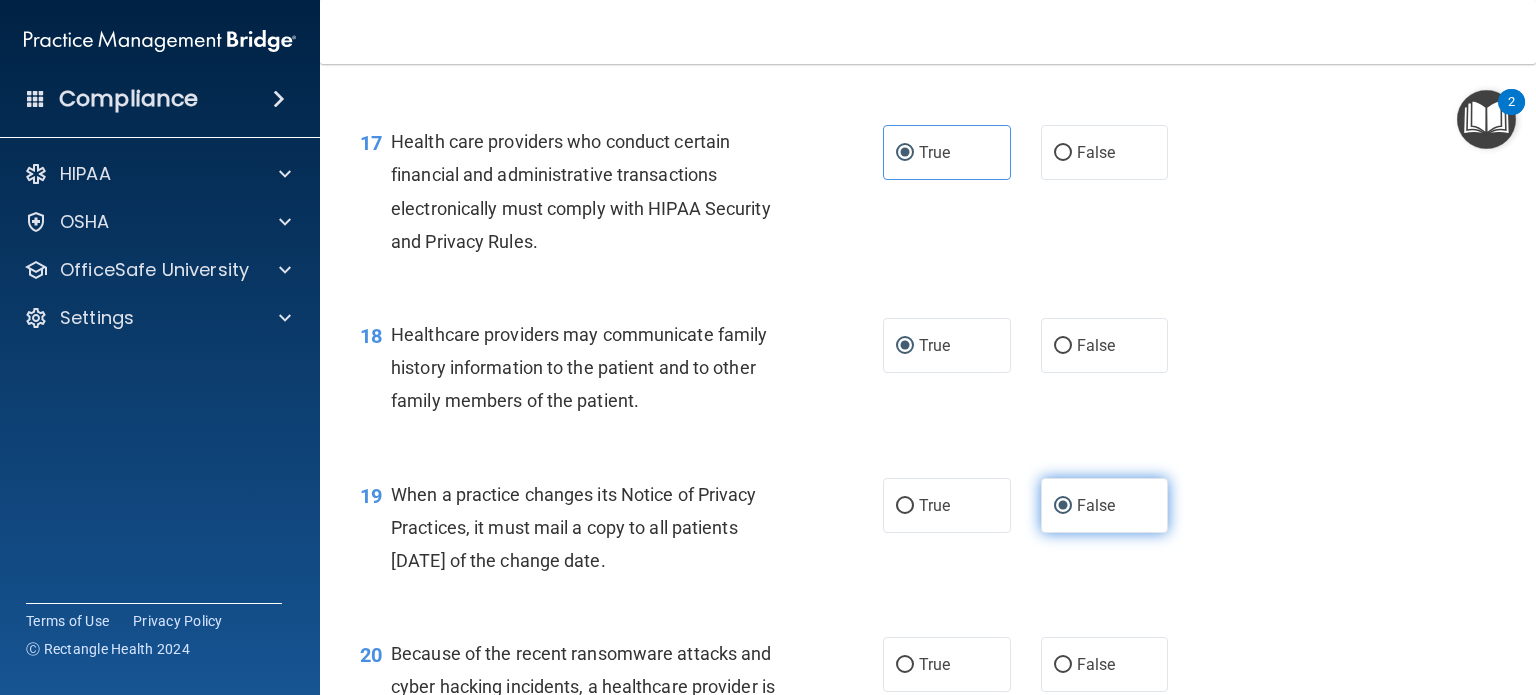 click on "False" at bounding box center [1063, 506] 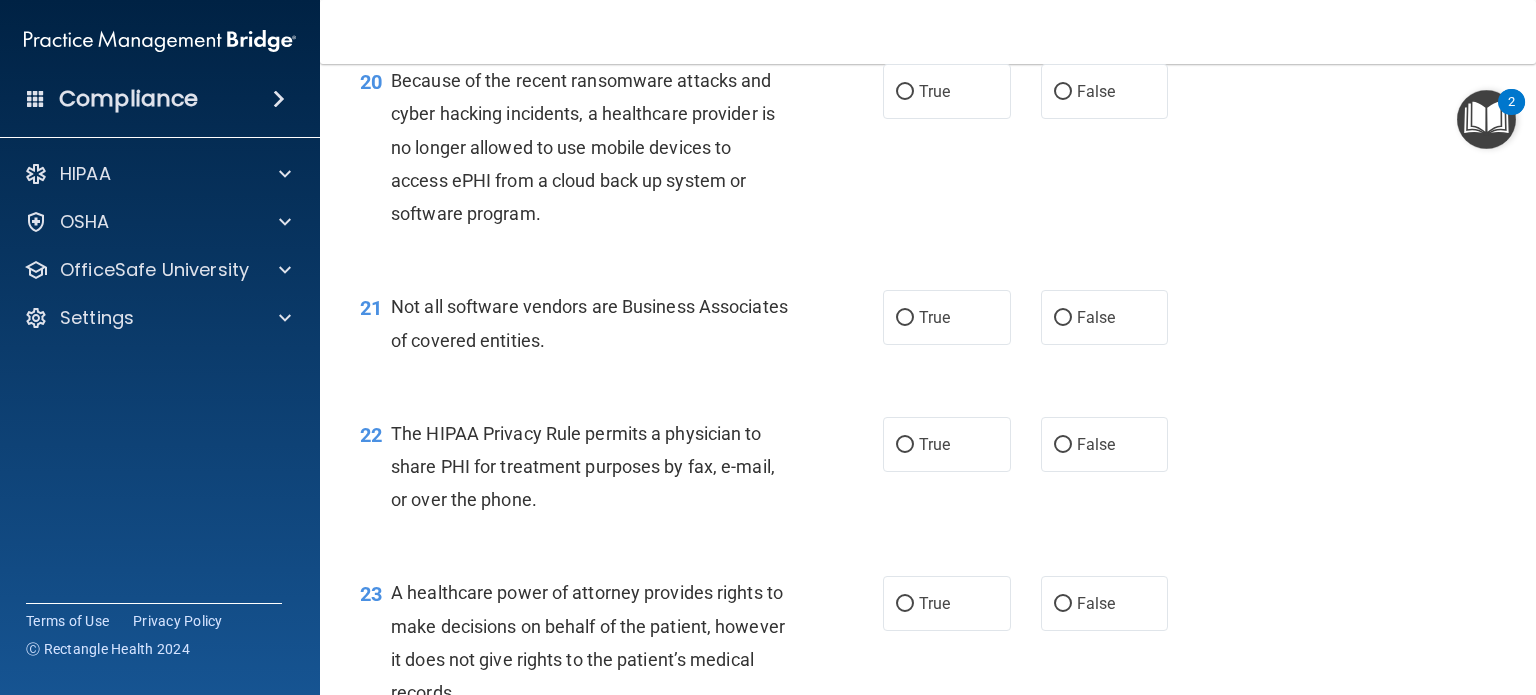scroll, scrollTop: 3520, scrollLeft: 0, axis: vertical 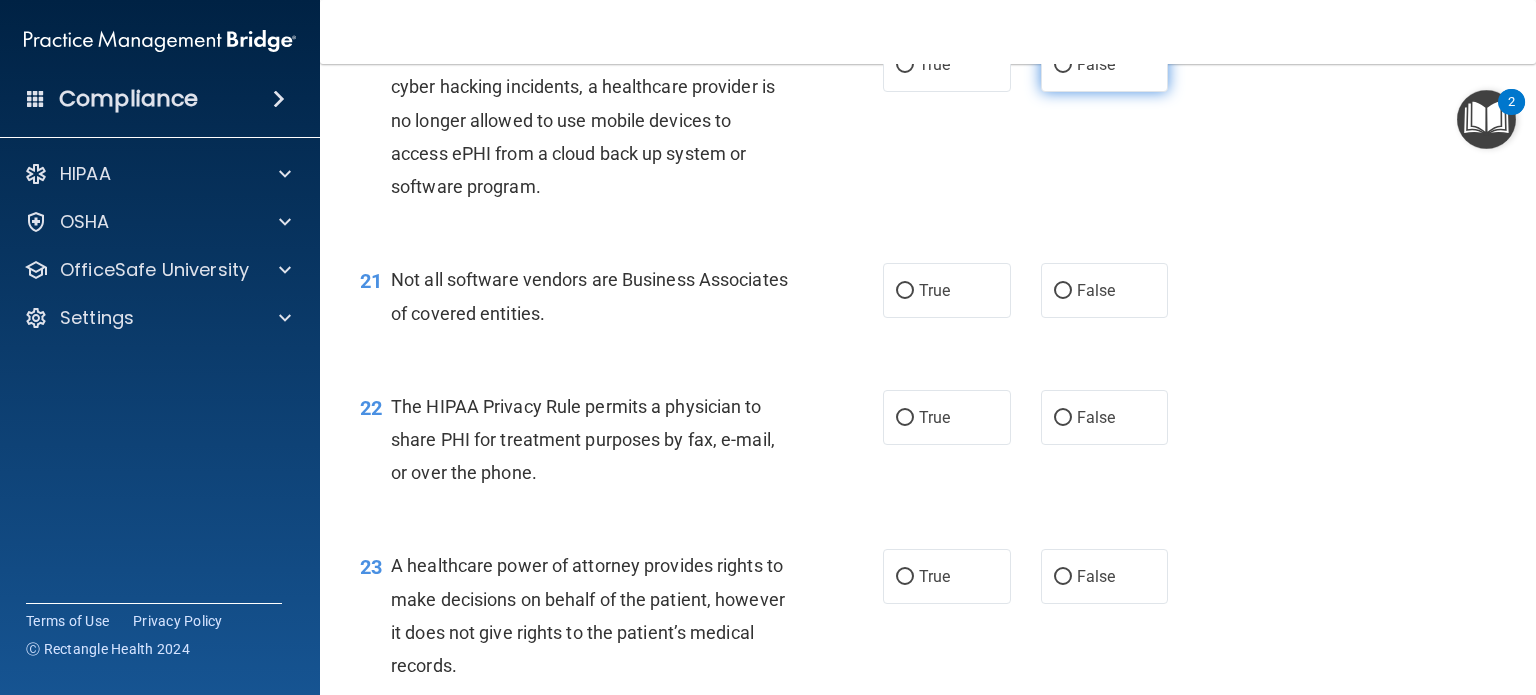 click on "False" at bounding box center [1096, 64] 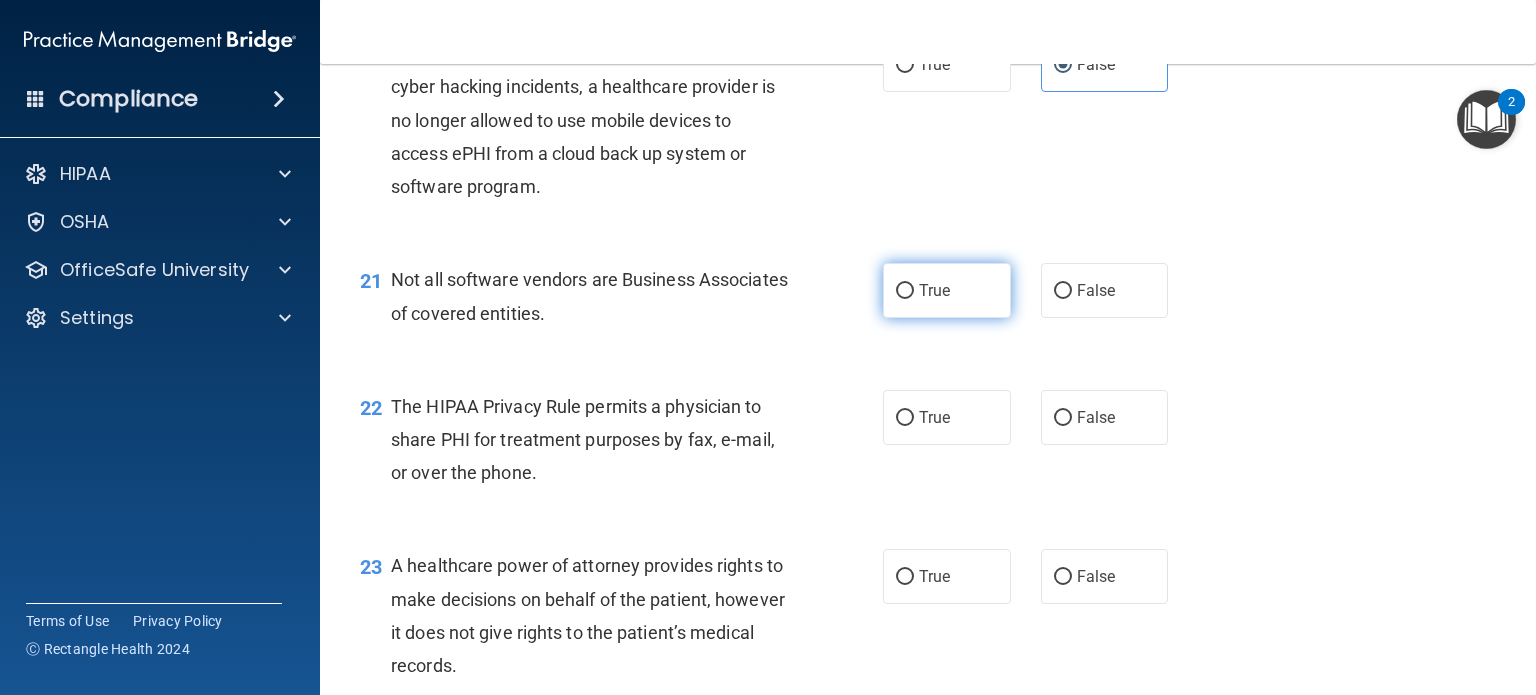 click on "True" at bounding box center [947, 290] 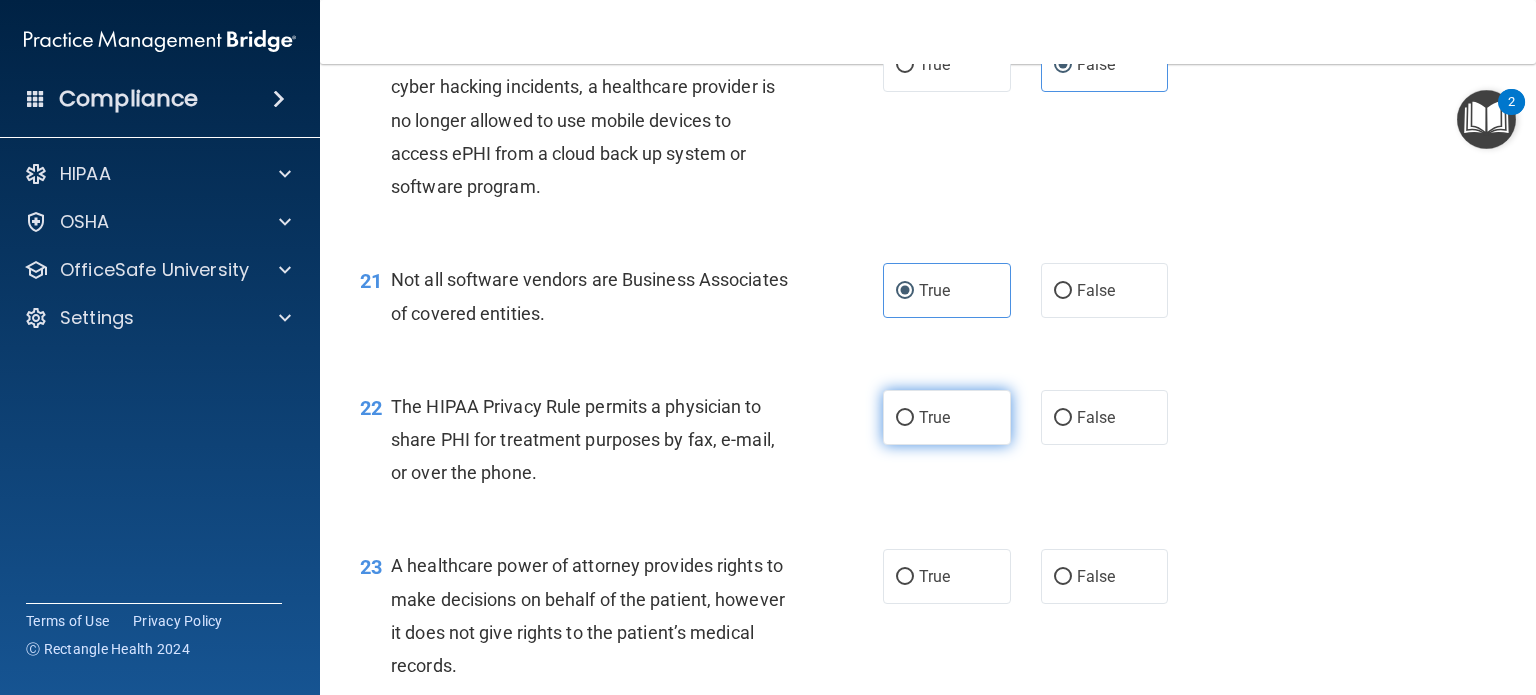 click on "True" at bounding box center (947, 417) 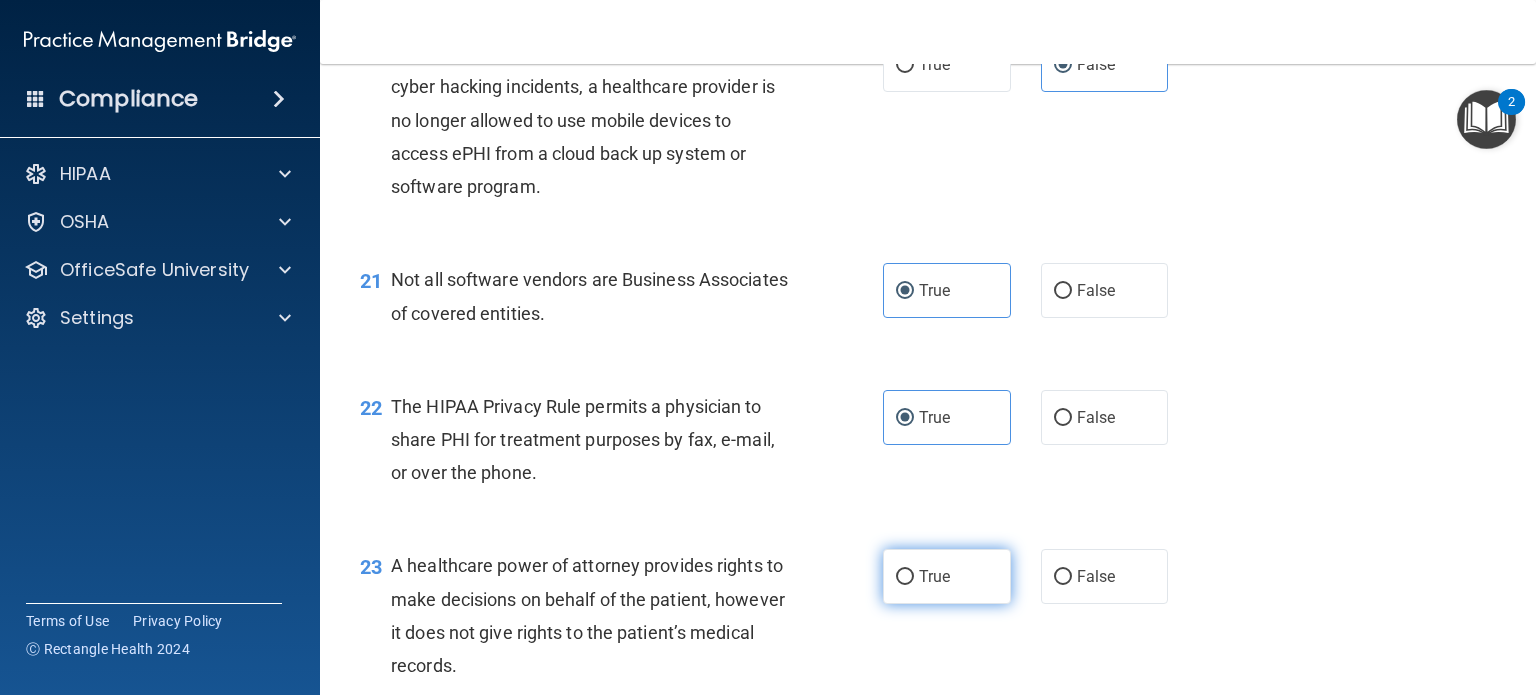 click on "True" at bounding box center (934, 576) 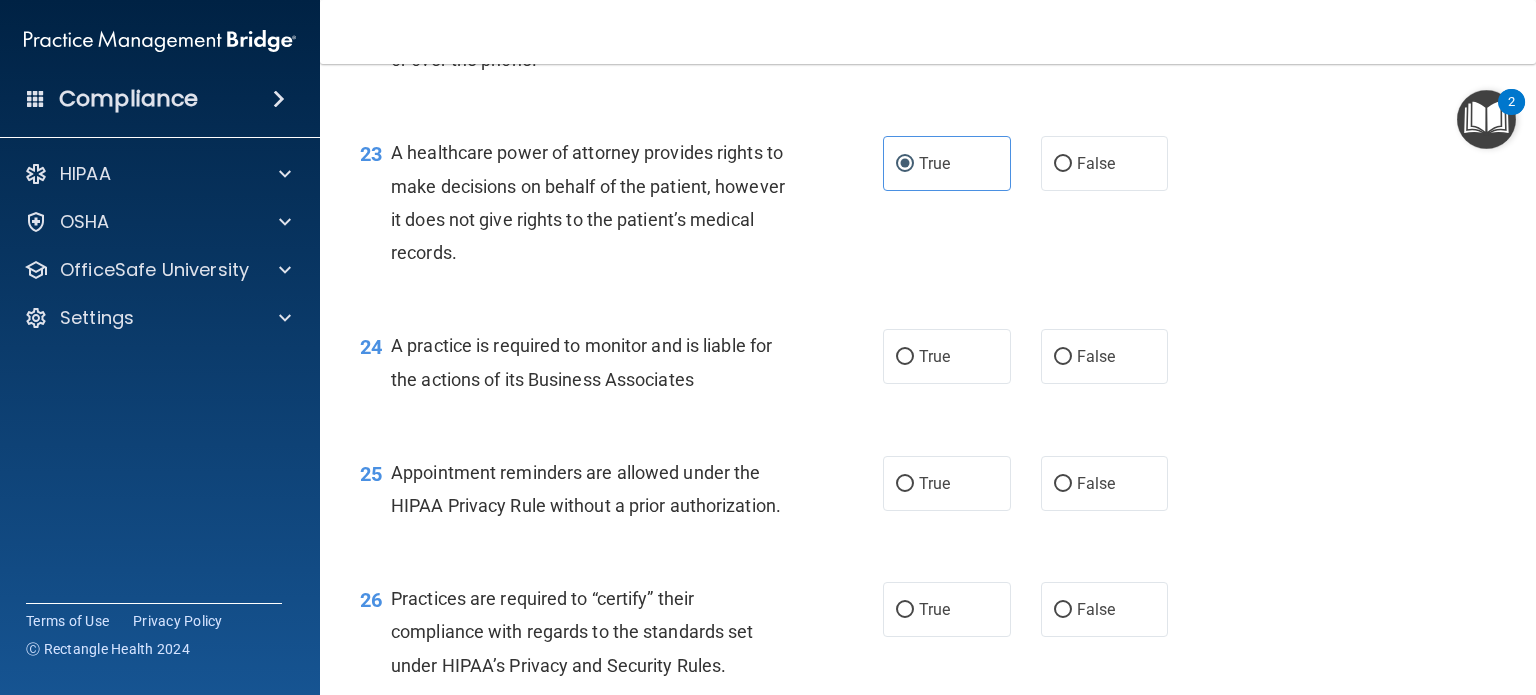 scroll, scrollTop: 3947, scrollLeft: 0, axis: vertical 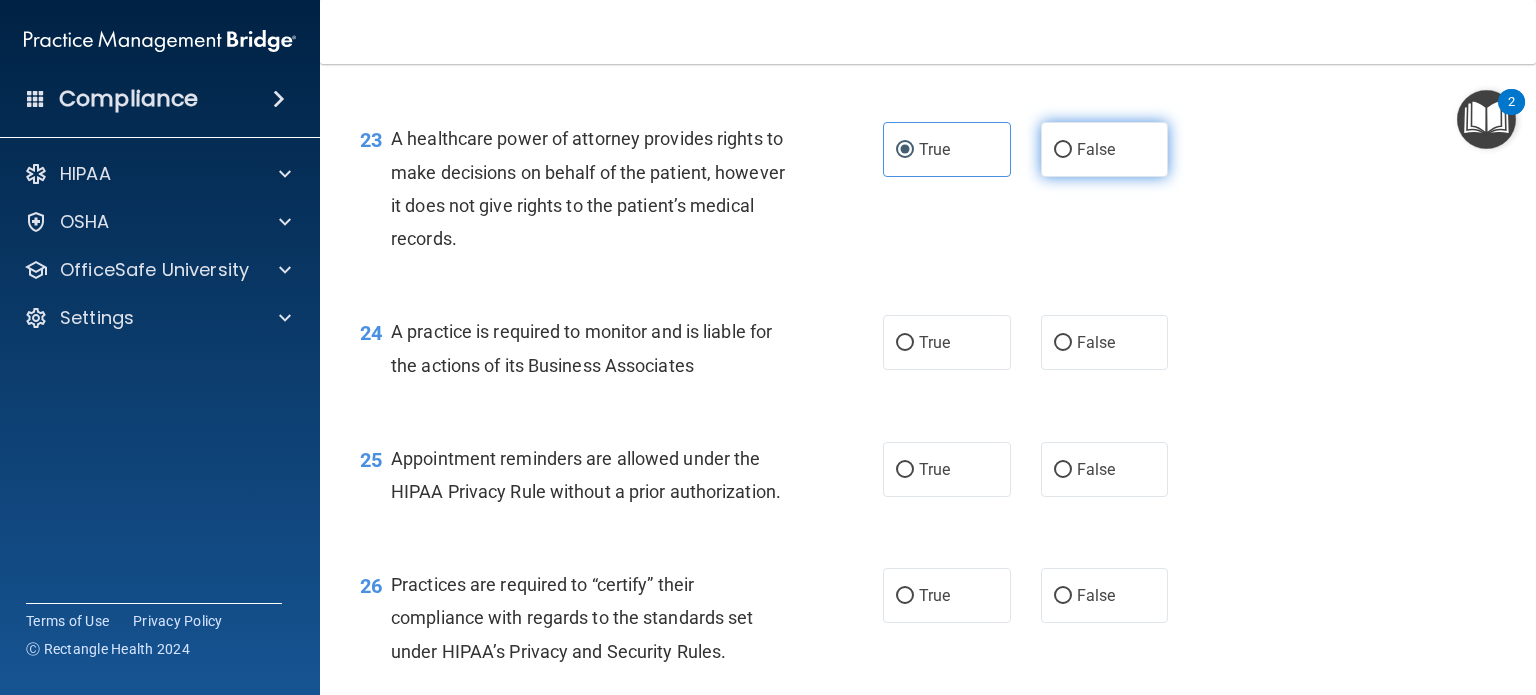 click on "False" at bounding box center (1063, 150) 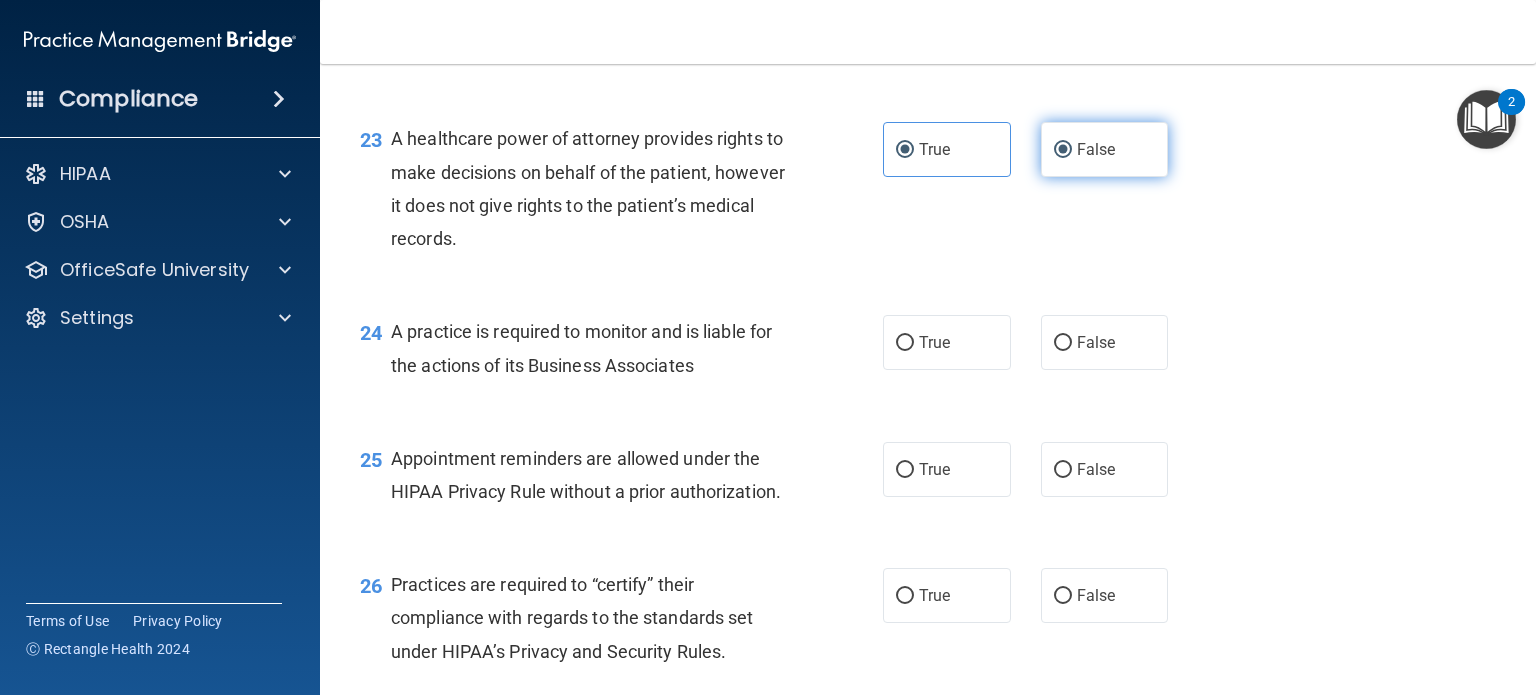 radio on "false" 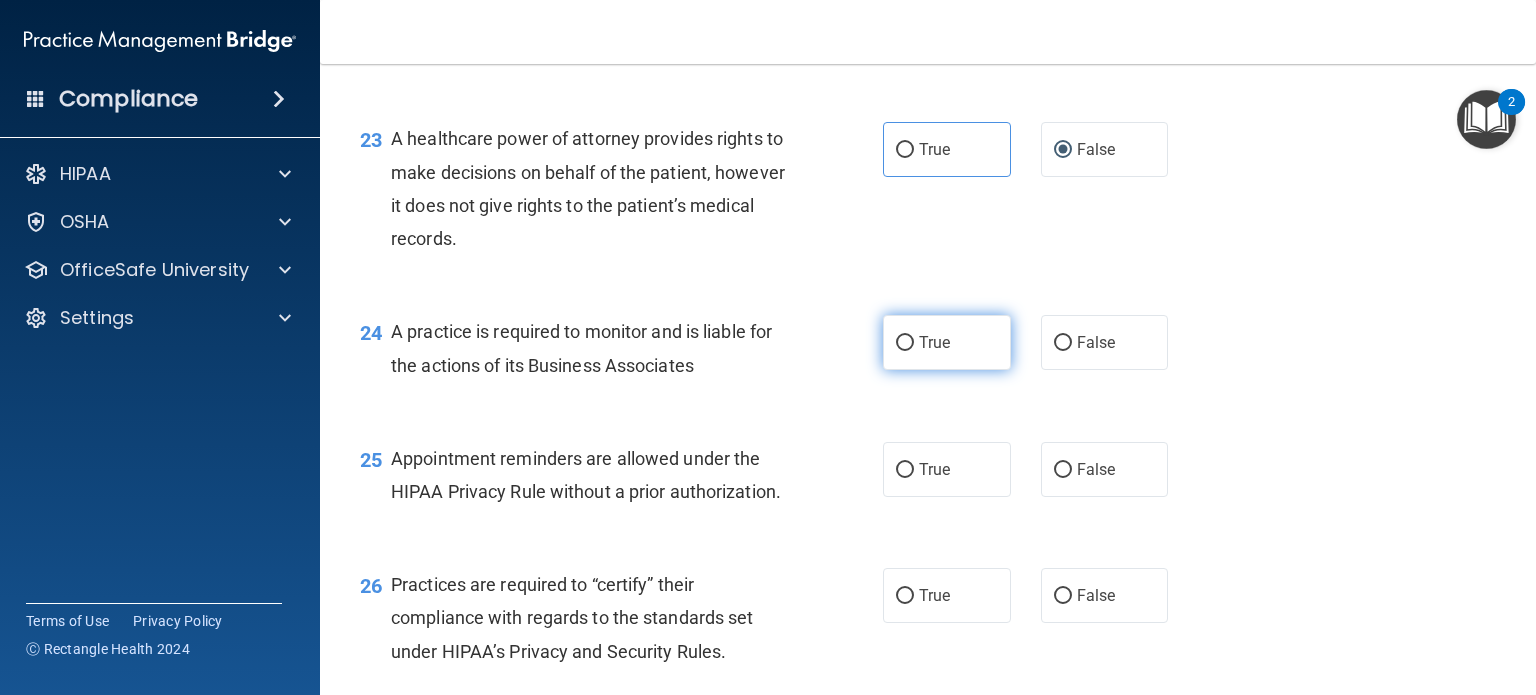 click on "True" at bounding box center [947, 342] 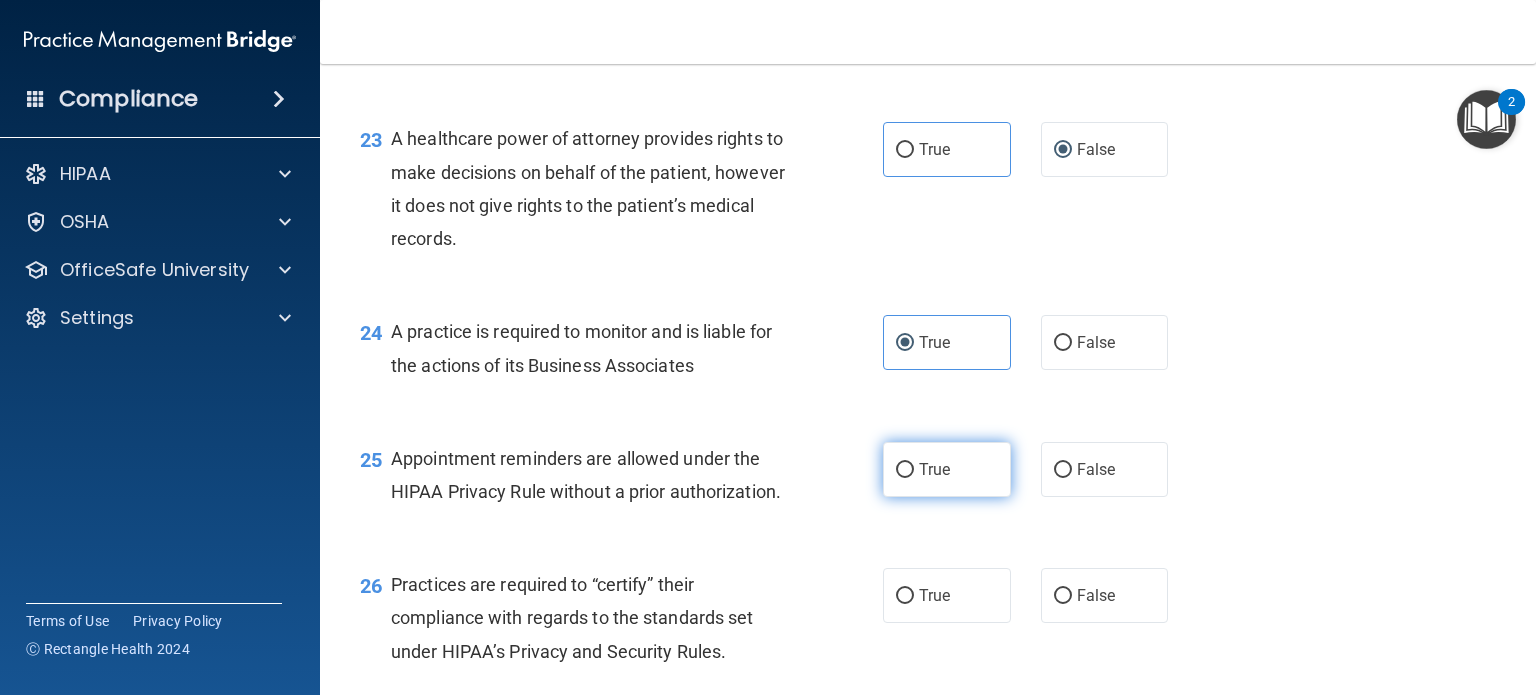 click on "True" at bounding box center (947, 469) 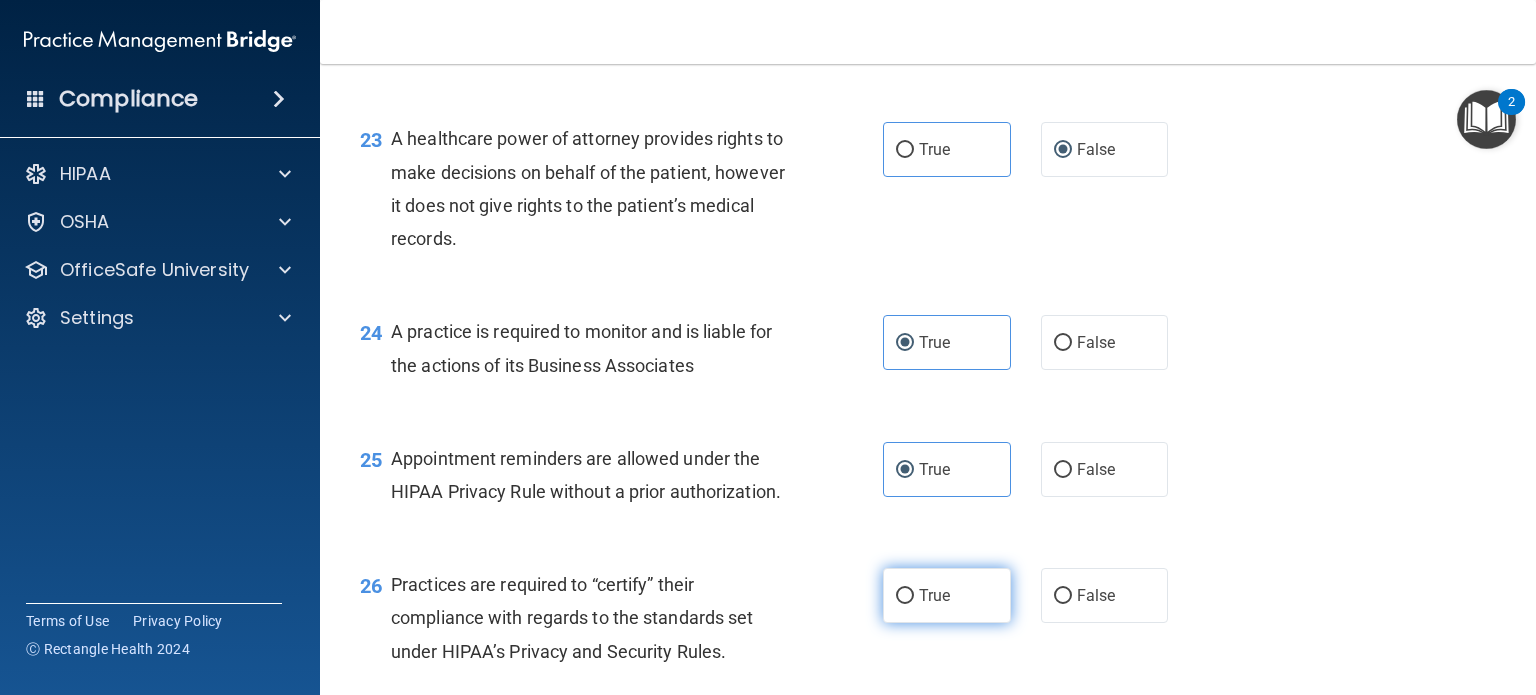 click on "True" at bounding box center (934, 595) 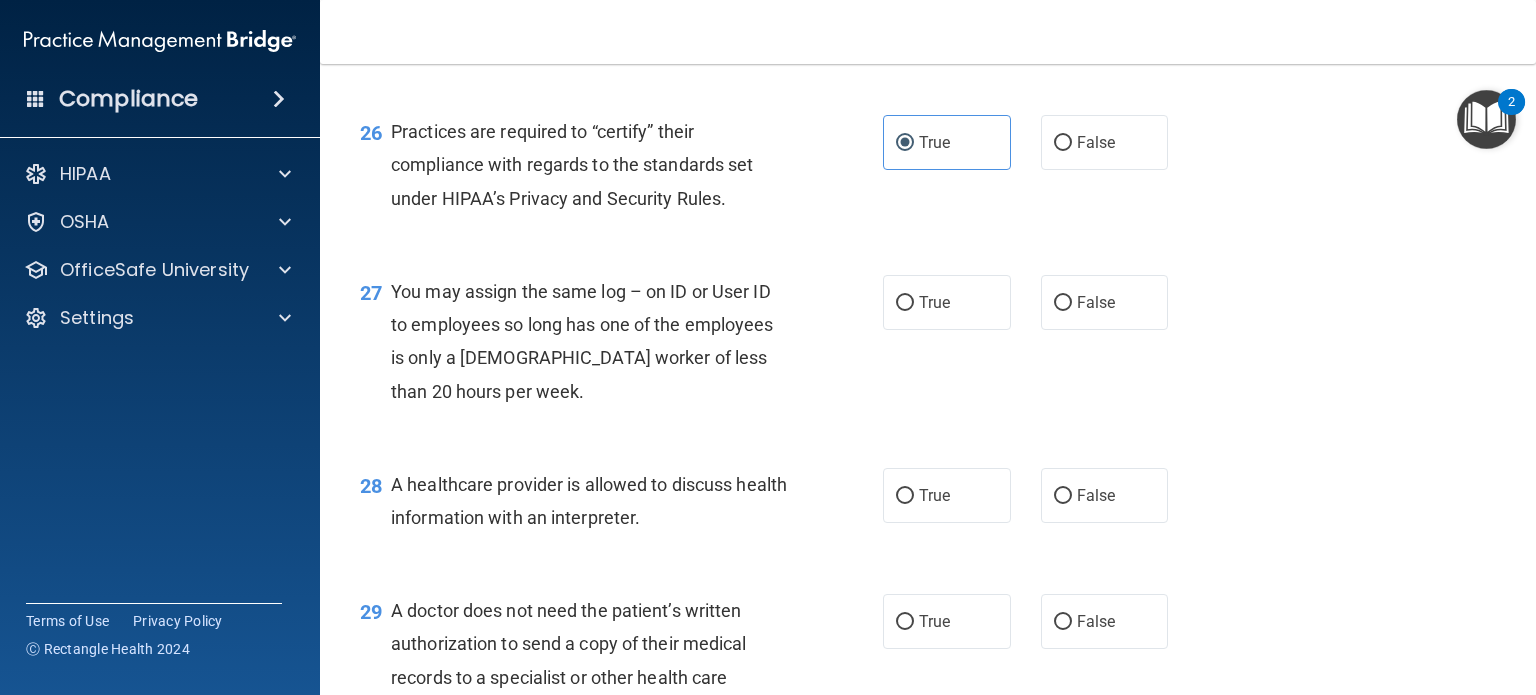 scroll, scrollTop: 4587, scrollLeft: 0, axis: vertical 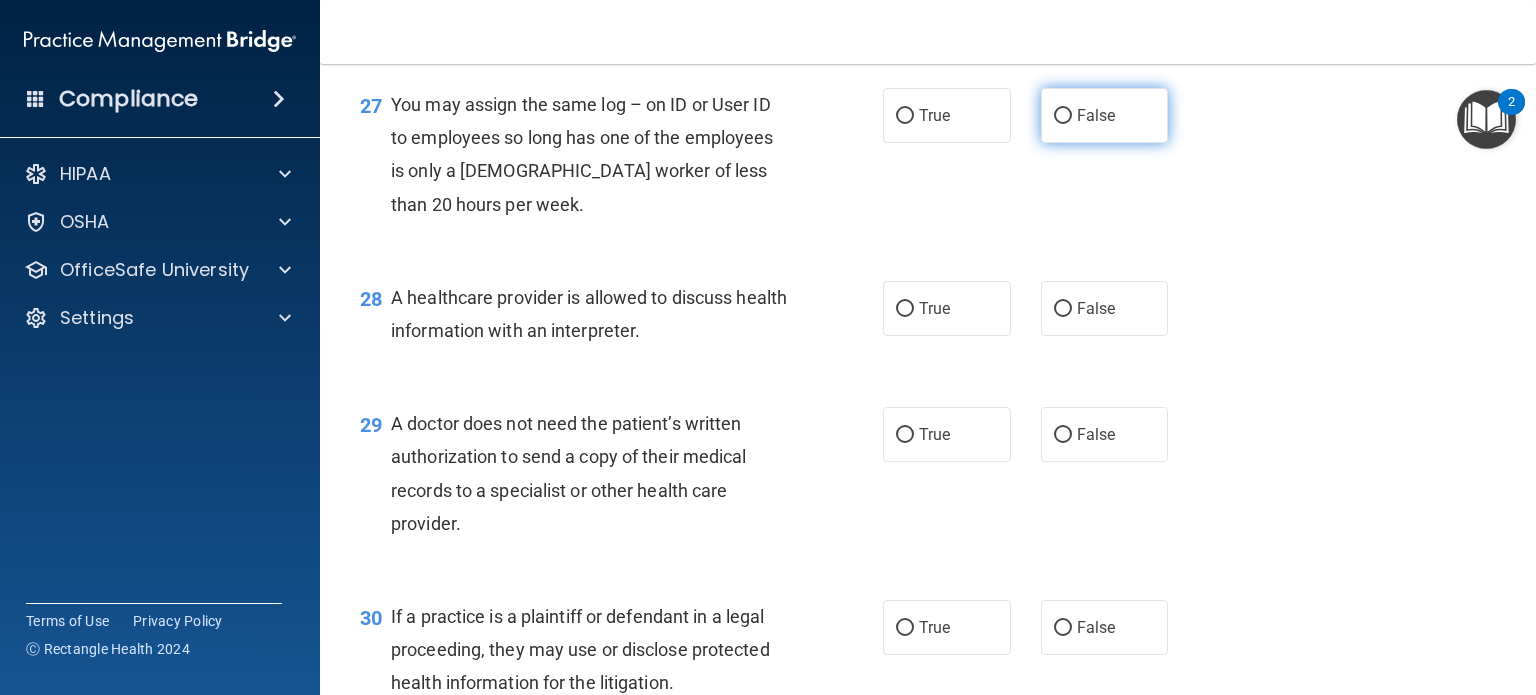 click on "False" at bounding box center [1096, 115] 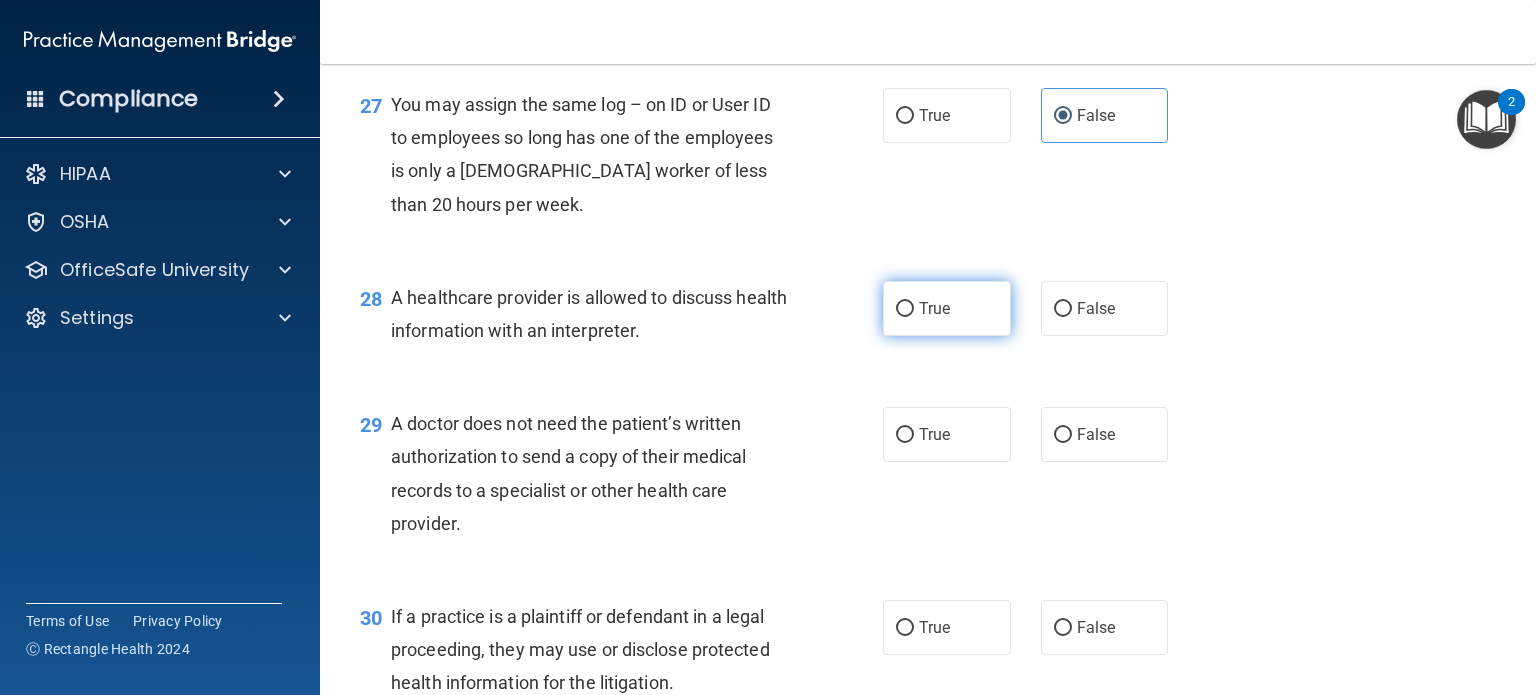 click on "True" at bounding box center (947, 308) 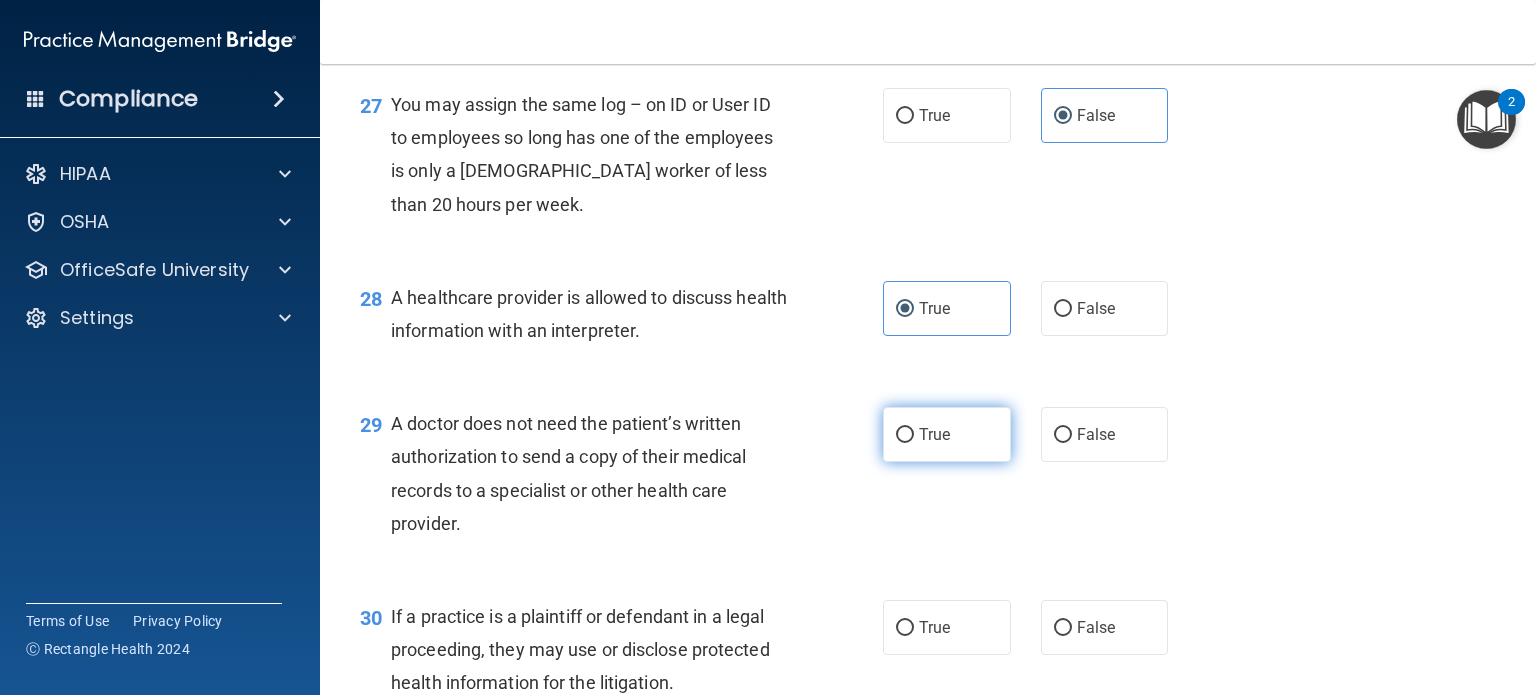 click on "True" at bounding box center (934, 434) 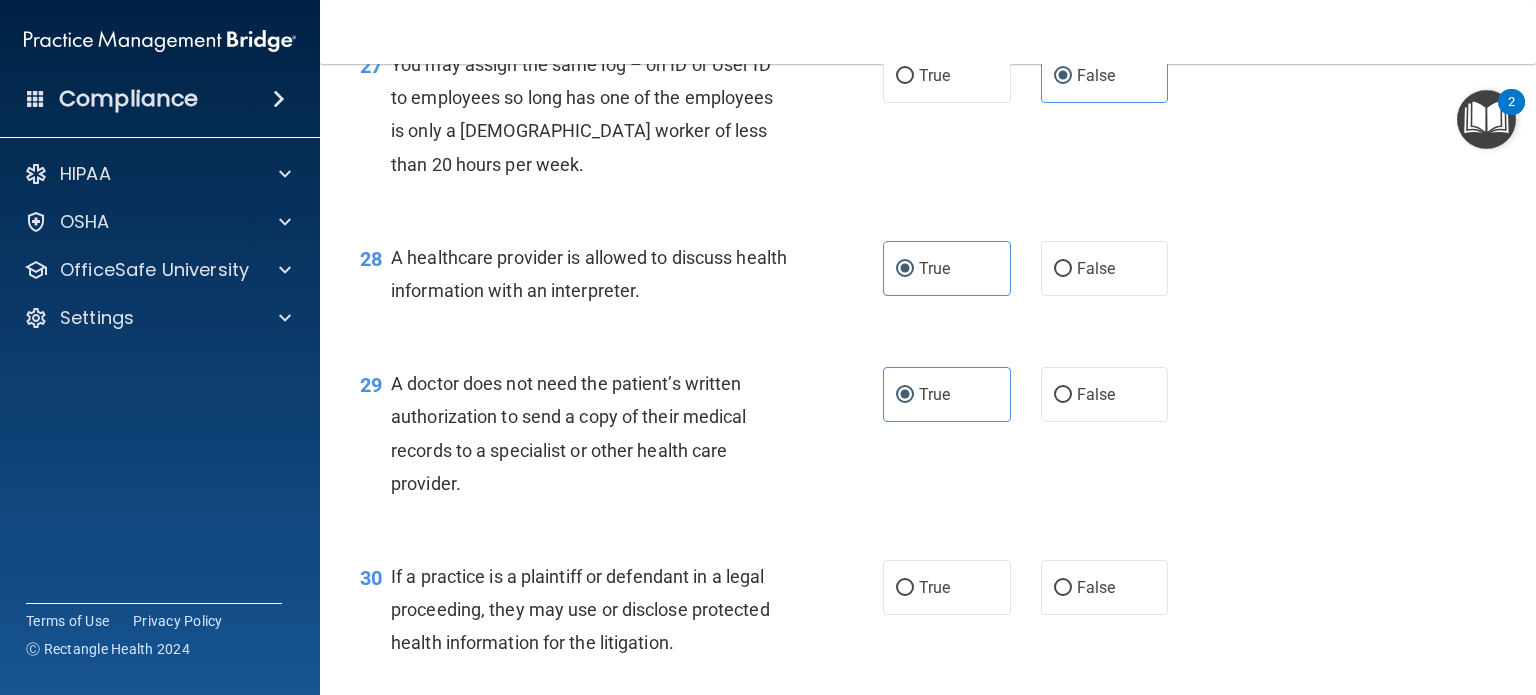 scroll, scrollTop: 4773, scrollLeft: 0, axis: vertical 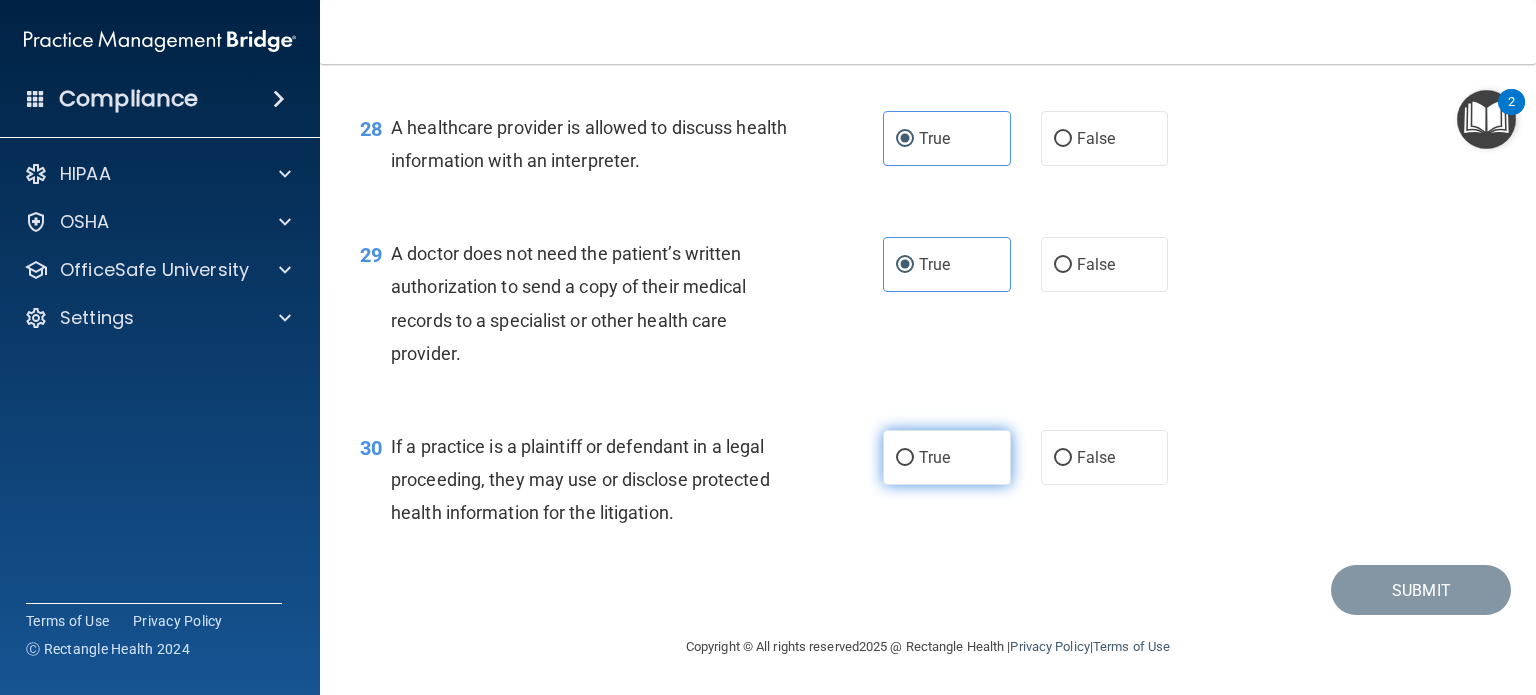 click on "True" at bounding box center (934, 457) 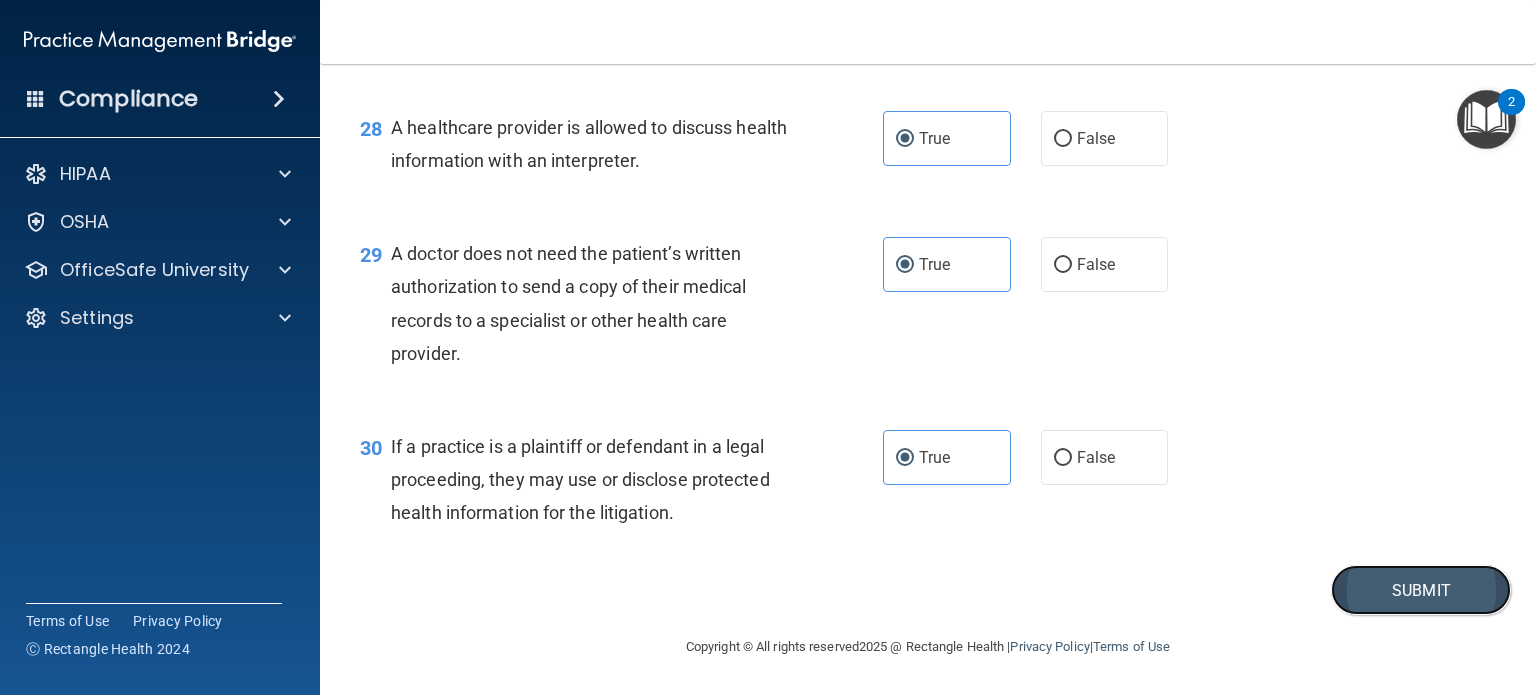 click on "Submit" at bounding box center [1421, 590] 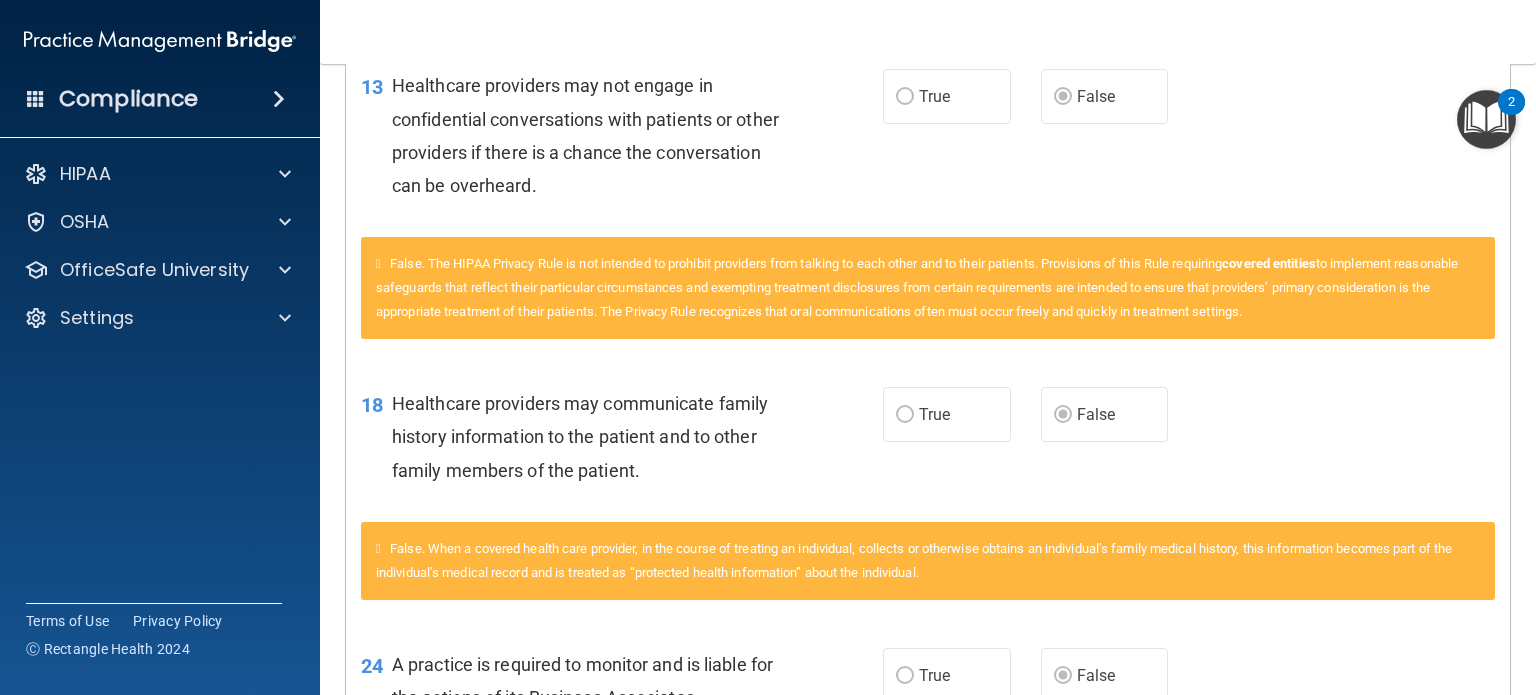 scroll, scrollTop: 2650, scrollLeft: 0, axis: vertical 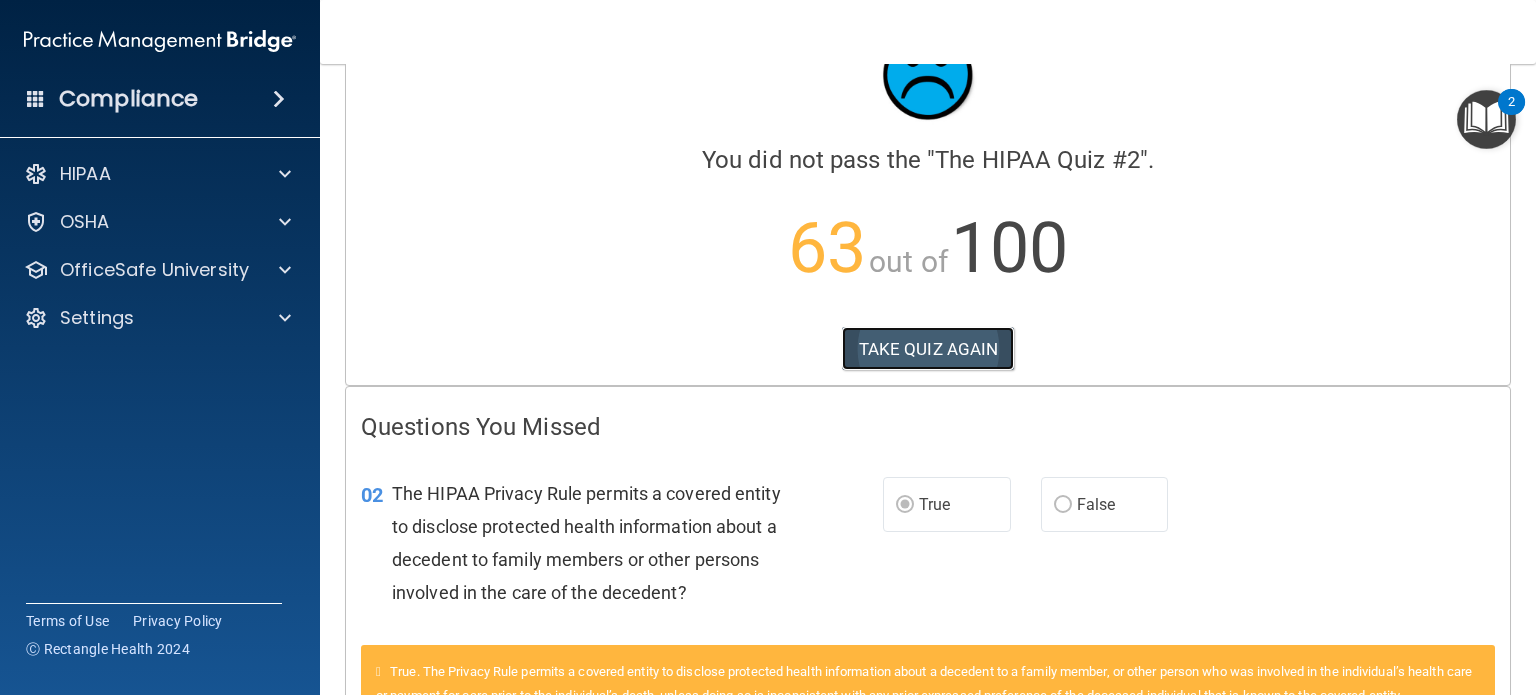 click on "TAKE QUIZ AGAIN" at bounding box center (928, 349) 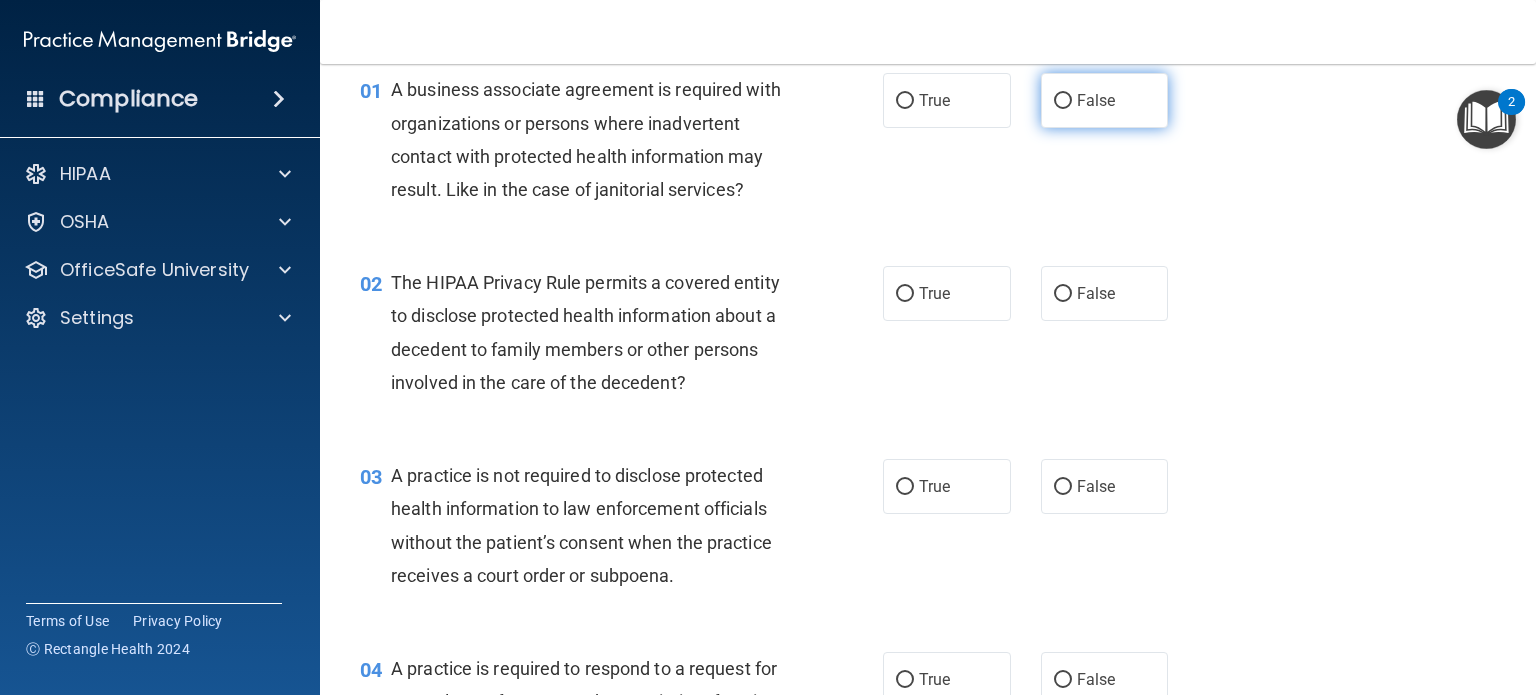 click on "False" at bounding box center (1063, 101) 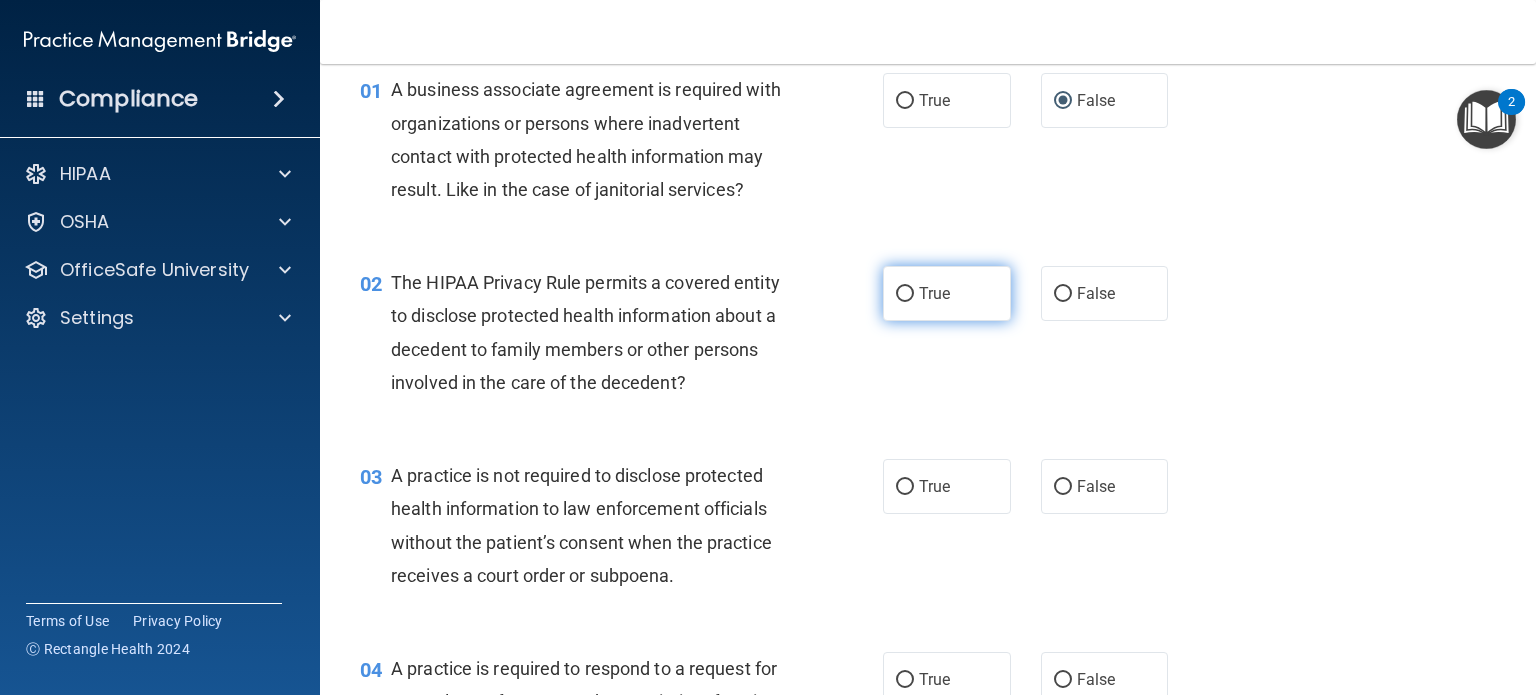 click on "True" at bounding box center [905, 294] 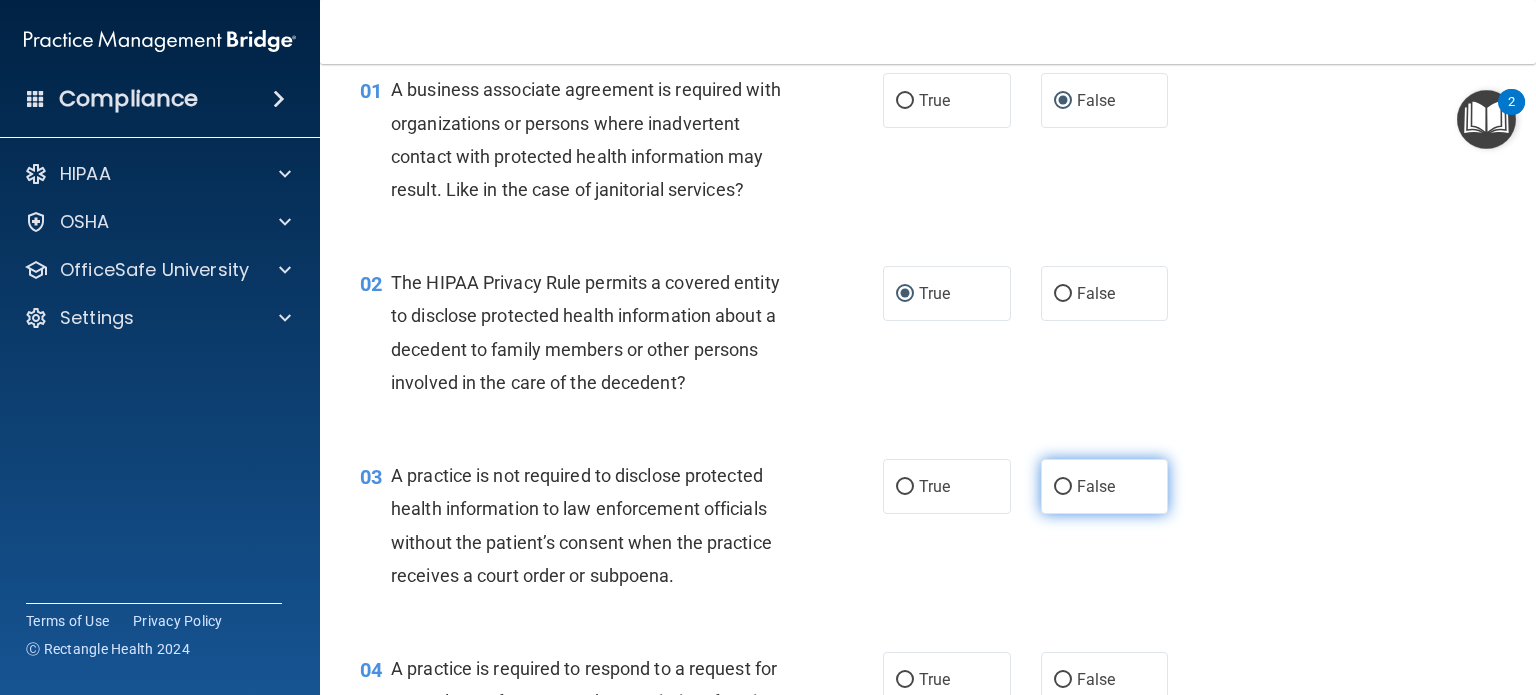 click on "False" at bounding box center (1063, 487) 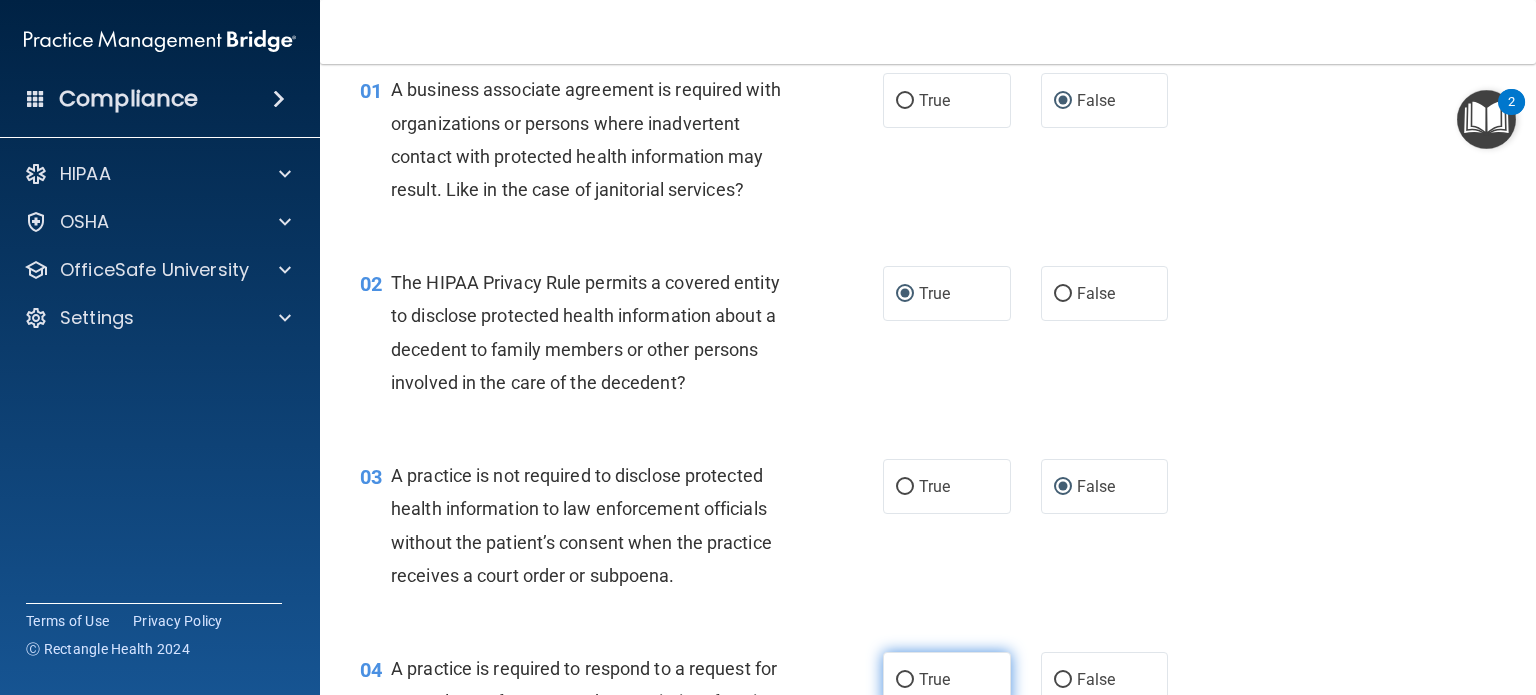 click on "True" at bounding box center (934, 679) 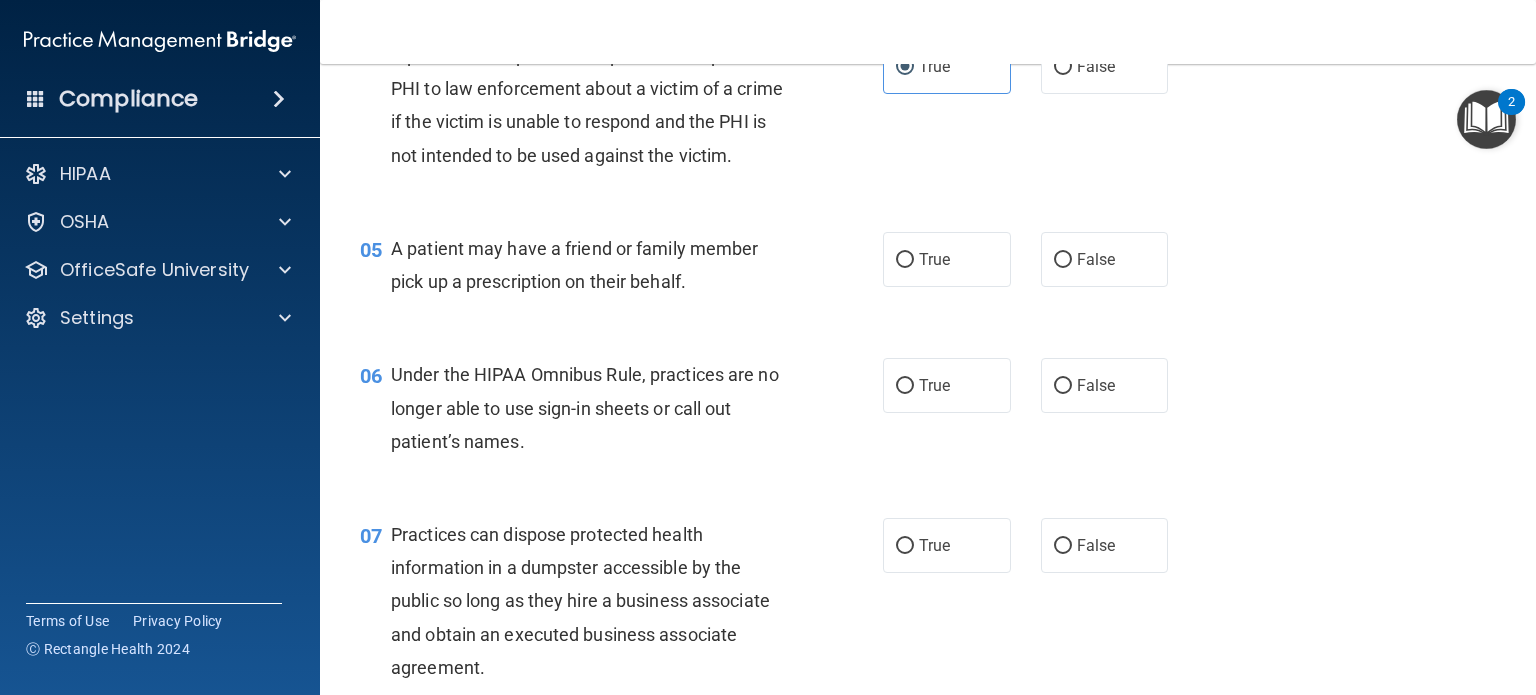 scroll, scrollTop: 738, scrollLeft: 0, axis: vertical 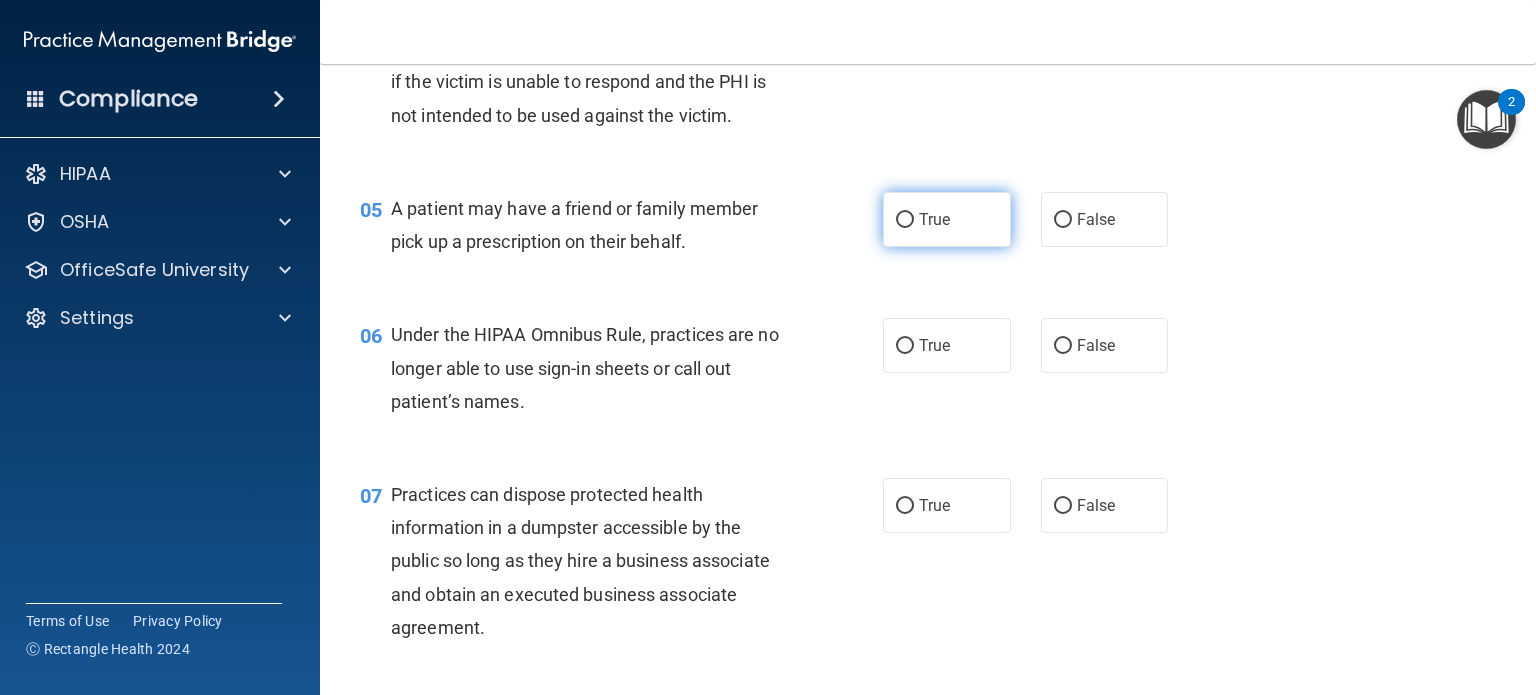 click on "True" at bounding box center (947, 219) 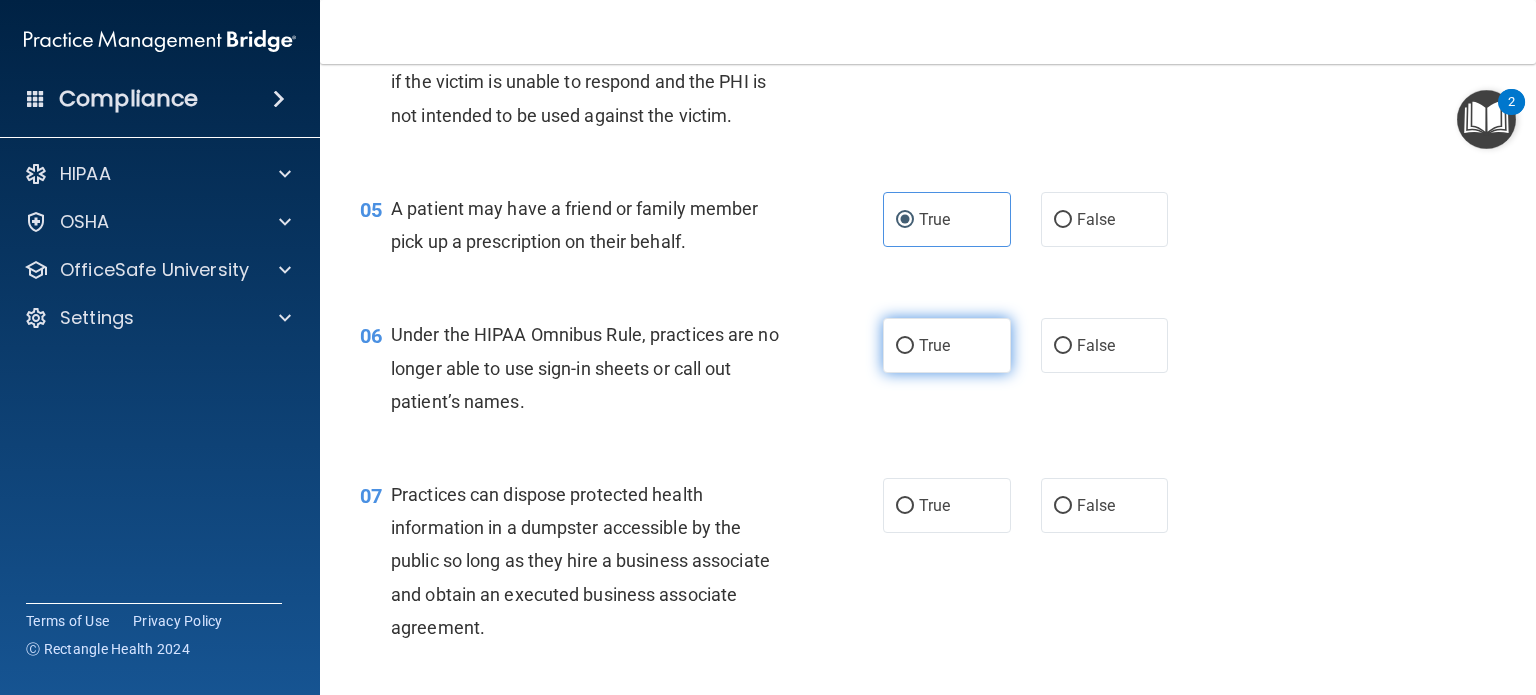 click on "True" at bounding box center [947, 345] 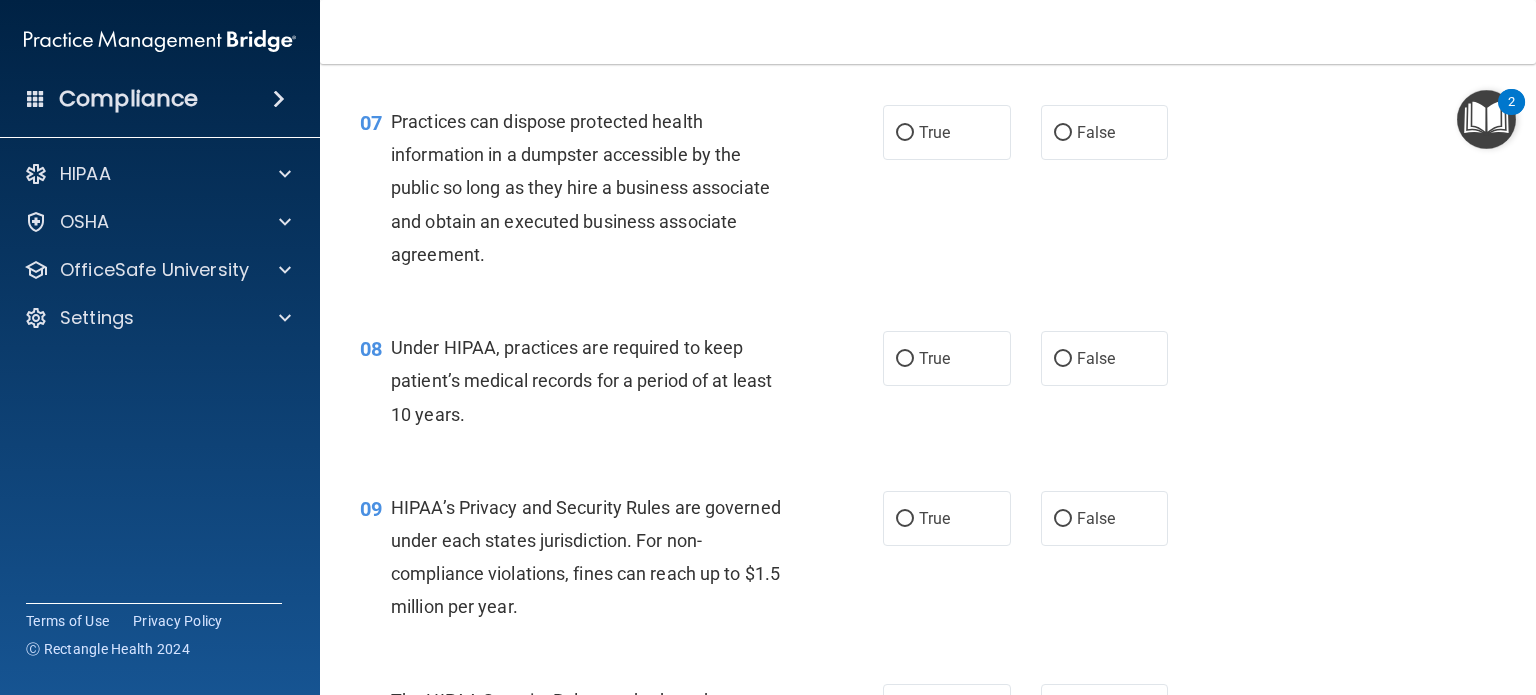 scroll, scrollTop: 1112, scrollLeft: 0, axis: vertical 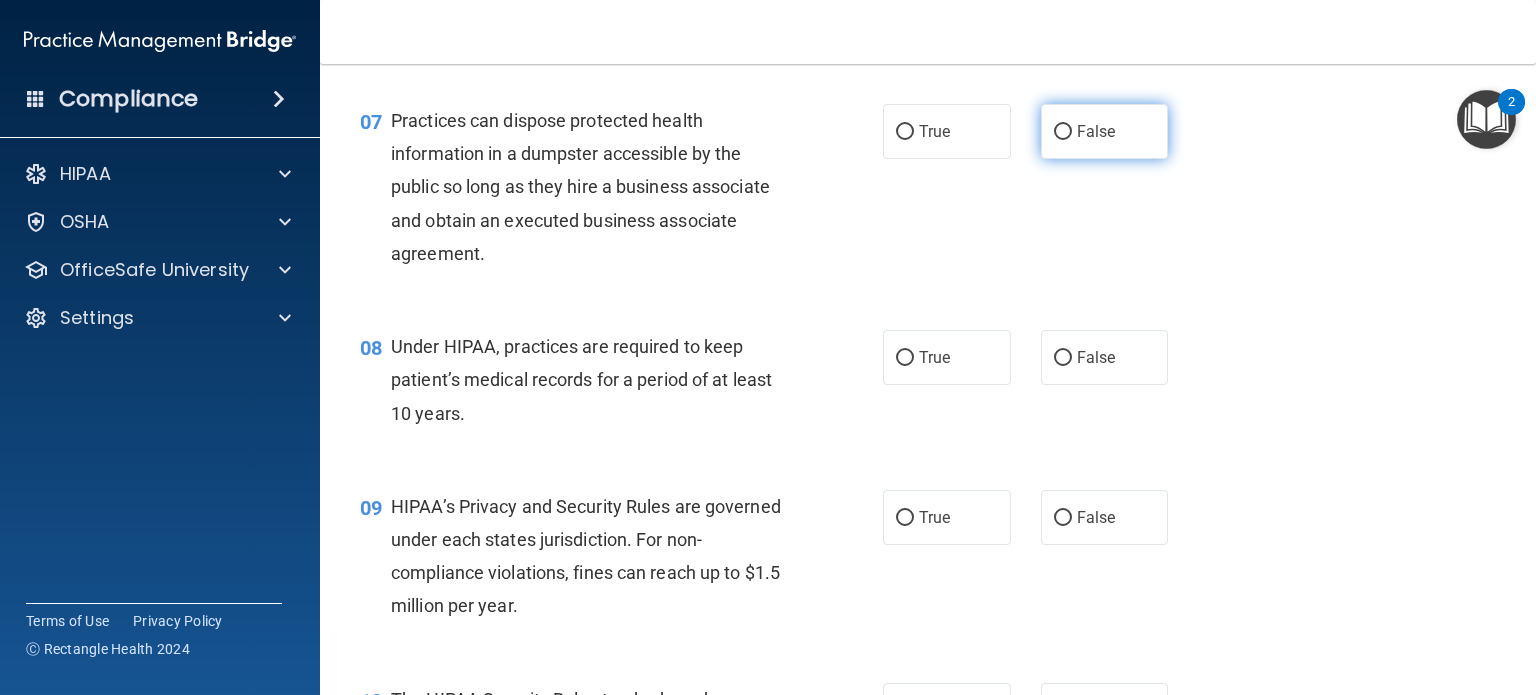 click on "False" at bounding box center (1063, 132) 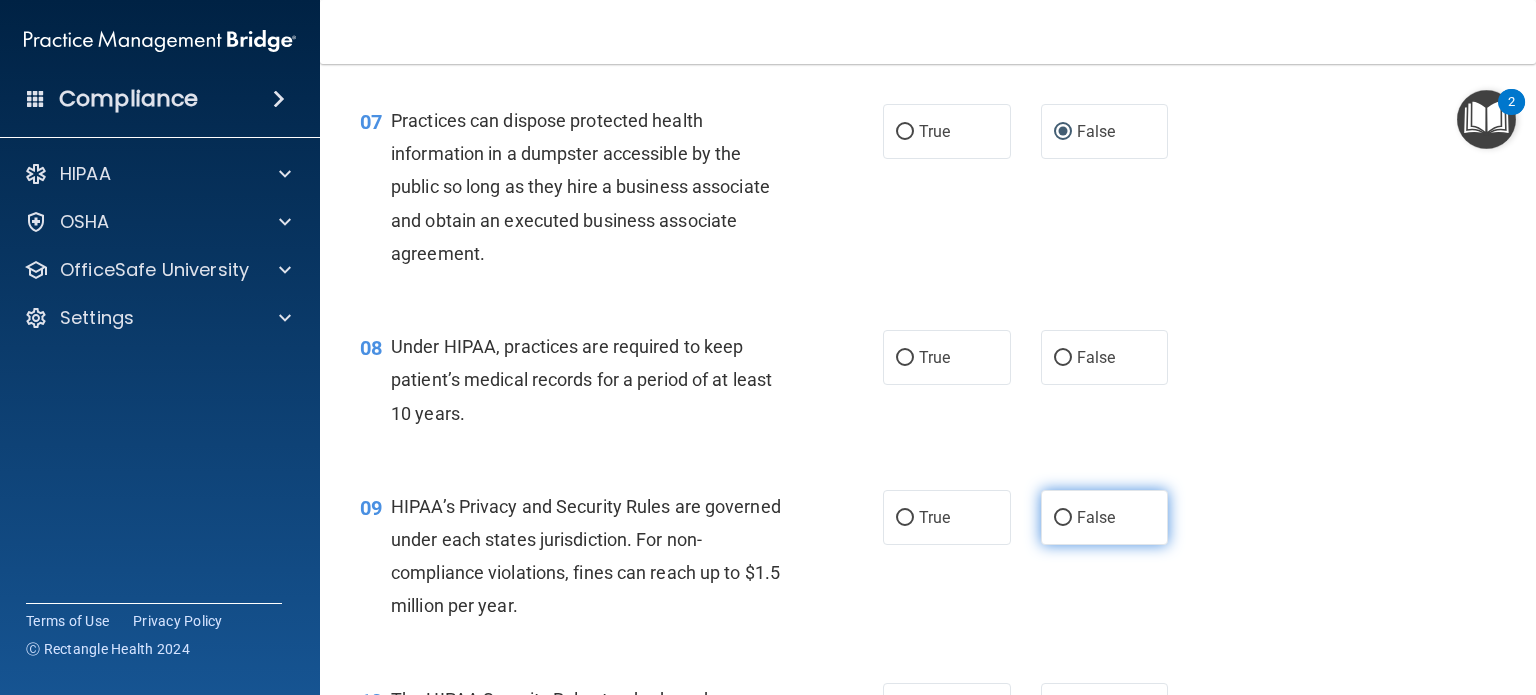 drag, startPoint x: 1048, startPoint y: 394, endPoint x: 1060, endPoint y: 554, distance: 160.44937 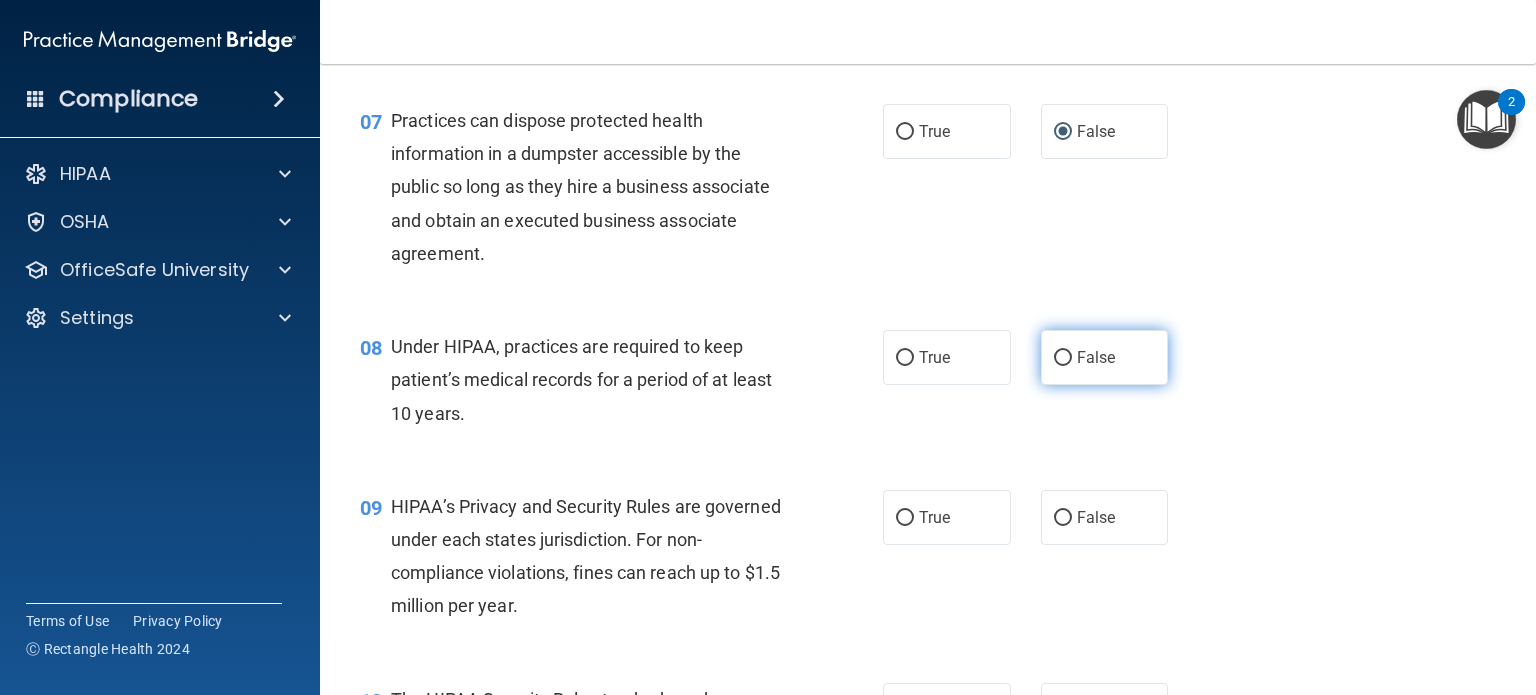 drag, startPoint x: 1060, startPoint y: 554, endPoint x: 1051, endPoint y: 395, distance: 159.25452 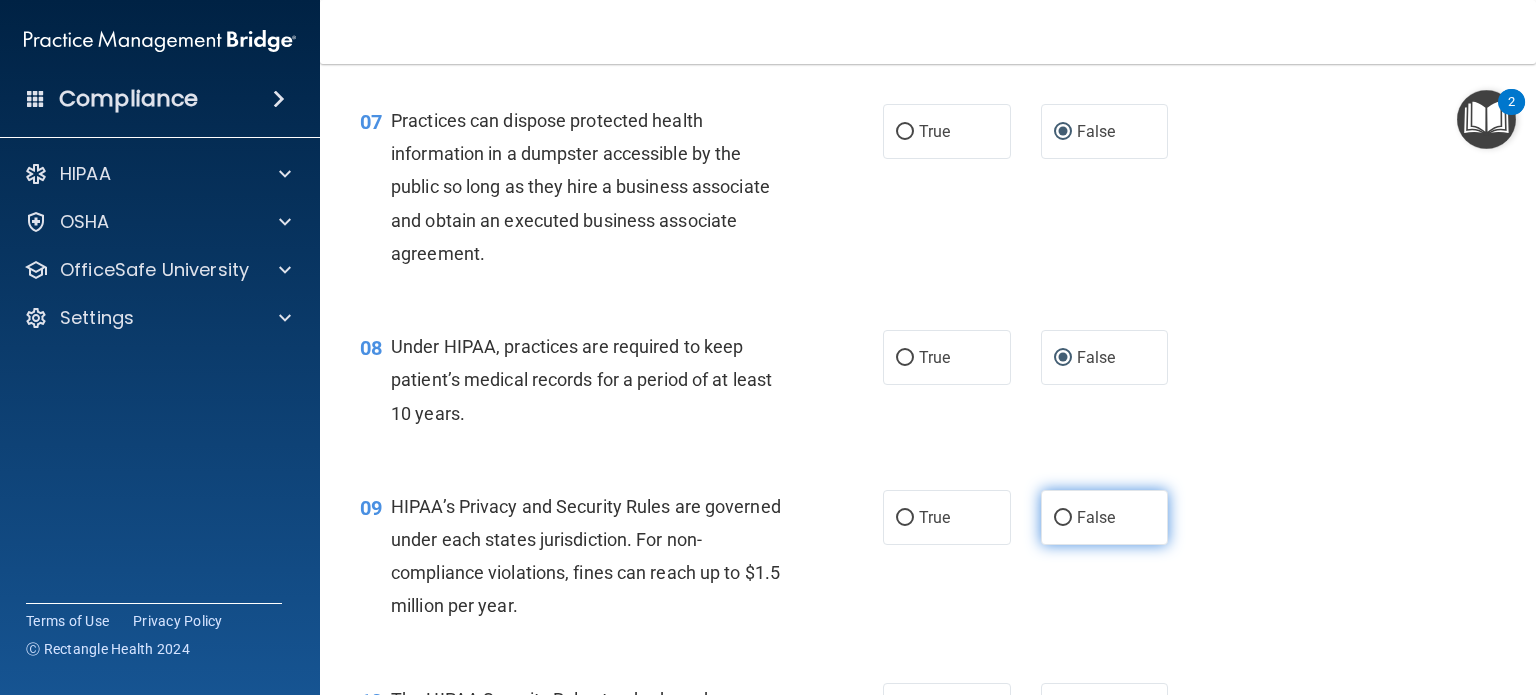 click on "False" at bounding box center [1063, 518] 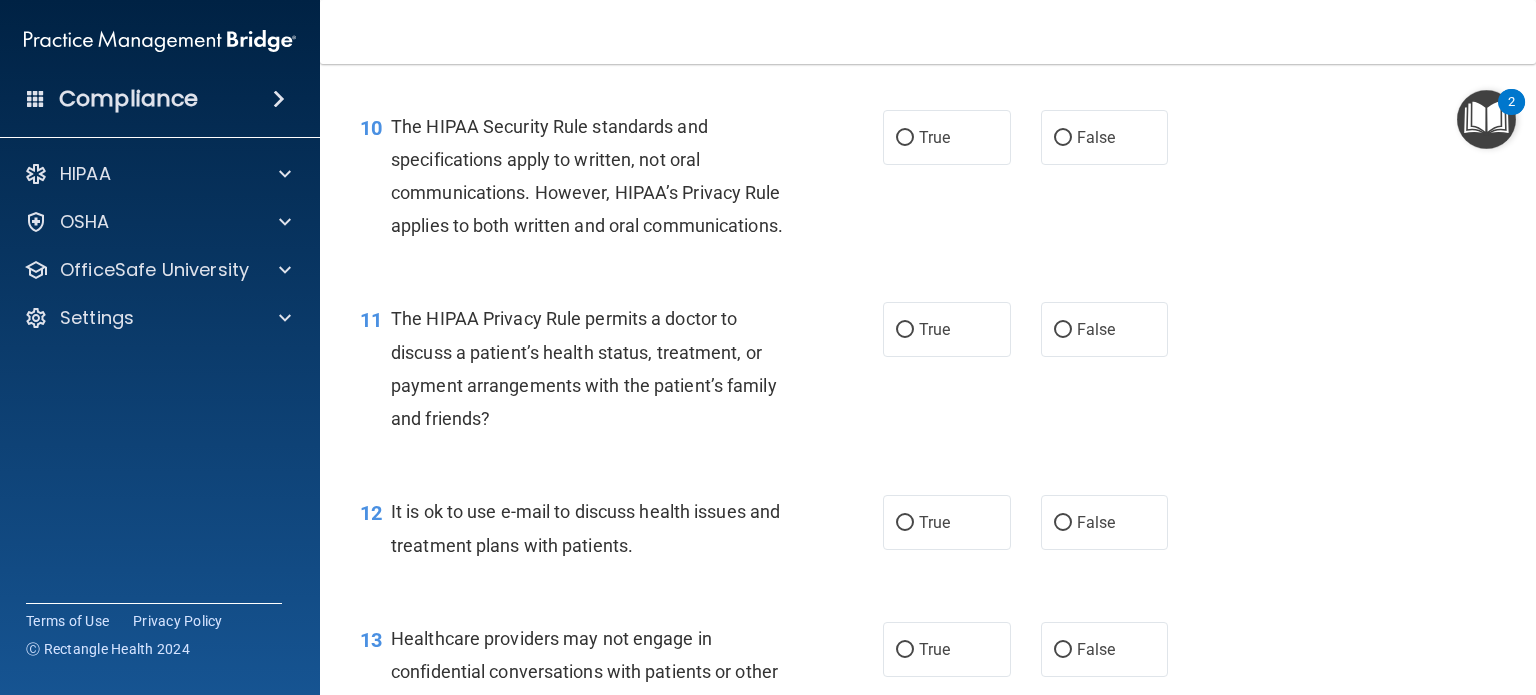 scroll, scrollTop: 1698, scrollLeft: 0, axis: vertical 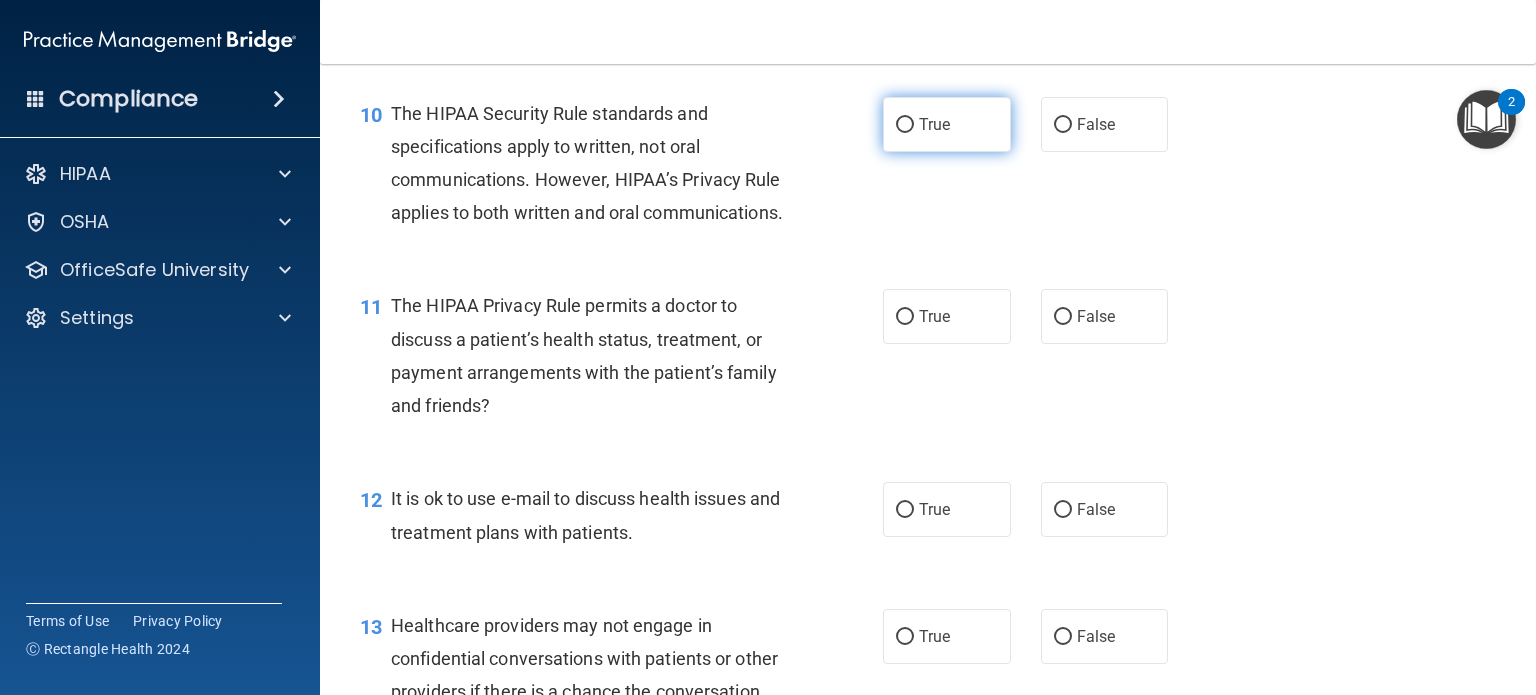 click on "True" at bounding box center (905, 125) 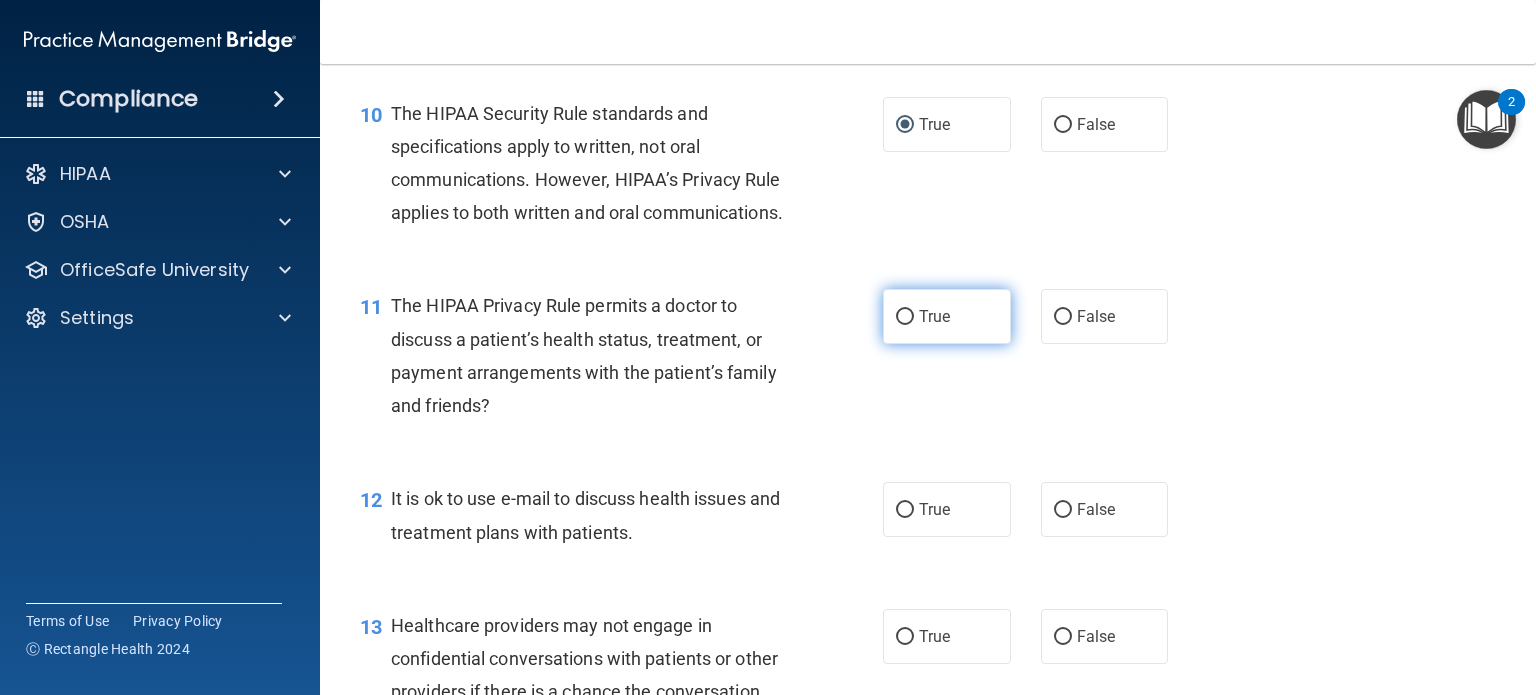 click on "True" at bounding box center (905, 317) 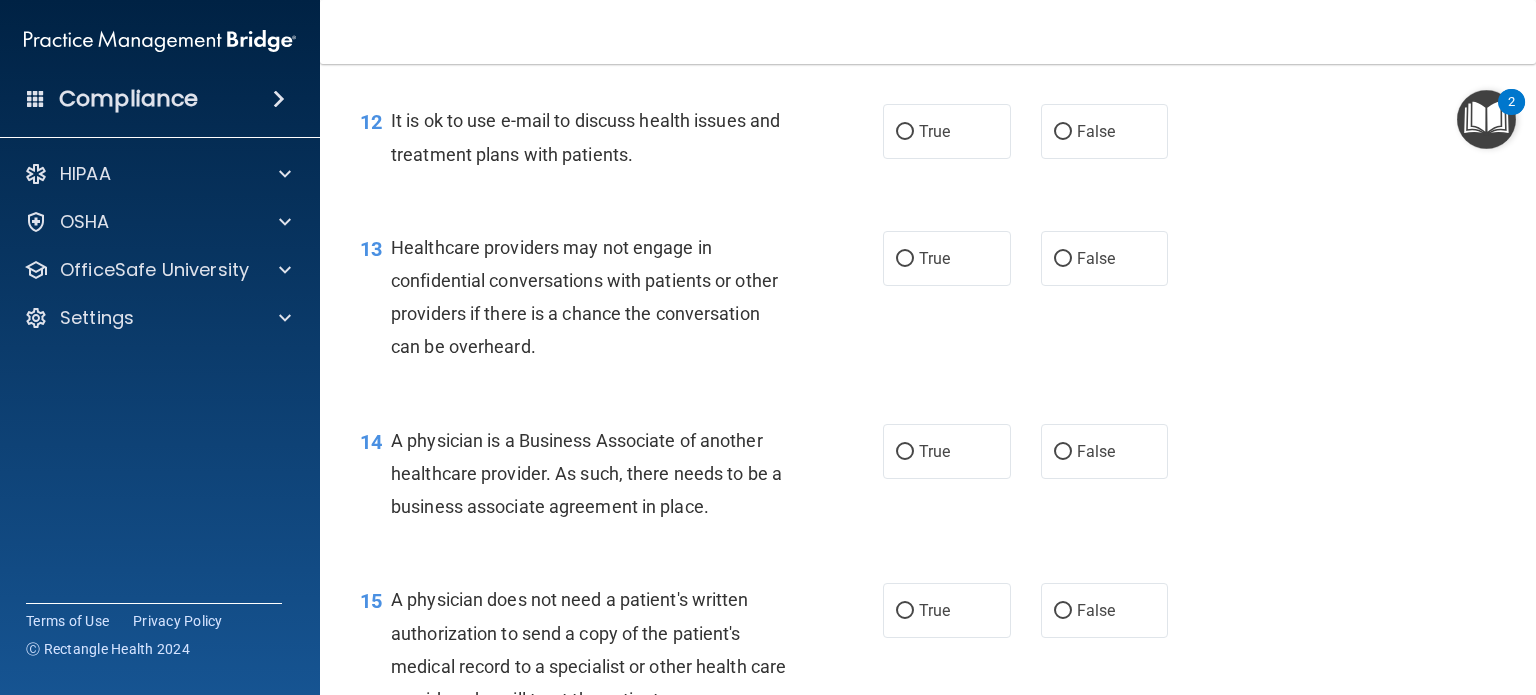 scroll, scrollTop: 2085, scrollLeft: 0, axis: vertical 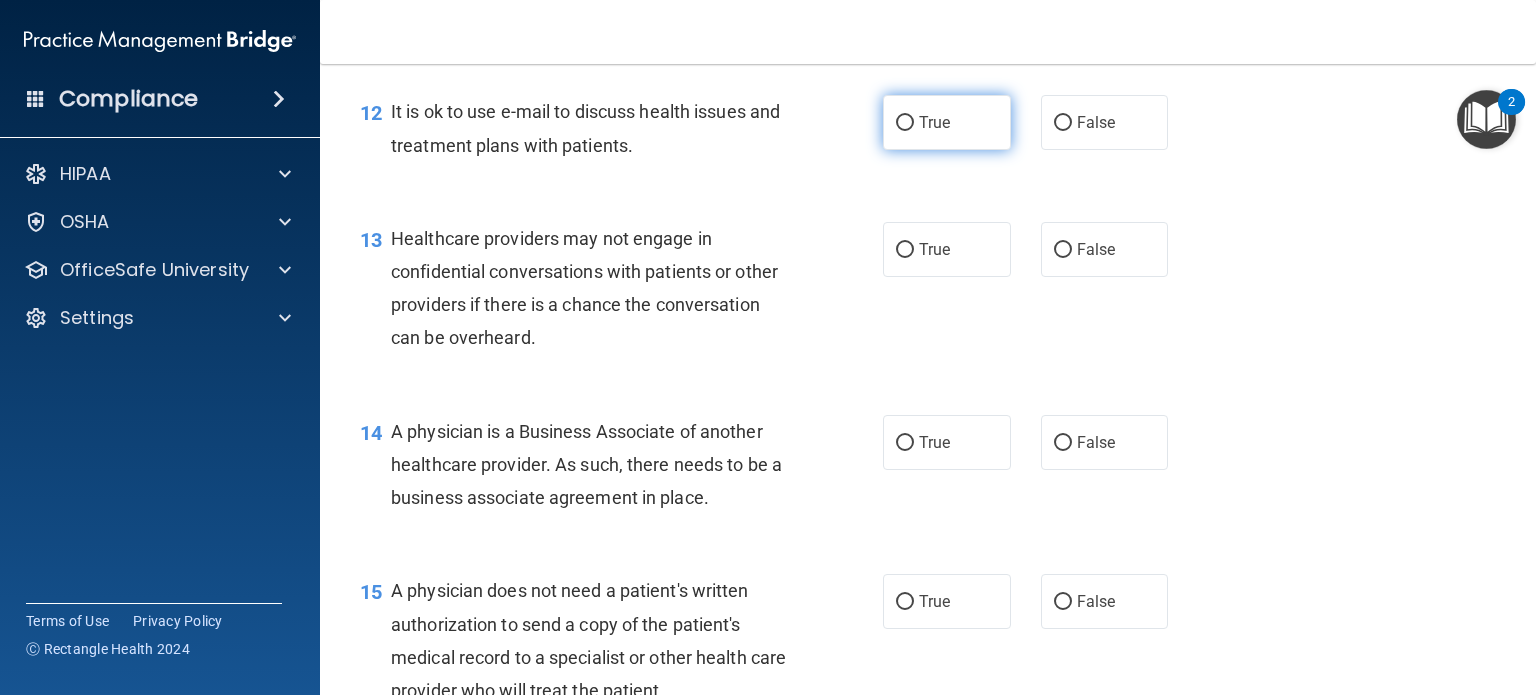 click on "True" at bounding box center (934, 122) 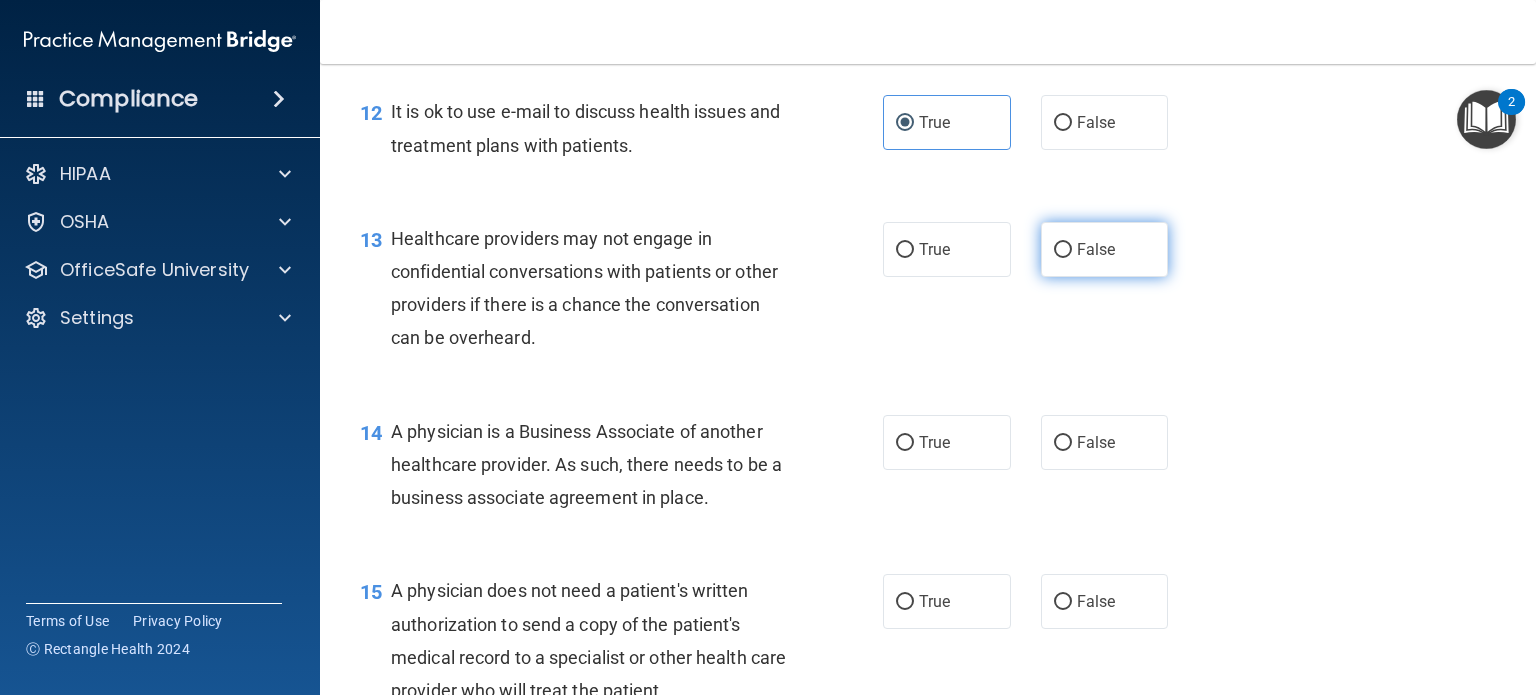 click on "False" at bounding box center (1096, 249) 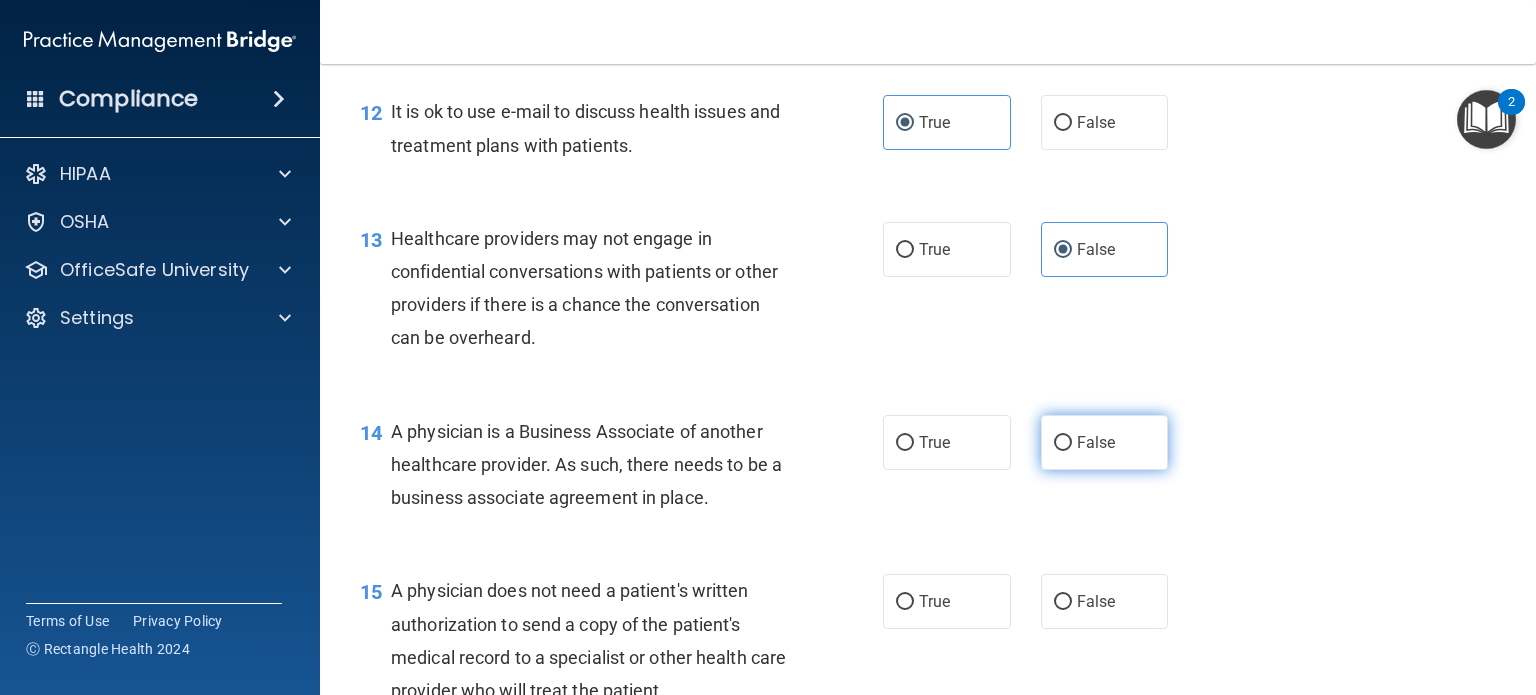 click on "False" at bounding box center [1063, 443] 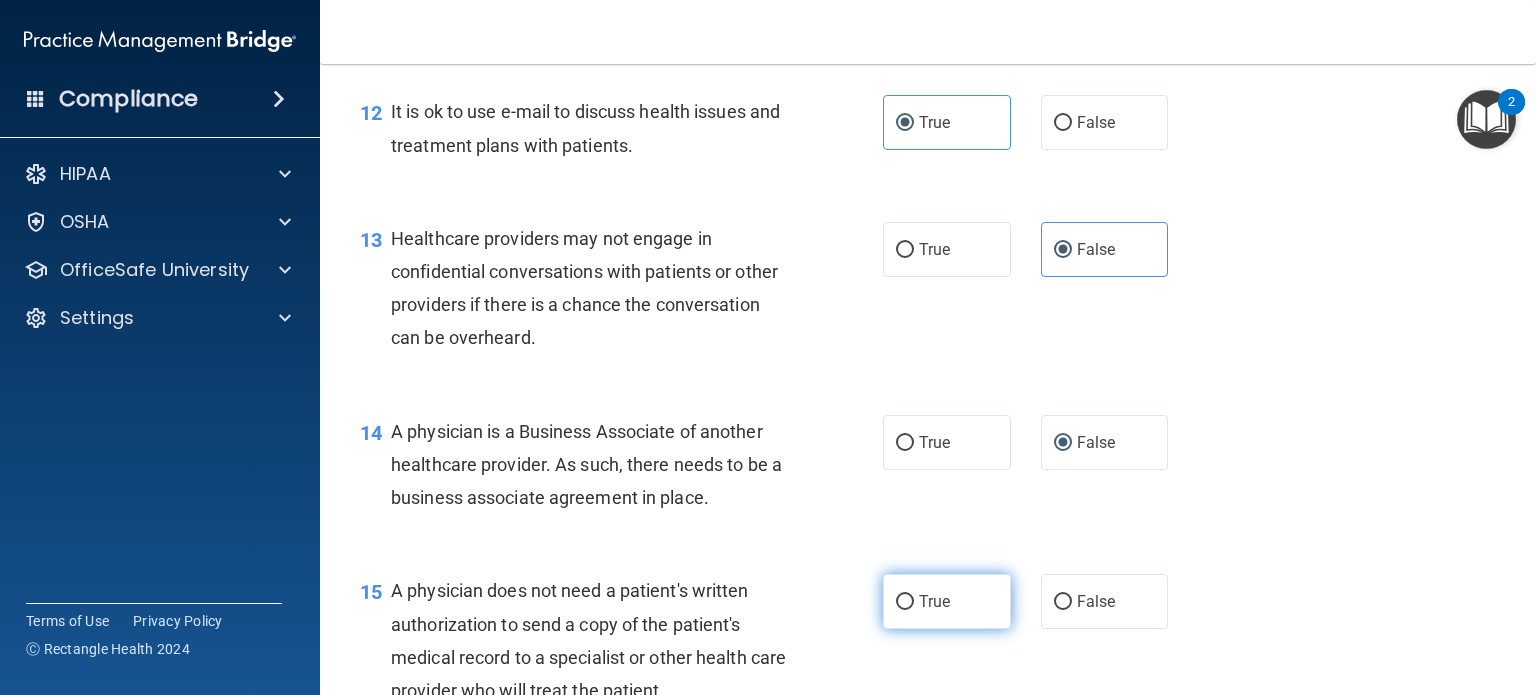 click on "True" at bounding box center [934, 601] 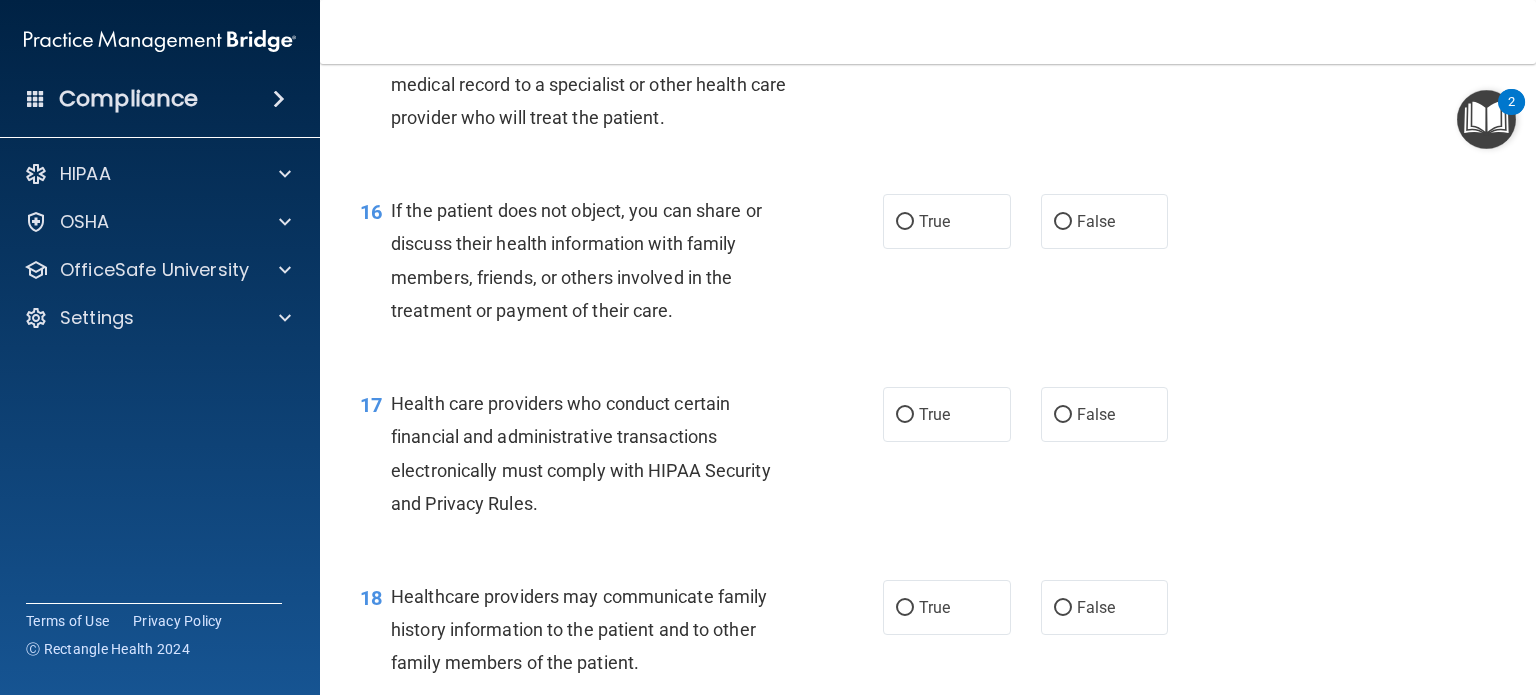 scroll, scrollTop: 2725, scrollLeft: 0, axis: vertical 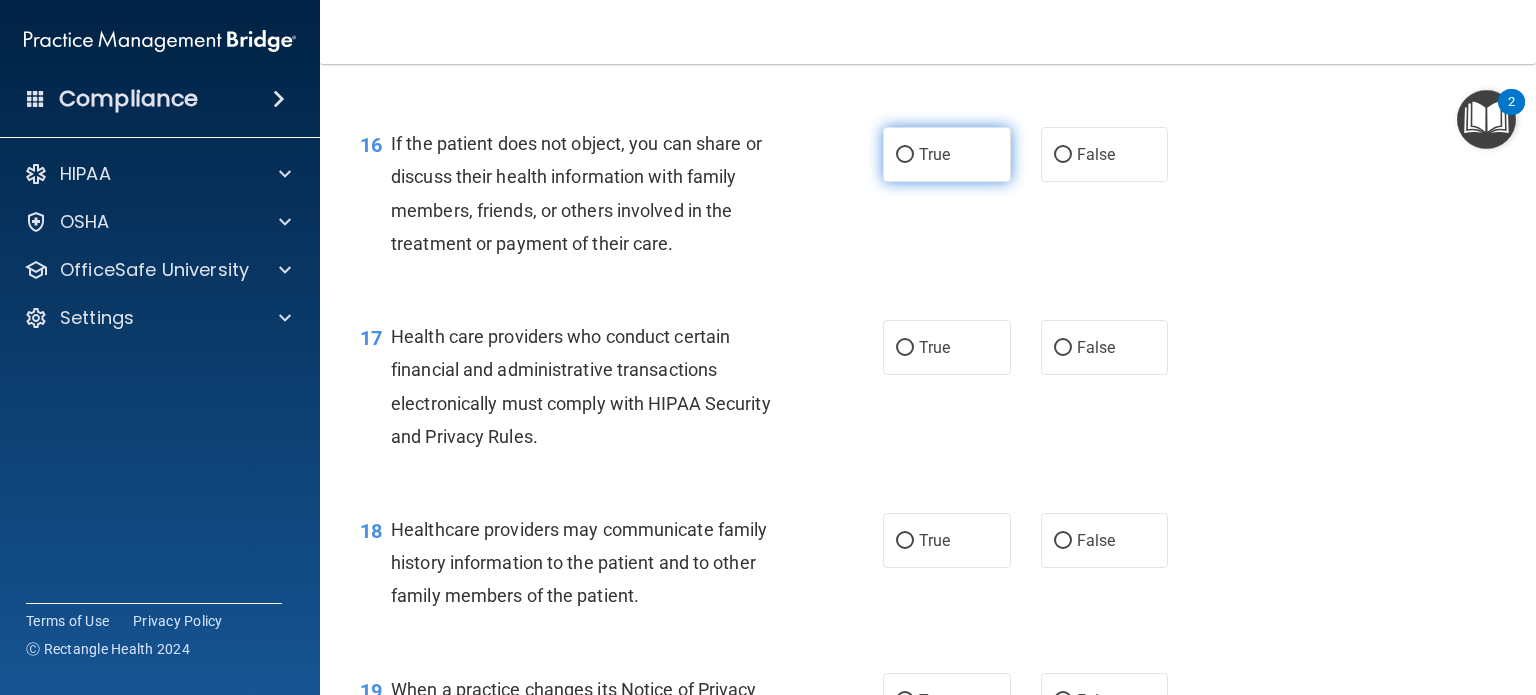 click on "True" at bounding box center [947, 154] 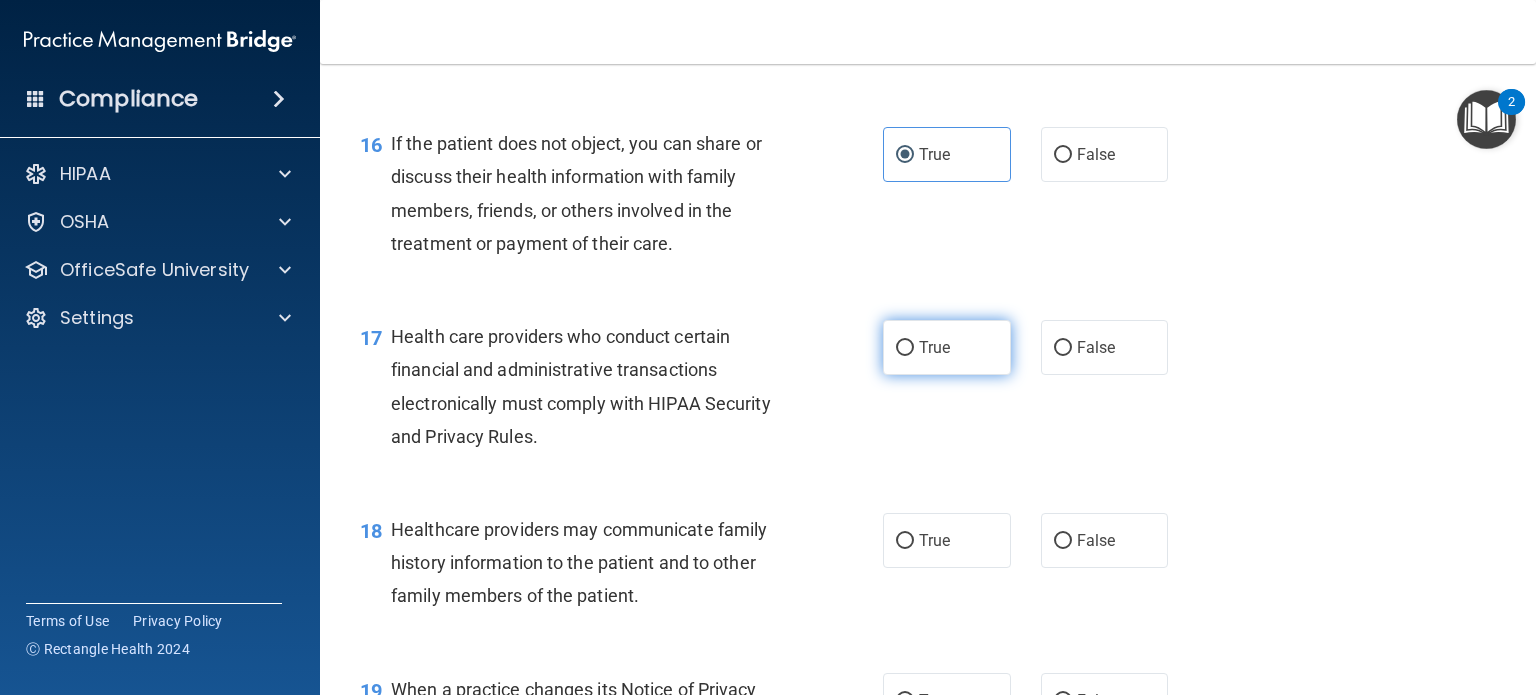 click on "True" at bounding box center (934, 347) 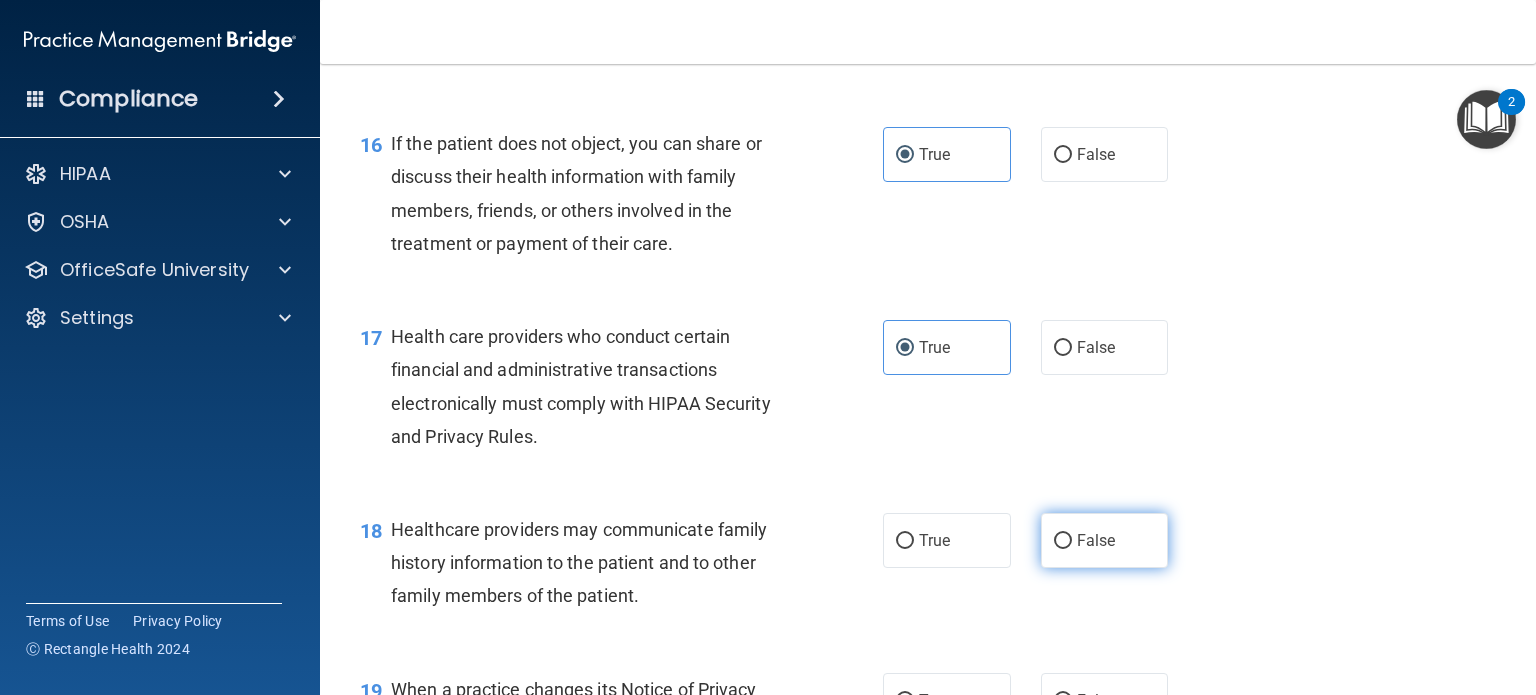 click on "False" at bounding box center (1096, 540) 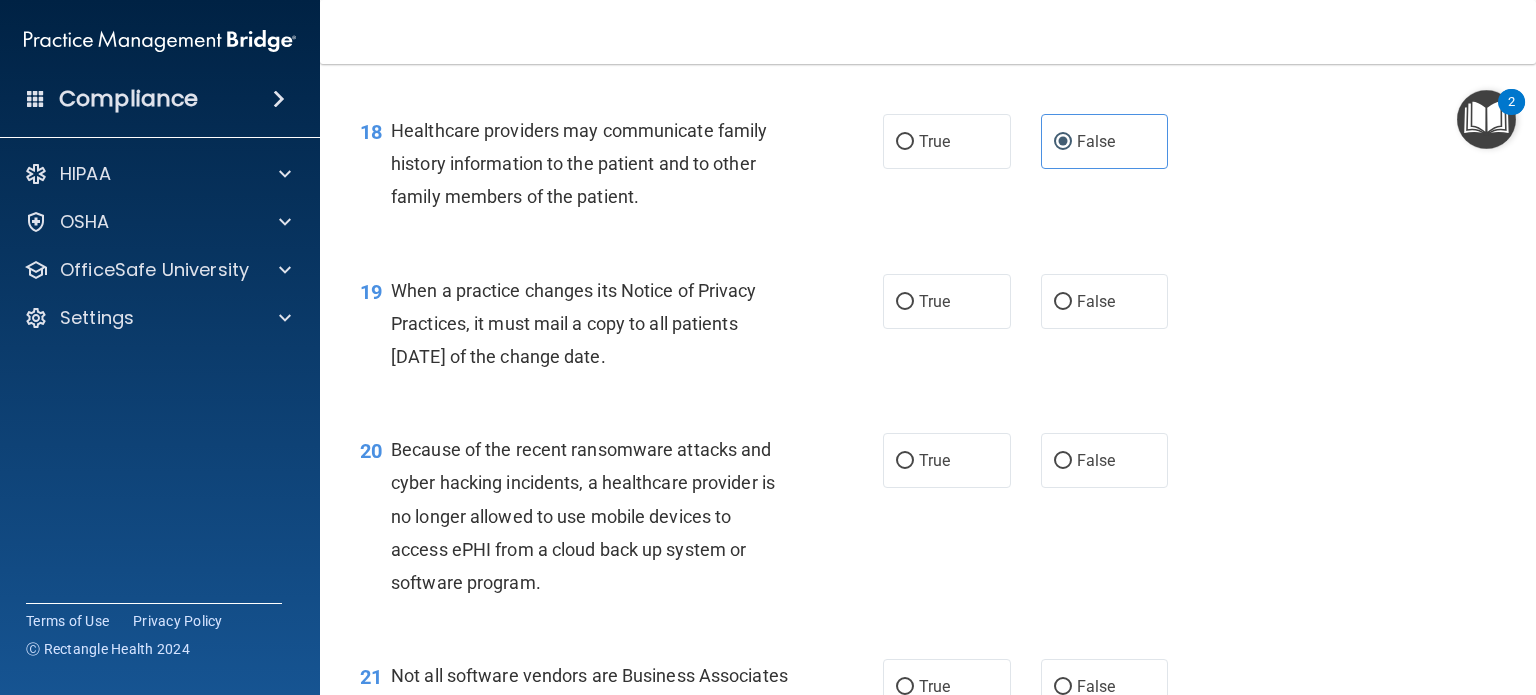 scroll, scrollTop: 3125, scrollLeft: 0, axis: vertical 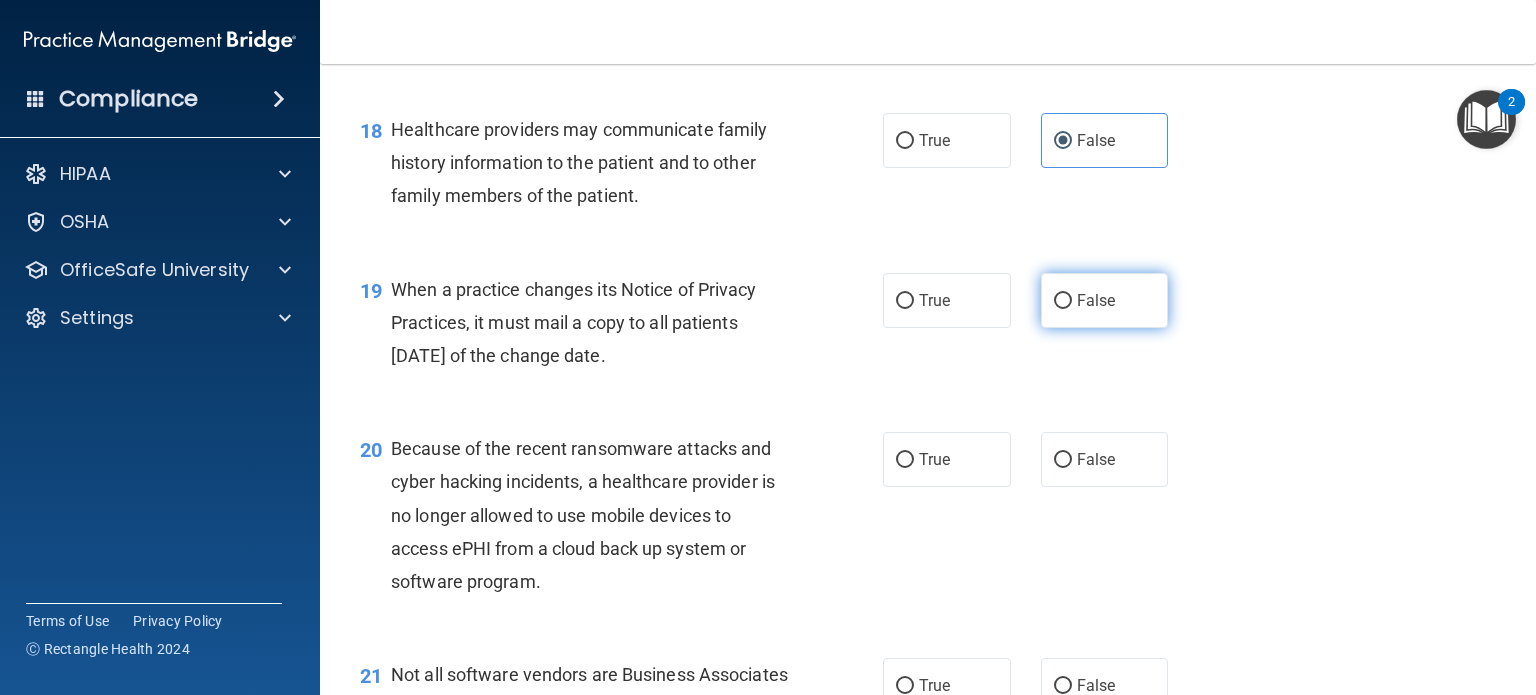 click on "False" at bounding box center (1105, 300) 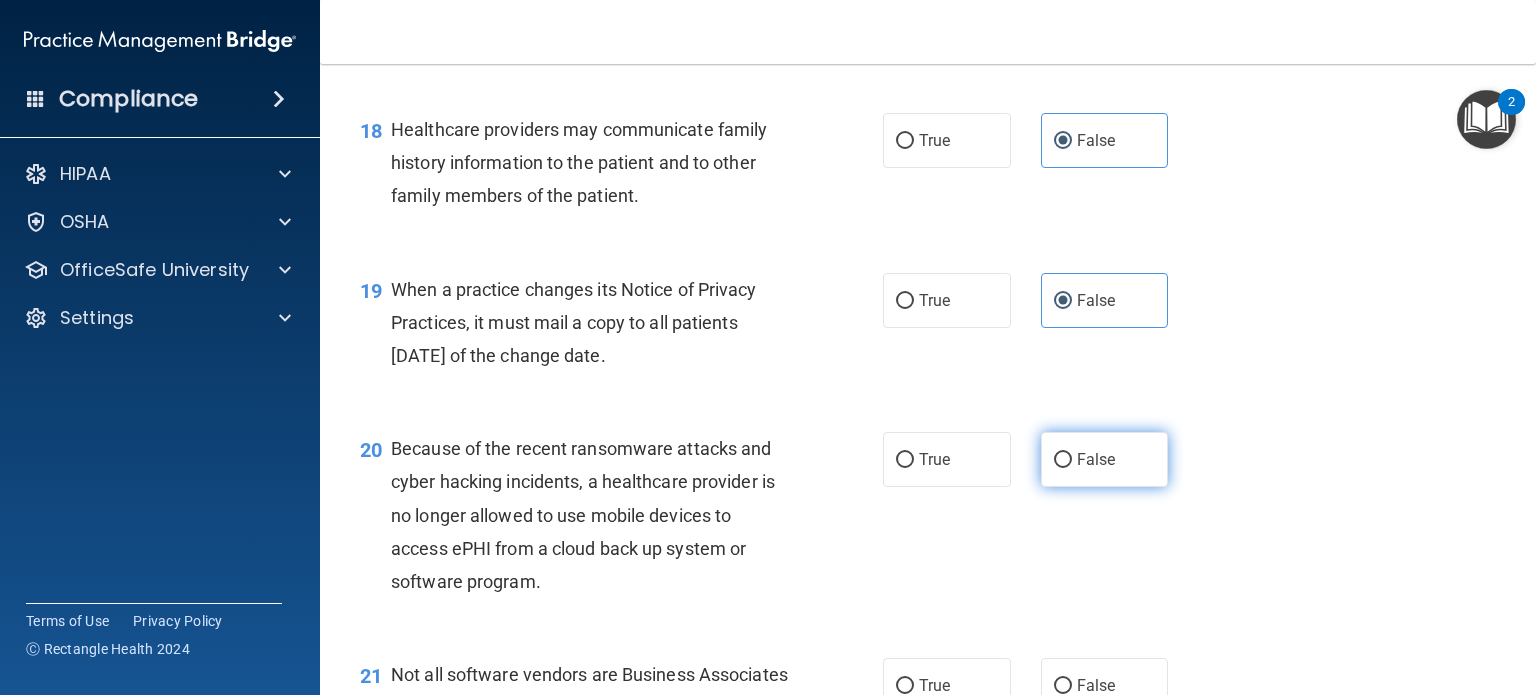 click on "False" at bounding box center (1105, 459) 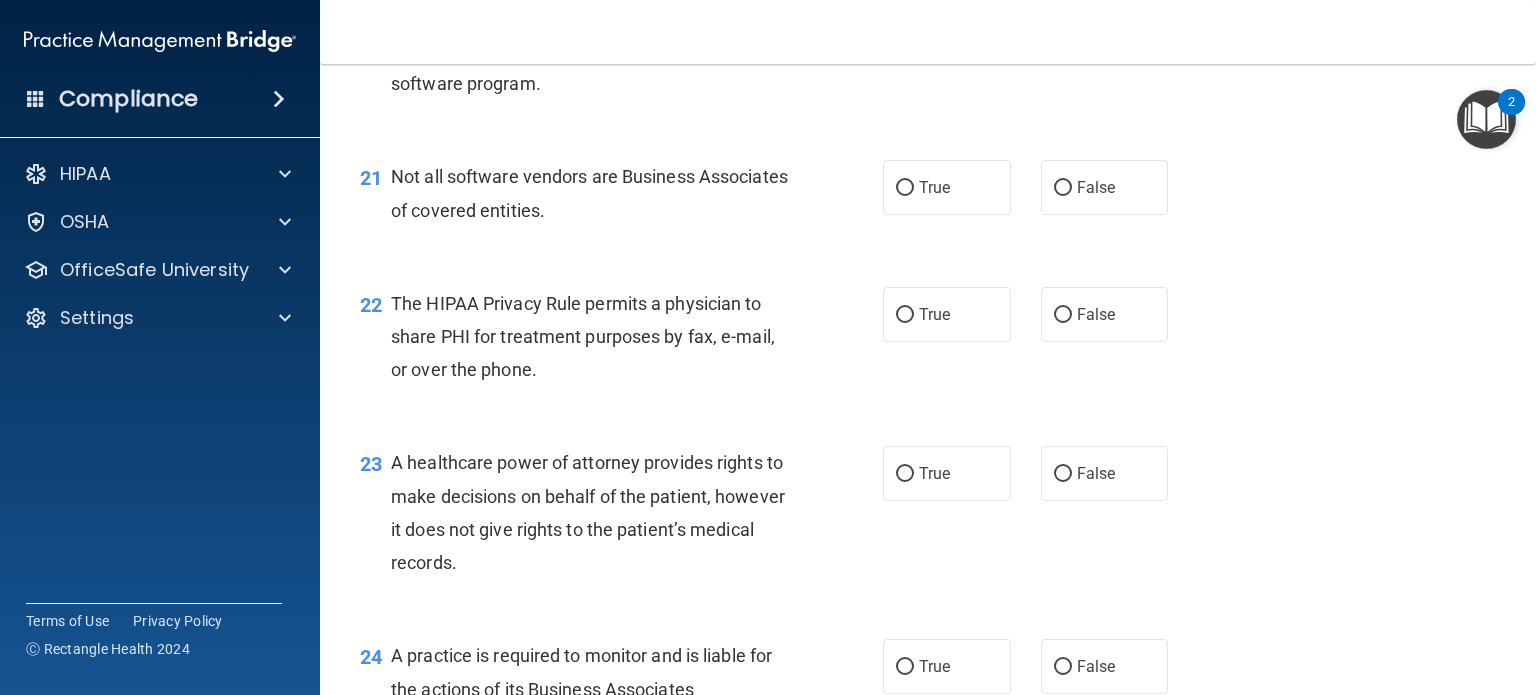 scroll, scrollTop: 3632, scrollLeft: 0, axis: vertical 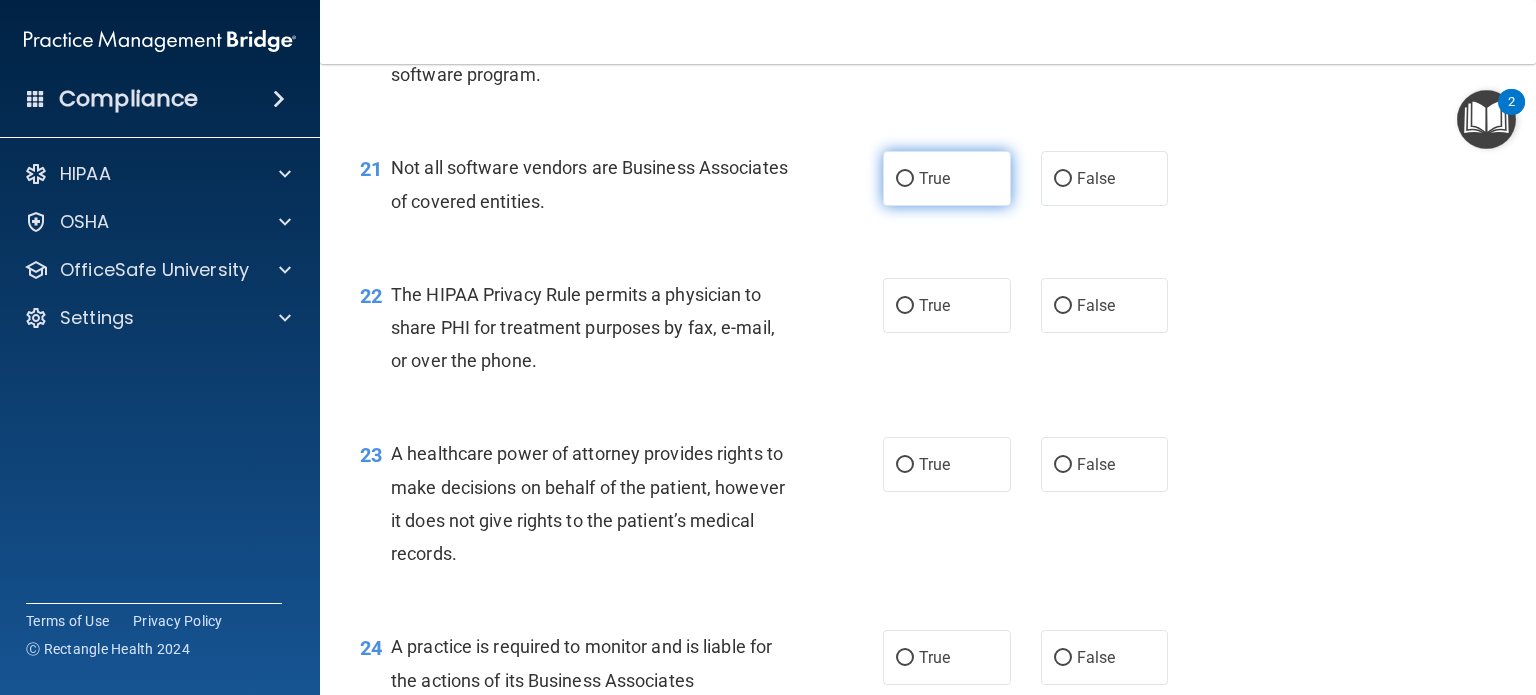 click on "True" at bounding box center [947, 178] 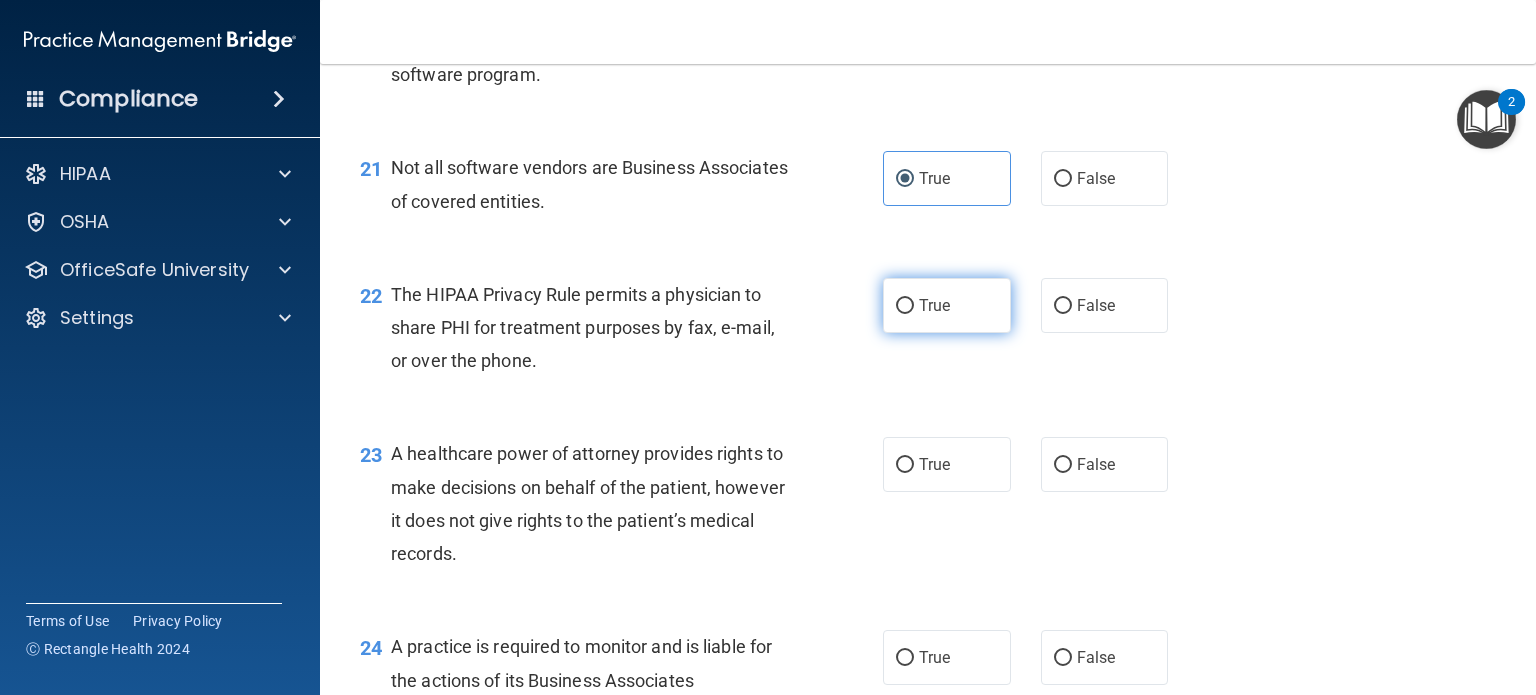click on "True" at bounding box center [934, 305] 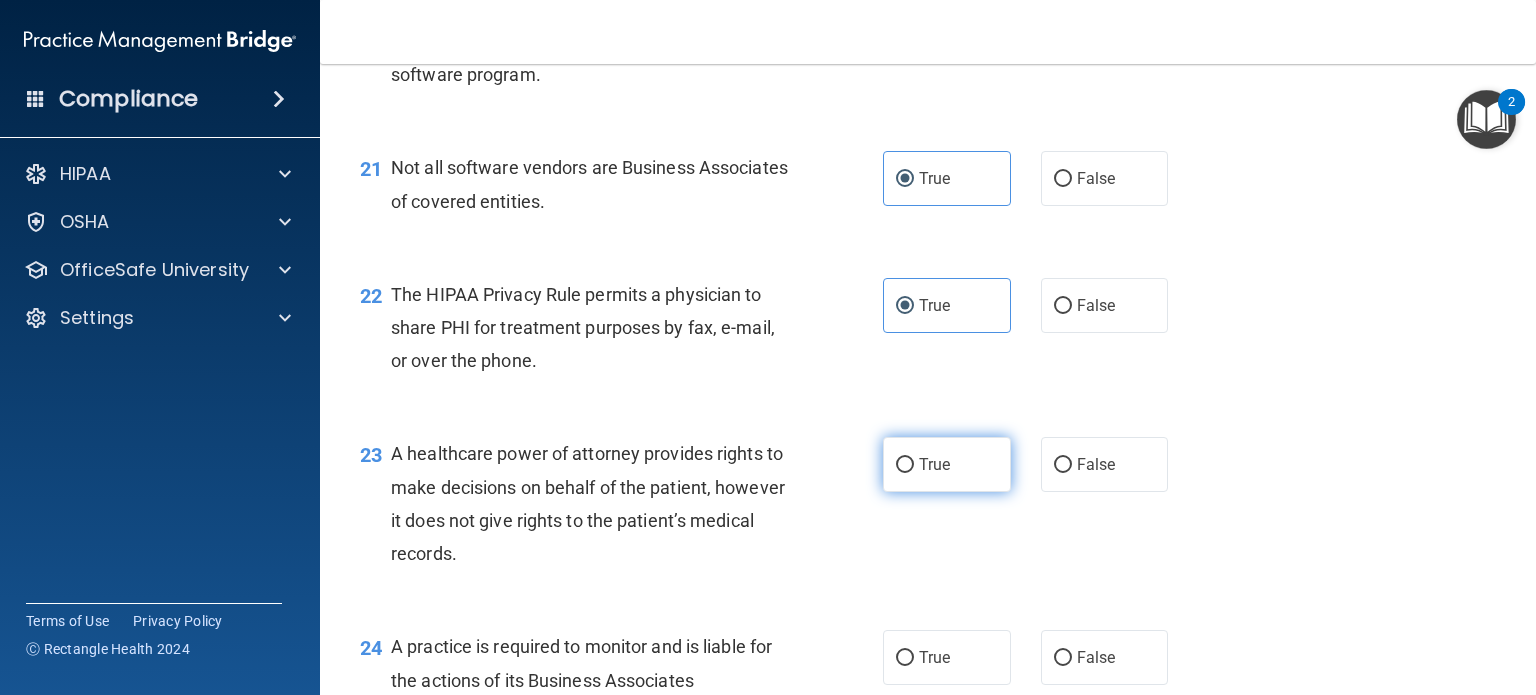 click on "True" at bounding box center (947, 464) 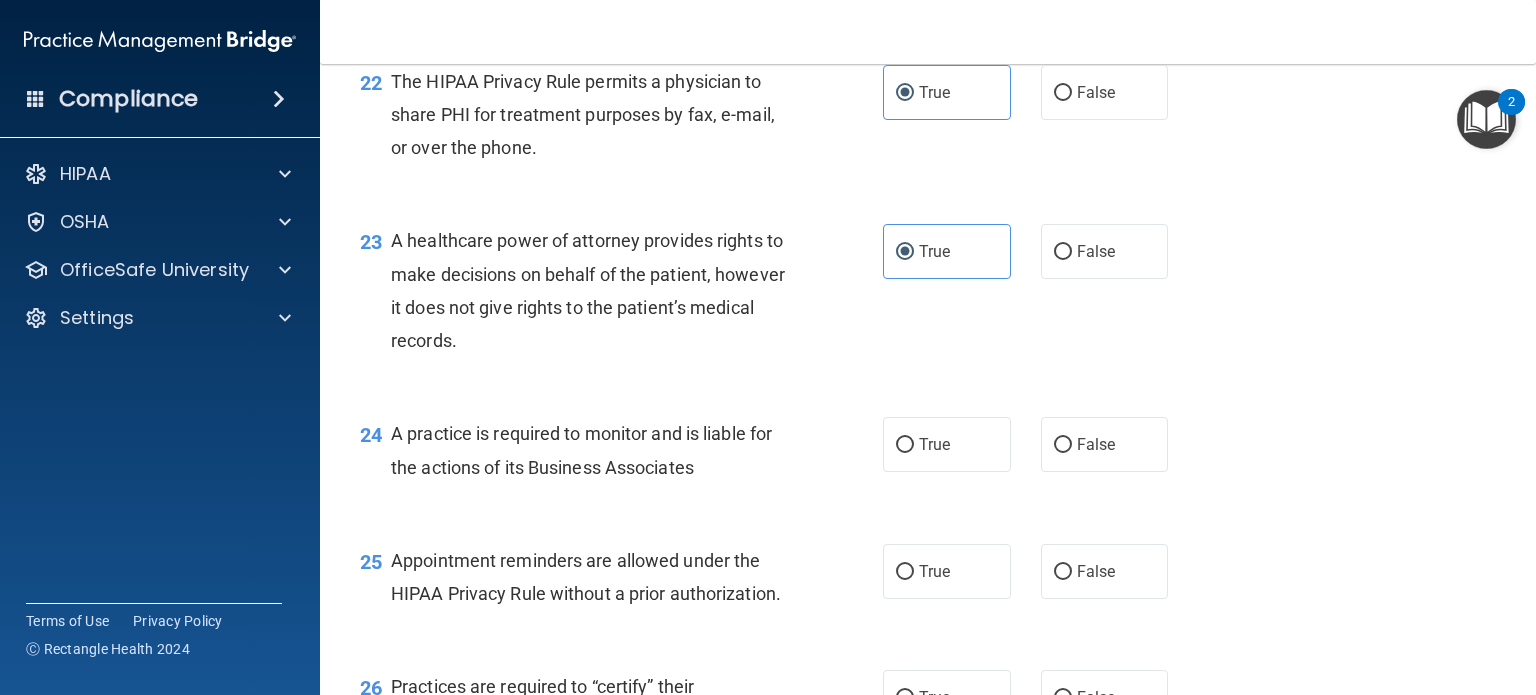 scroll, scrollTop: 3966, scrollLeft: 0, axis: vertical 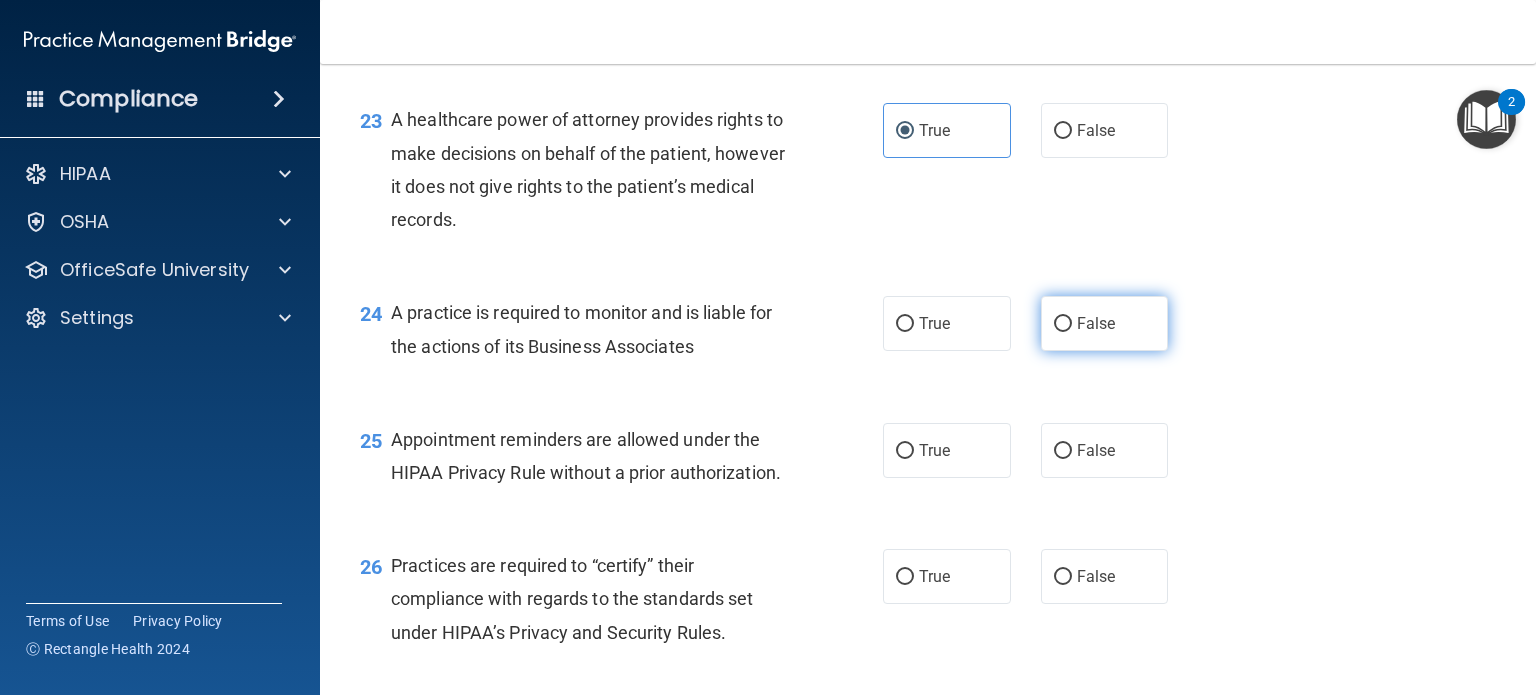 click on "False" at bounding box center [1096, 323] 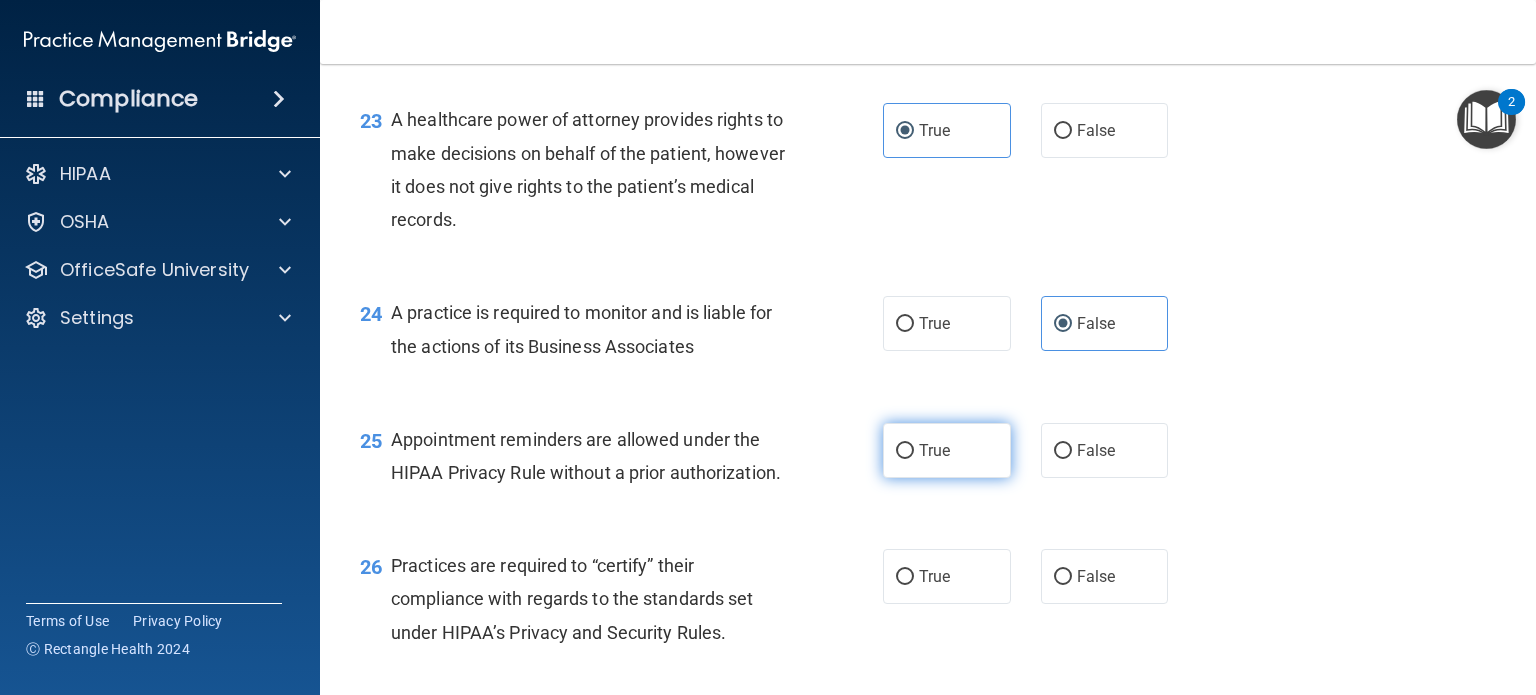 click on "True" at bounding box center [947, 450] 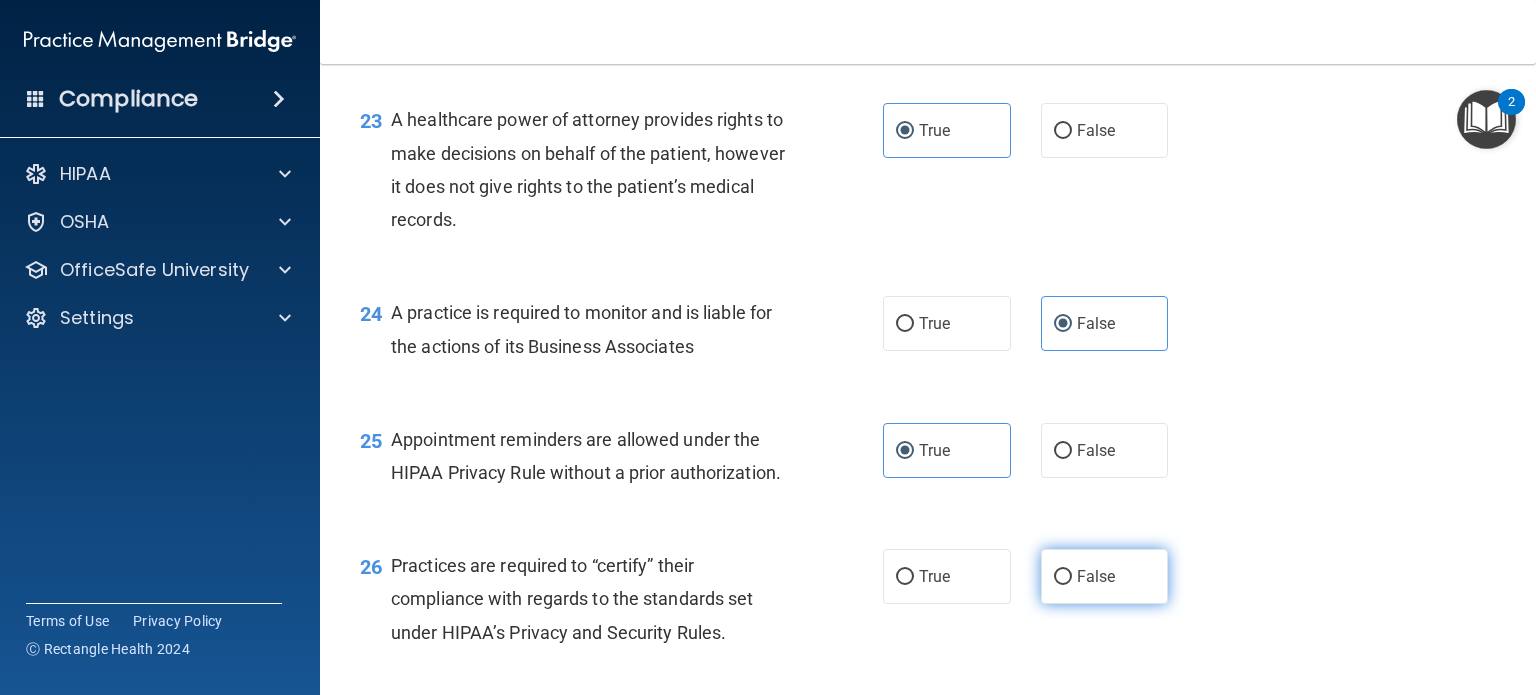 click on "False" at bounding box center [1096, 576] 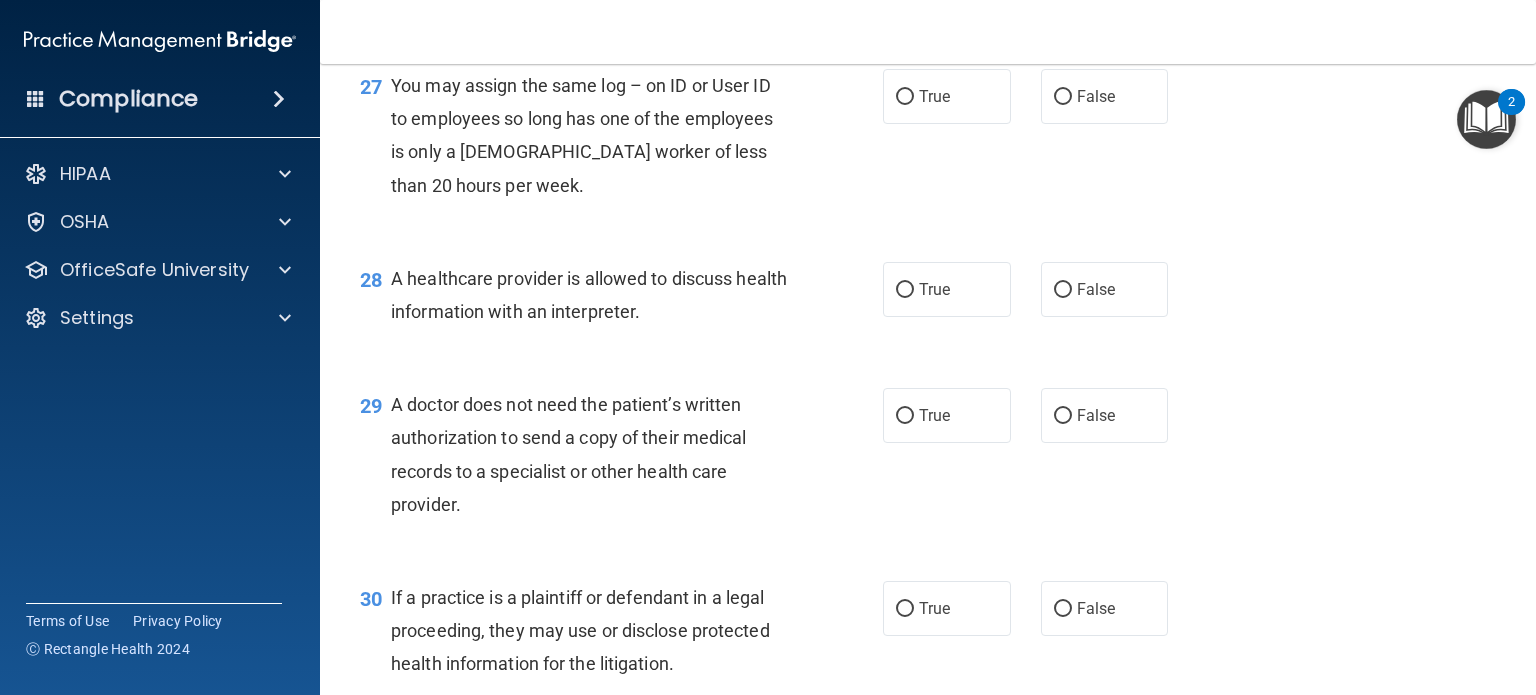 scroll, scrollTop: 4474, scrollLeft: 0, axis: vertical 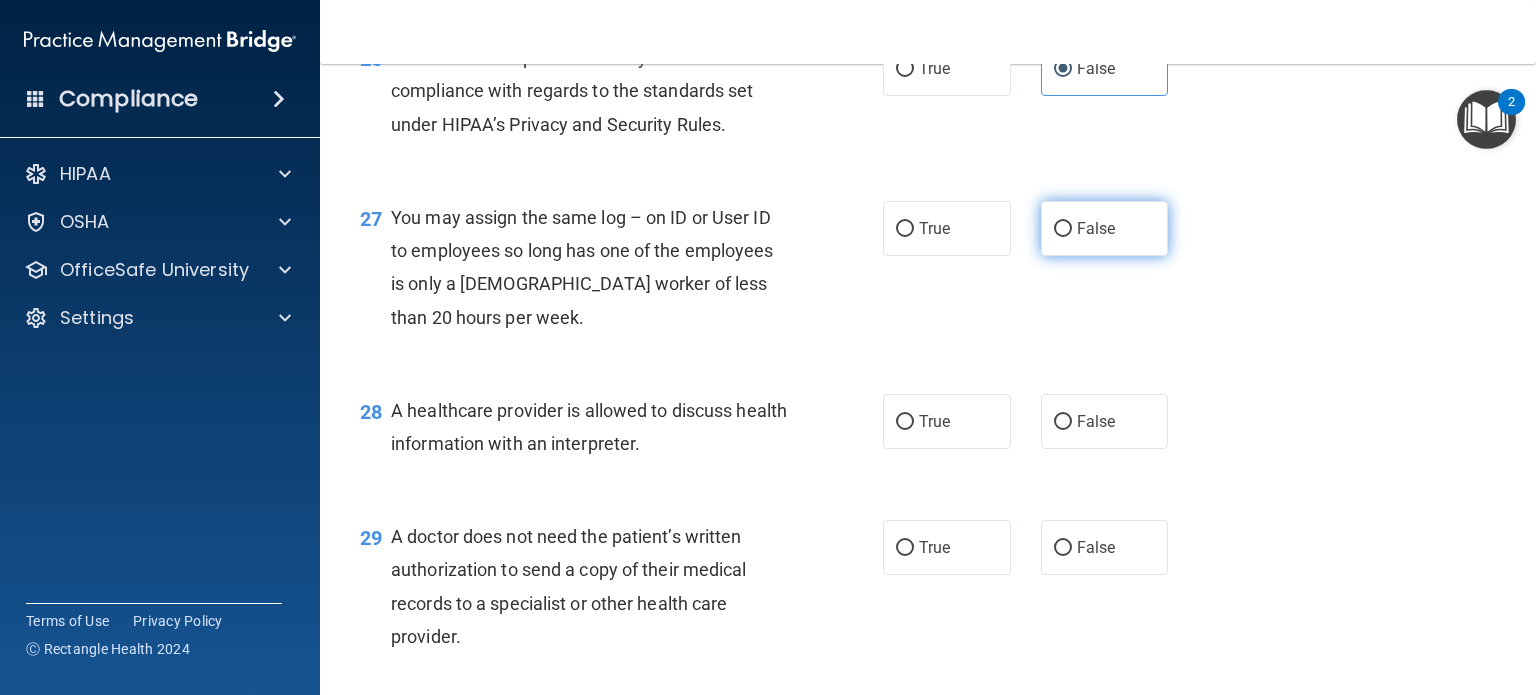 click on "False" at bounding box center (1096, 228) 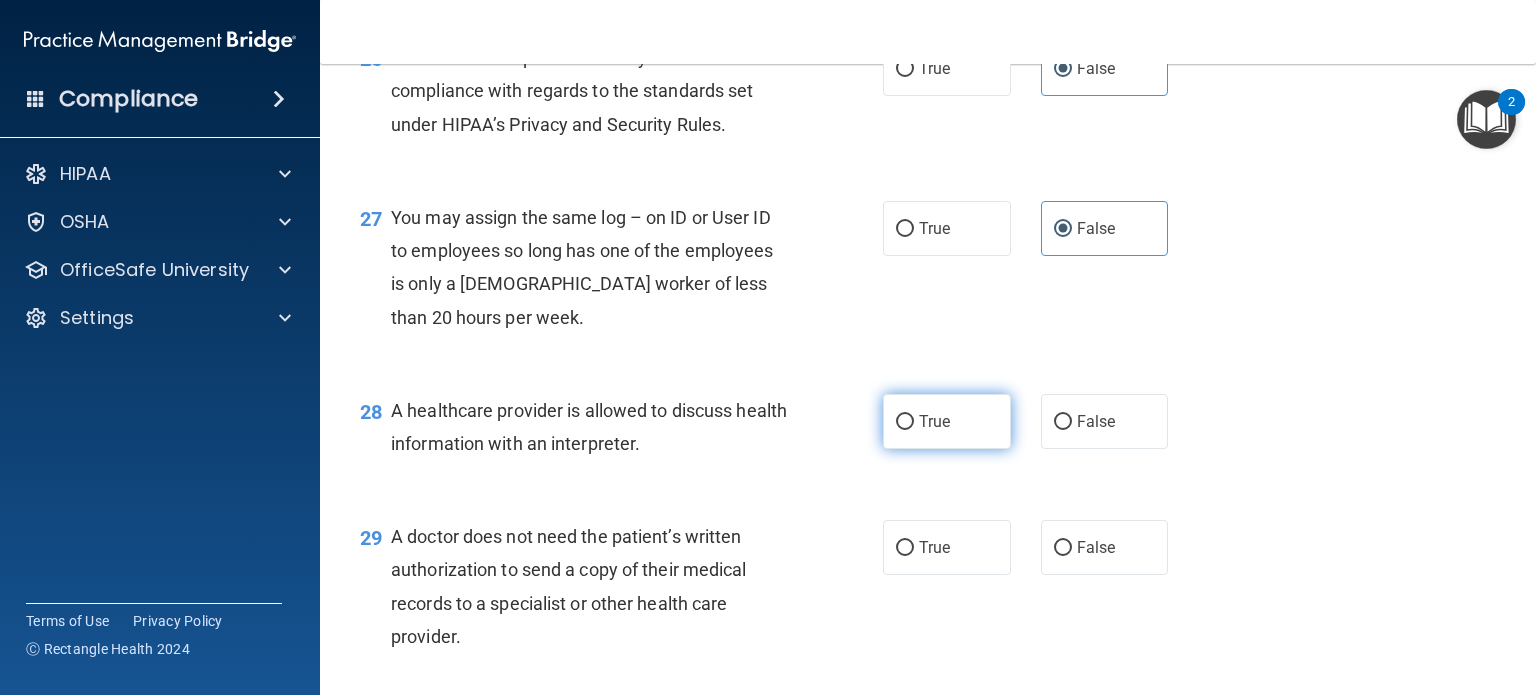 click on "True" at bounding box center [947, 421] 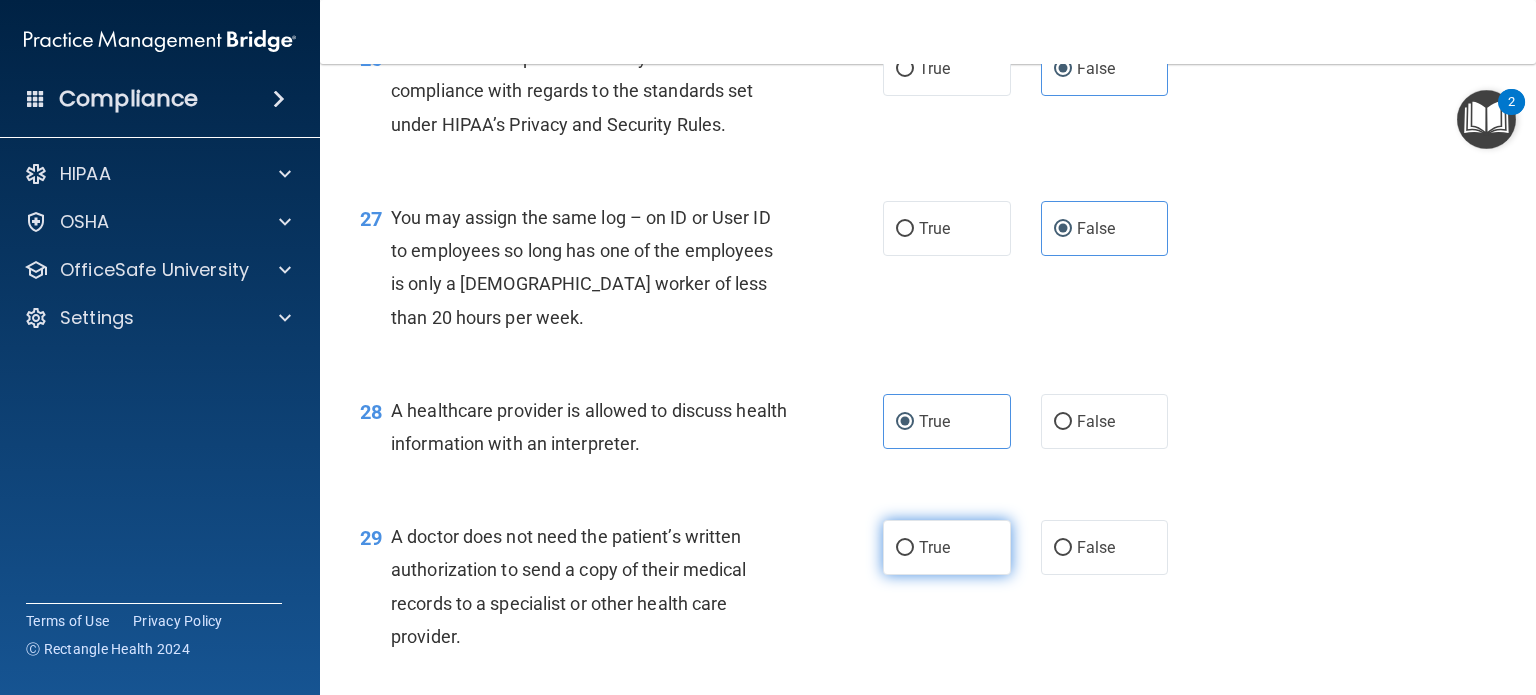 click on "True" at bounding box center [947, 547] 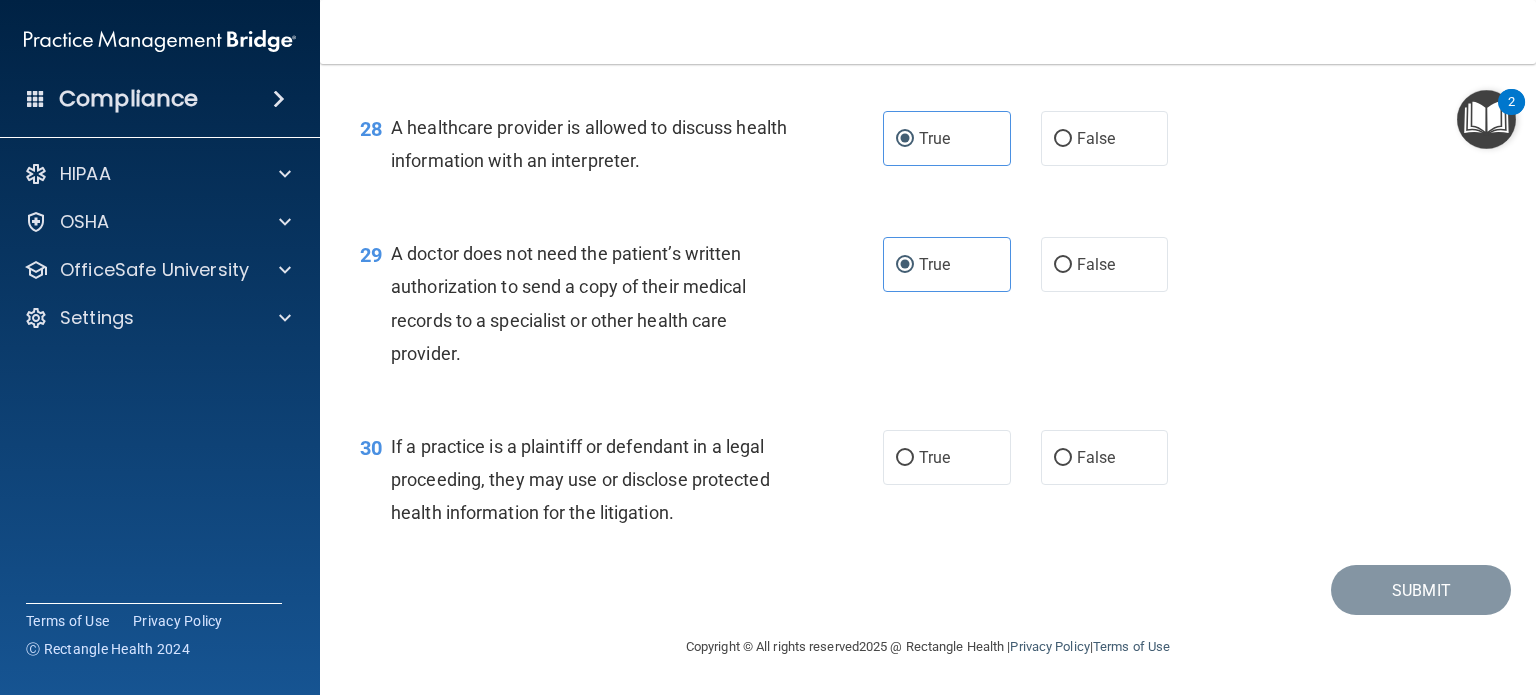 scroll, scrollTop: 4824, scrollLeft: 0, axis: vertical 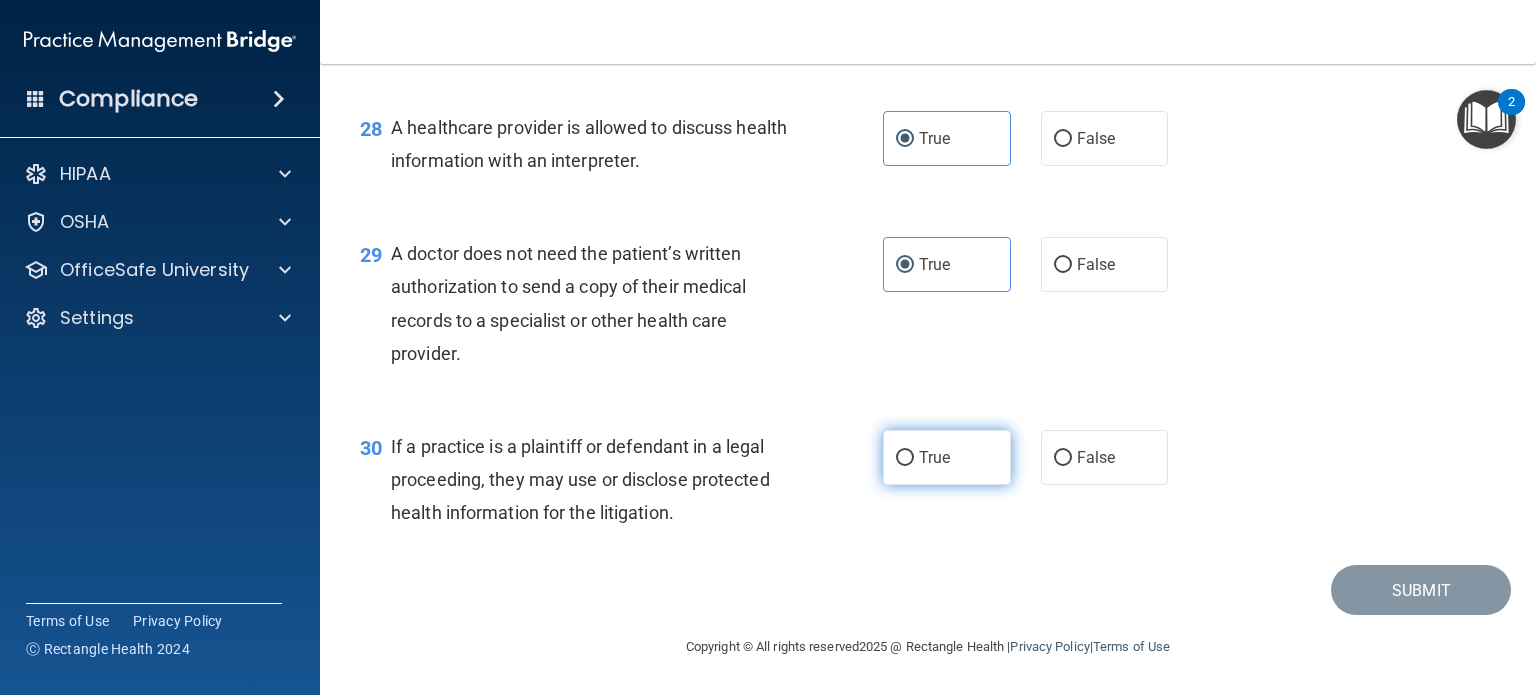 click on "True" at bounding box center [934, 457] 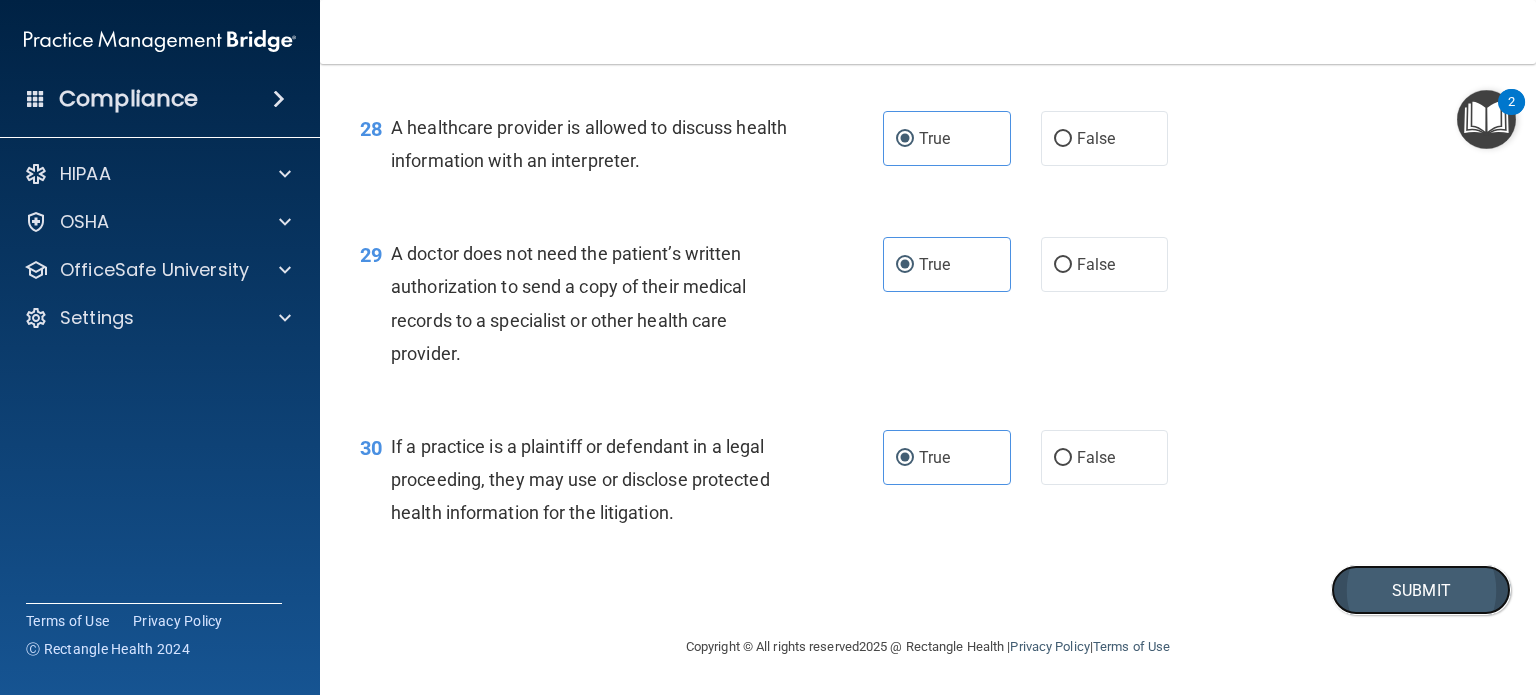 click on "Submit" at bounding box center [1421, 590] 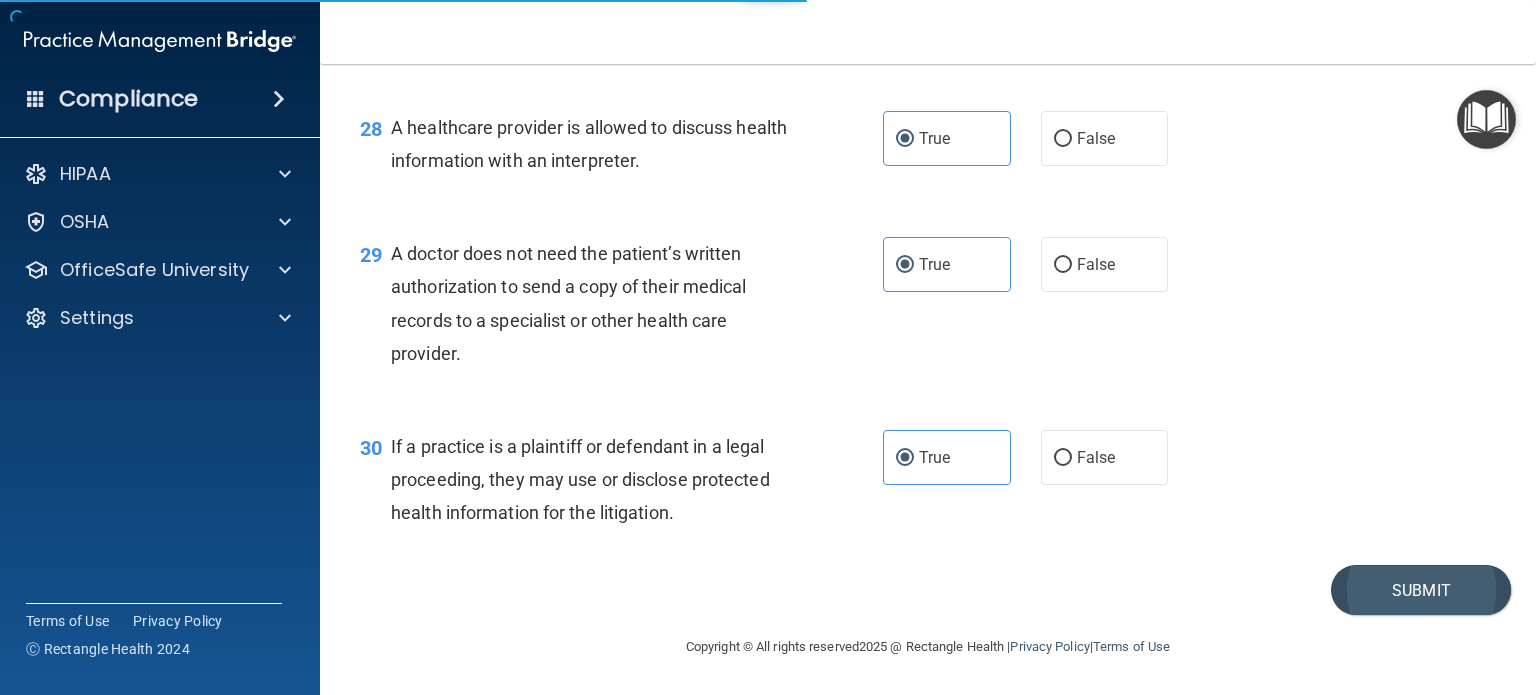 scroll, scrollTop: 0, scrollLeft: 0, axis: both 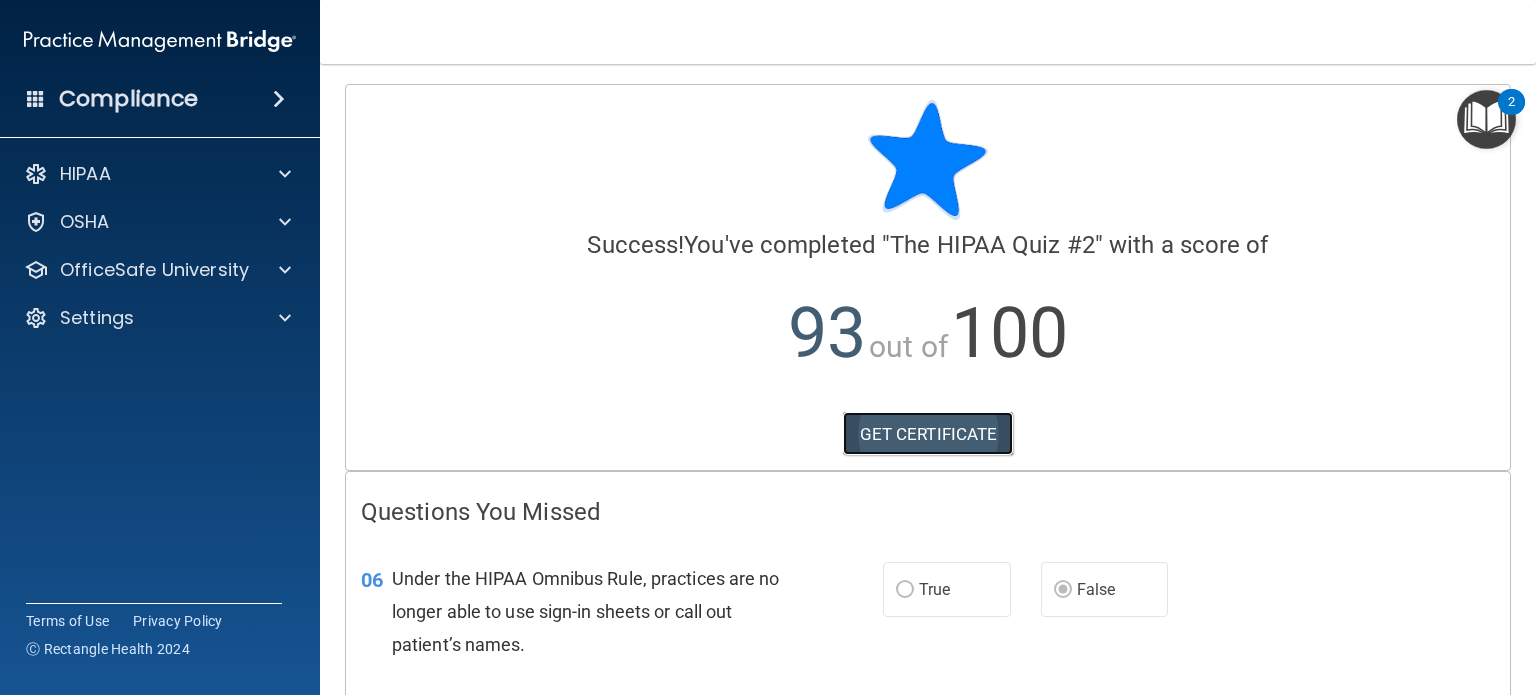 click on "GET CERTIFICATE" at bounding box center [928, 434] 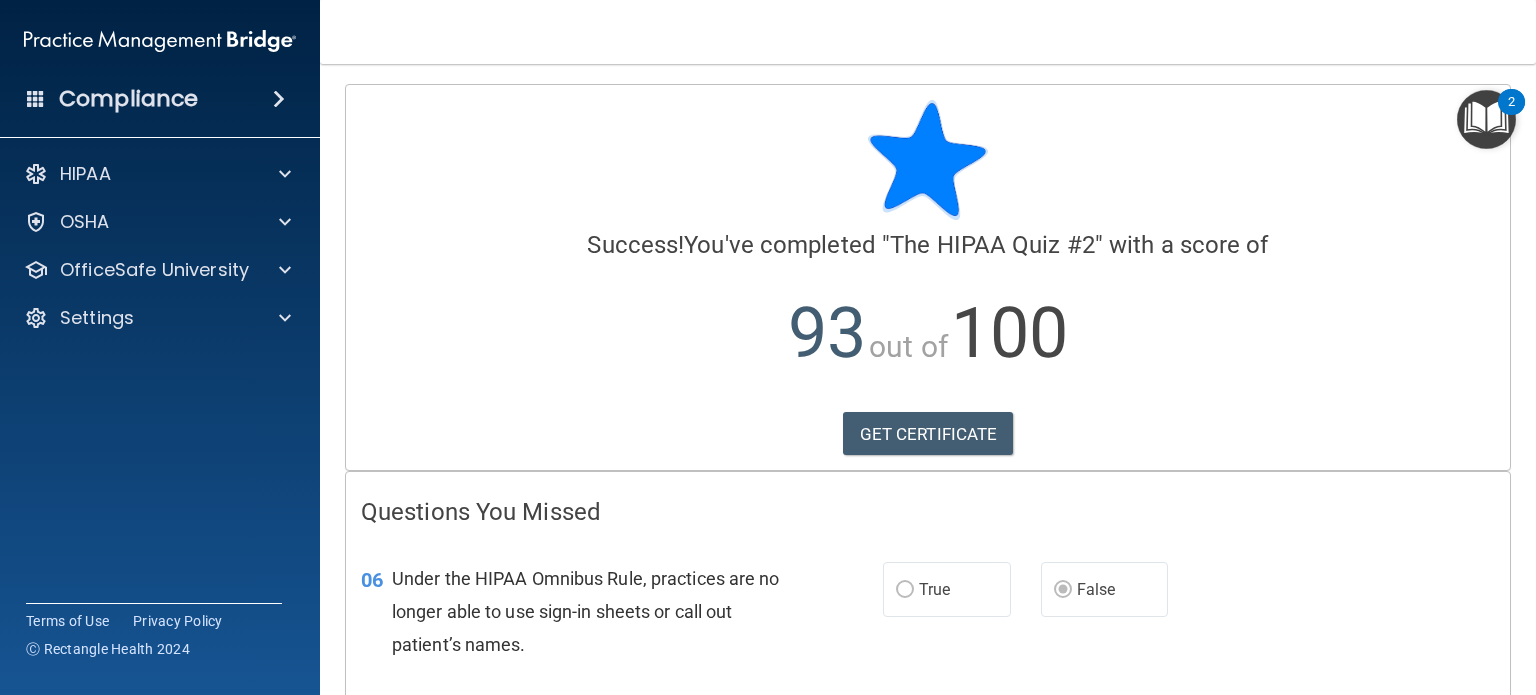 click at bounding box center [1486, 119] 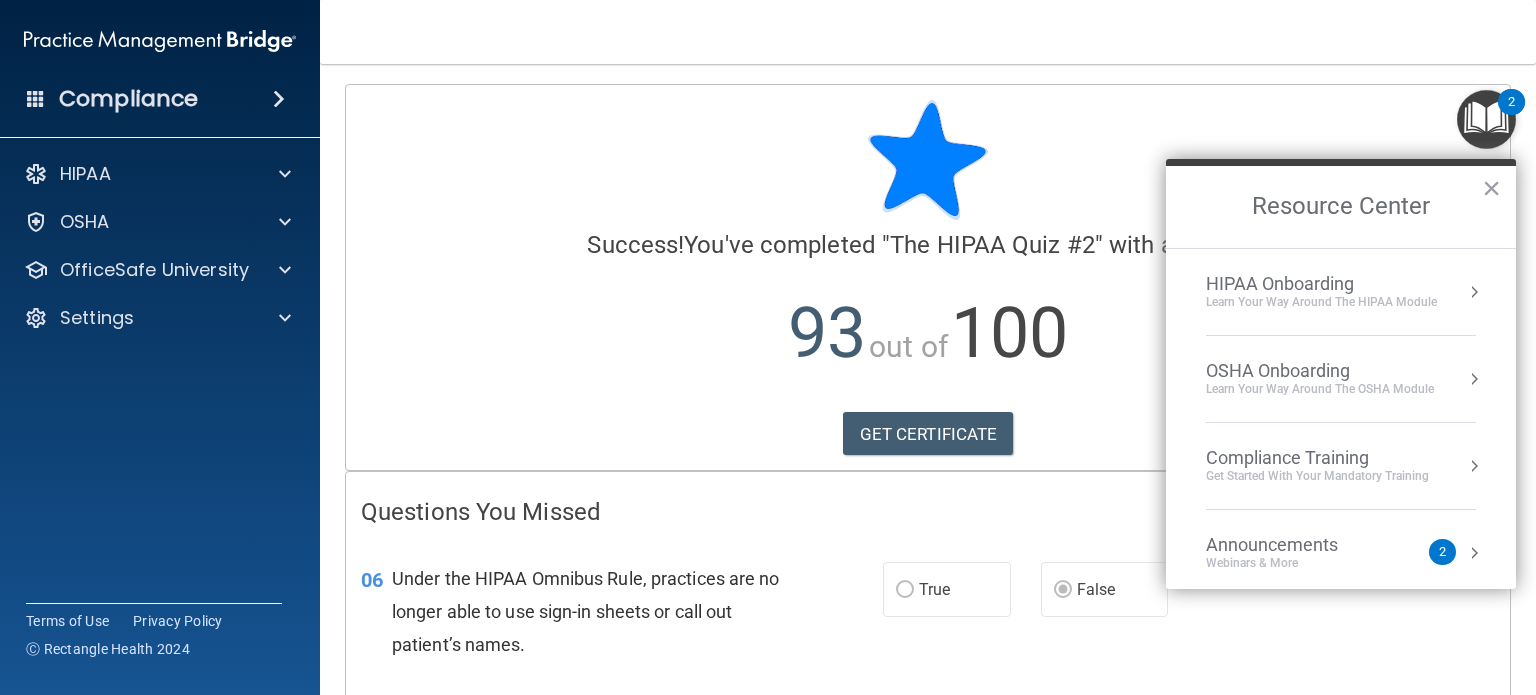 click on "Announcements" at bounding box center (1292, 545) 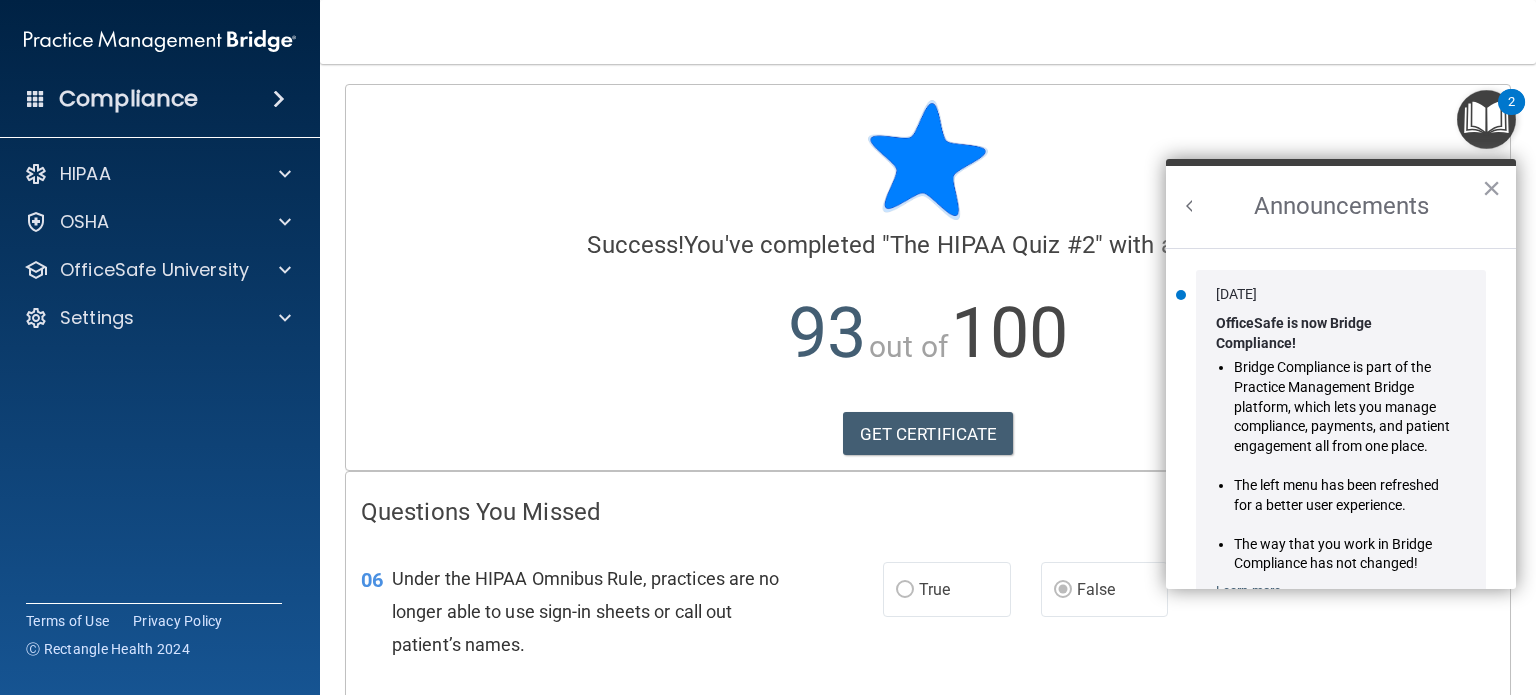 scroll, scrollTop: 0, scrollLeft: 0, axis: both 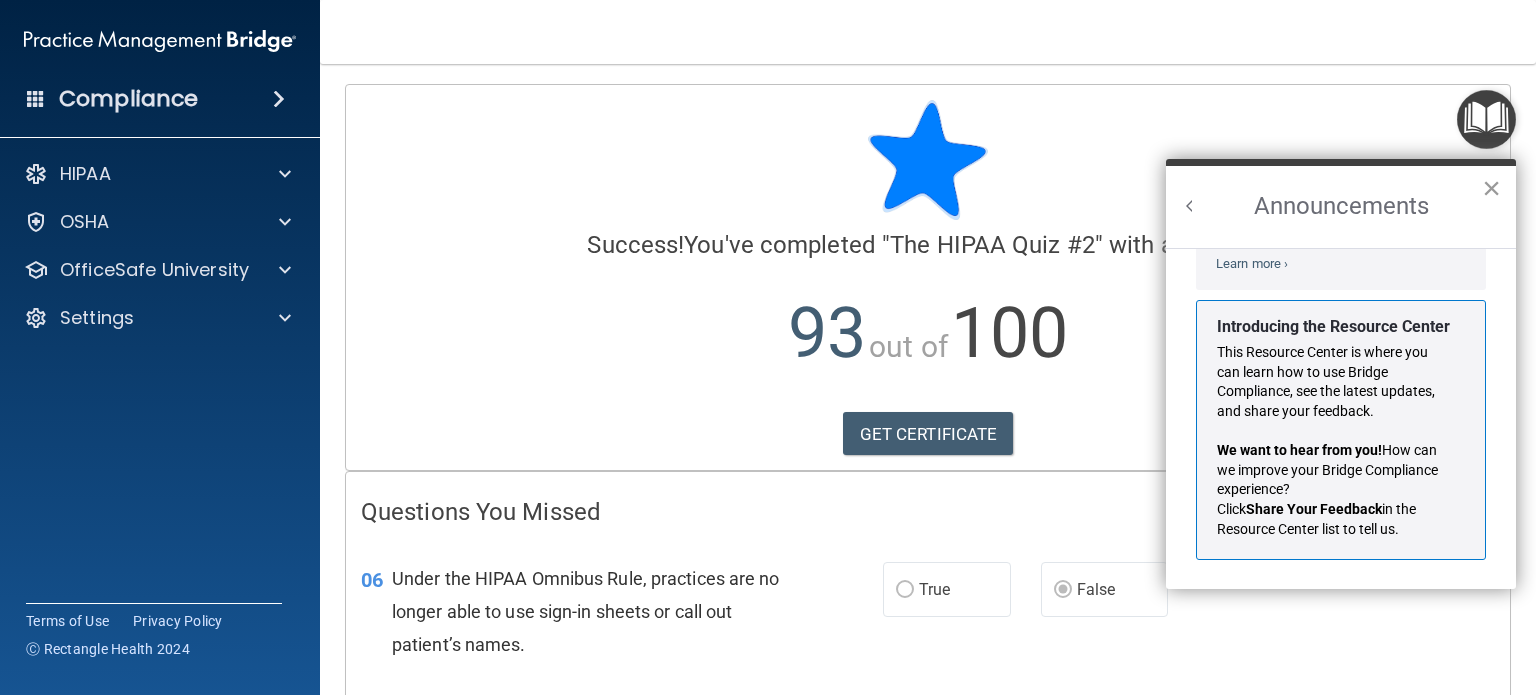 click on "×" at bounding box center [1491, 188] 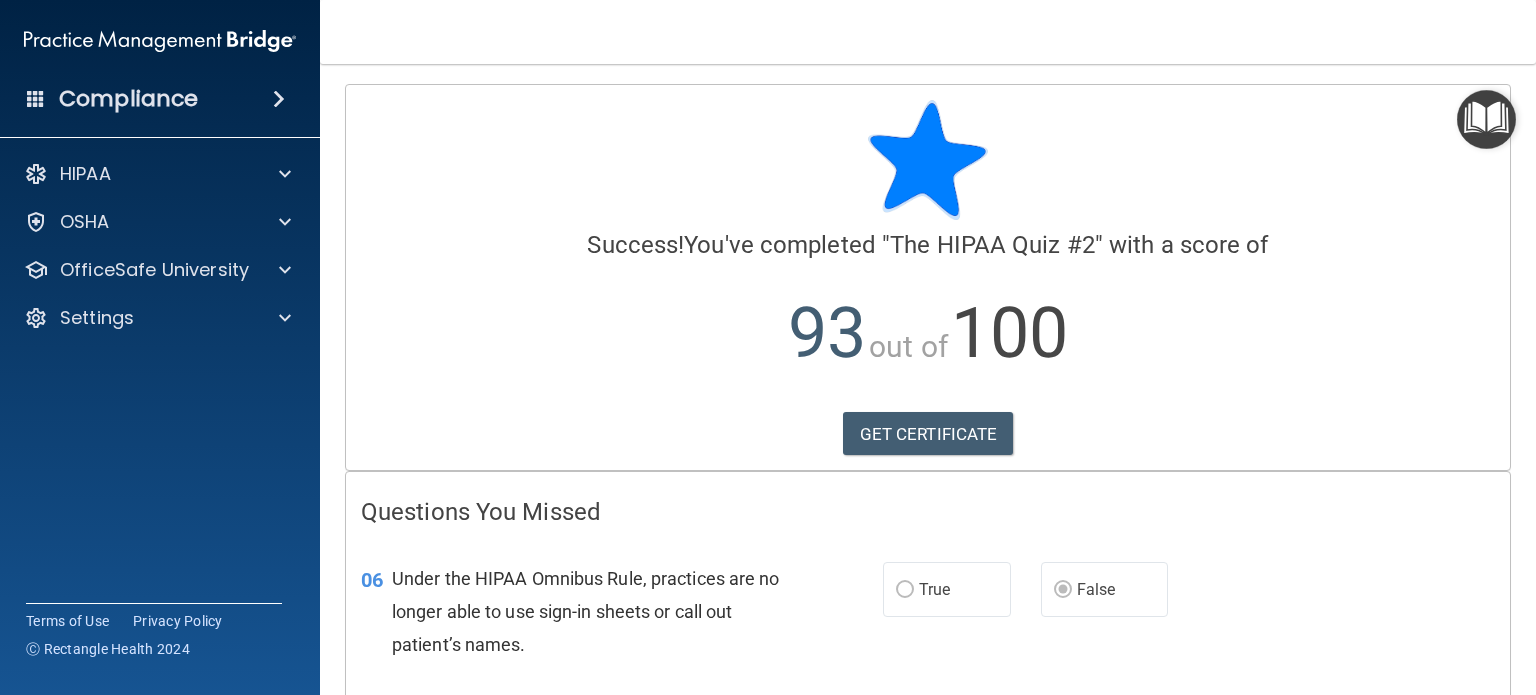 click at bounding box center (1486, 119) 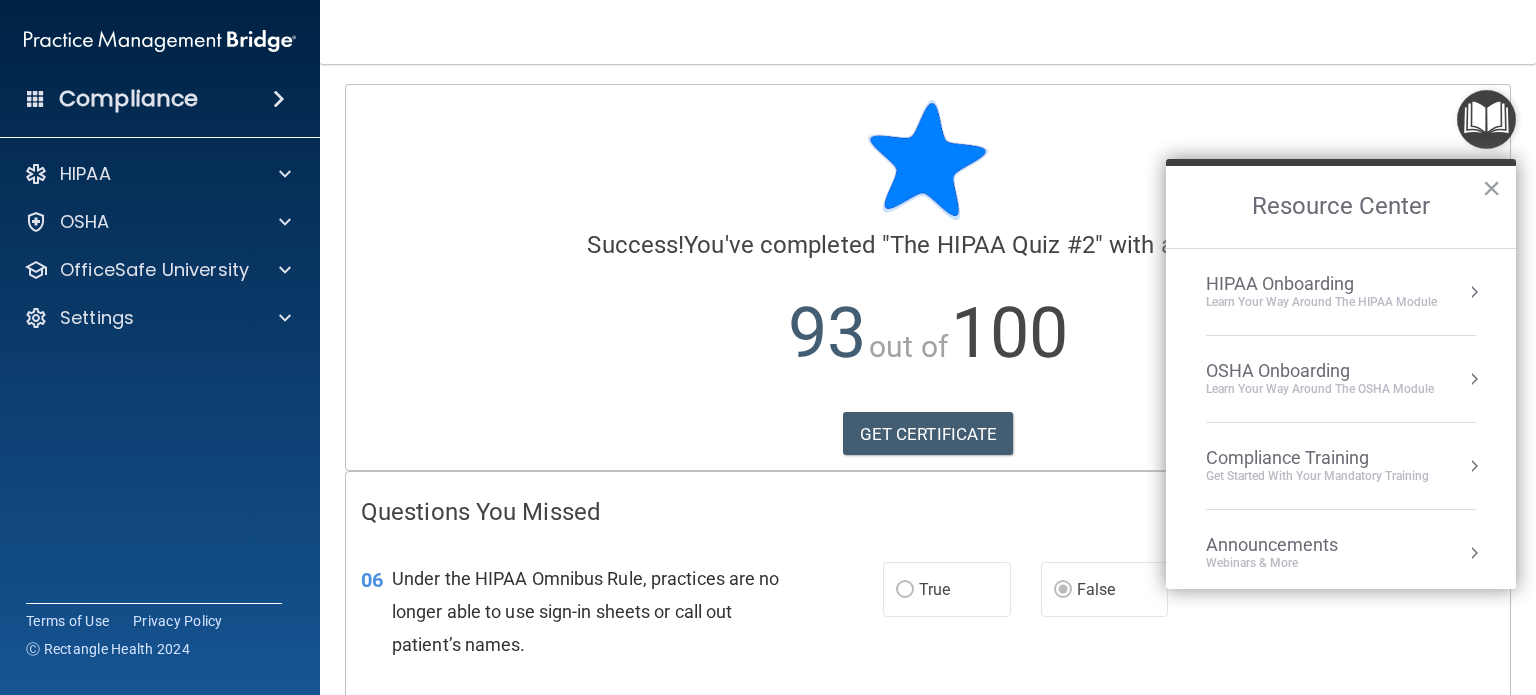 click on "Compliance Training" at bounding box center (1317, 458) 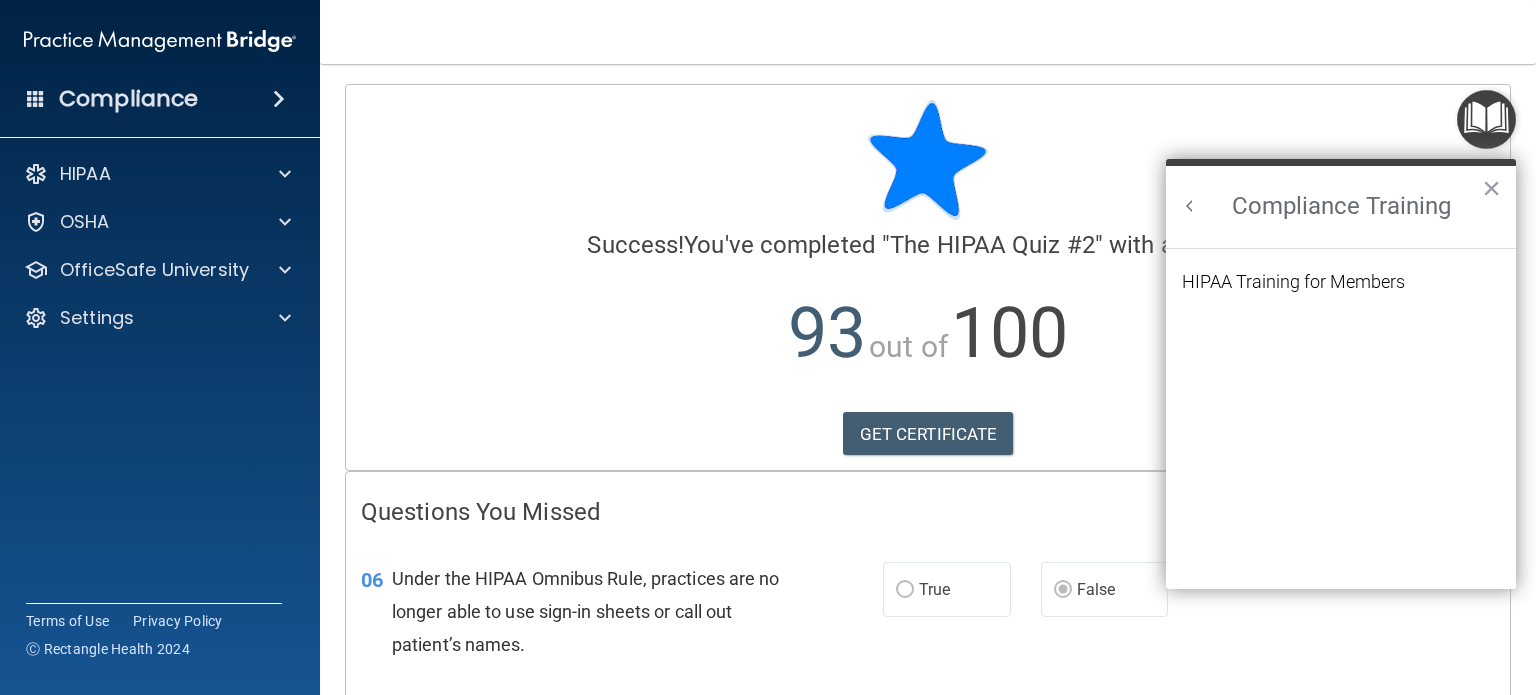 scroll, scrollTop: 0, scrollLeft: 0, axis: both 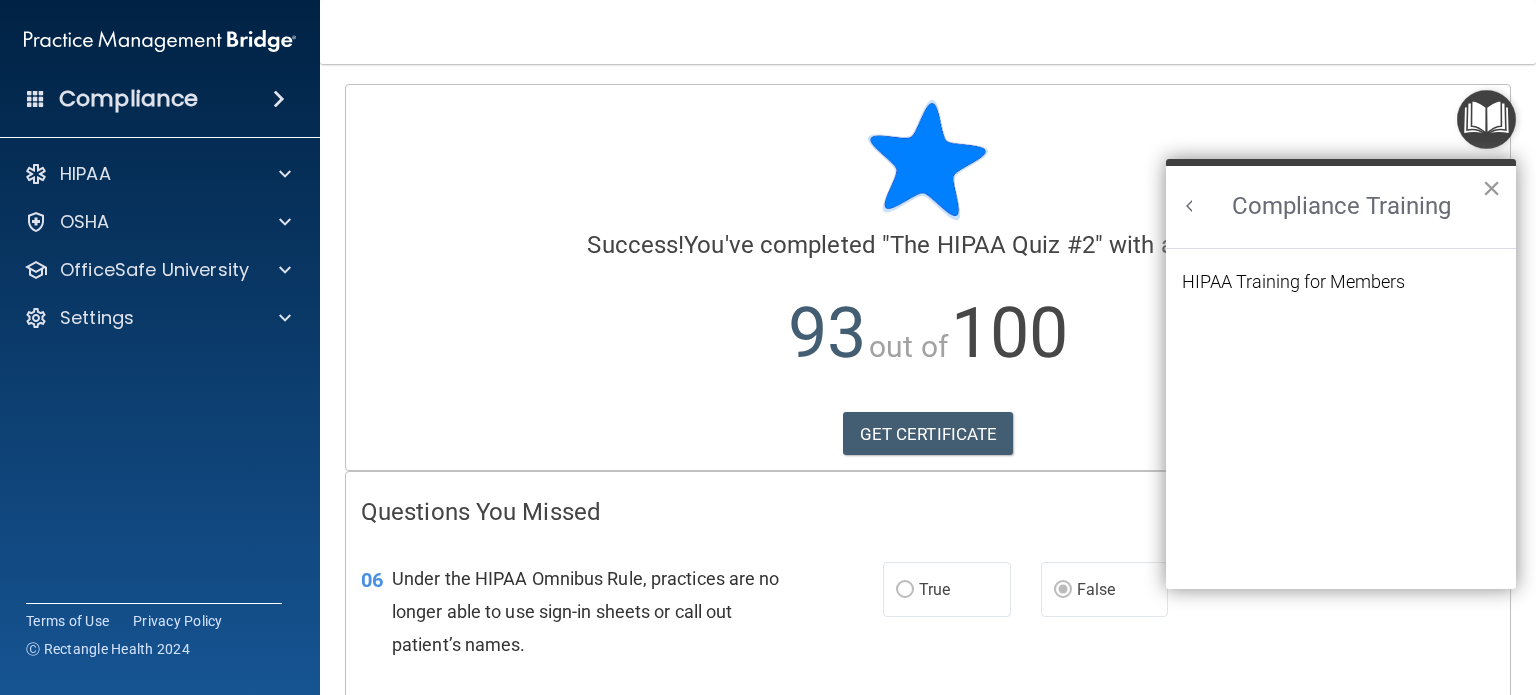 click on "×" at bounding box center [1491, 188] 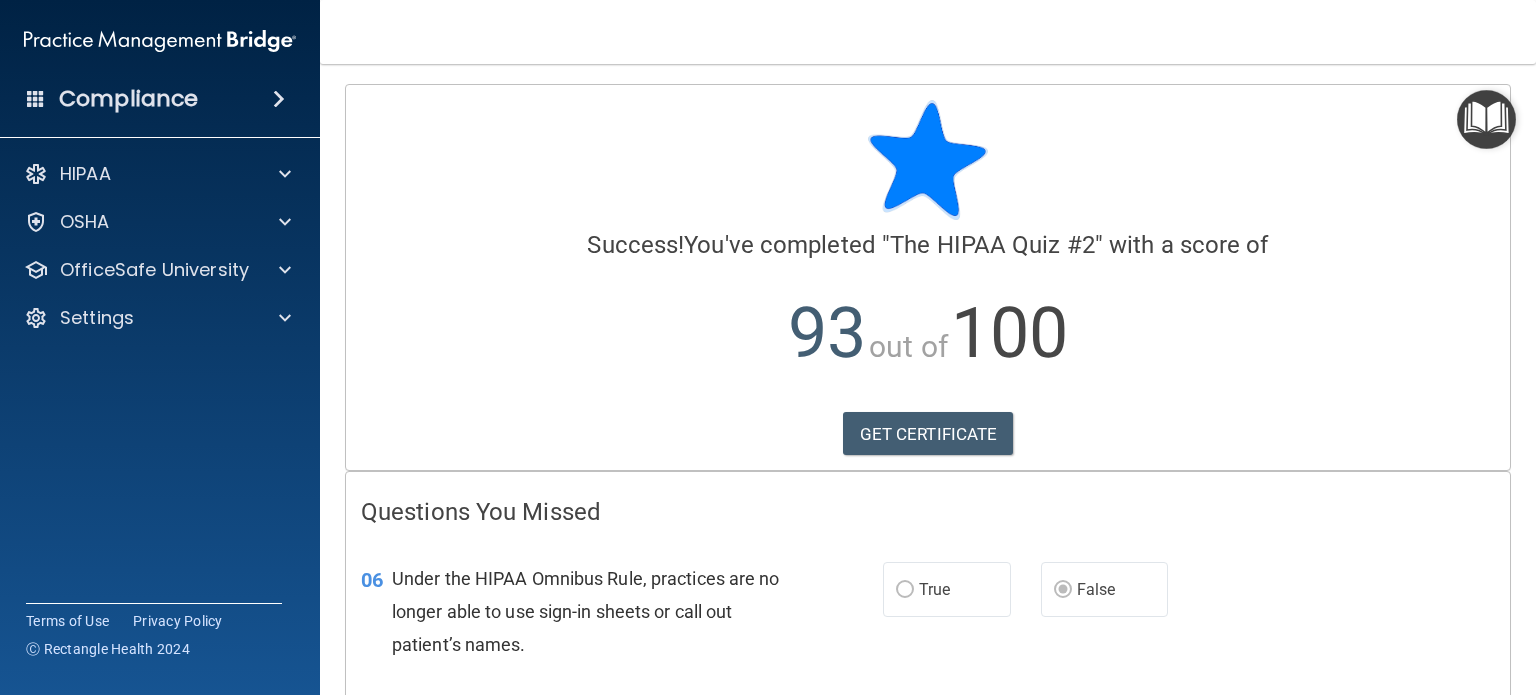 click at bounding box center [1486, 119] 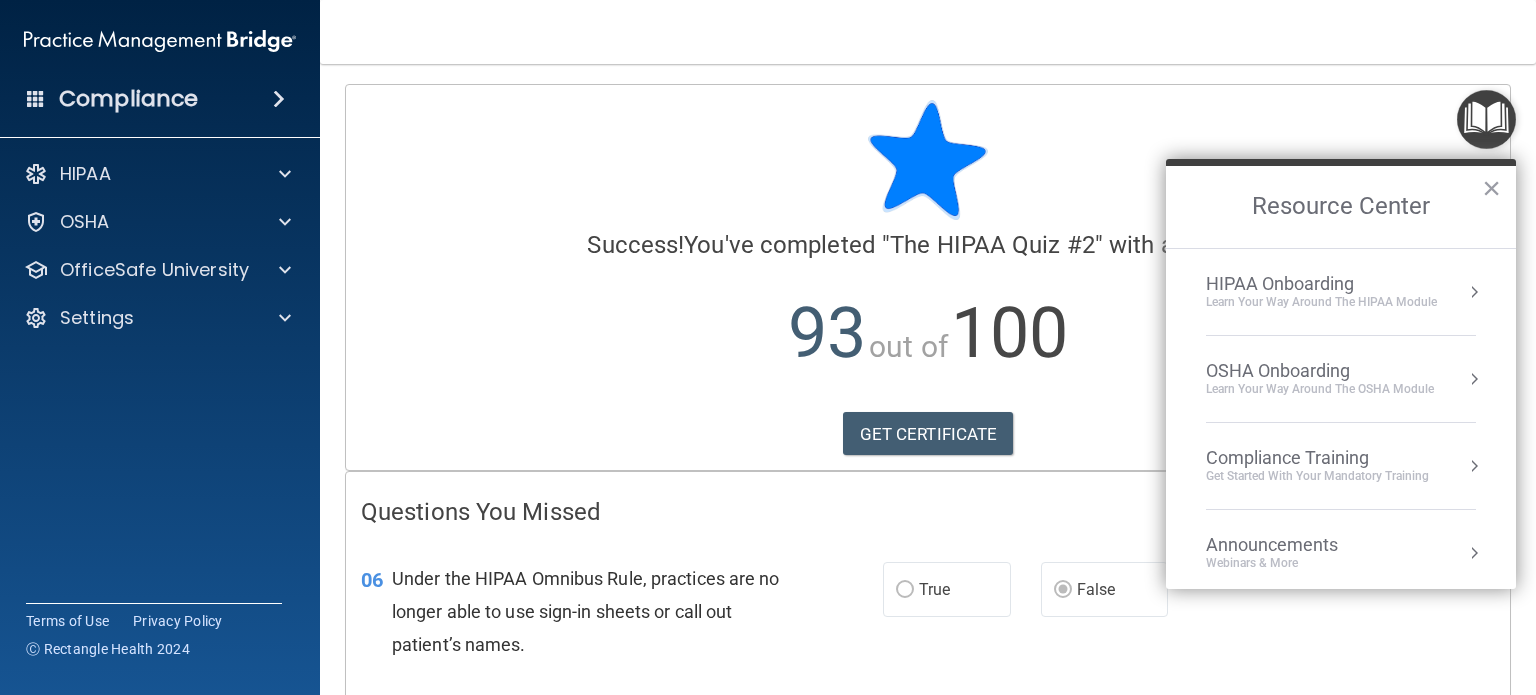 click on "HIPAA Onboarding" at bounding box center [1321, 284] 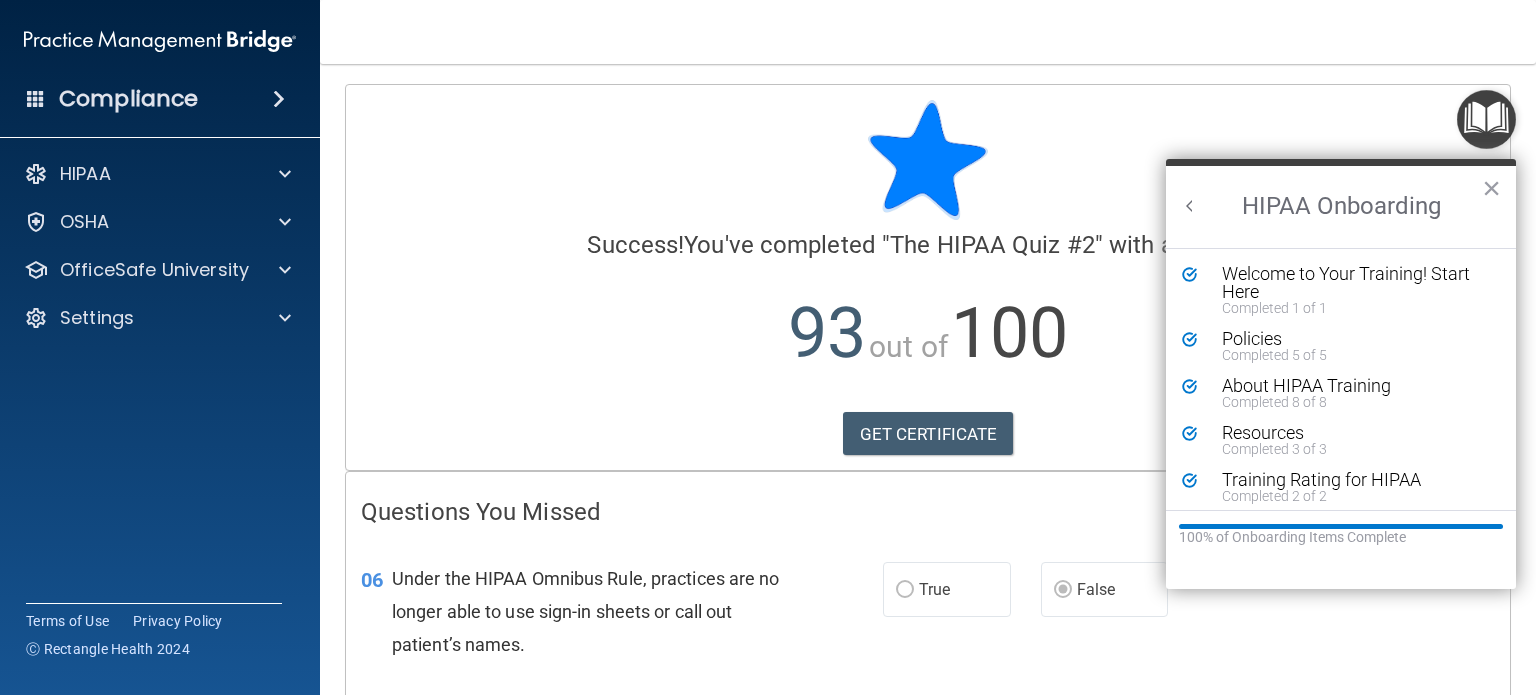 scroll, scrollTop: 0, scrollLeft: 0, axis: both 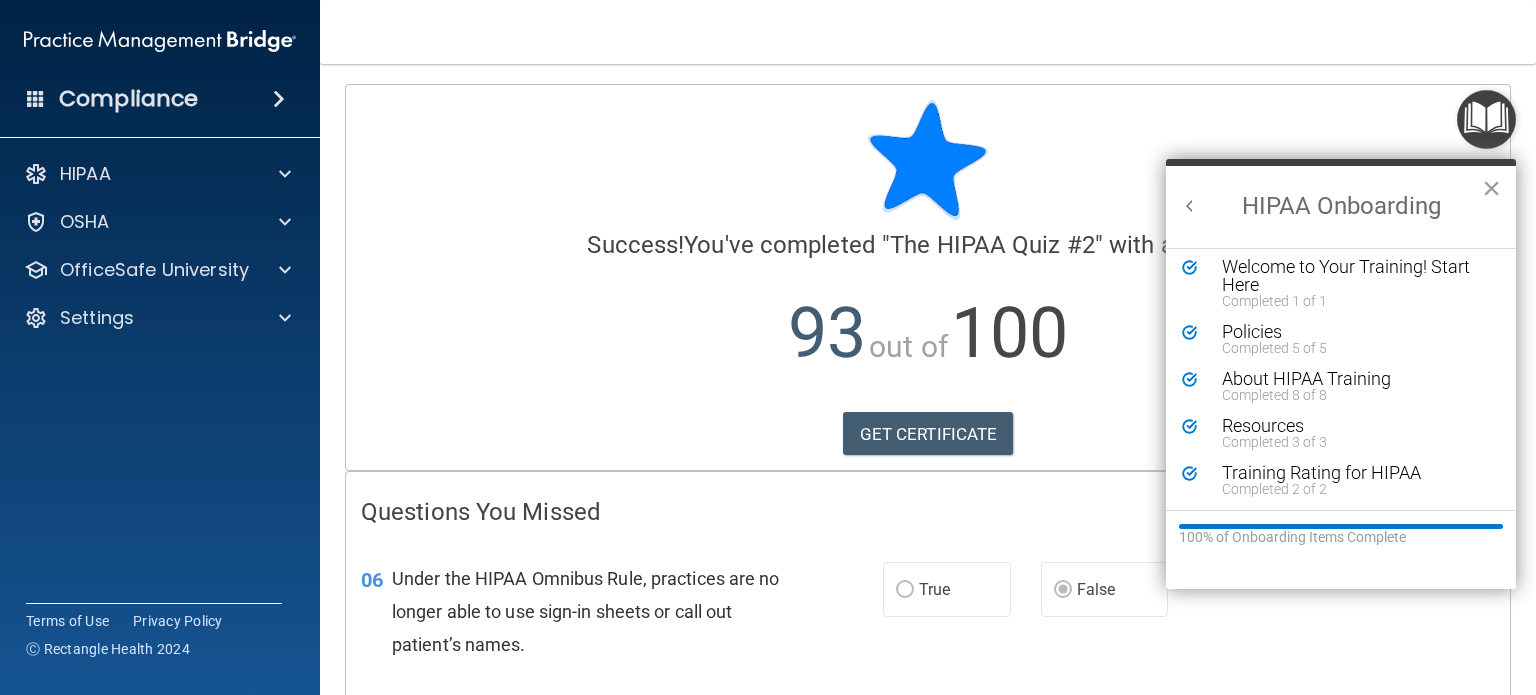 click at bounding box center [1486, 119] 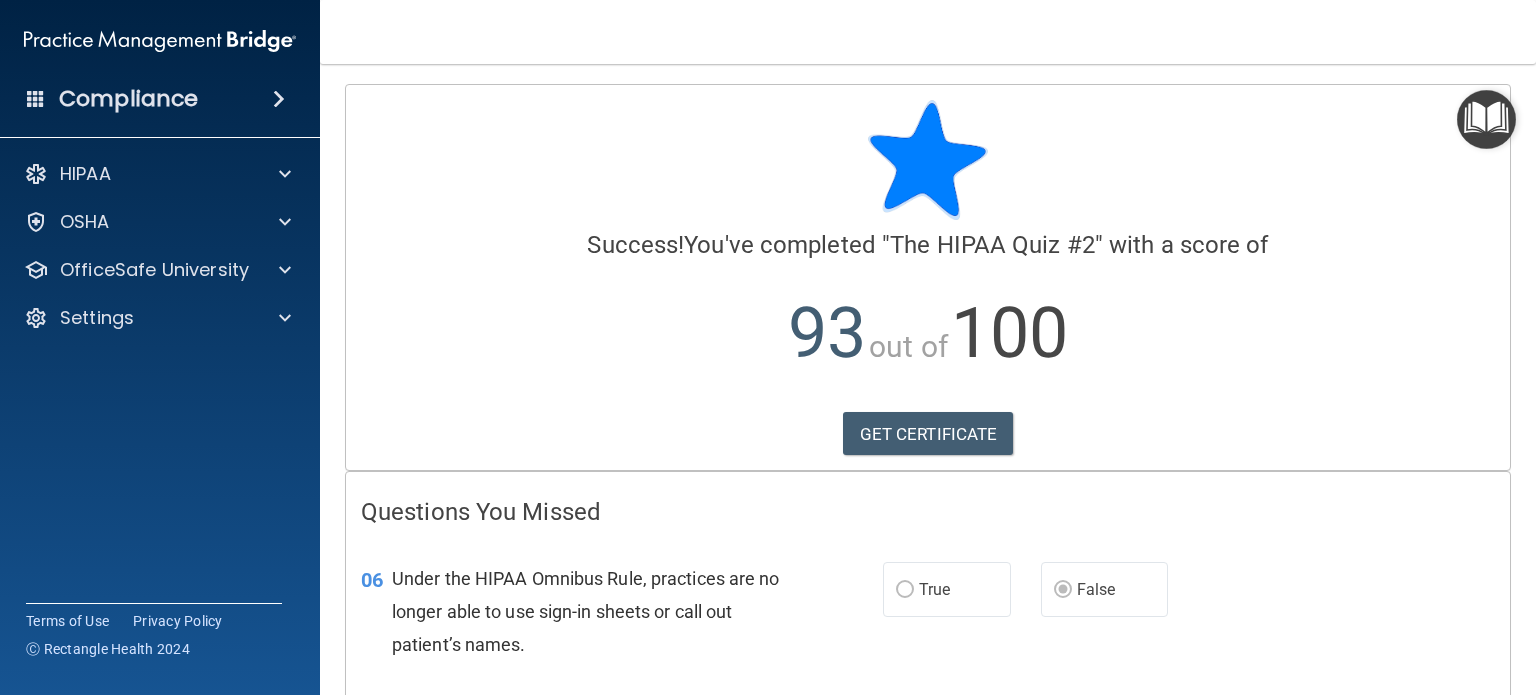 click at bounding box center (1486, 119) 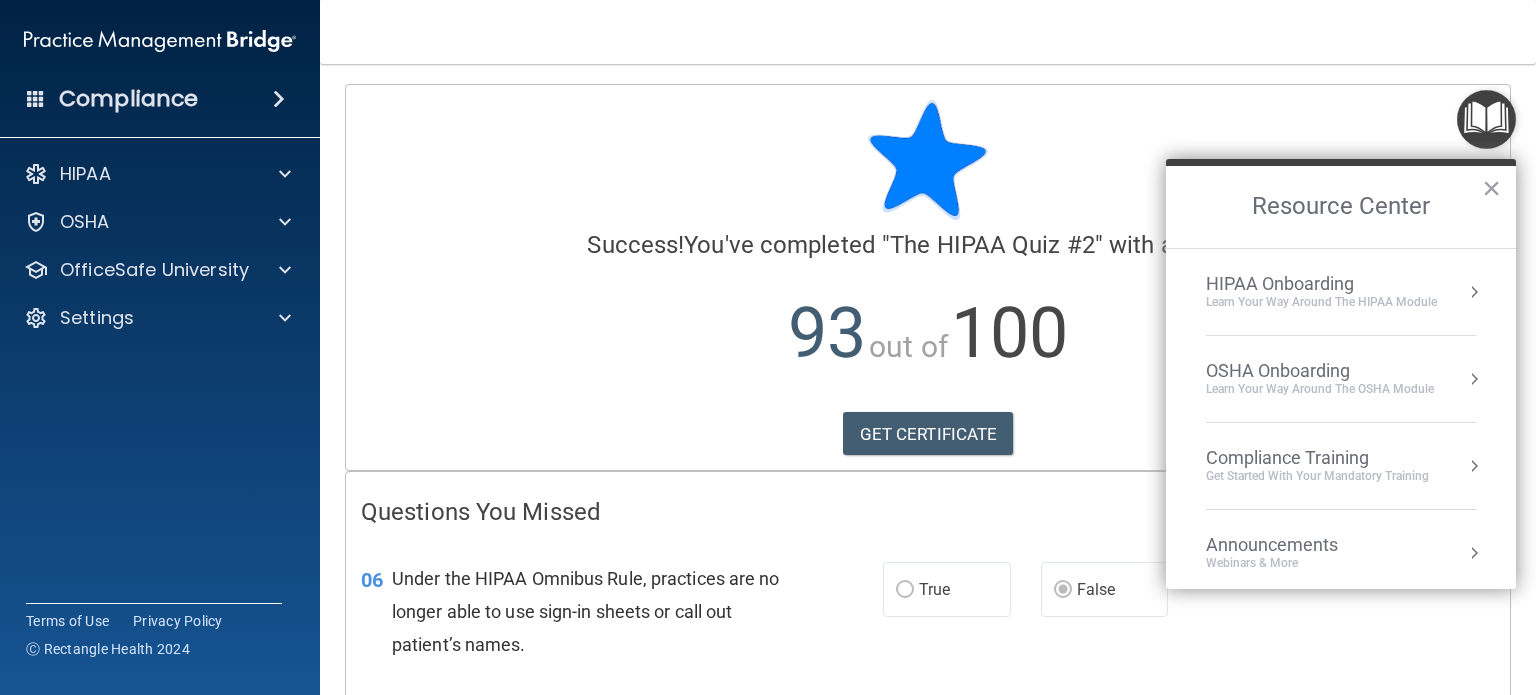 click on "OSHA Onboarding" at bounding box center [1320, 371] 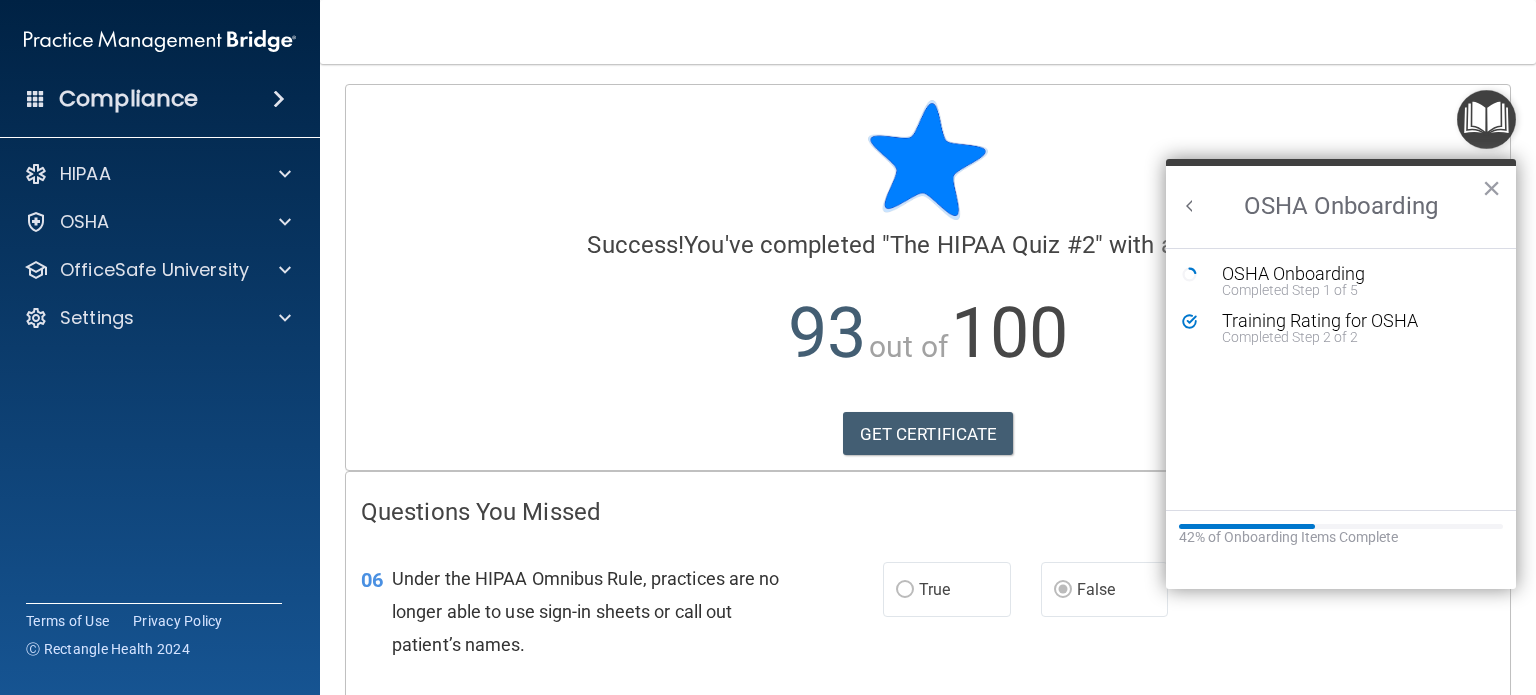 scroll, scrollTop: 0, scrollLeft: 0, axis: both 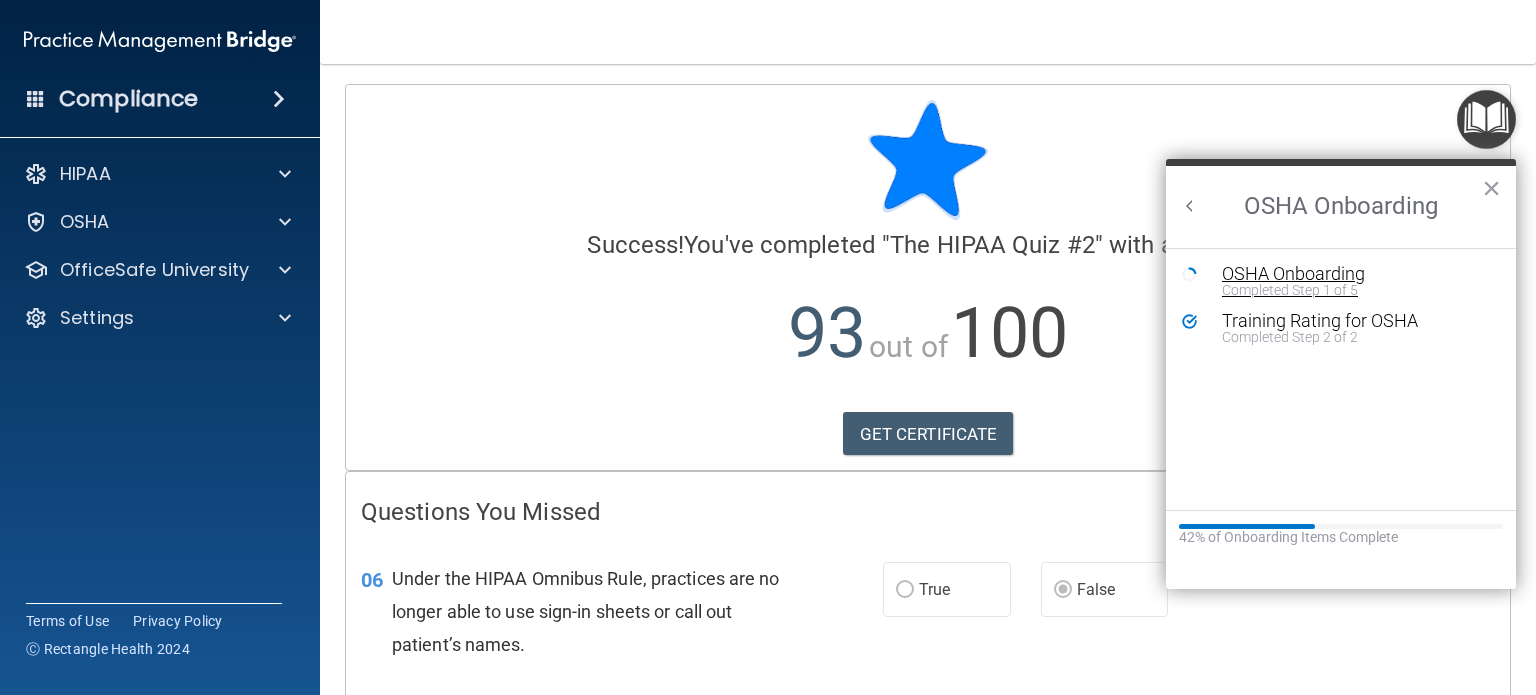 click on "OSHA Onboarding" at bounding box center [1356, 274] 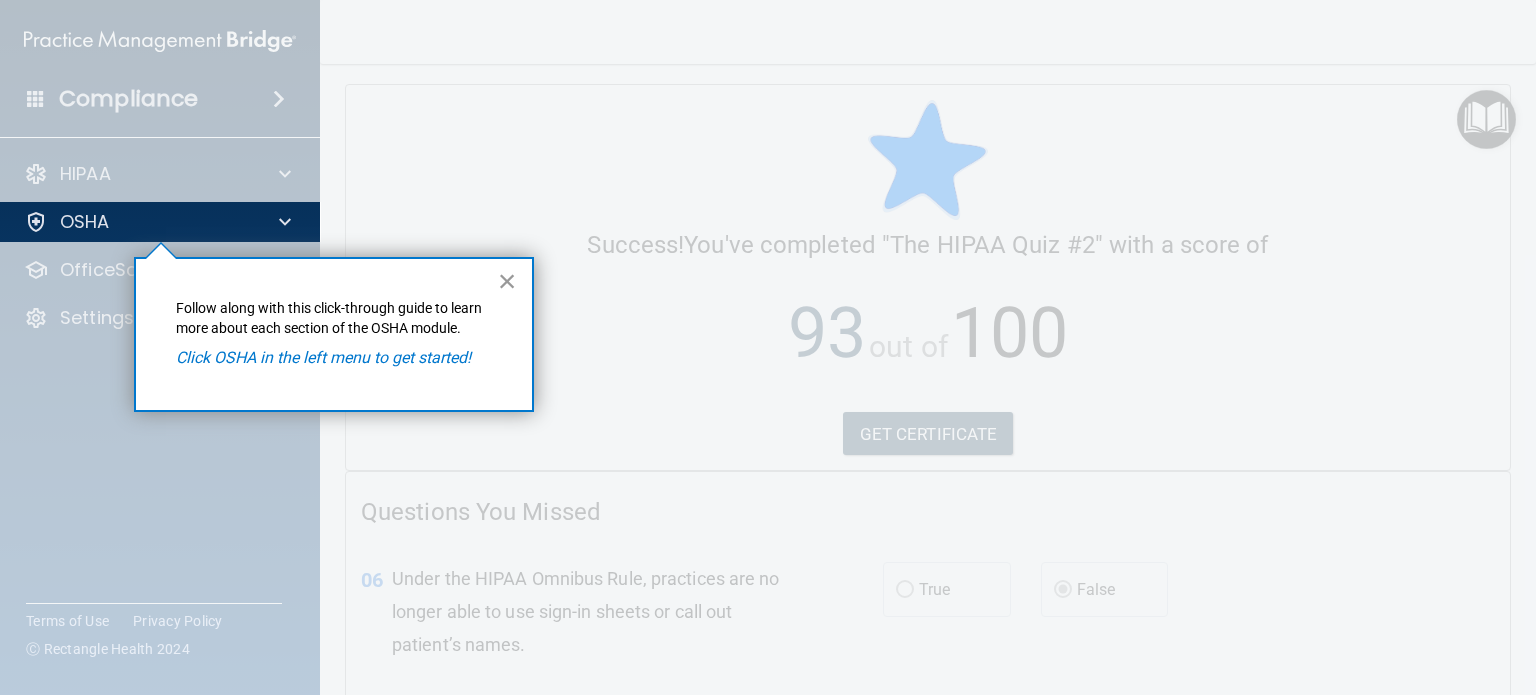 click on "×" at bounding box center [507, 281] 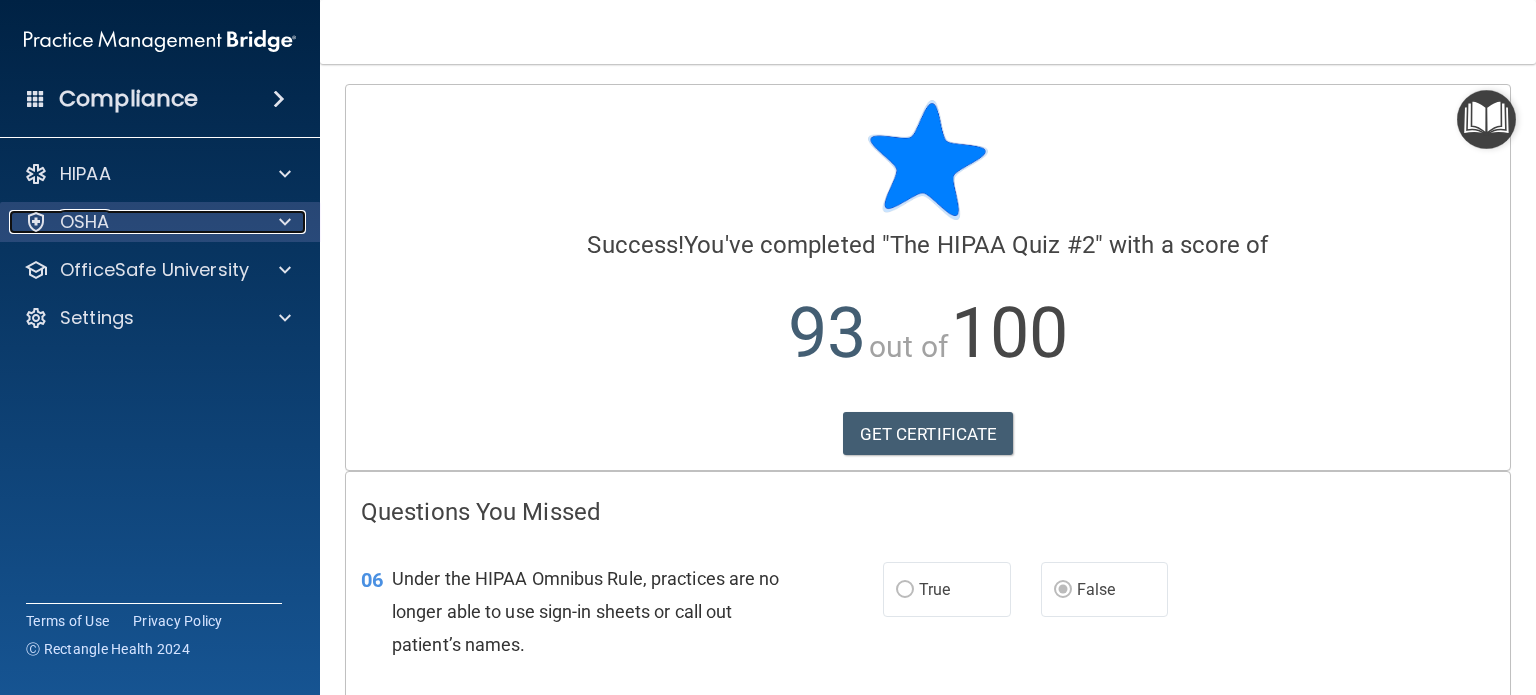 click on "OSHA" at bounding box center [133, 222] 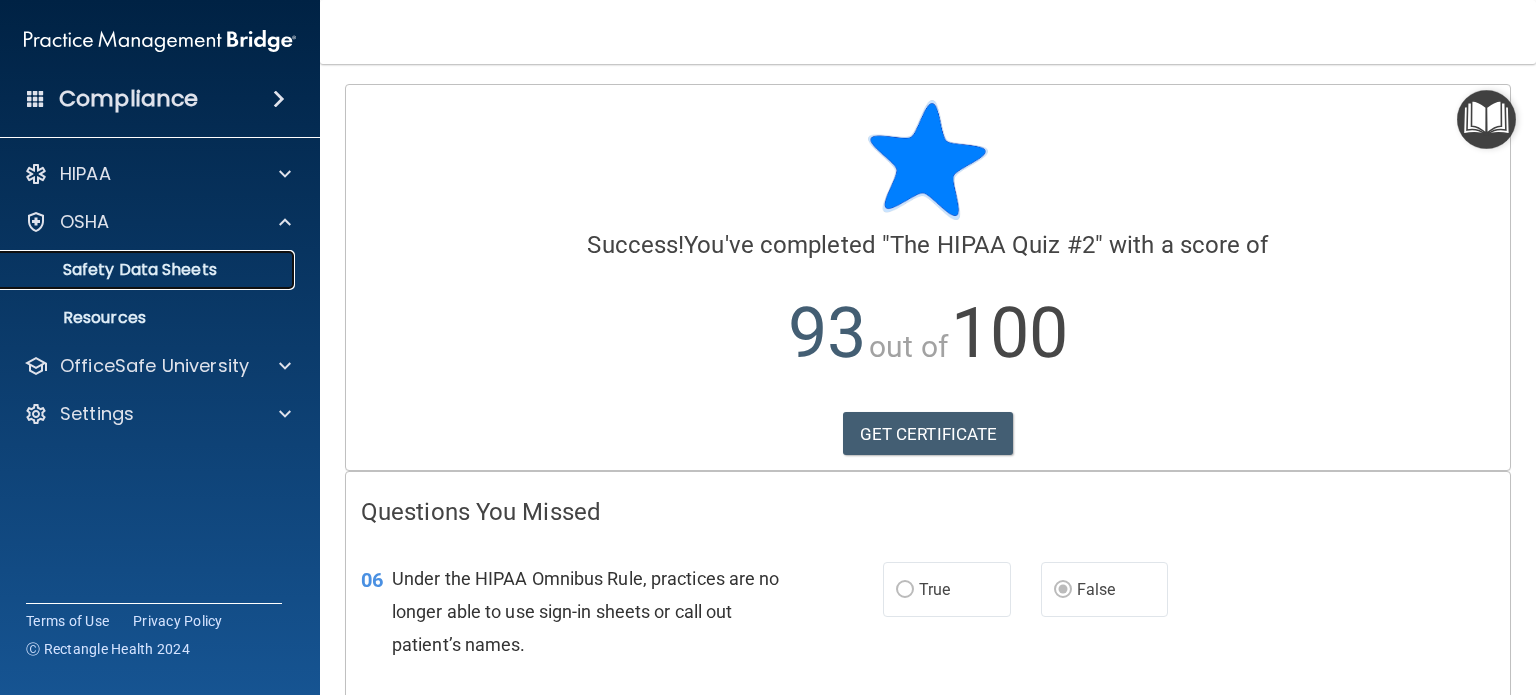 click on "Safety Data Sheets" at bounding box center [149, 270] 